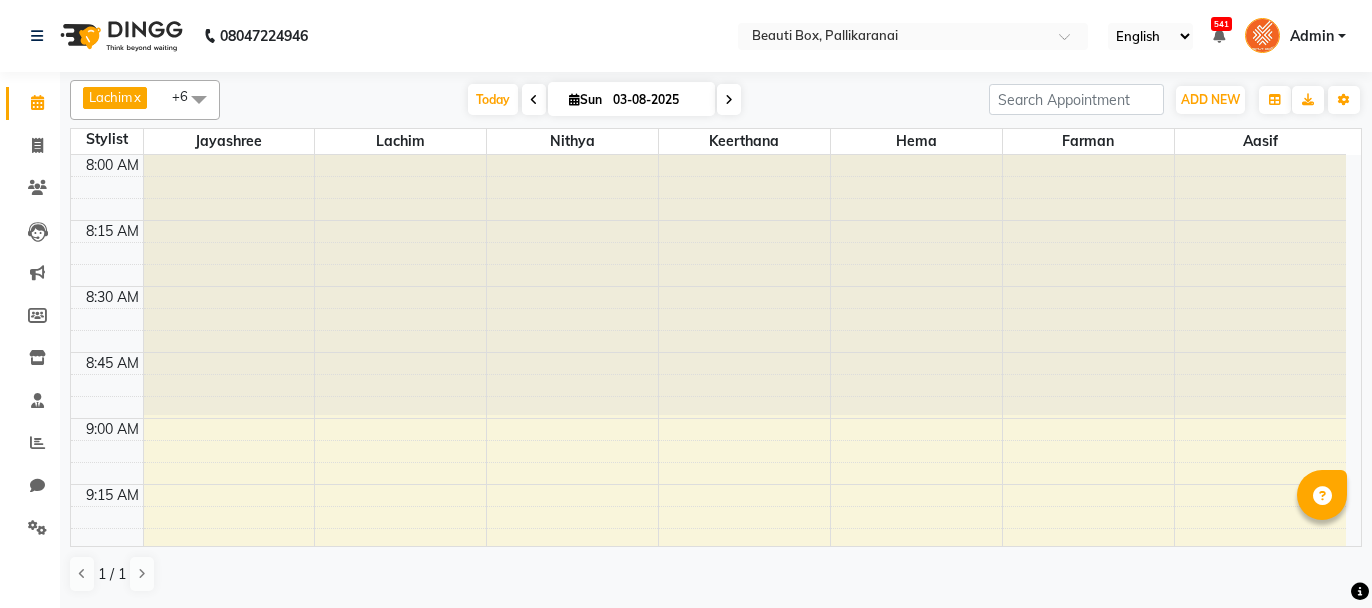 scroll, scrollTop: 0, scrollLeft: 0, axis: both 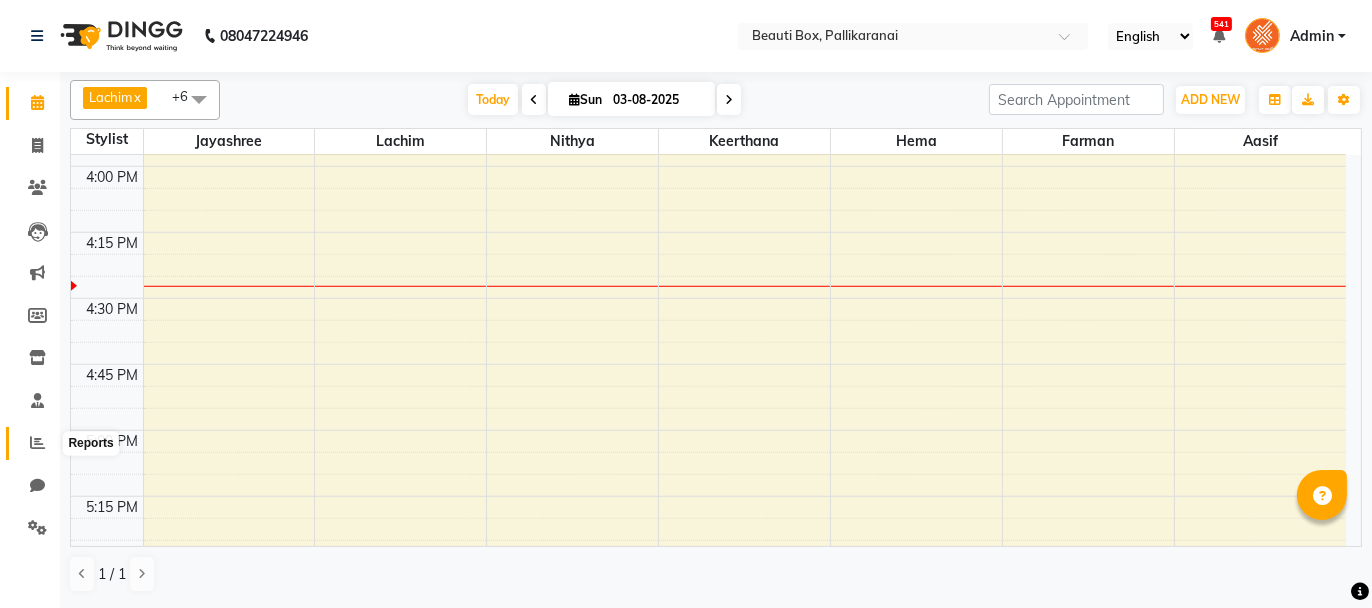 click 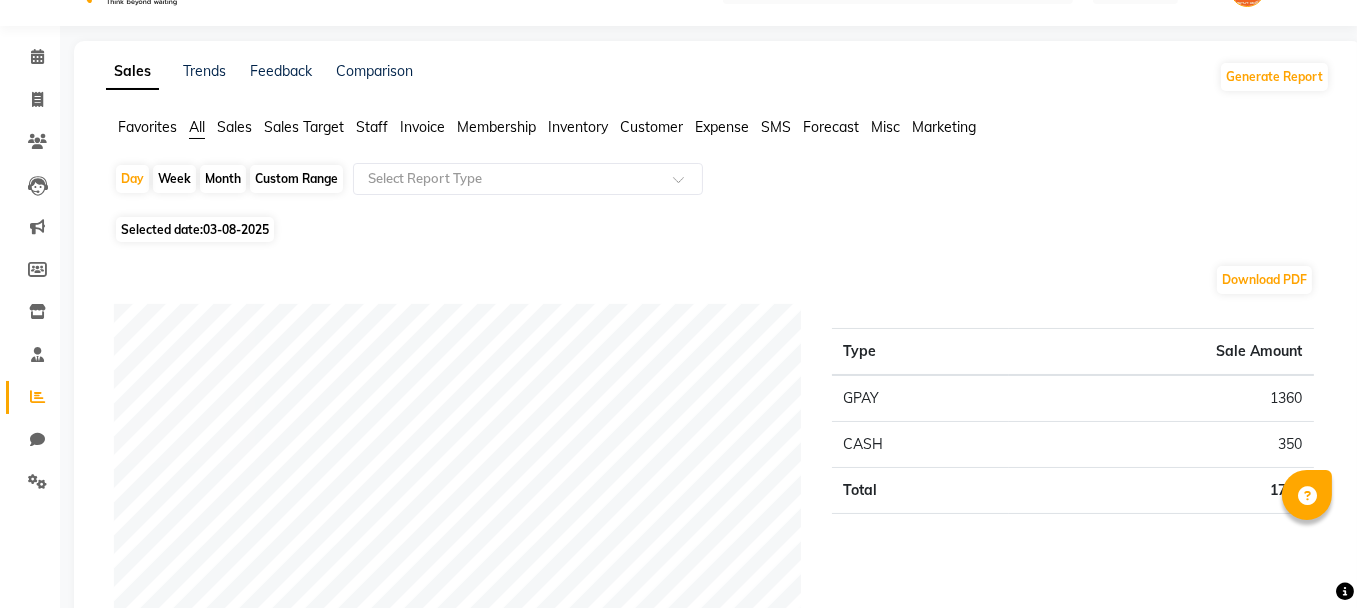 scroll, scrollTop: 0, scrollLeft: 0, axis: both 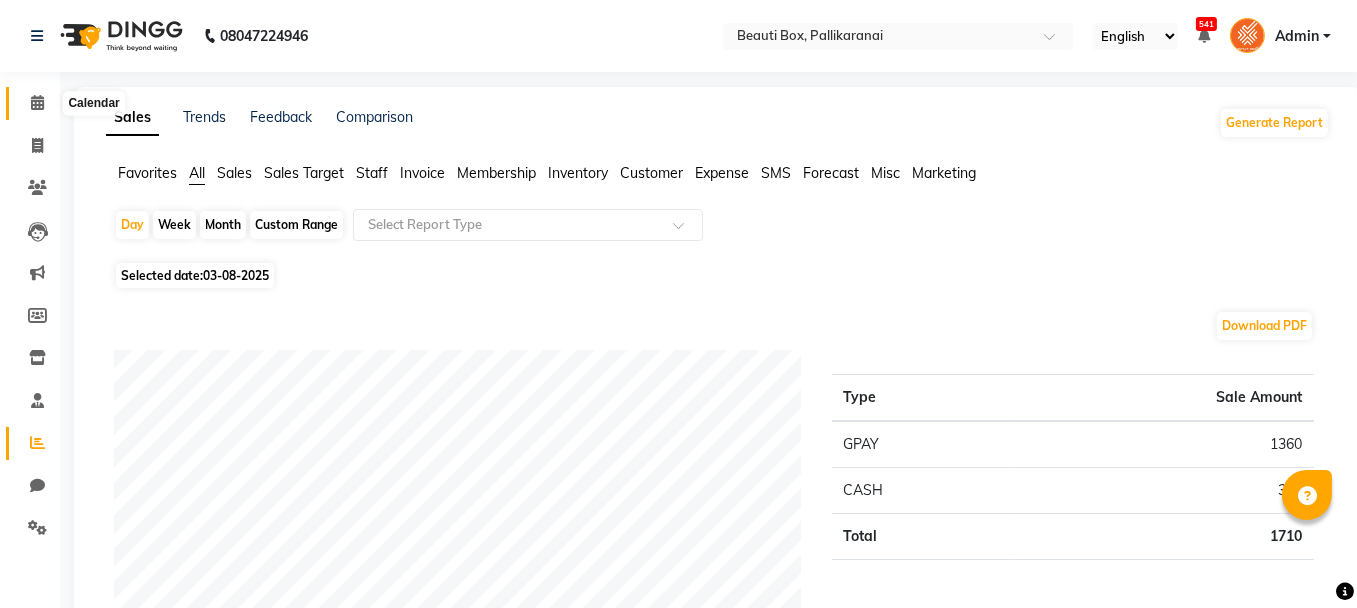 click 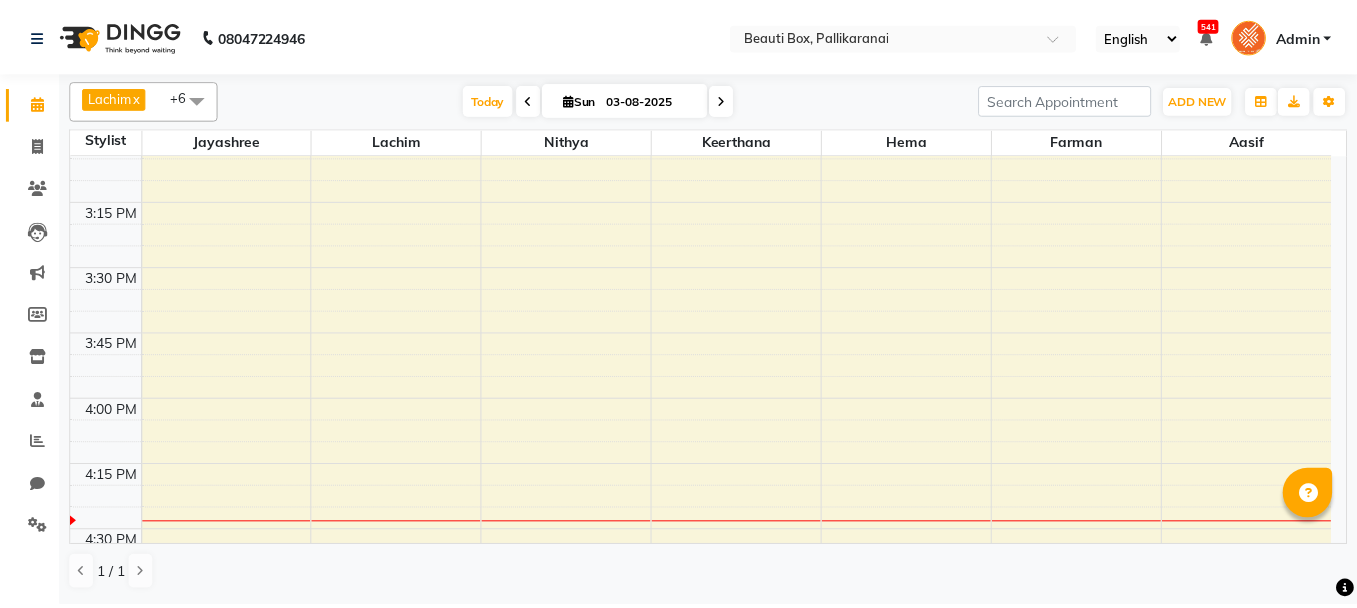 scroll, scrollTop: 1600, scrollLeft: 0, axis: vertical 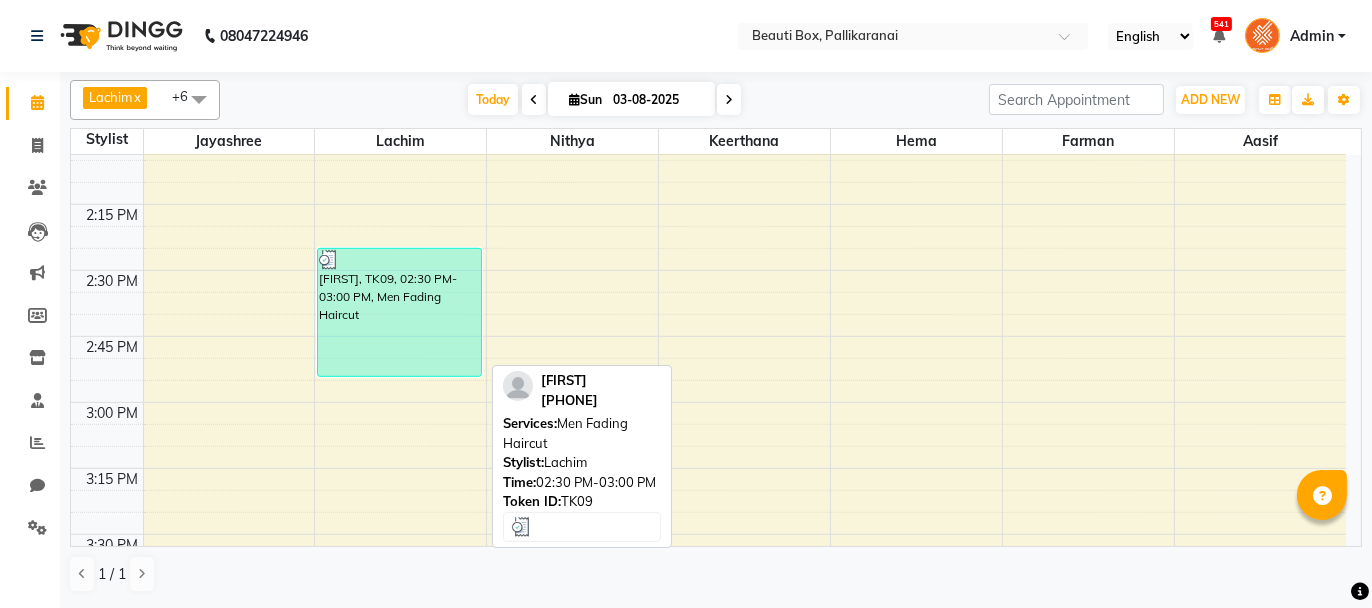 click on "[FIRST], TK09, 02:30 PM-03:00 PM, Men Fading Haircut" at bounding box center (399, 312) 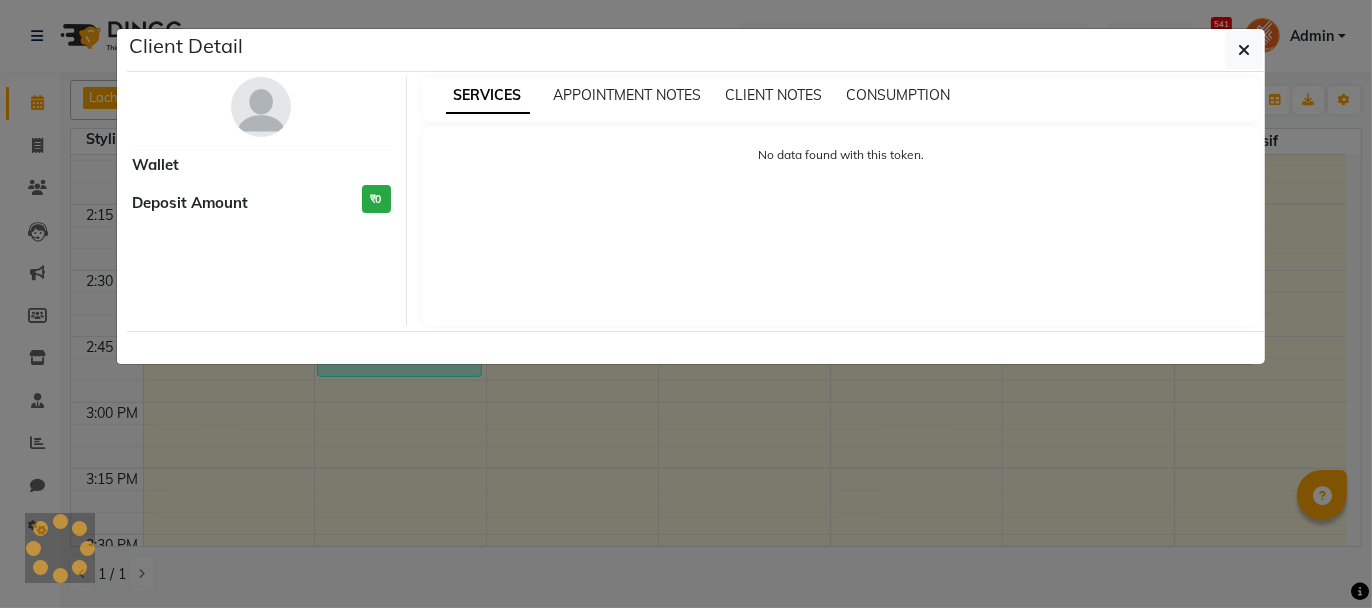 select on "3" 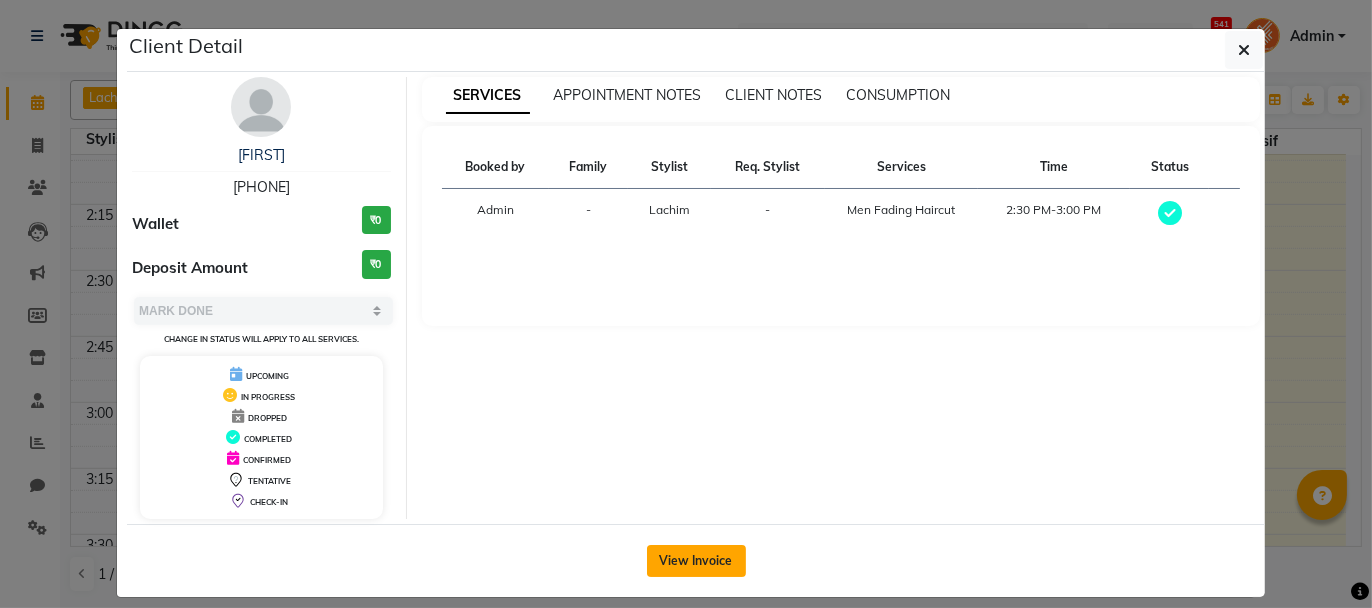 click on "View Invoice" 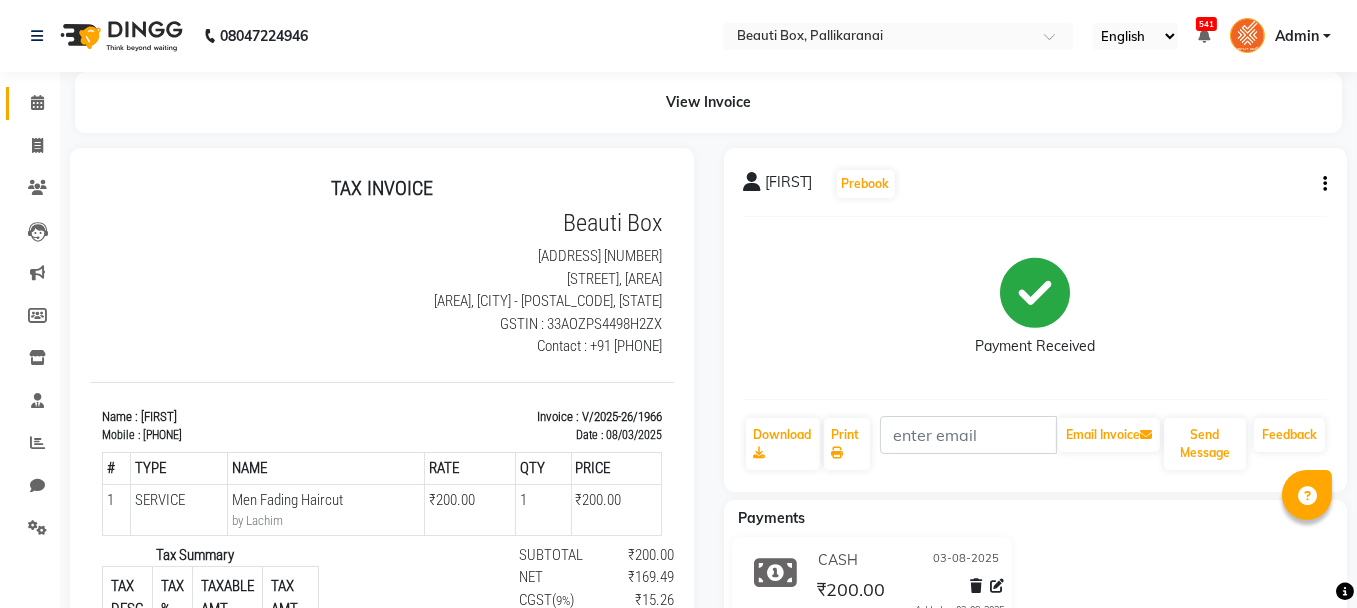 scroll, scrollTop: 0, scrollLeft: 0, axis: both 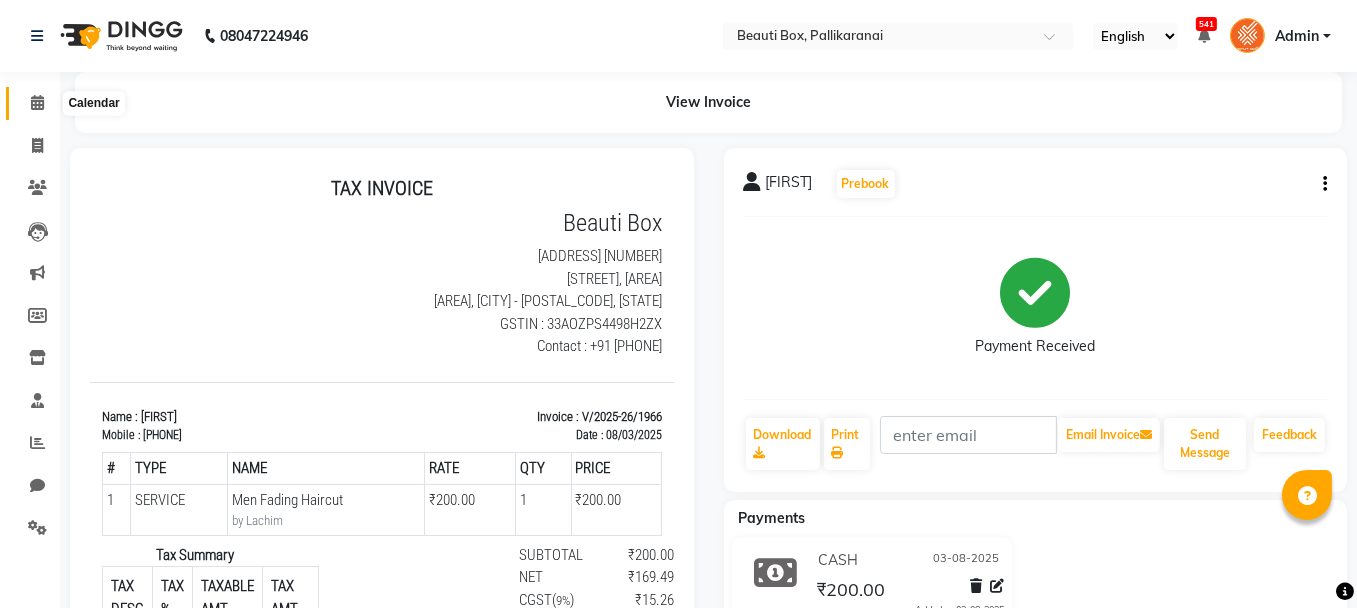 click 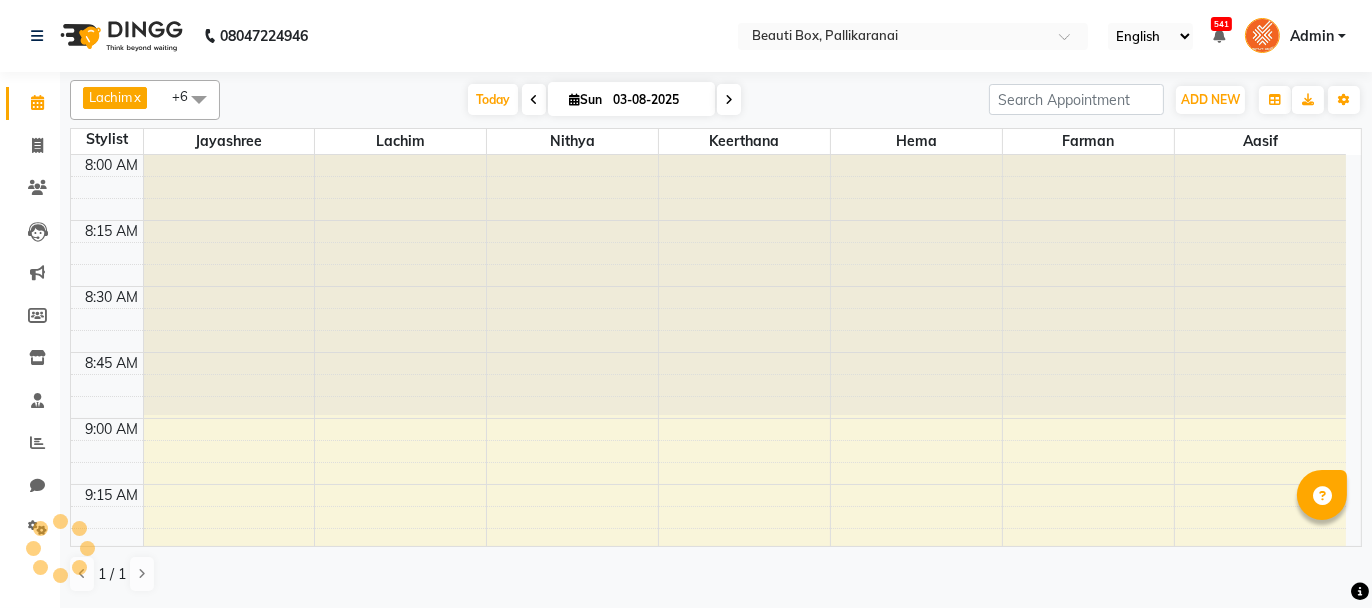 scroll, scrollTop: 2085, scrollLeft: 0, axis: vertical 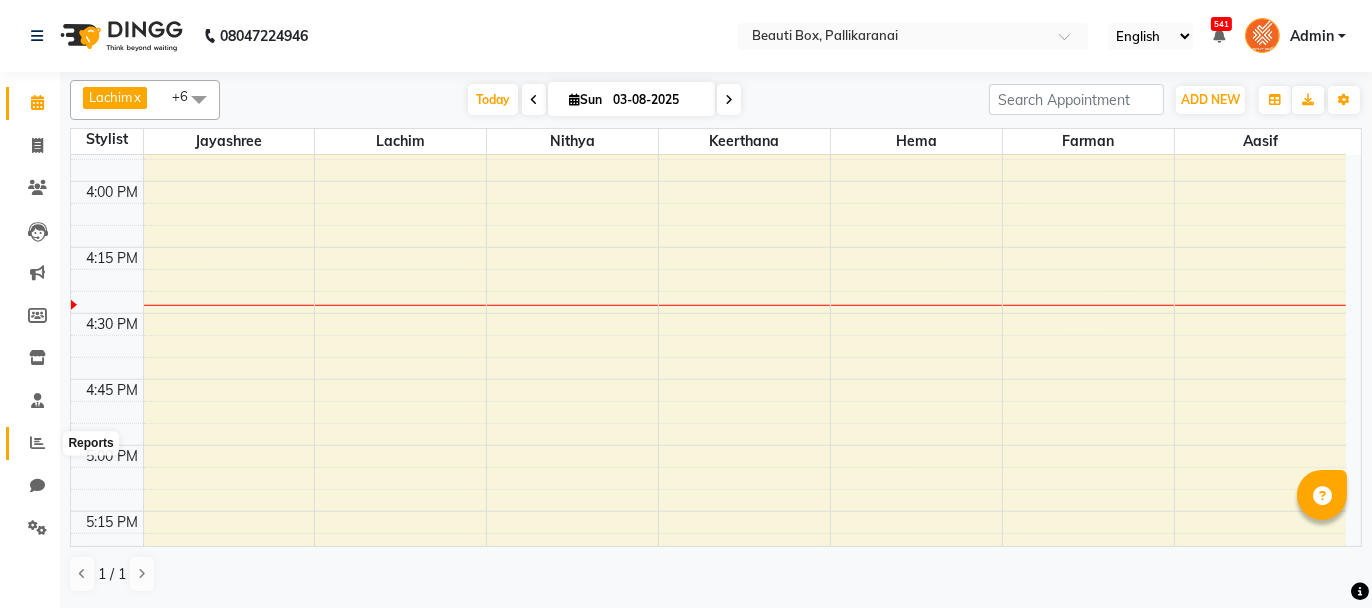 click 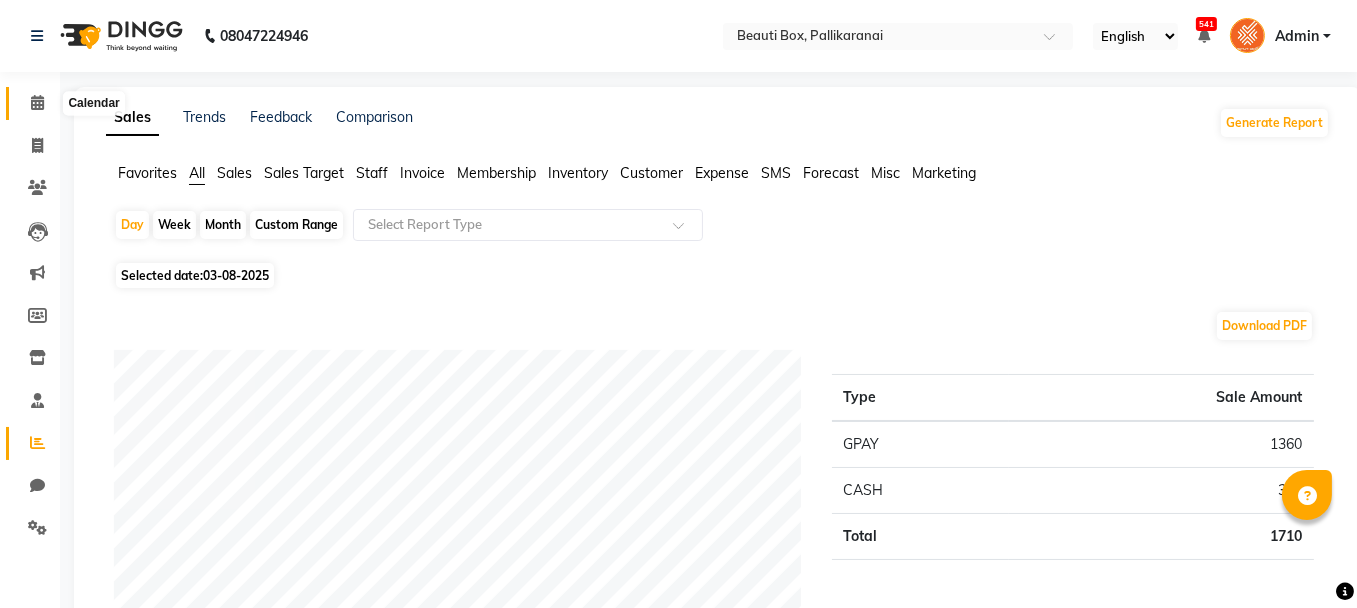 click 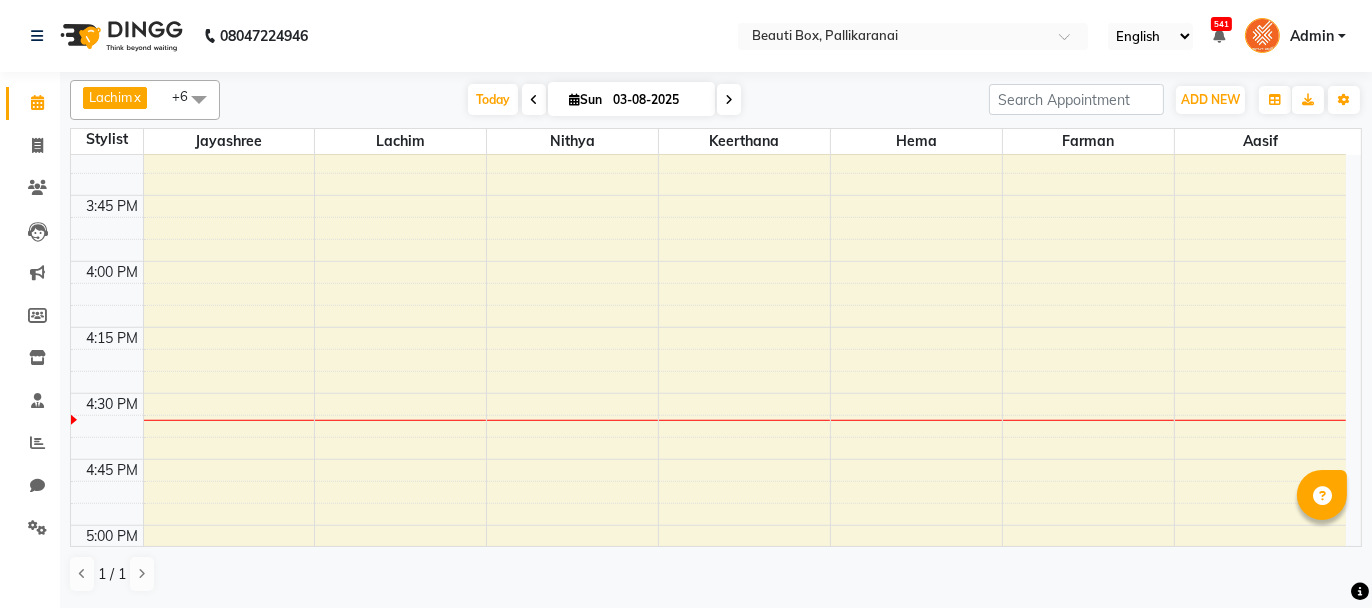 scroll, scrollTop: 2000, scrollLeft: 0, axis: vertical 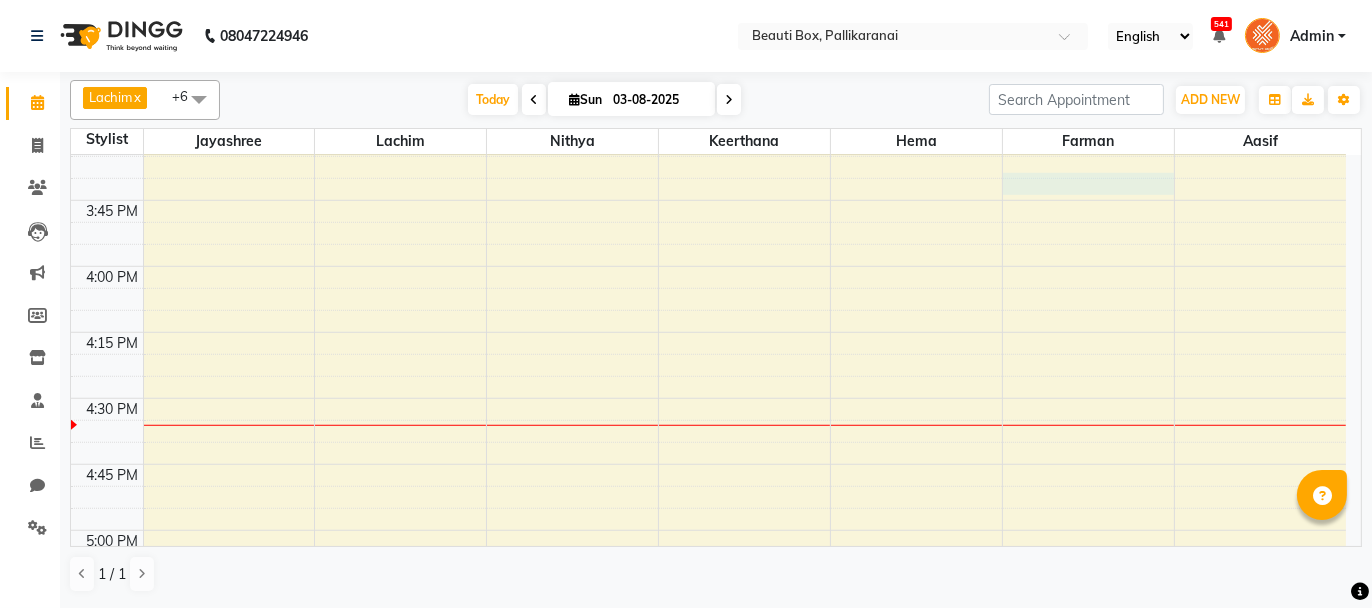 click on "8:00 AM 8:15 AM 8:30 AM 8:45 AM 9:00 AM 9:15 AM 9:30 AM 9:45 AM 10:00 AM 10:15 AM 10:30 AM 10:45 AM 11:00 AM 11:15 AM 11:30 AM 11:45 AM 12:00 PM 12:15 PM 12:30 PM 12:45 PM 1:00 PM 1:15 PM 1:30 PM 1:45 PM 2:00 PM 2:15 PM 2:30 PM 2:45 PM 3:00 PM 3:15 PM 3:30 PM 3:45 PM 4:00 PM 4:15 PM 4:30 PM 4:45 PM 5:00 PM 5:15 PM 5:30 PM 5:45 PM 6:00 PM 6:15 PM 6:30 PM 6:45 PM 7:00 PM 7:15 PM 7:30 PM 7:45 PM 8:00 PM 8:15 PM 8:30 PM 8:45 PM 9:00 PM 9:15 PM 9:30 PM 9:45 PM     [FIRST], TK01, [TIME]-[TIME], Male Child Haircut Basic      [FIRST], TK05, [TIME]-[TIME], Beard Shaping ,Men Fading Haircut      SK [LAST], TK07, [TIME]-[TIME], Foam Shave      [FIRST], TK09, [TIME]-[TIME], Men Fading Haircut      [FIRST], TK01, [TIME]-[TIME], Threading     [FIRST], TK06, [TIME]-[TIME], Threading     Dummy Customer, TK03, [TIME]-[TIME], Threading     Dummy Customer, TK04, [TIME]-[TIME], Threading     [FIRST], TK05, [TIME]-[TIME], Beard Shaping ,Men Fading Haircut" at bounding box center (708, 2) 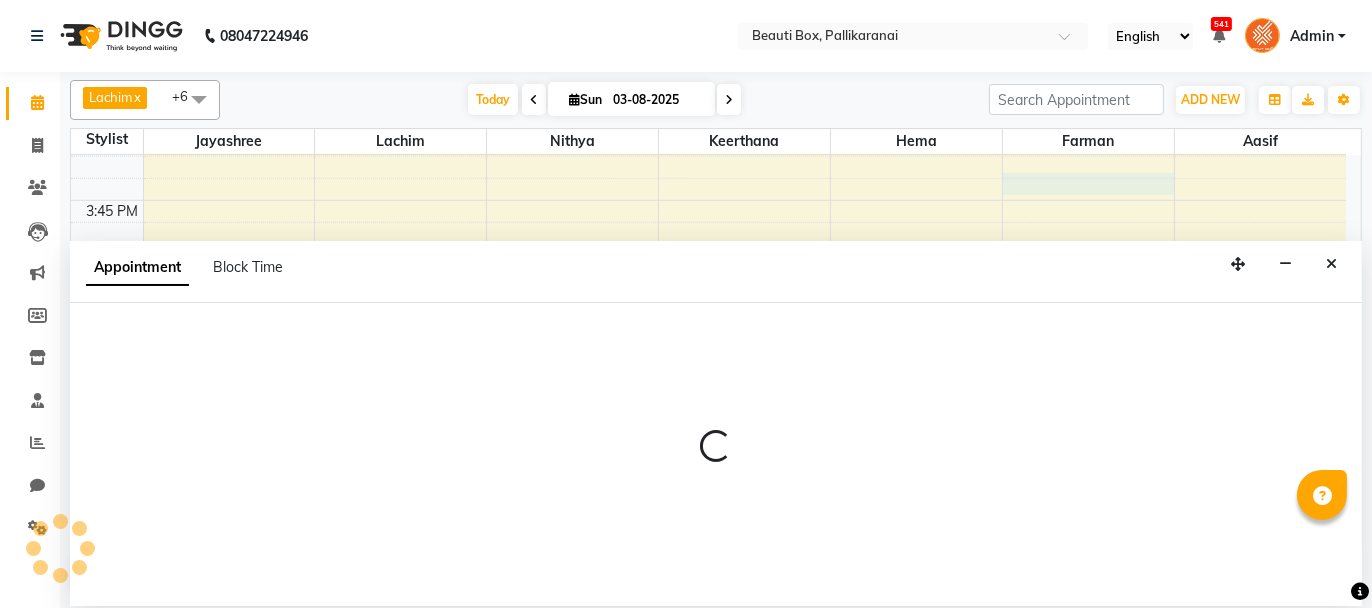 select on "86603" 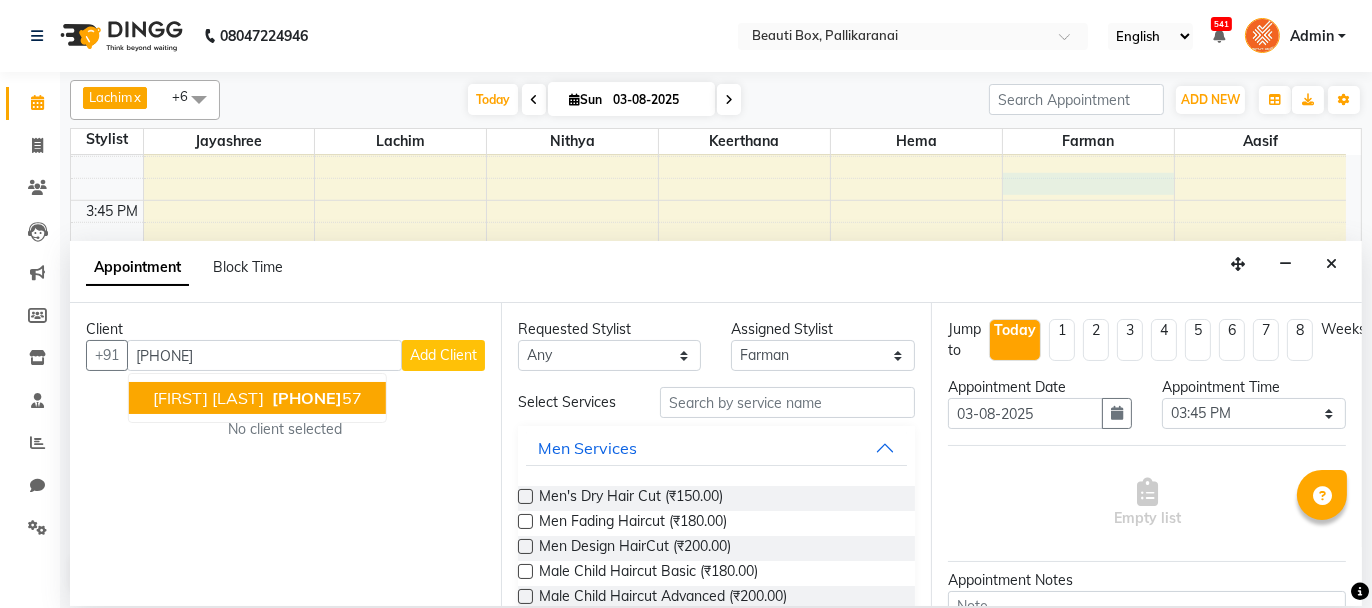 click on "[PHONE]" at bounding box center [307, 398] 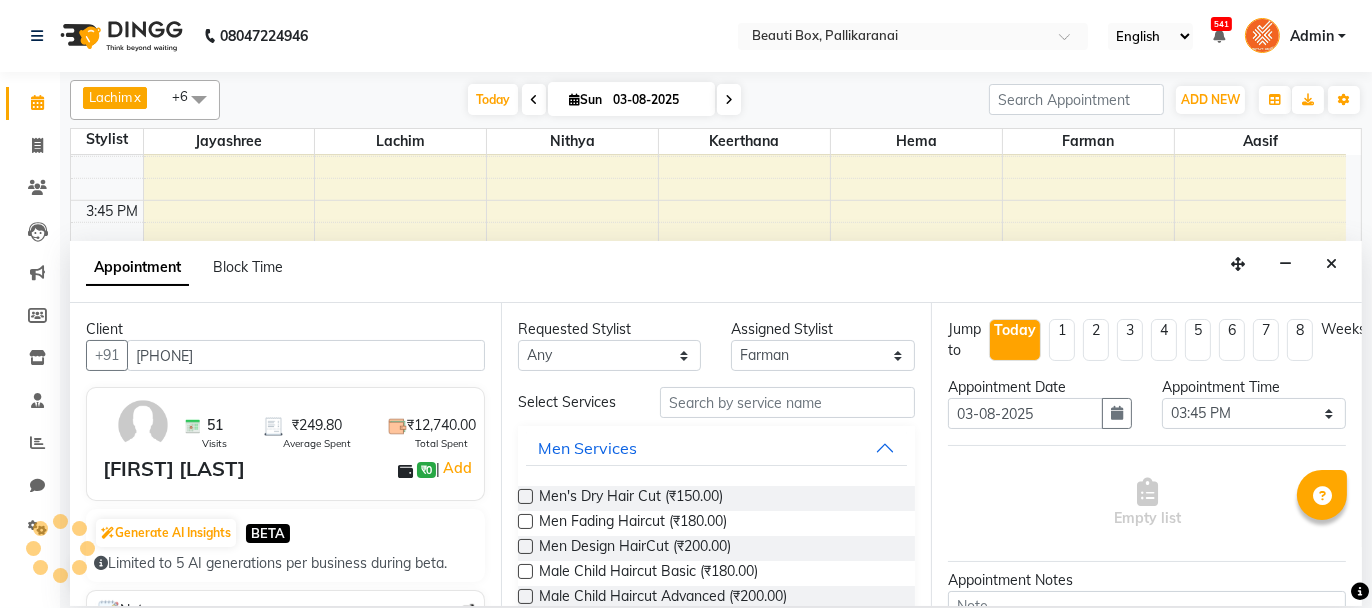 type on "[PHONE]" 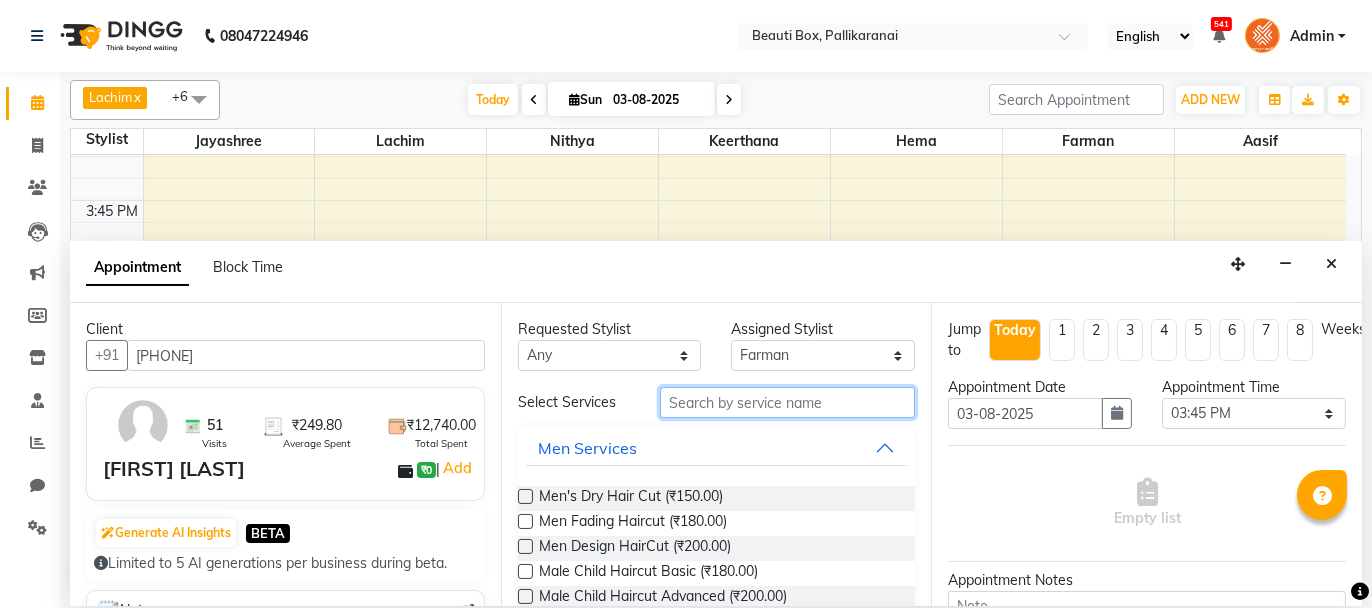 click at bounding box center [787, 402] 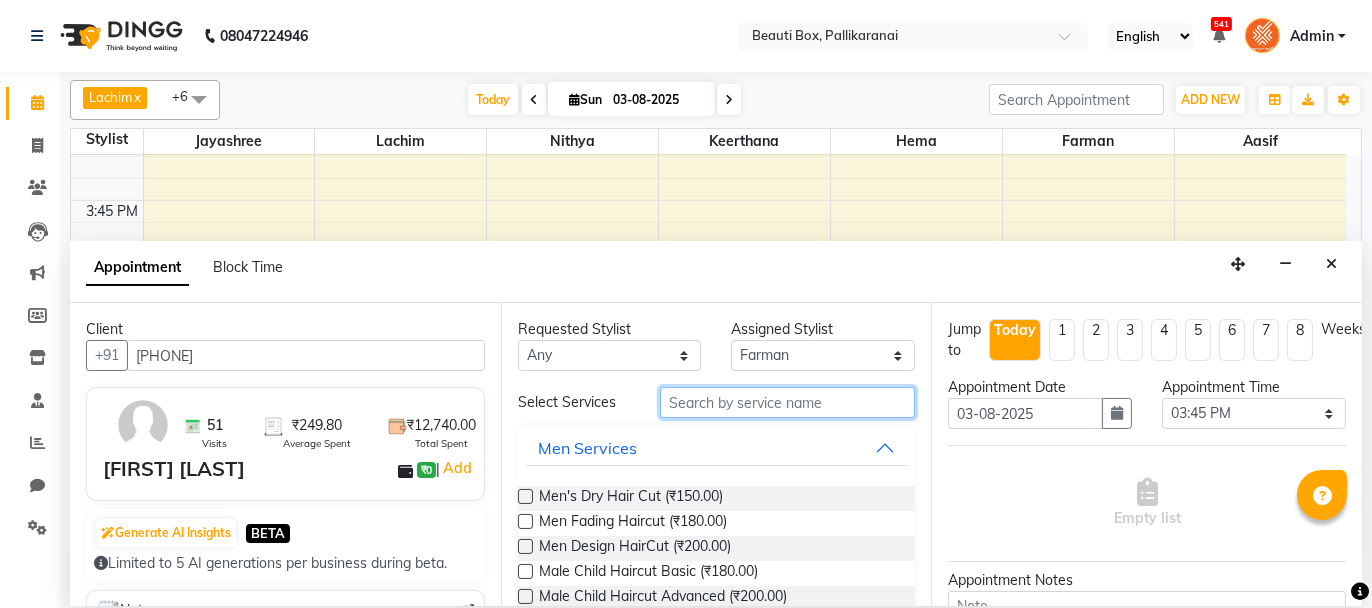 click at bounding box center (787, 402) 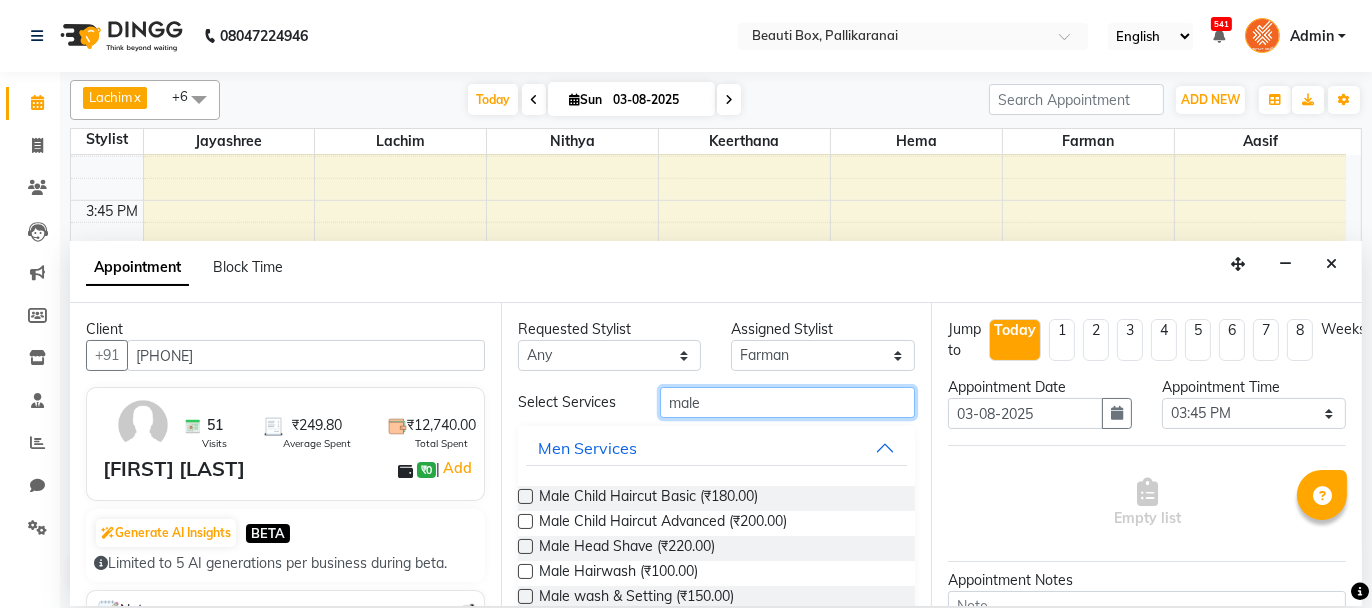 type on "male" 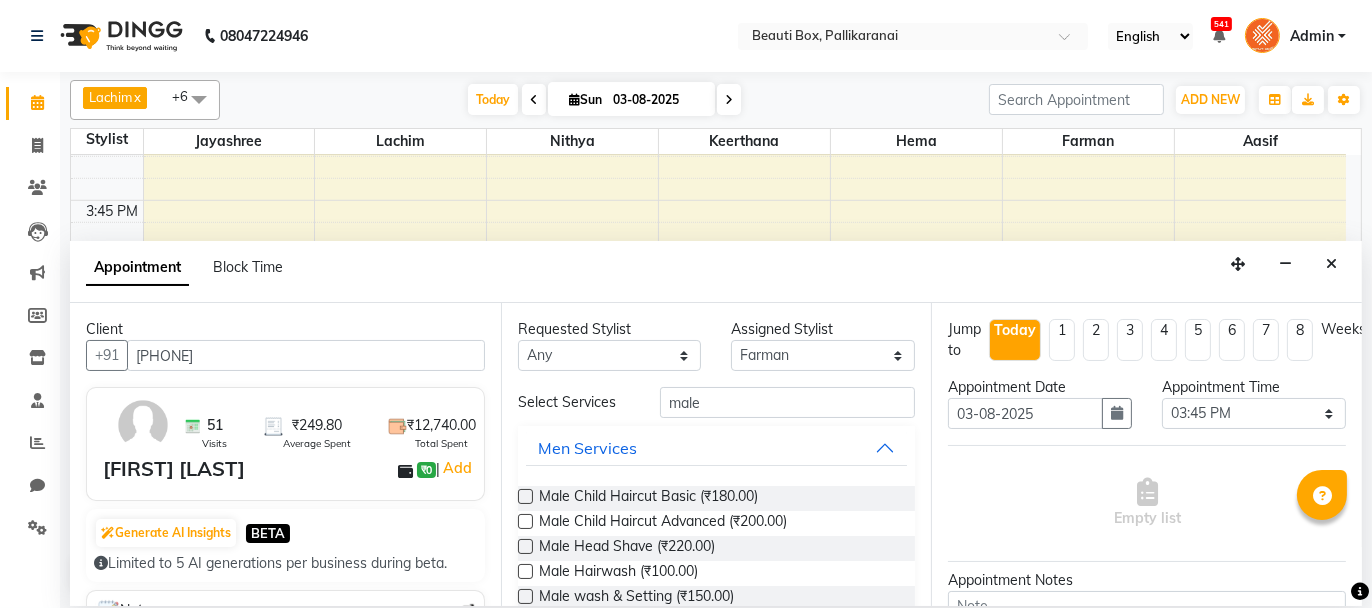 click at bounding box center (525, 496) 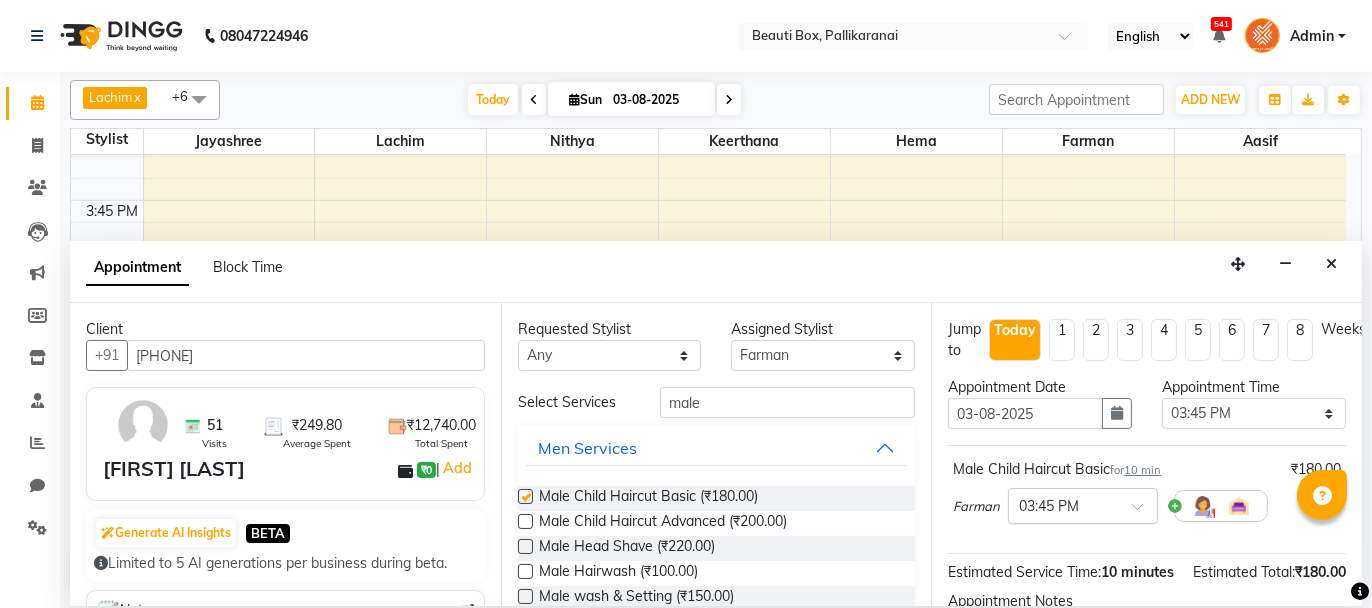 checkbox on "false" 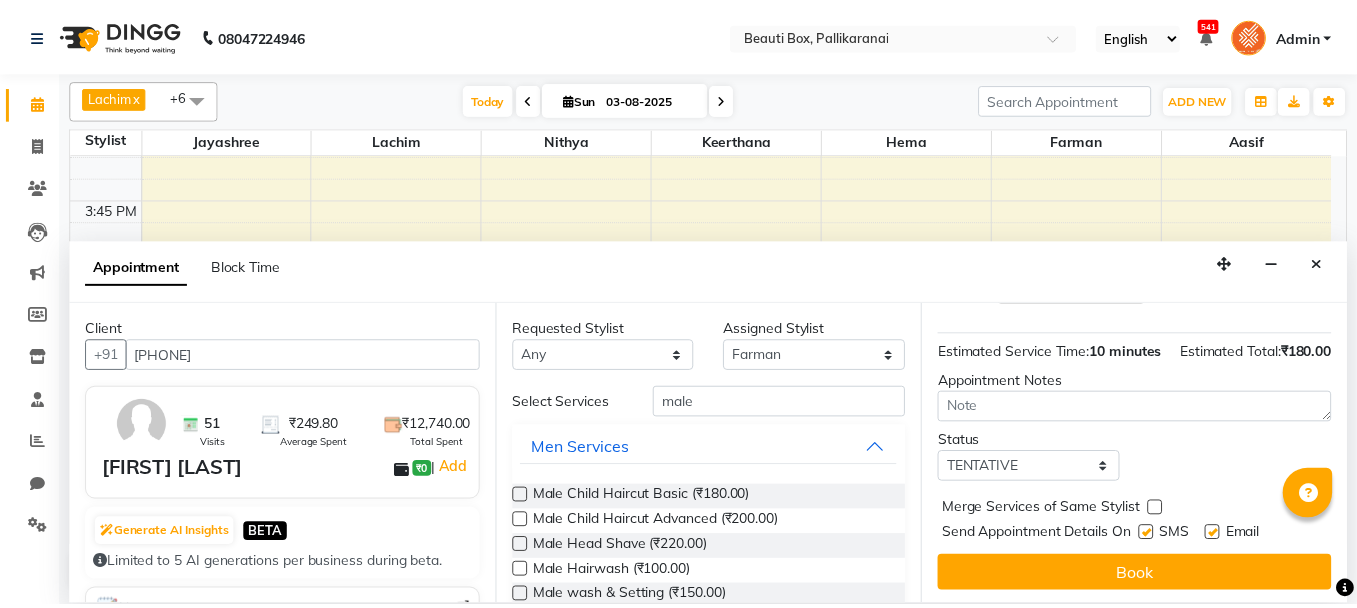 scroll, scrollTop: 242, scrollLeft: 0, axis: vertical 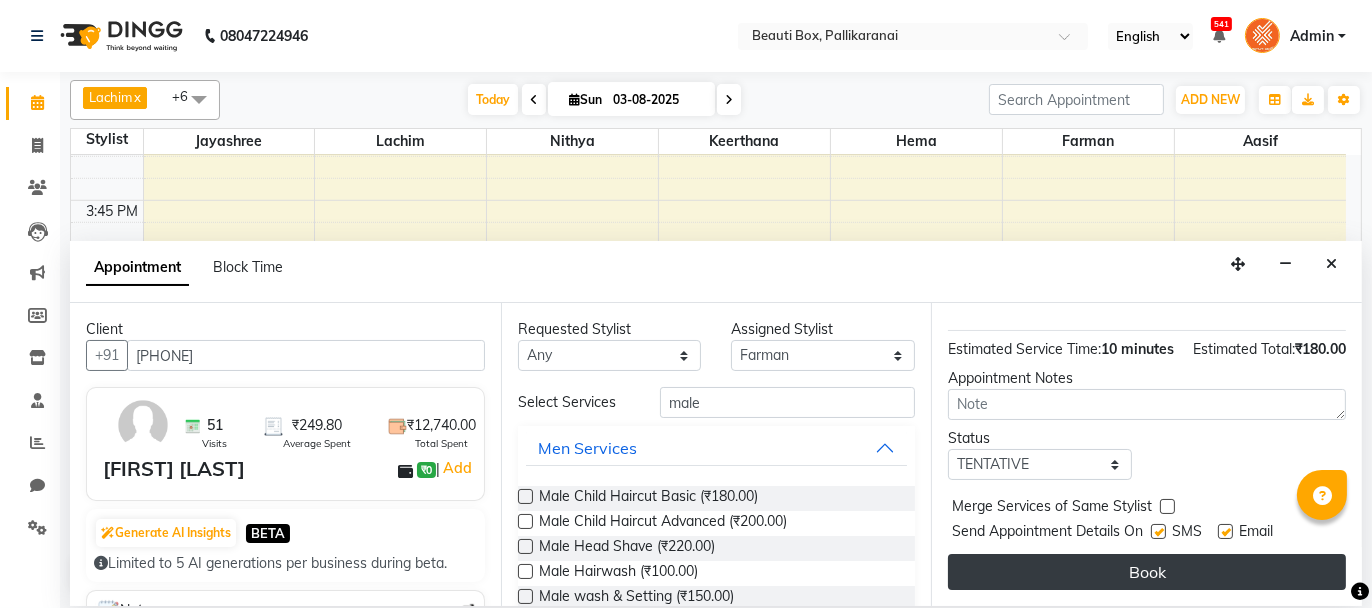 click on "Book" at bounding box center [1147, 572] 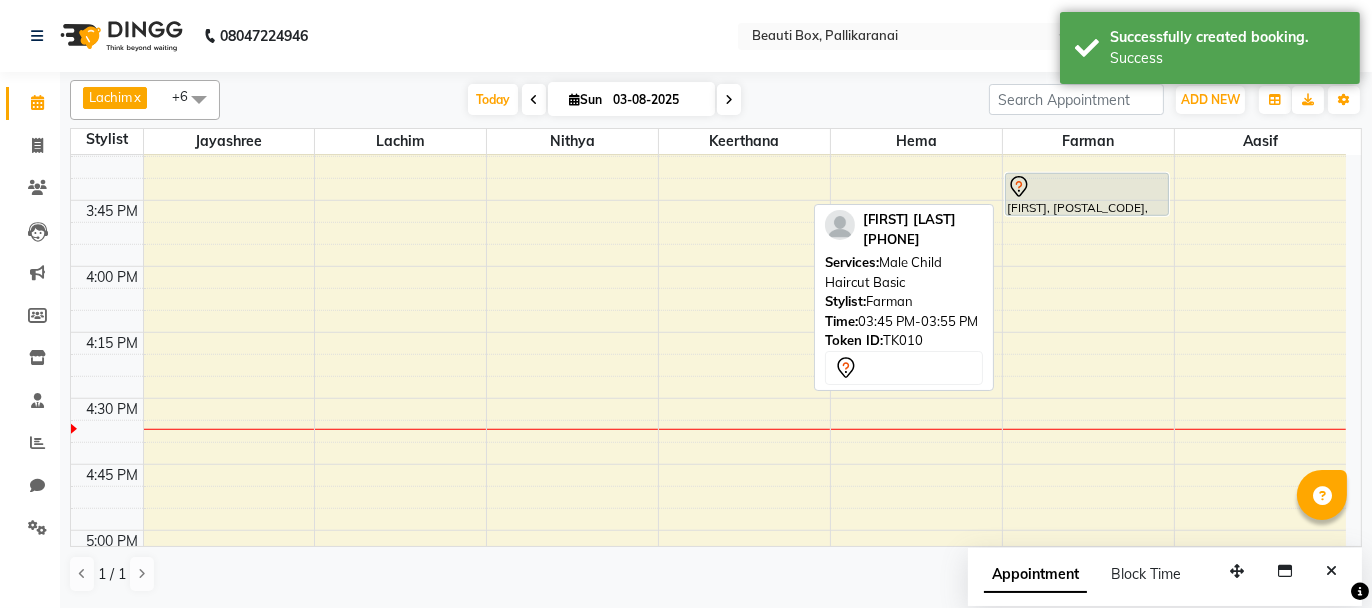 click at bounding box center (1087, 187) 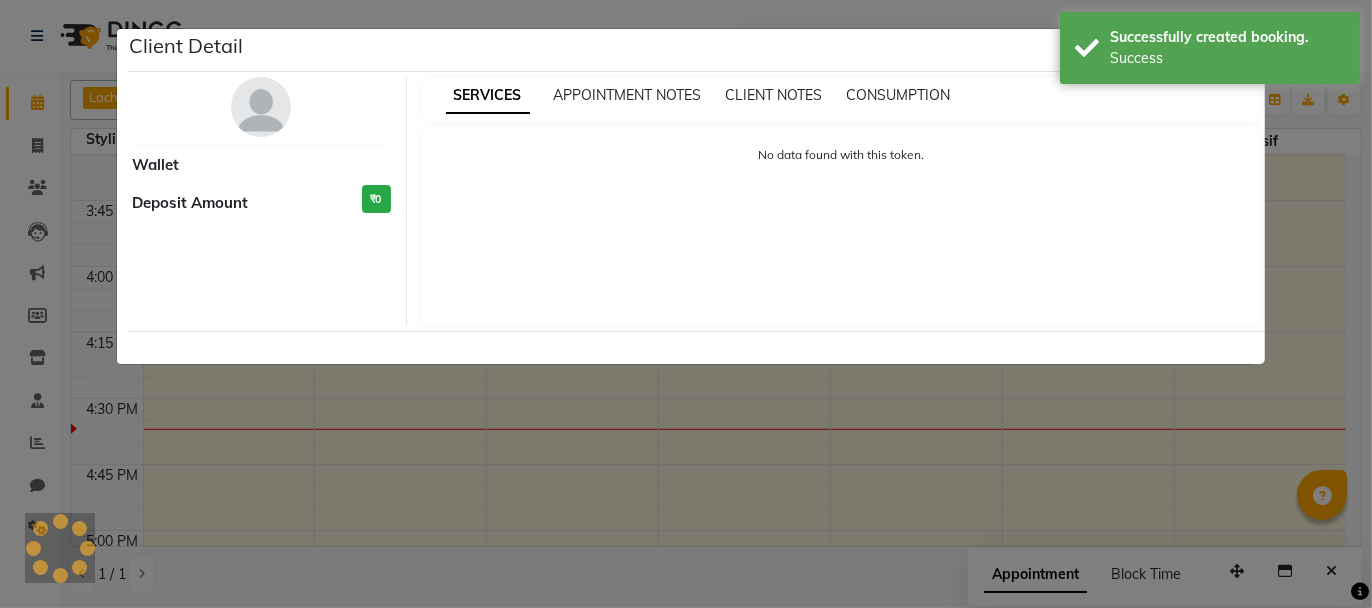 select on "7" 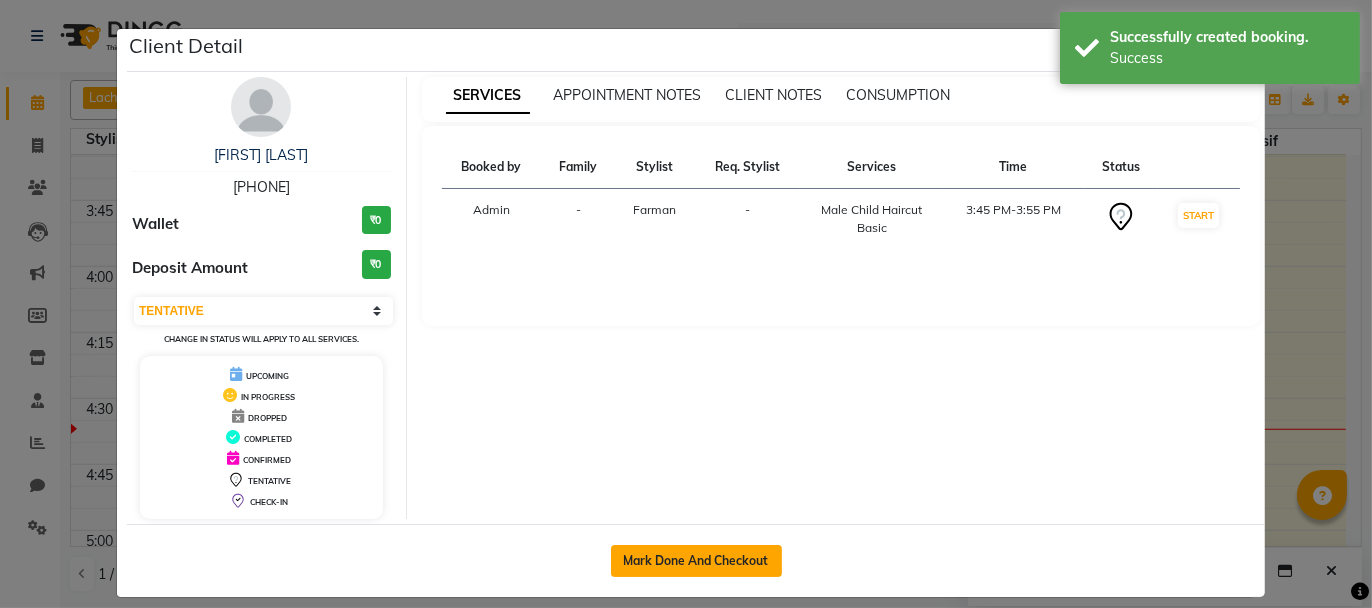 click on "Mark Done And Checkout" 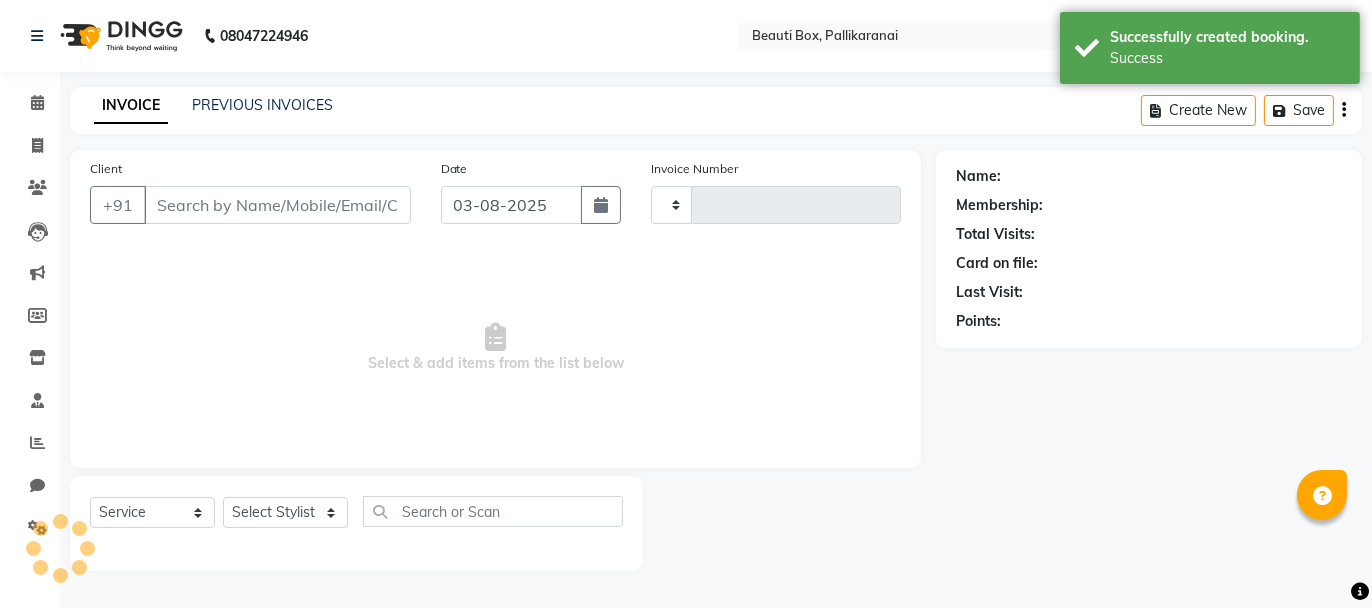 type on "1967" 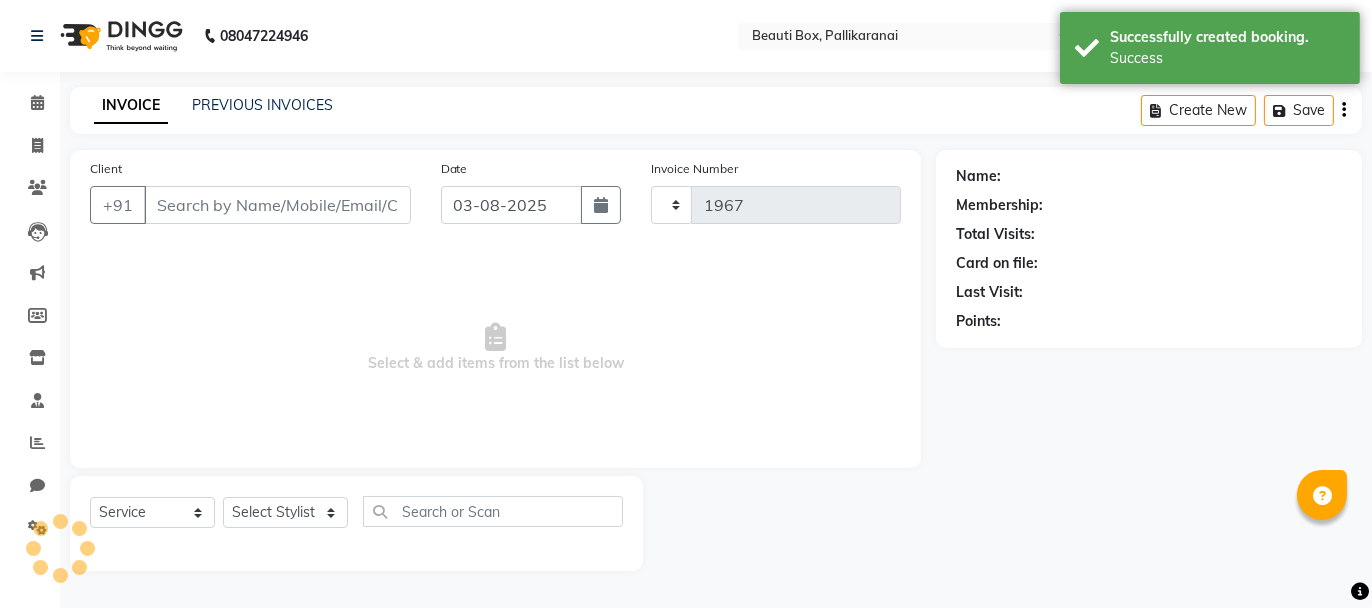 select on "11" 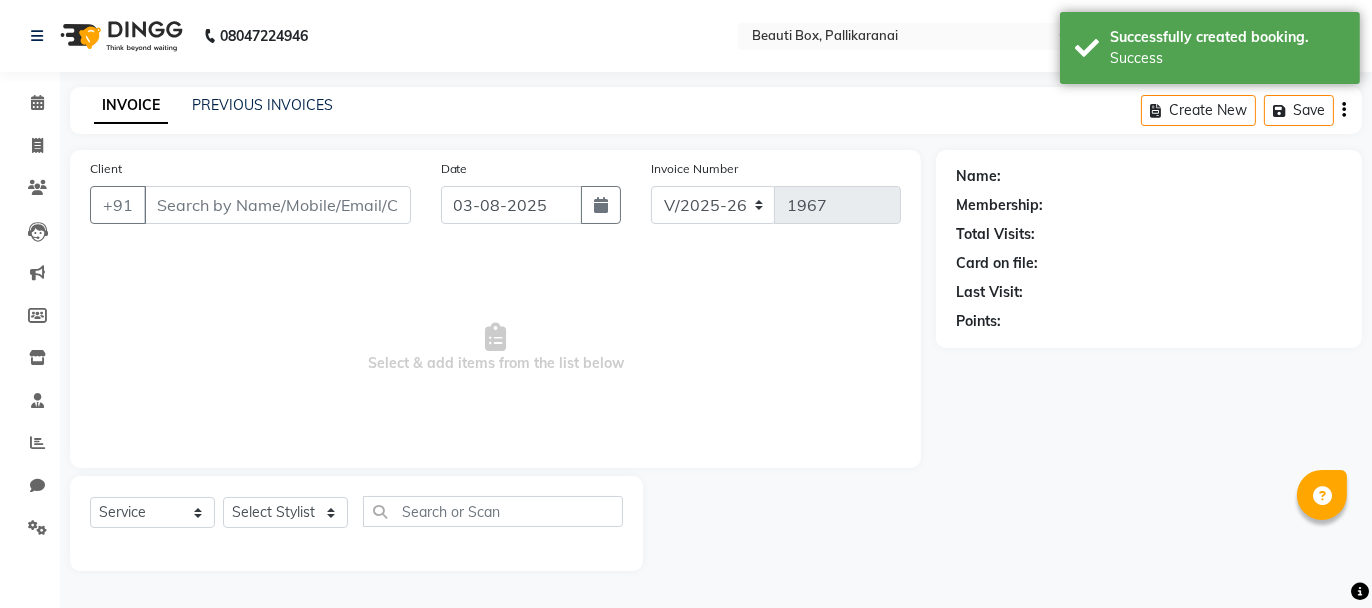 type on "[PHONE]" 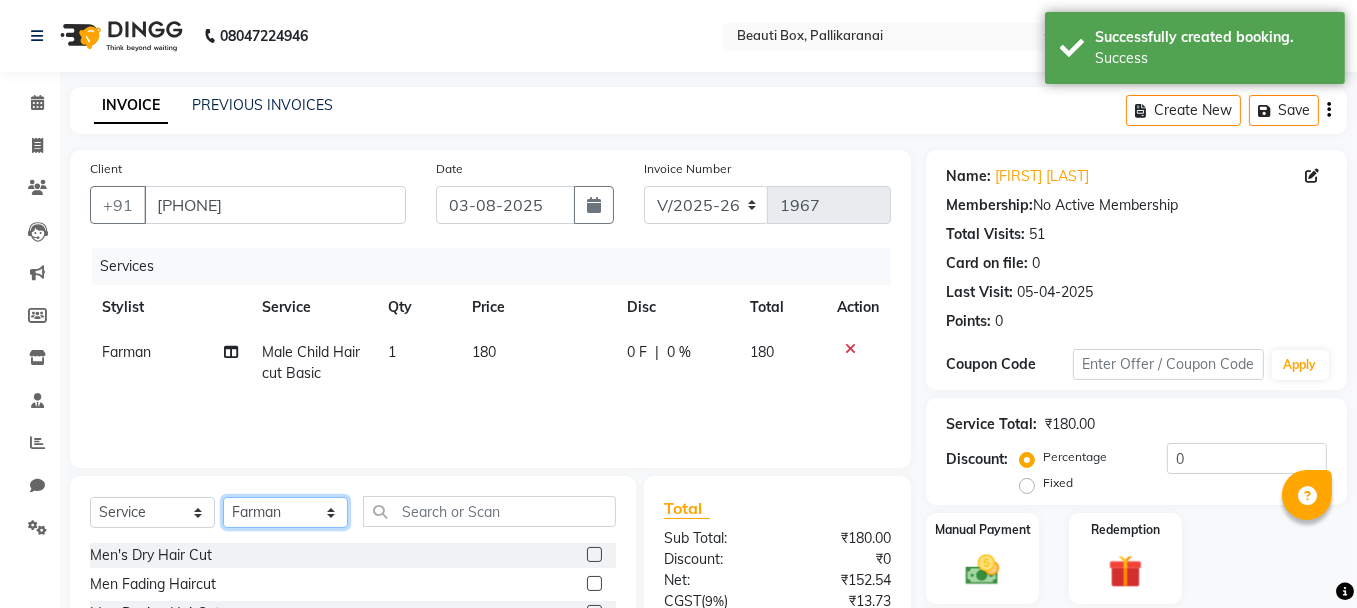 click on "Select Stylist [FIRST] [LAST] [FIRST] [FIRST] [FIRST] [FIRST] [FIRST] [FIRST] [FIRST] [FIRST] [FIRST] [FIRST] [FIRST] [FIRST] [FIRST] [FIRST] [FIRST] [FIRST] [FIRST] [FIRST]" 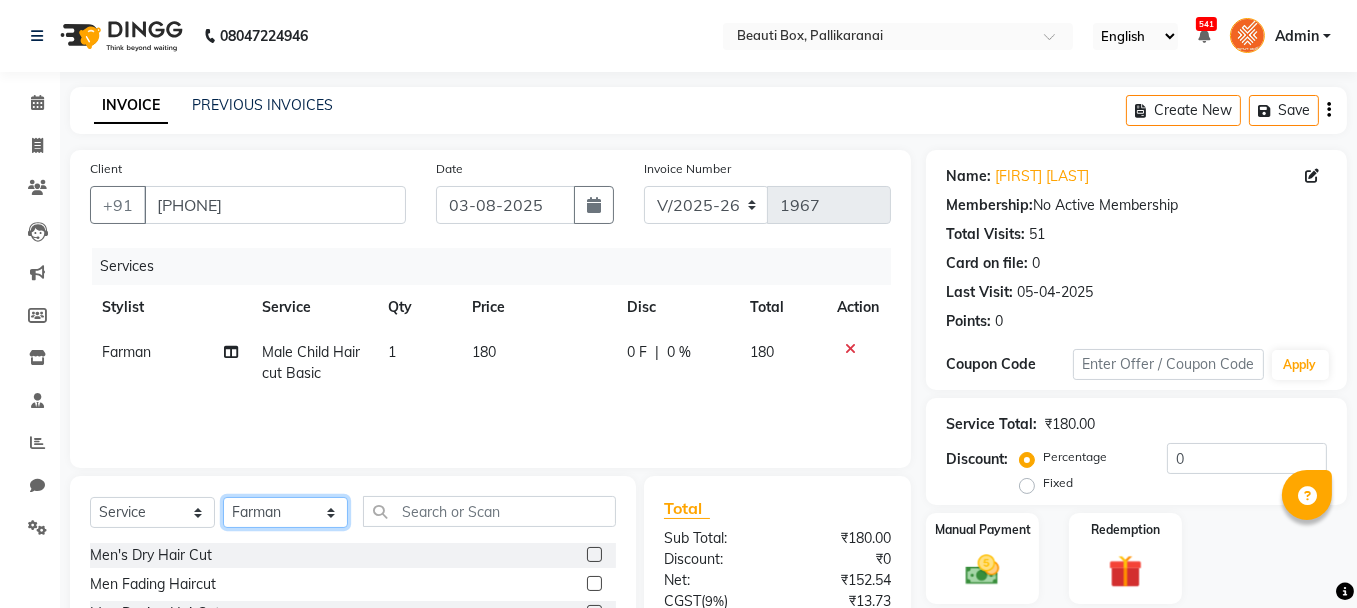 select on "[NUMBER]" 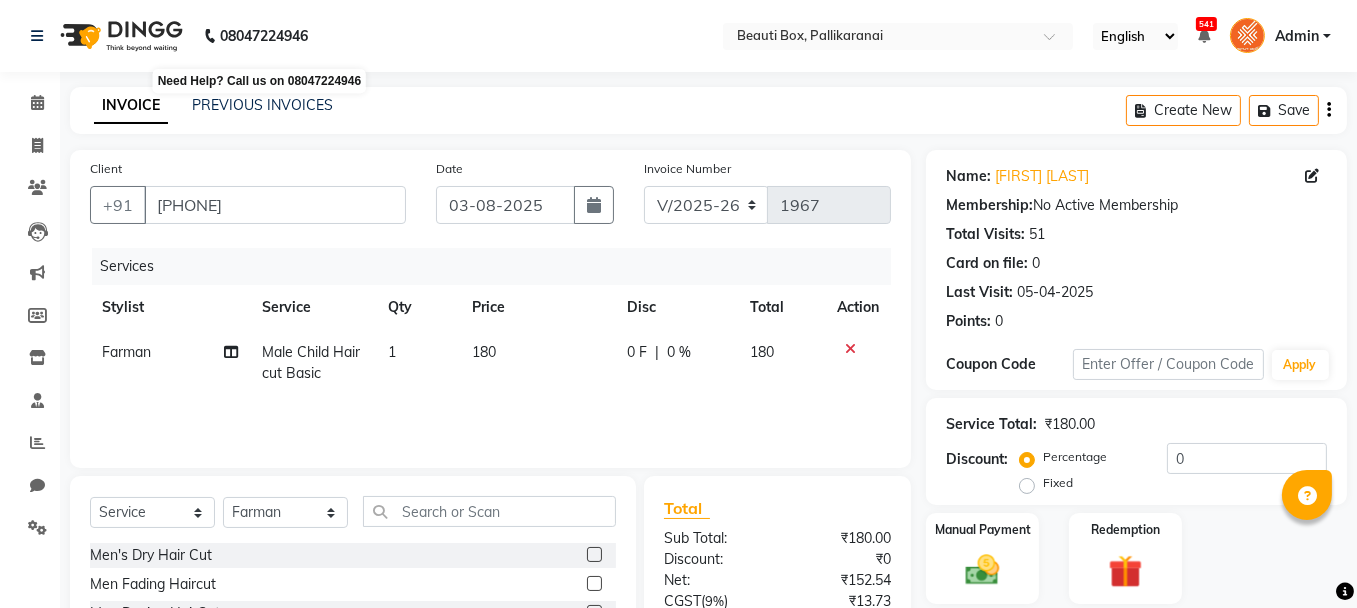 click on "08047224946" 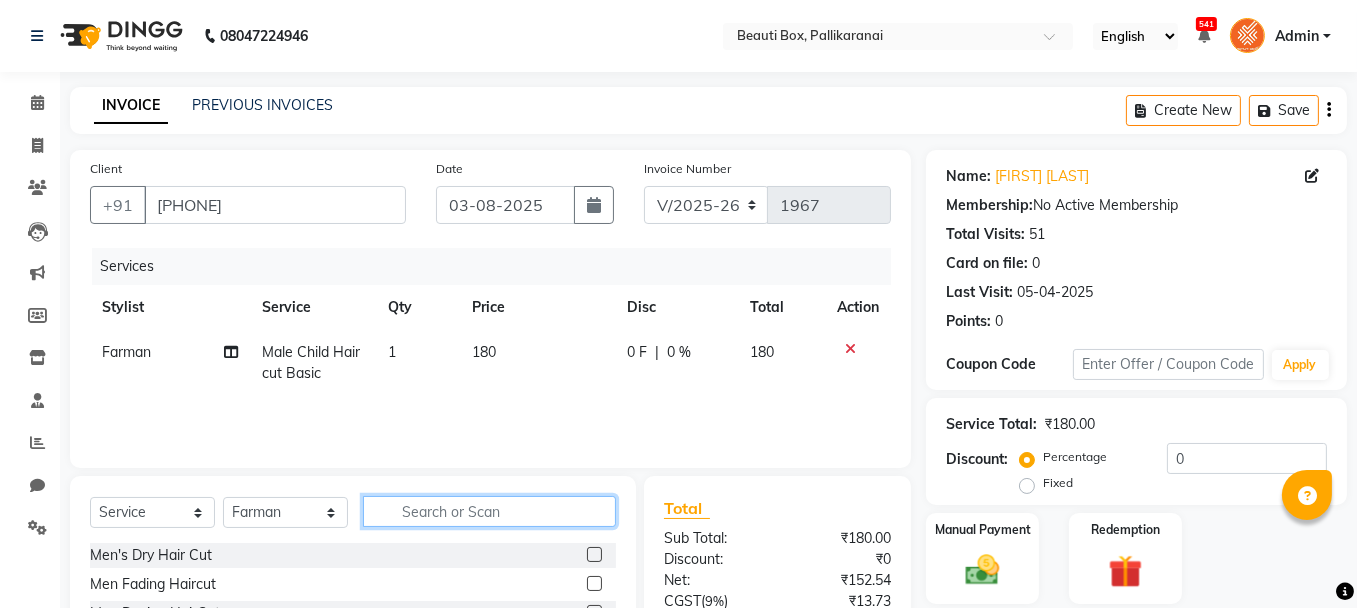 click 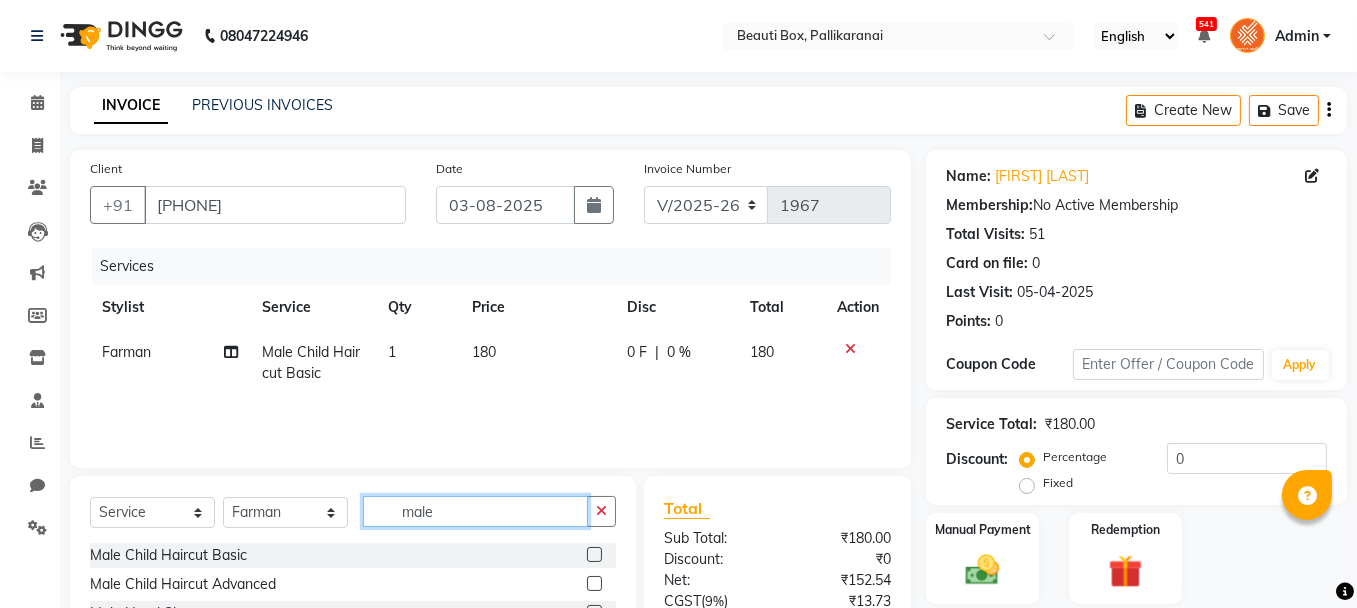 type on "male" 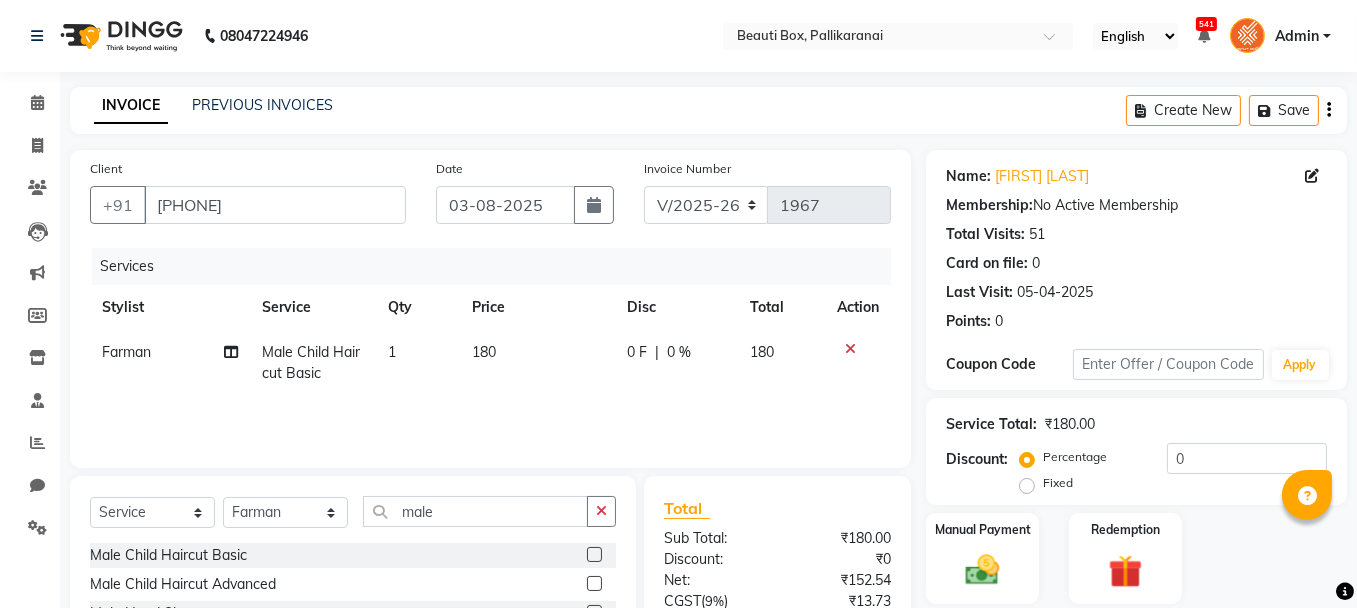 click 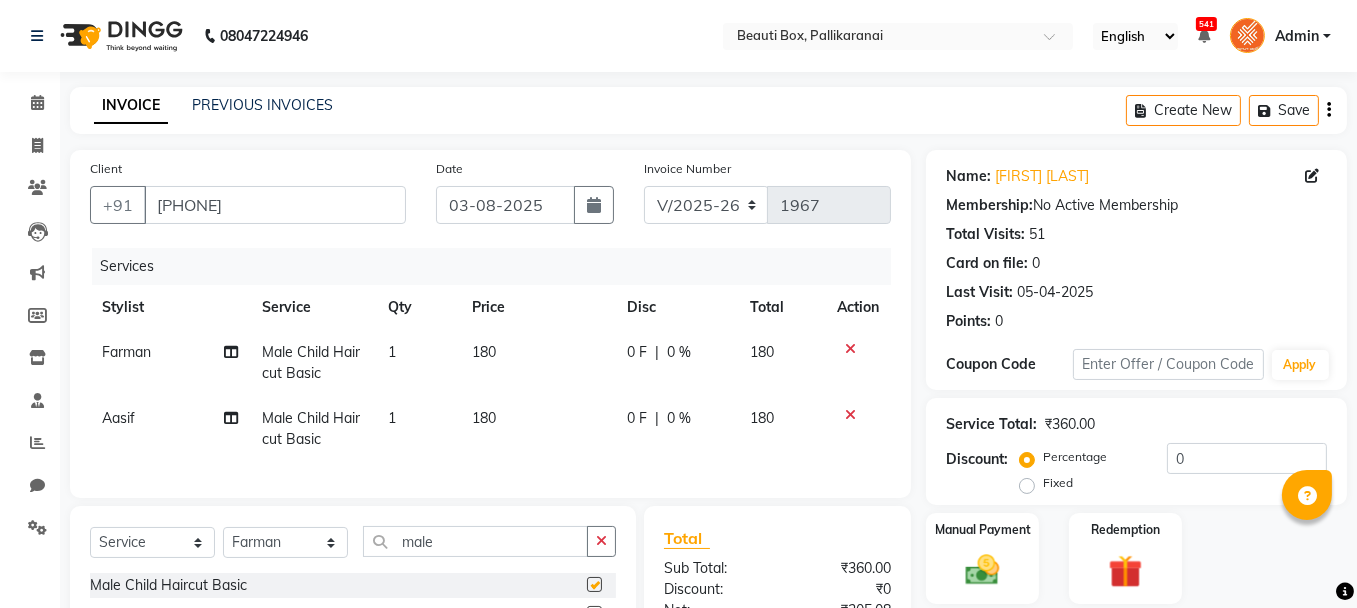 checkbox on "false" 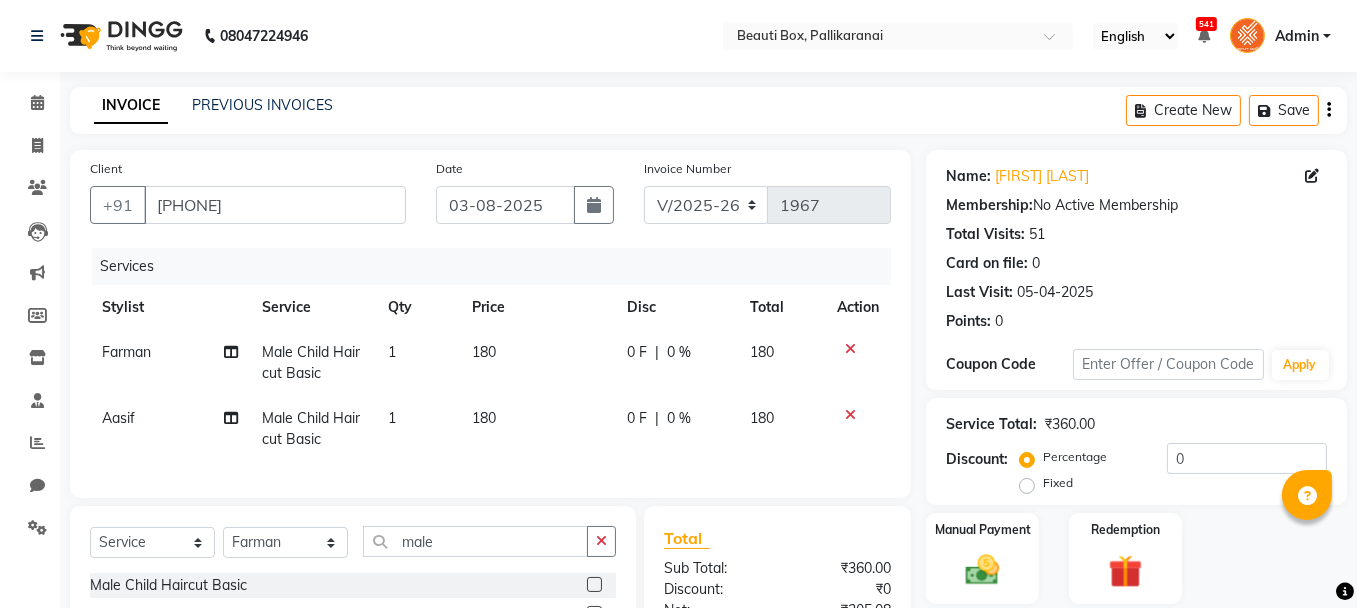 click on "180" 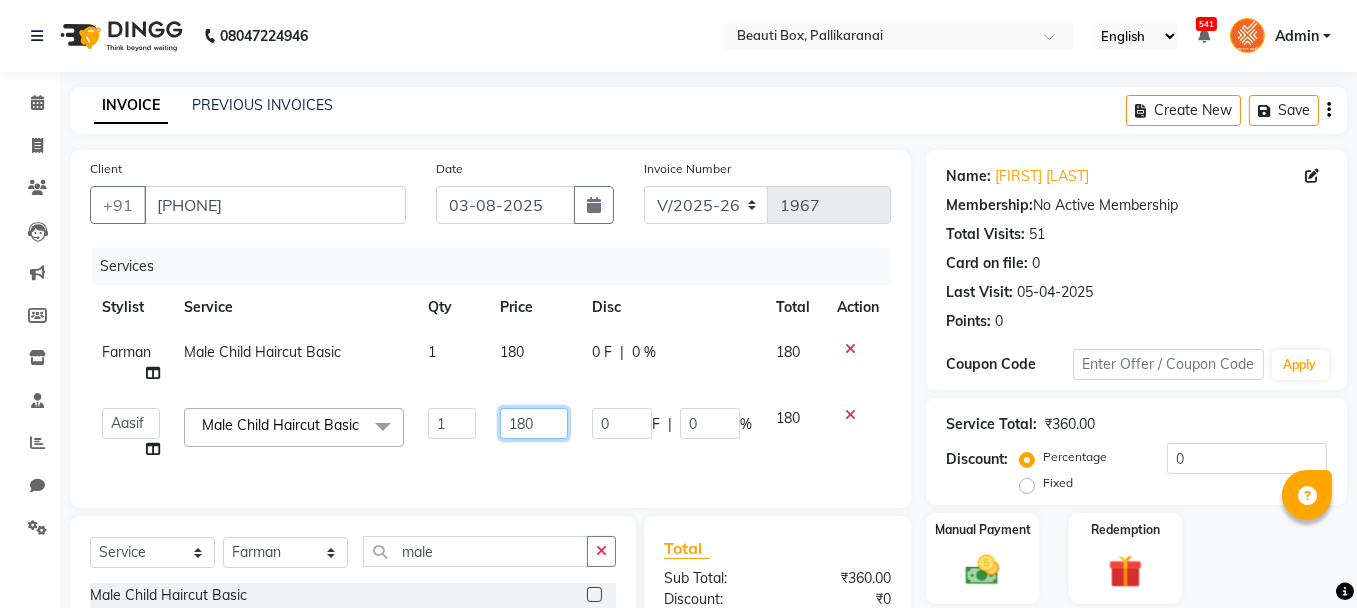 click on "180" 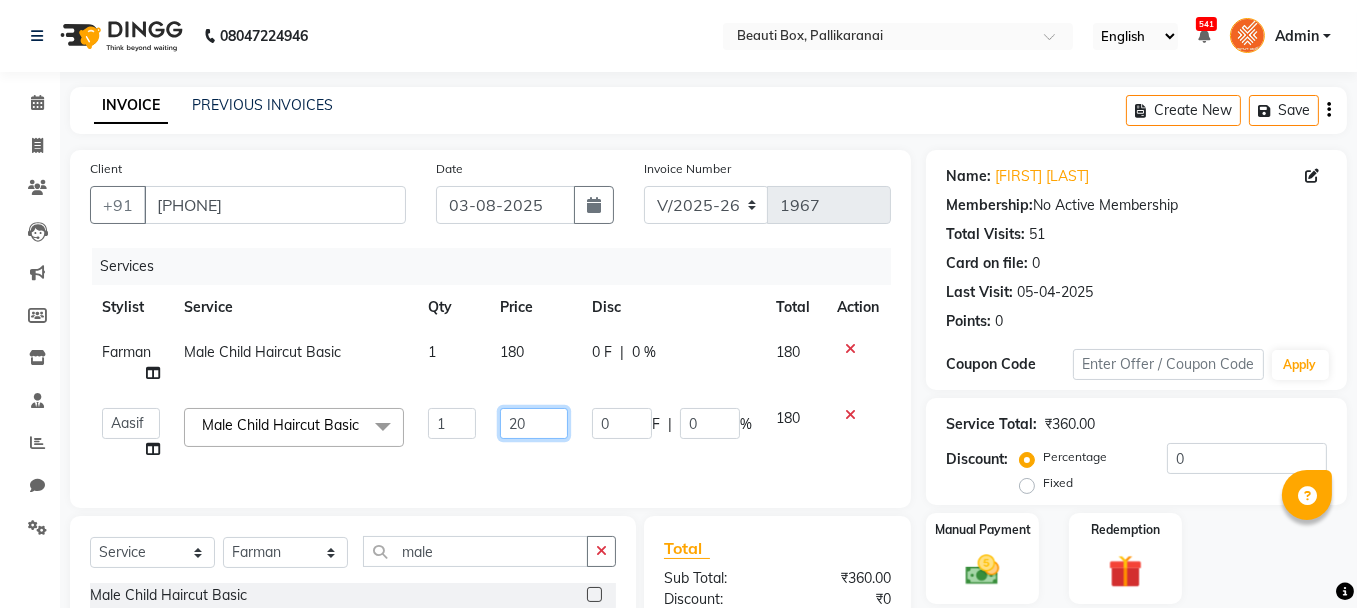 type on "200" 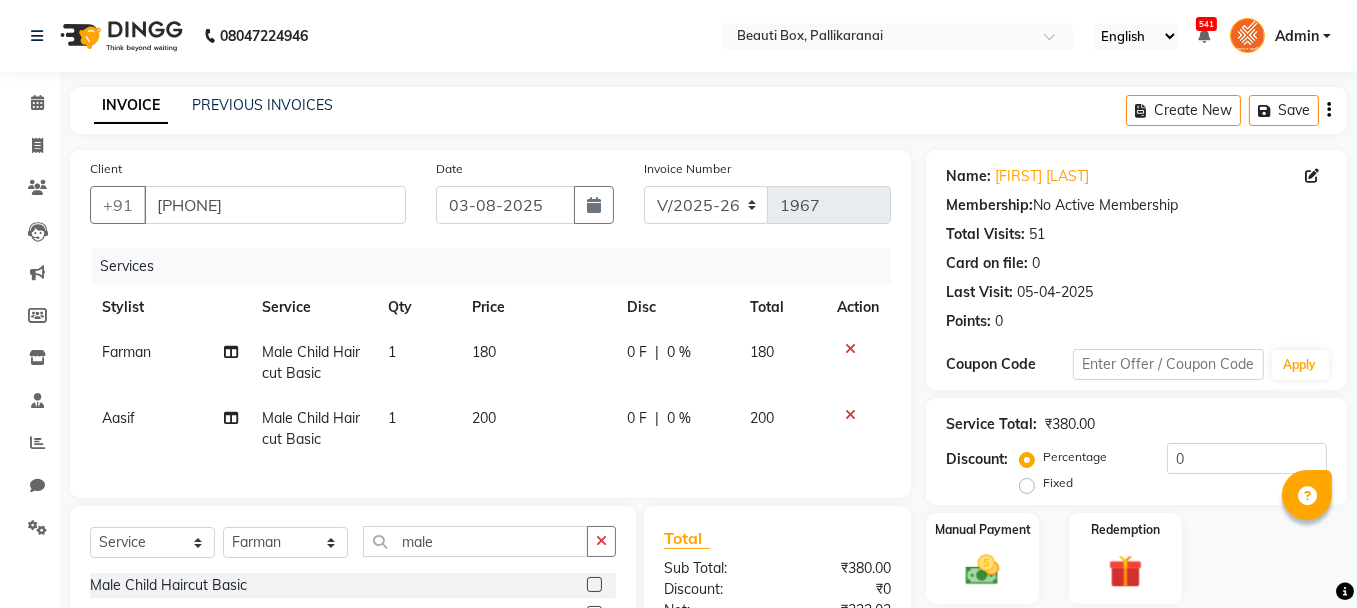 click on "180" 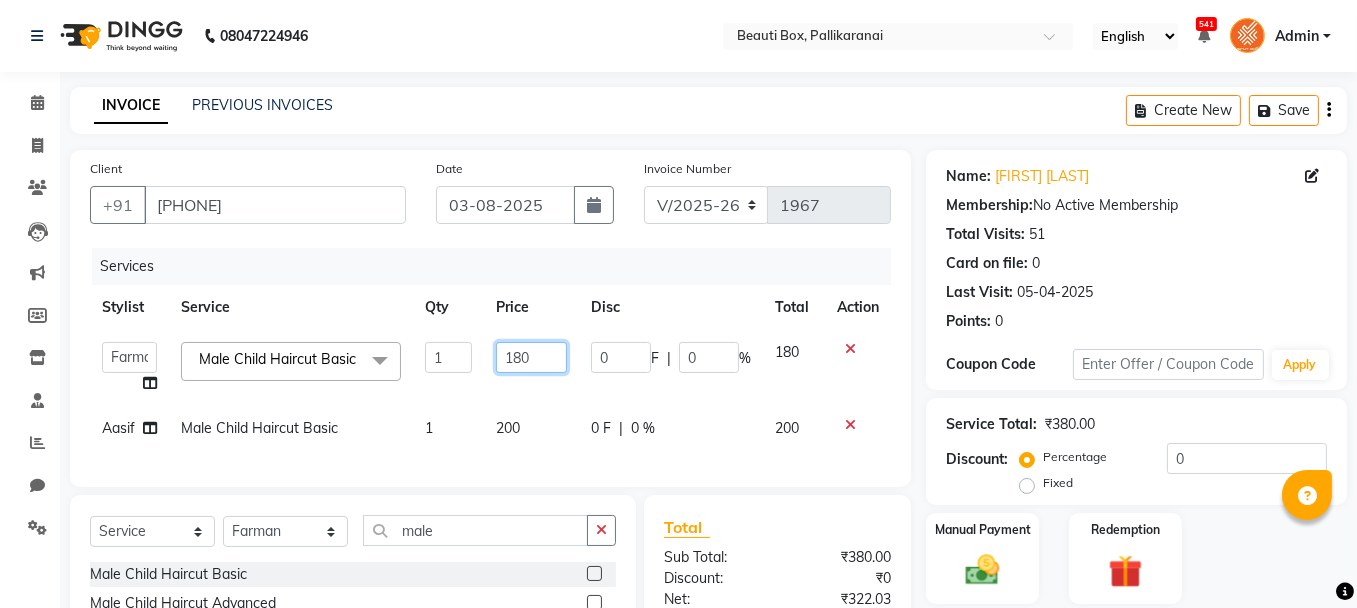 click on "180" 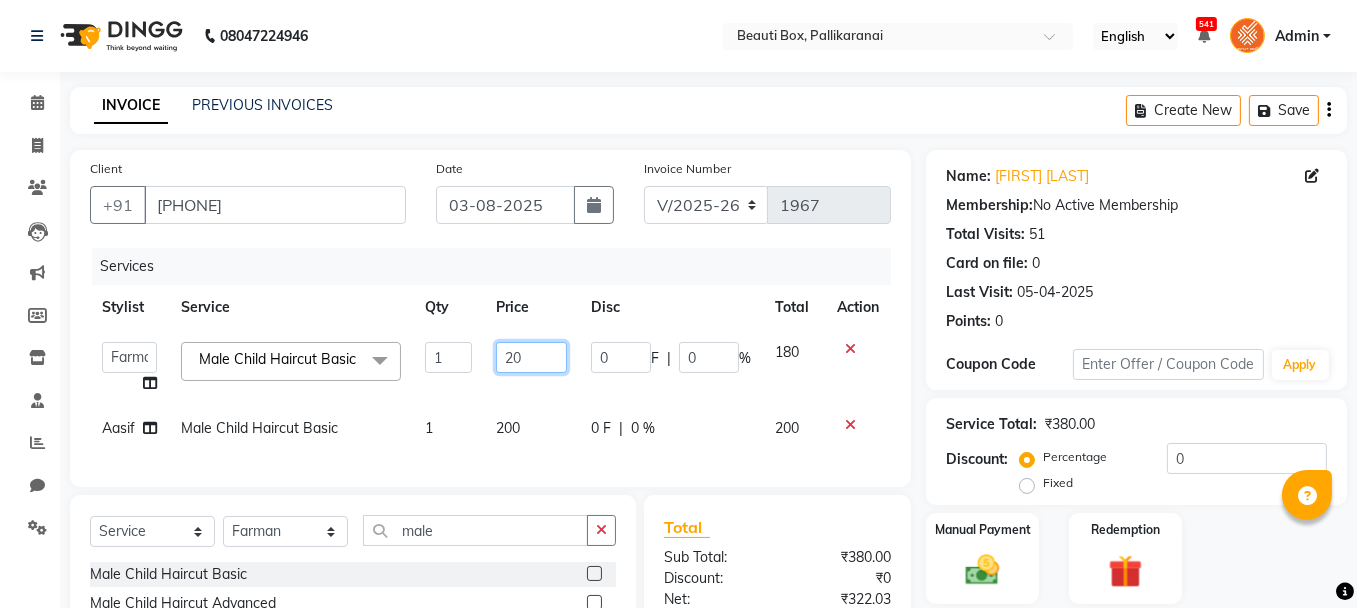 type on "200" 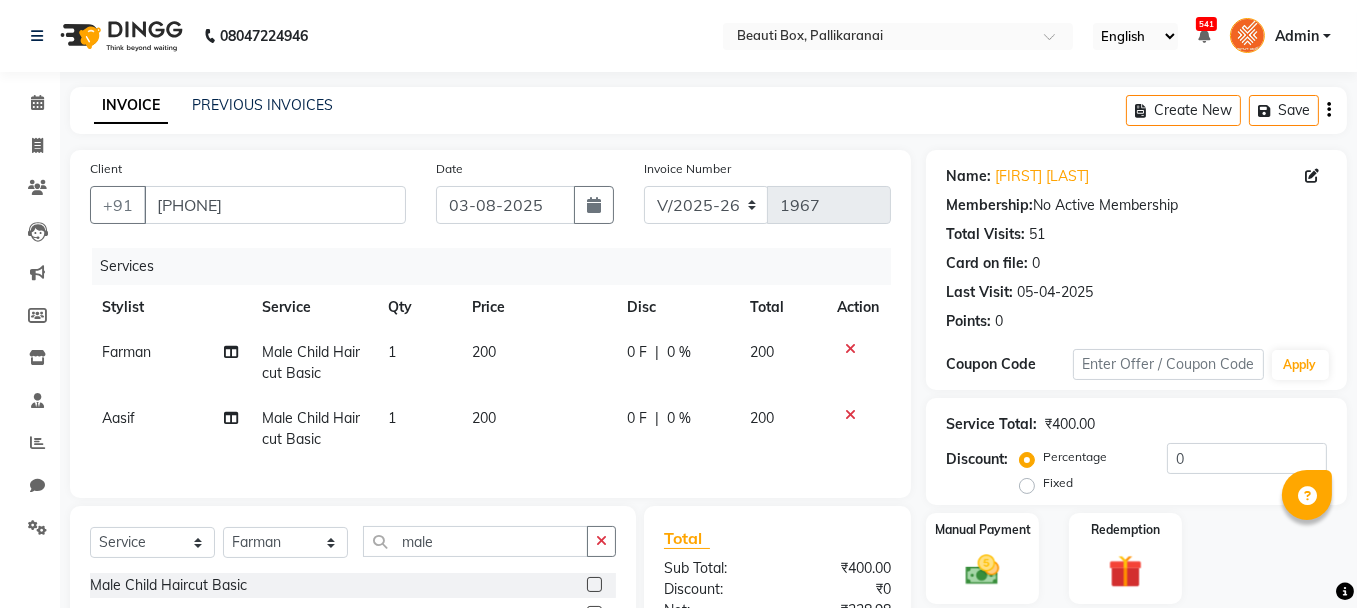 click on "200" 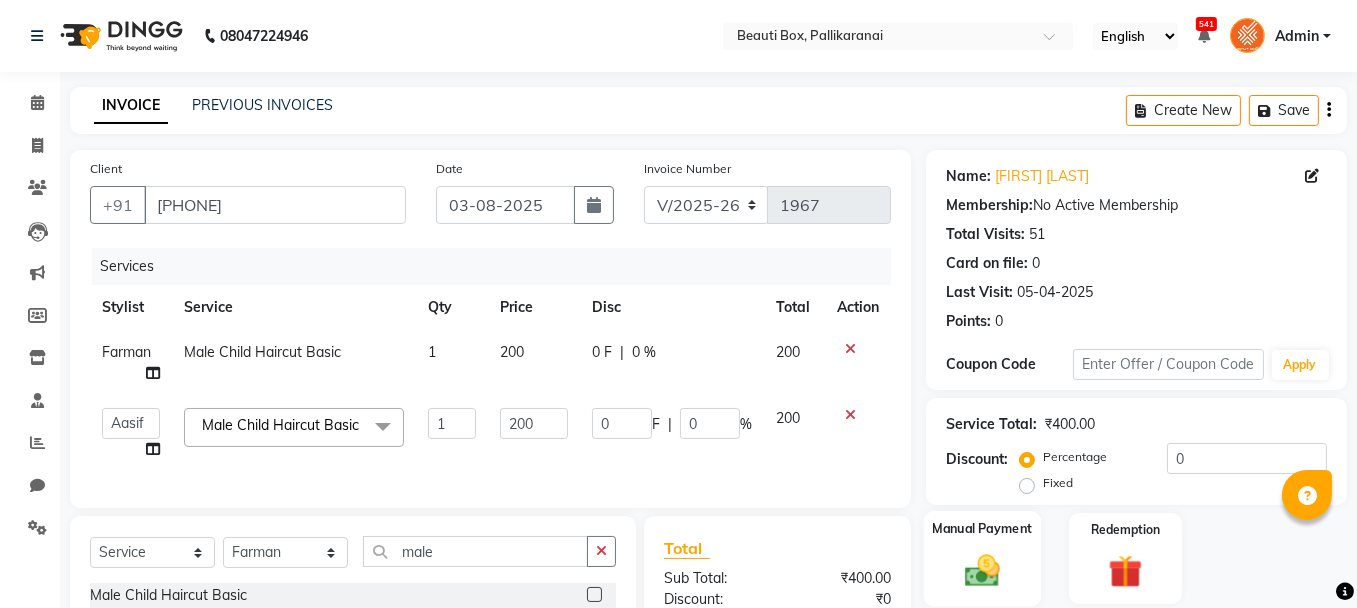 click on "Manual Payment" 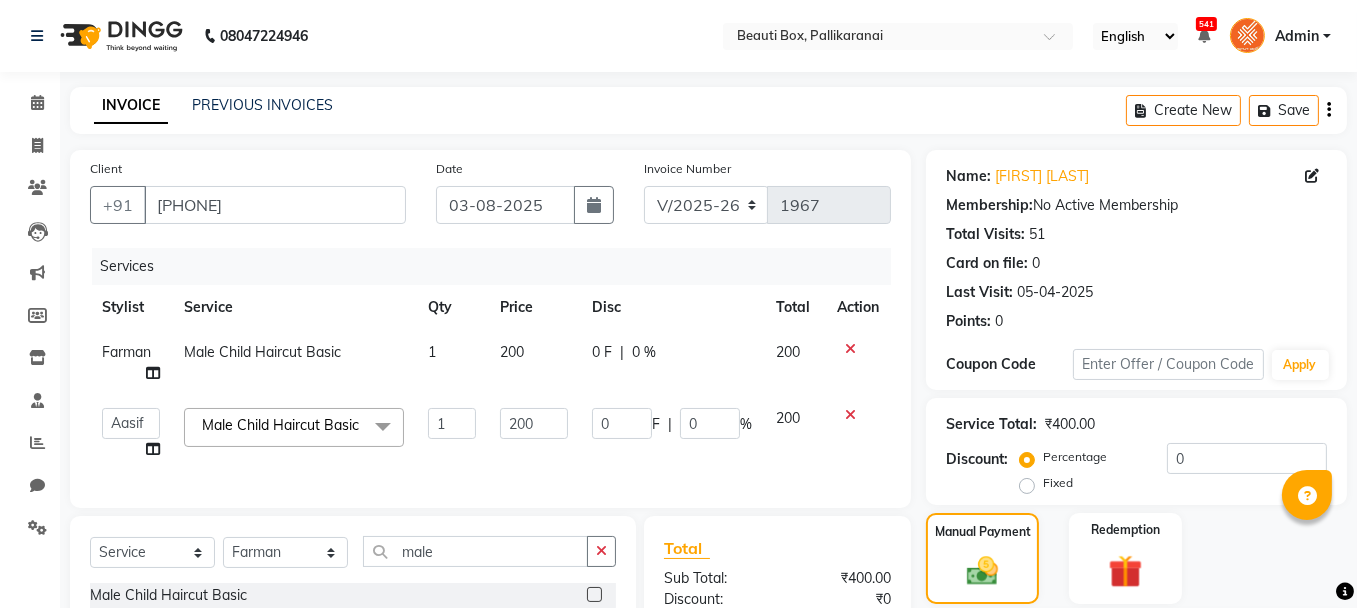 scroll, scrollTop: 253, scrollLeft: 0, axis: vertical 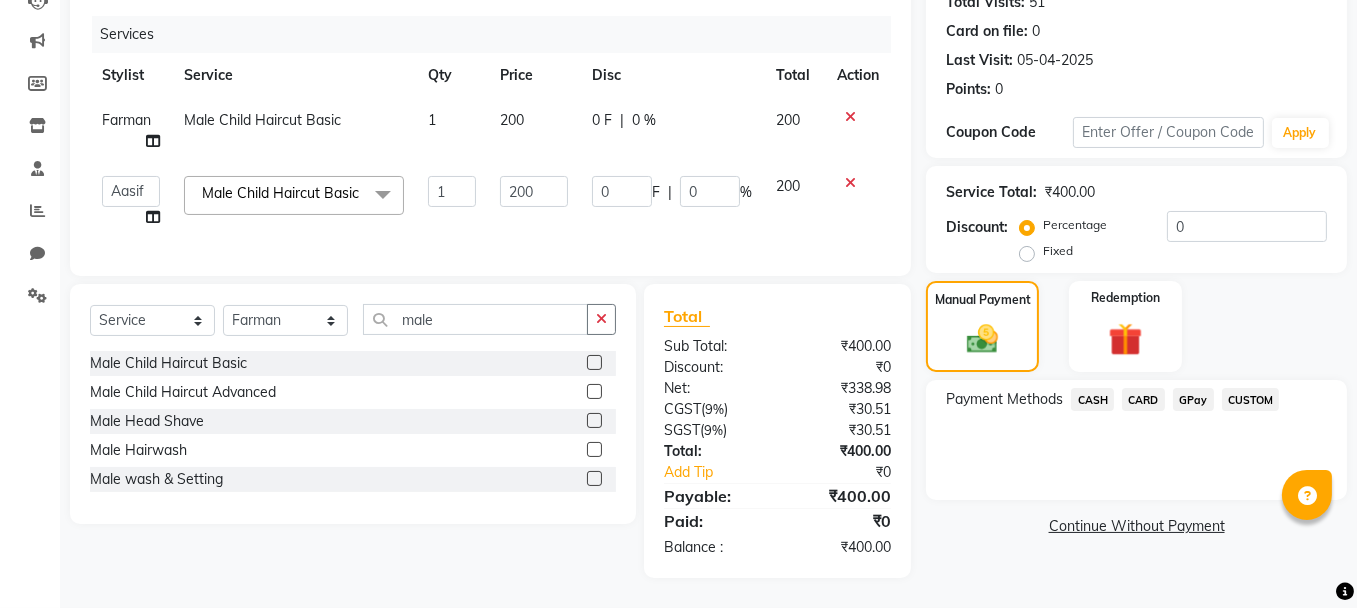 click on "GPay" 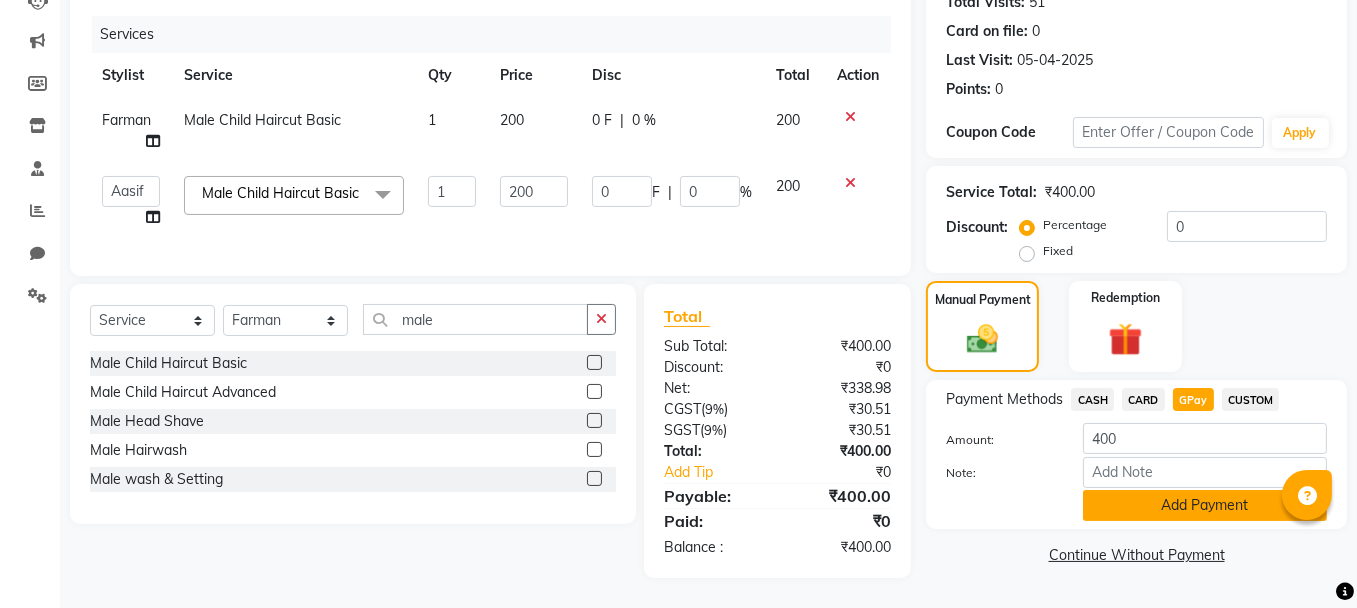 click on "Add Payment" 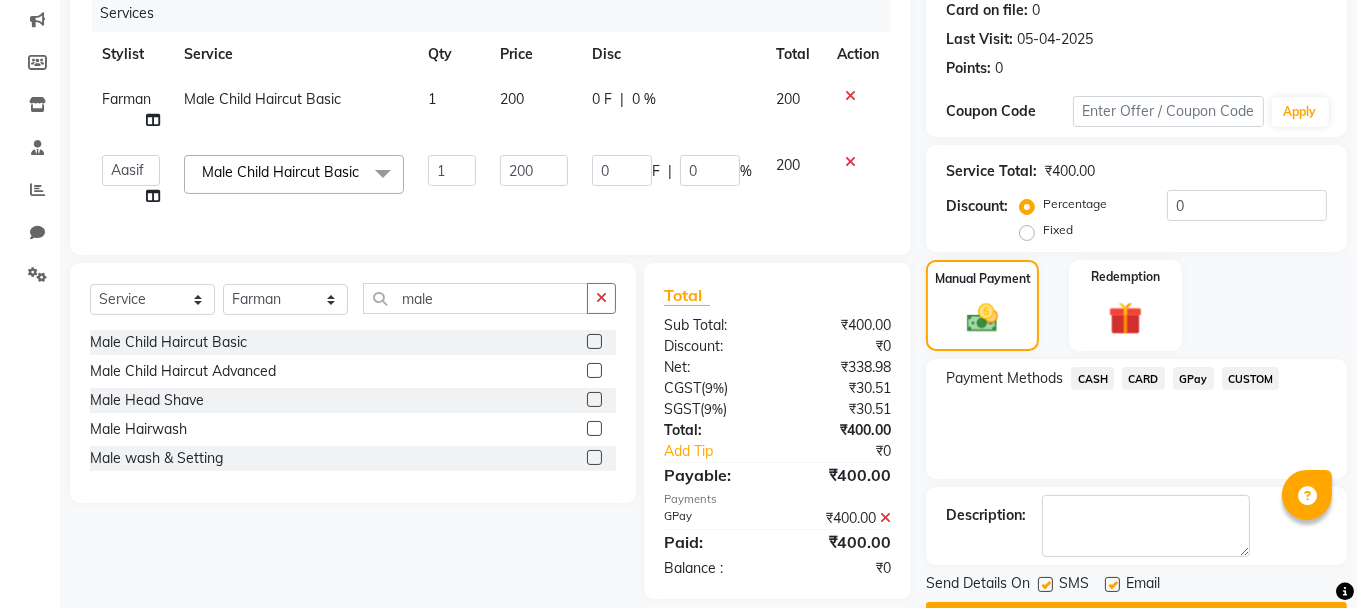 scroll, scrollTop: 305, scrollLeft: 0, axis: vertical 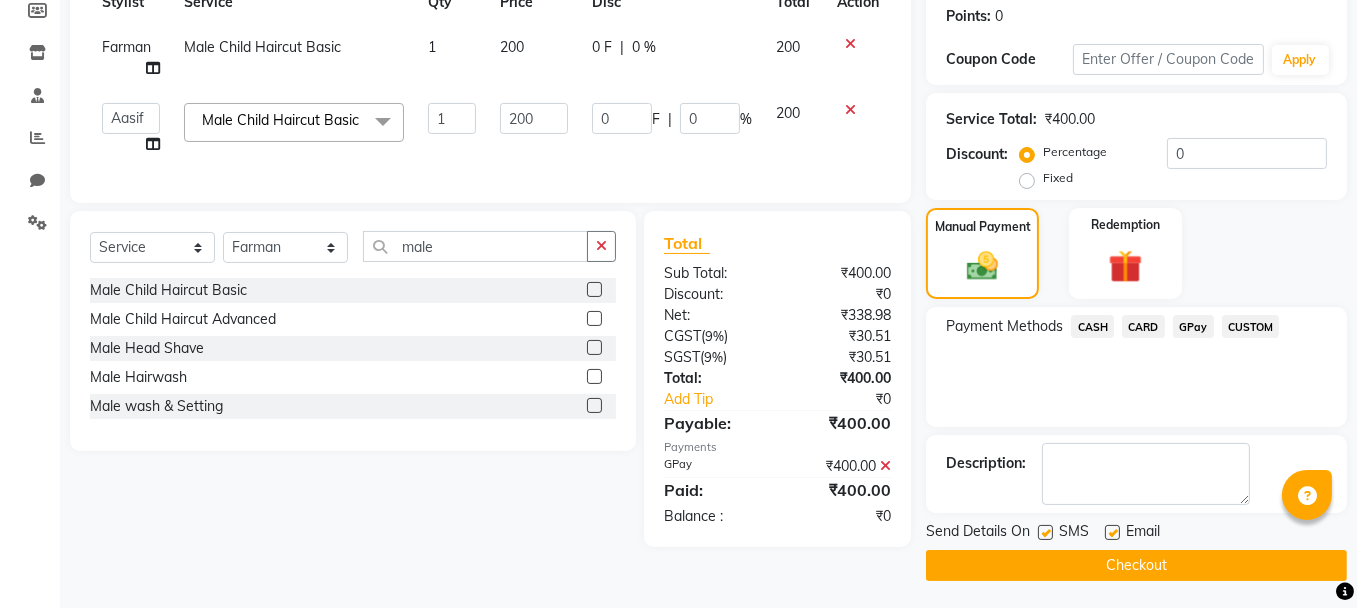 click on "Checkout" 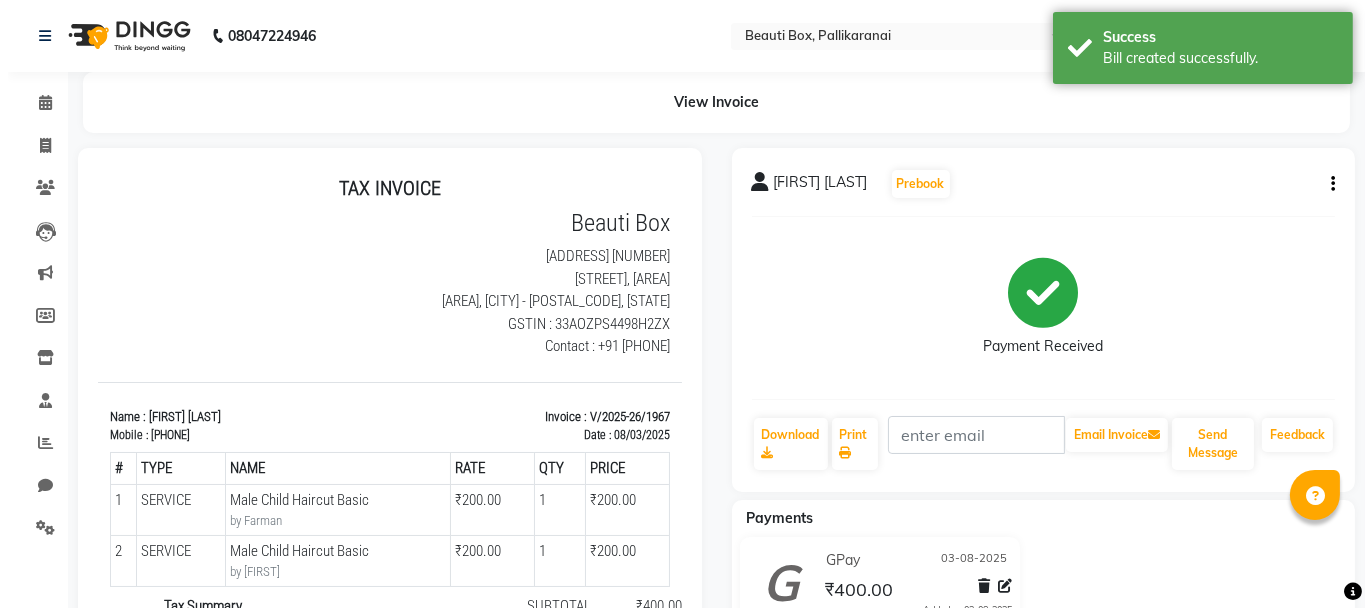 scroll, scrollTop: 0, scrollLeft: 0, axis: both 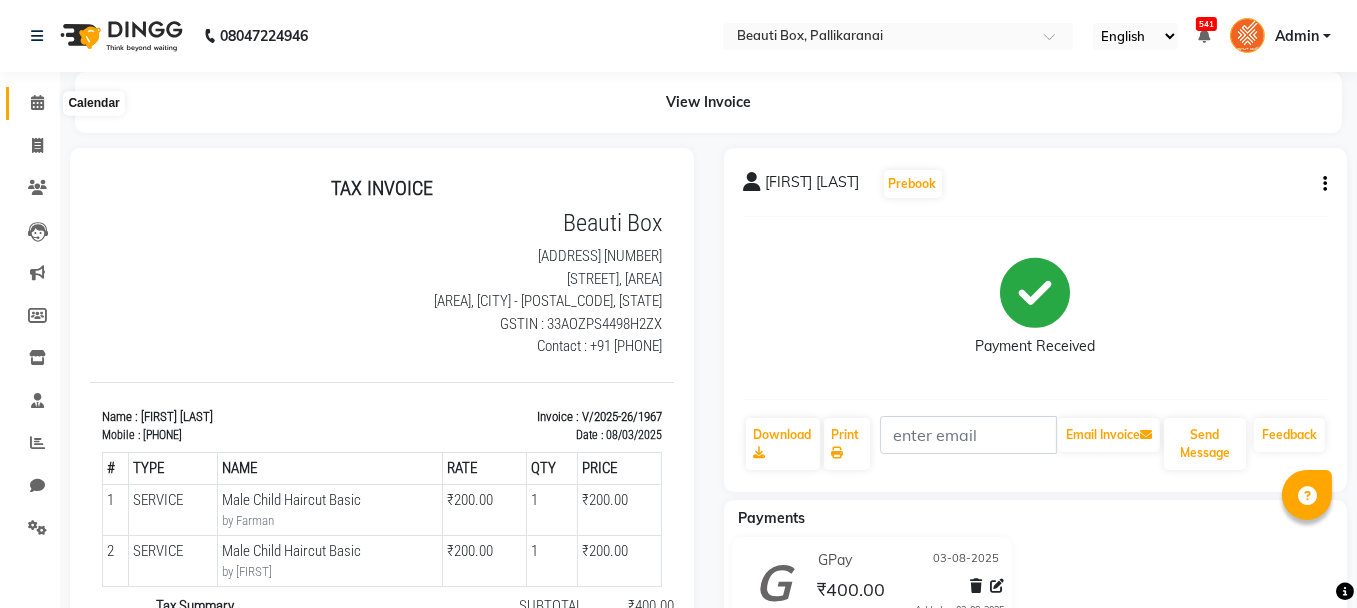 click 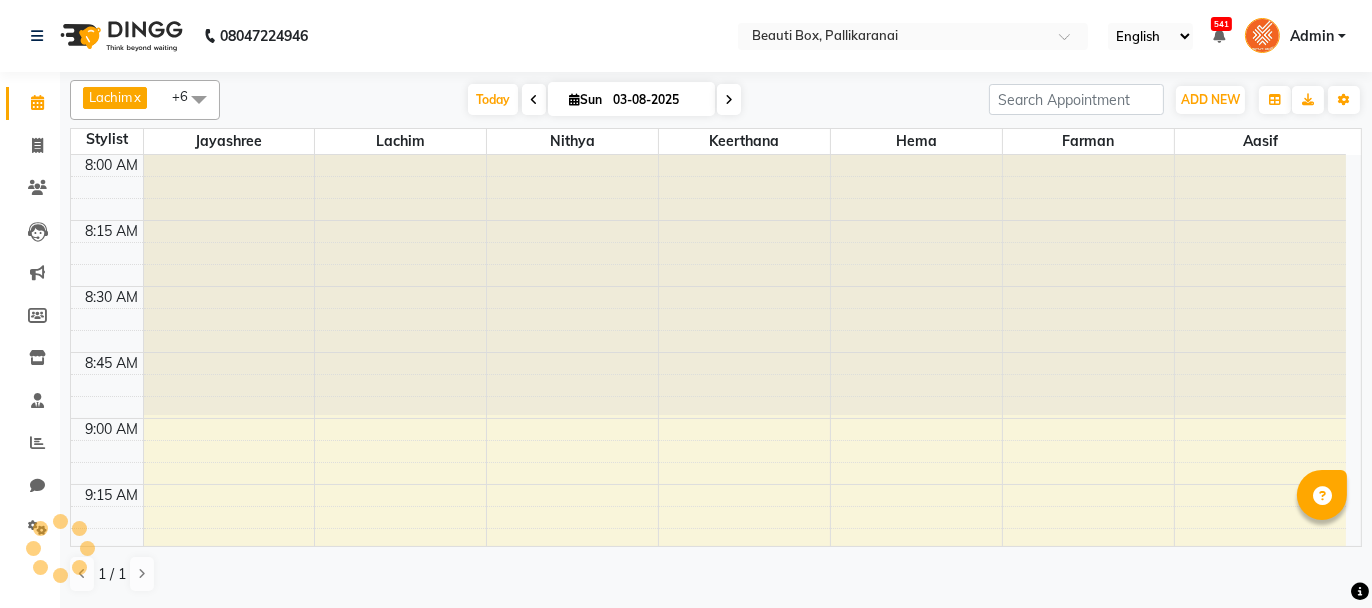 scroll, scrollTop: 0, scrollLeft: 0, axis: both 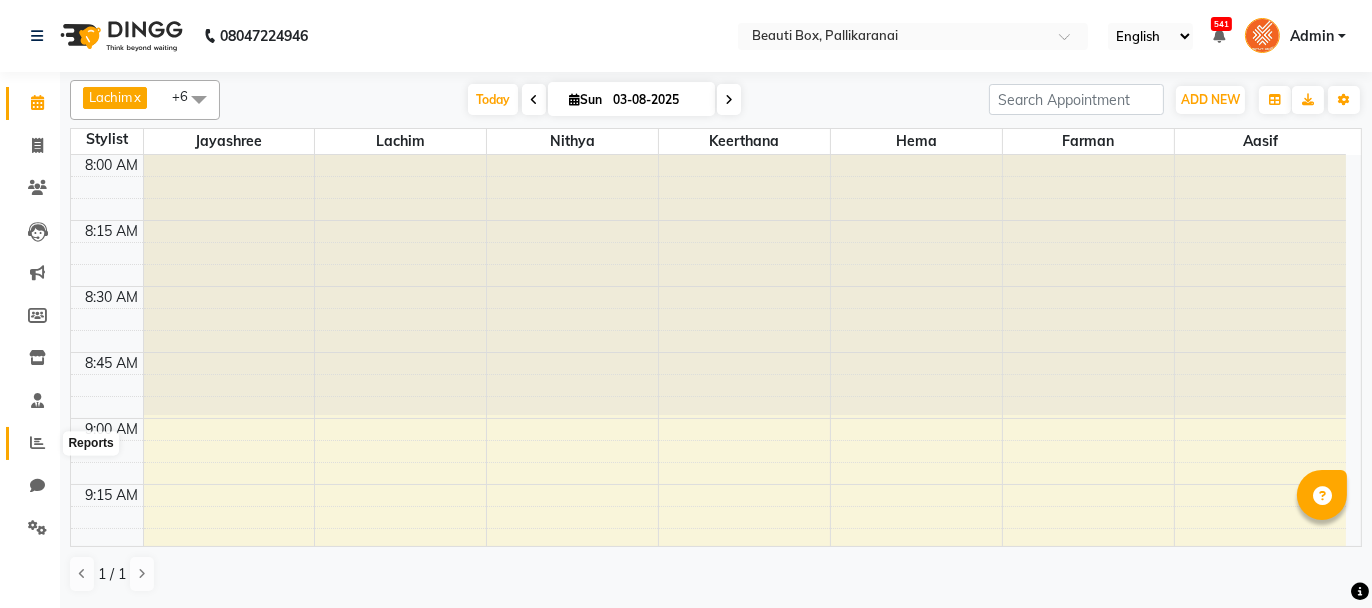click 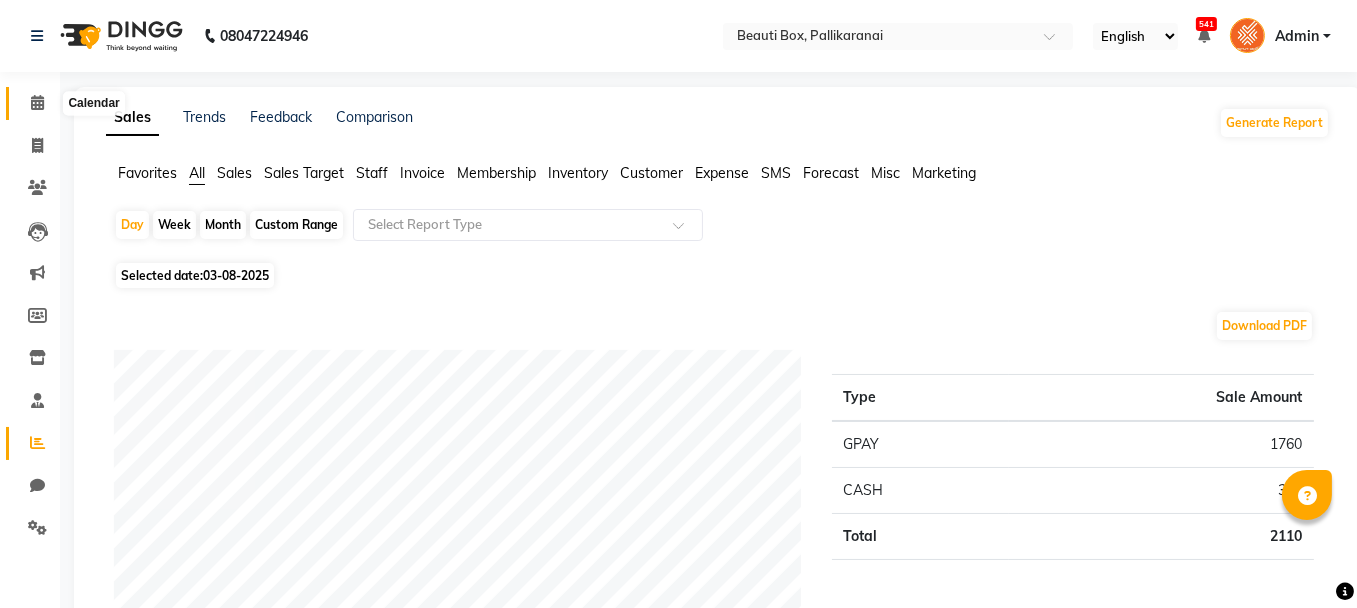 click 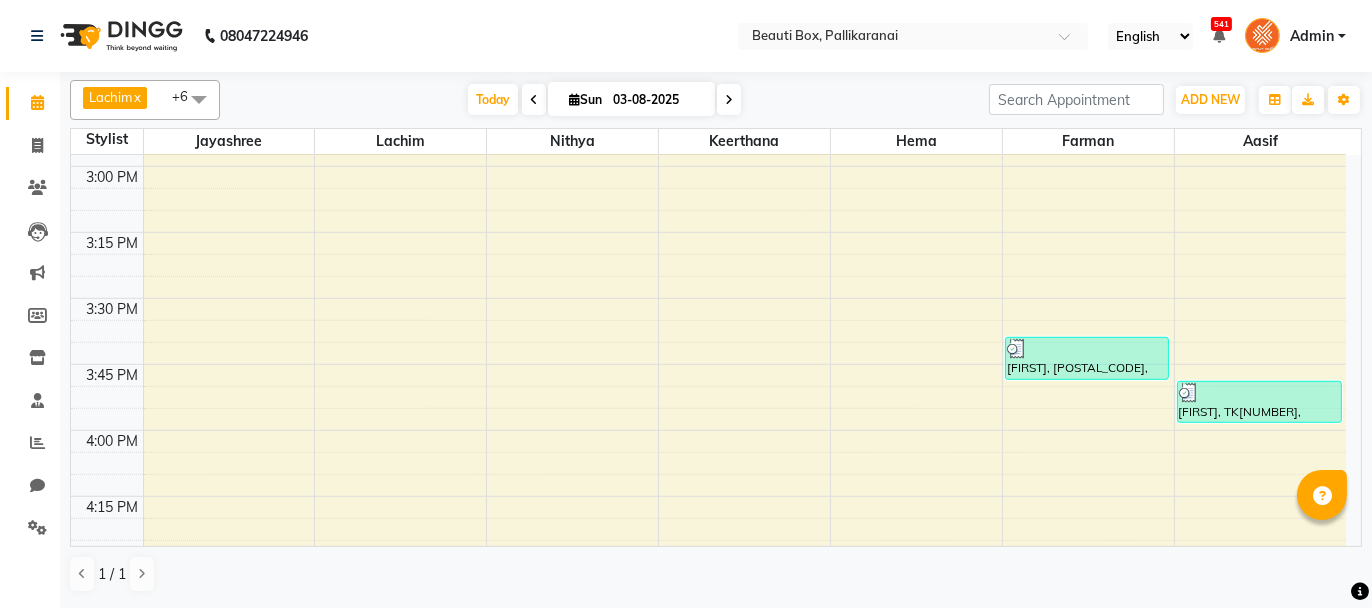 scroll, scrollTop: 1800, scrollLeft: 0, axis: vertical 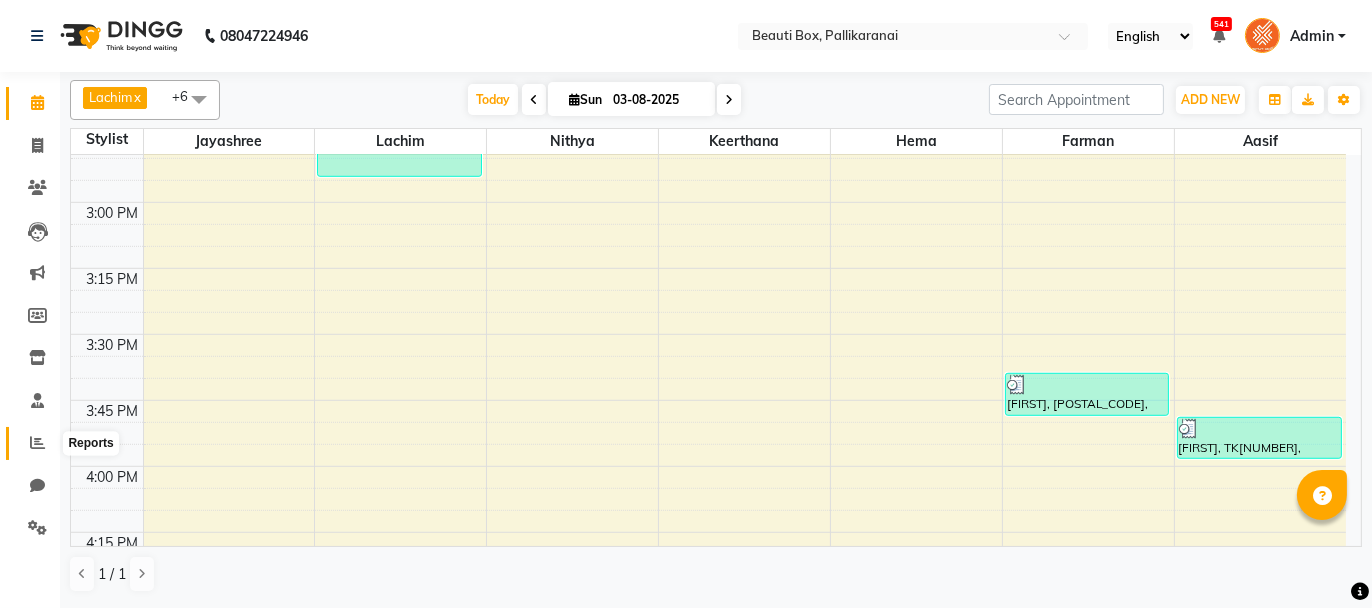 click 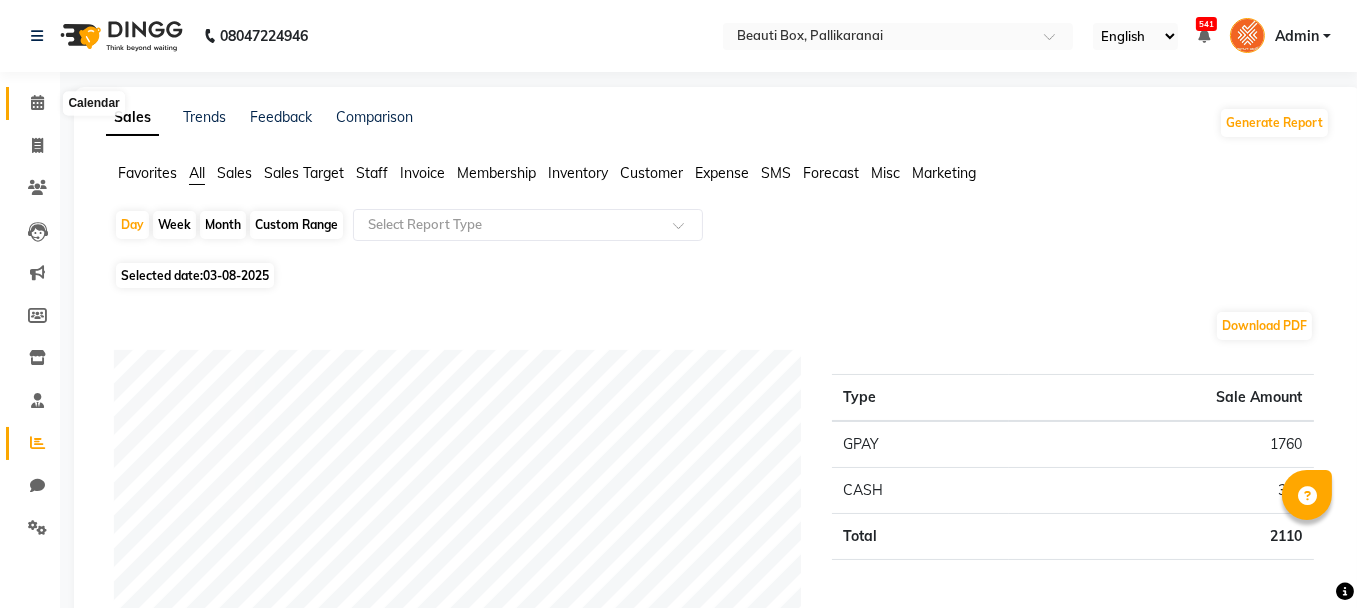 click 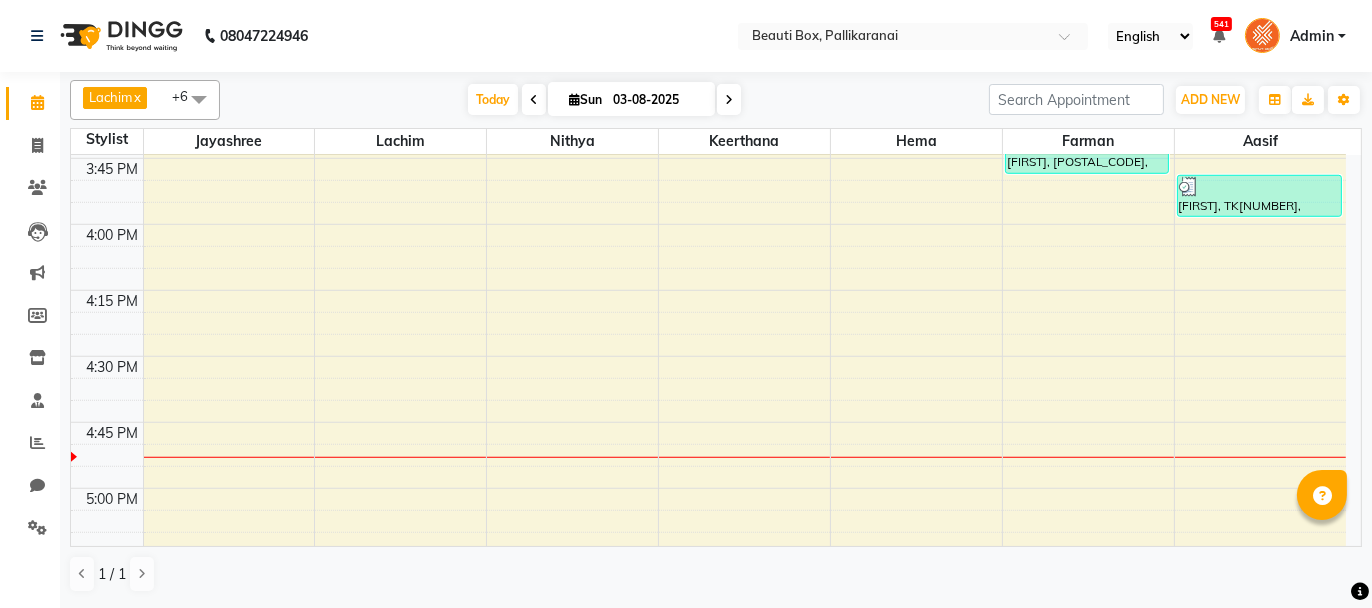 scroll, scrollTop: 2000, scrollLeft: 0, axis: vertical 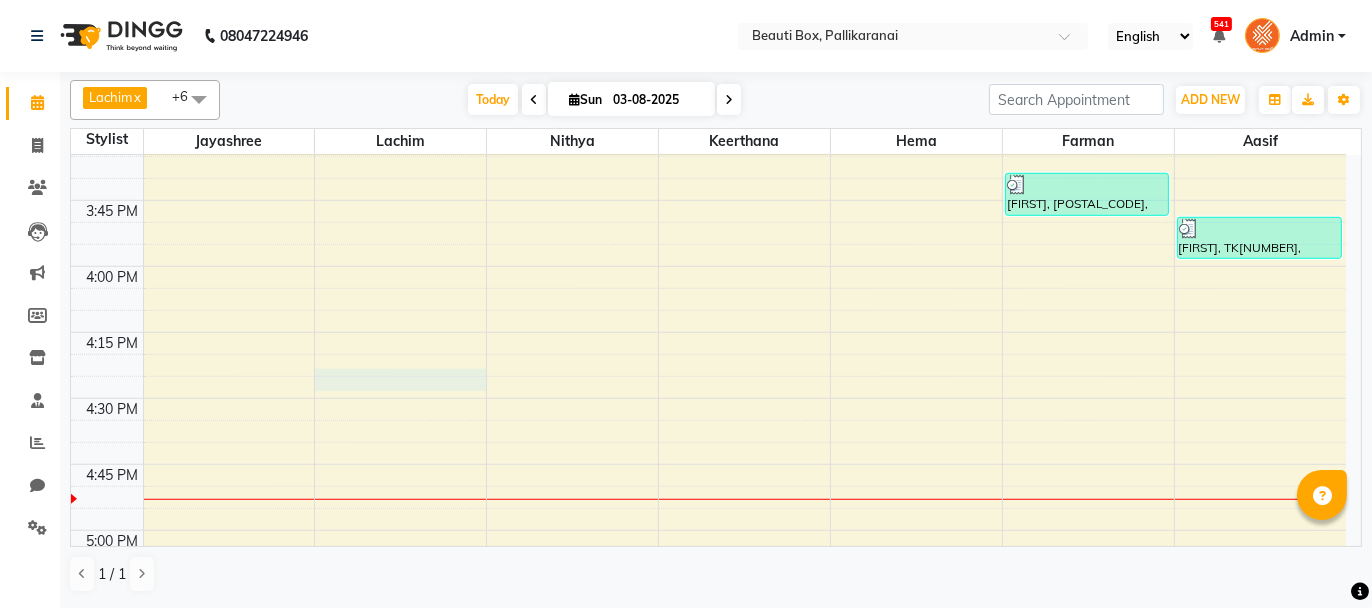 click on "8:00 AM 8:15 AM 8:30 AM 8:45 AM 9:00 AM 9:15 AM 9:30 AM 9:45 AM 10:00 AM 10:15 AM 10:30 AM 10:45 AM 11:00 AM 11:15 AM 11:30 AM 11:45 AM 12:00 PM 12:15 PM 12:30 PM 12:45 PM 1:00 PM 1:15 PM 1:30 PM 1:45 PM 2:00 PM 2:15 PM 2:30 PM 2:45 PM 3:00 PM 3:15 PM 3:30 PM 3:45 PM 4:00 PM 4:15 PM 4:30 PM 4:45 PM 5:00 PM 5:15 PM 5:30 PM 5:45 PM 6:00 PM 6:15 PM 6:30 PM 6:45 PM 7:00 PM 7:15 PM 7:30 PM 7:45 PM 8:00 PM 8:15 PM 8:30 PM 8:45 PM 9:00 PM 9:15 PM 9:30 PM 9:45 PM     [FIRST], TK01, [TIME]-[TIME], Male Child Haircut Basic      [FIRST], TK05, [TIME]-[TIME], Beard Shaping ,Men Fading Haircut      SK [LAST], TK07, [TIME]-[TIME], Foam Shave      [FIRST], TK09, [TIME]-[TIME], Men Fading Haircut      [FIRST], TK01, [TIME]-[TIME], Threading     [FIRST], TK06, [TIME]-[TIME], Threading     Dummy Customer, TK03, [TIME]-[TIME], Threading     Dummy Customer, TK04, [TIME]-[TIME], Threading     [FIRST], TK05, [TIME]-[TIME], Beard Shaping ,Men Fading Haircut" at bounding box center (708, 2) 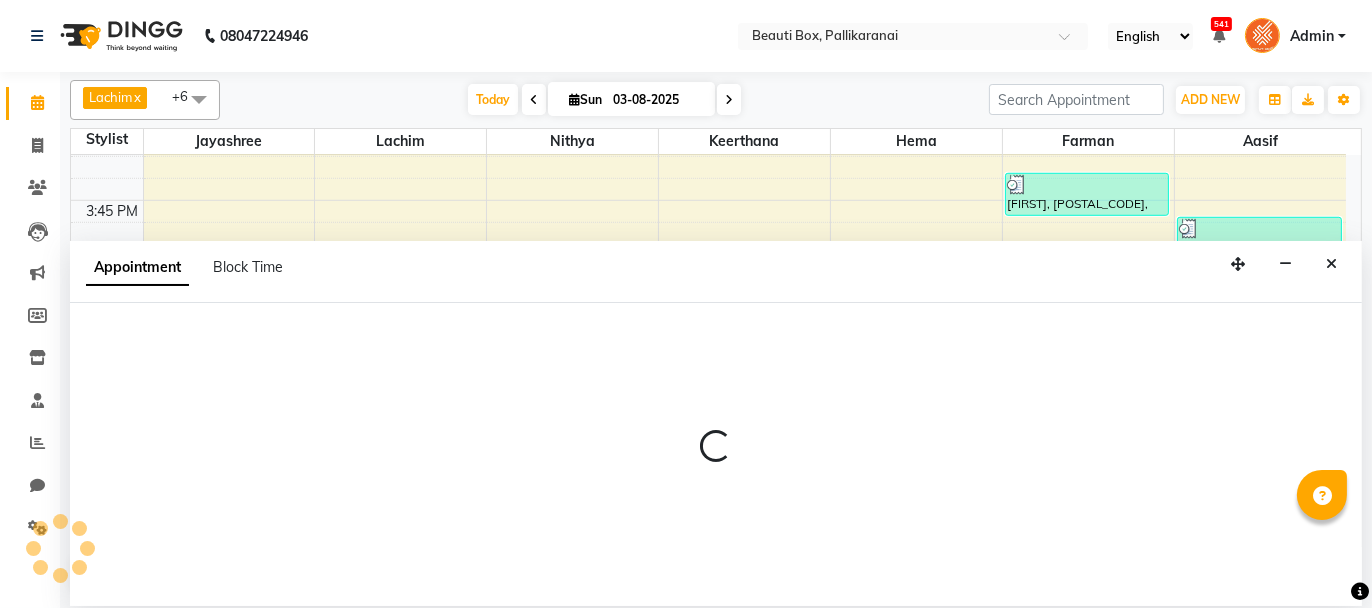 select on "9763" 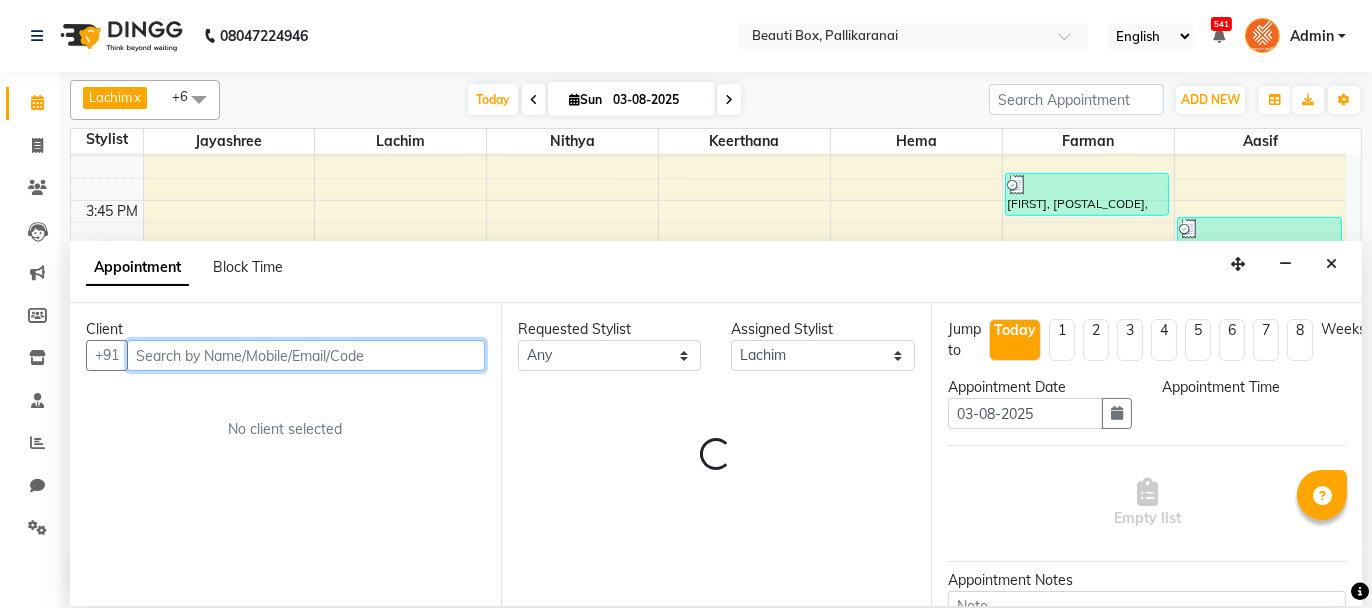 select on "990" 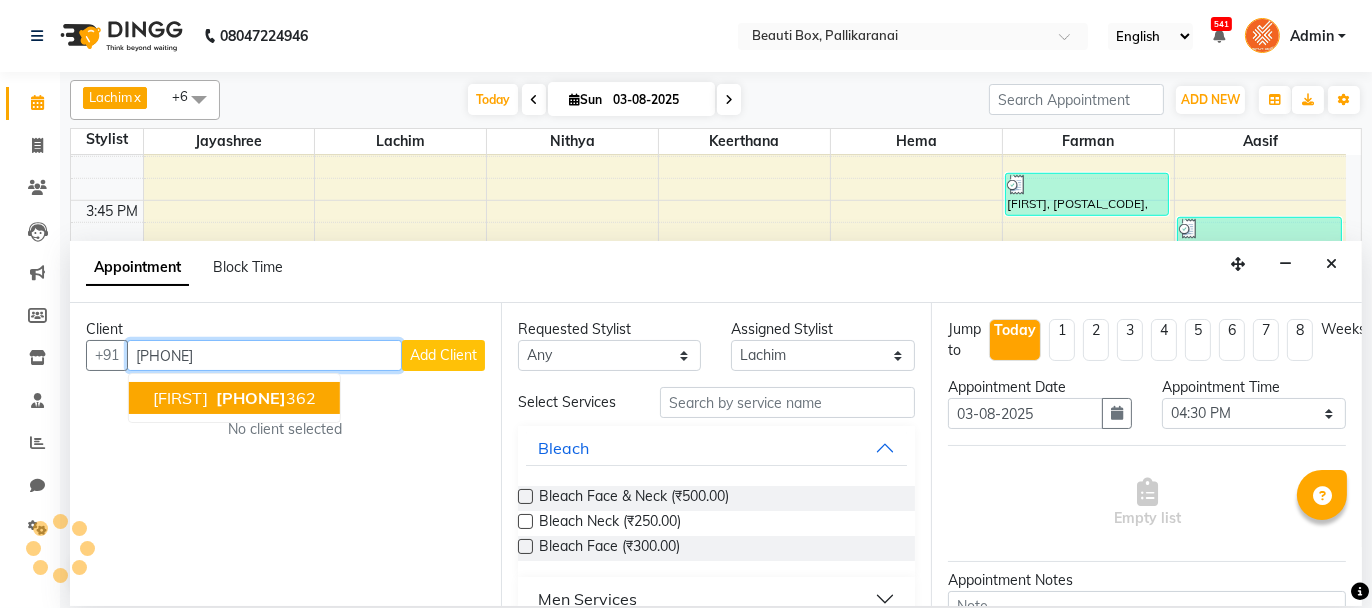 click on "[FIRST]" at bounding box center [180, 398] 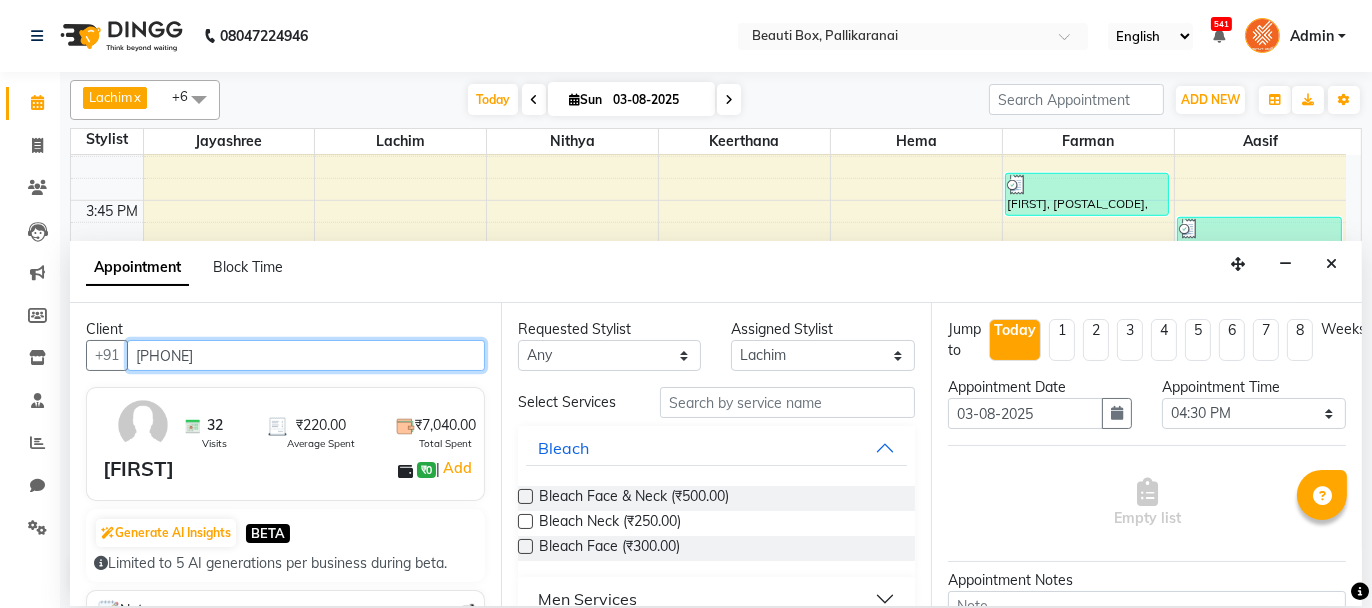 type on "[PHONE]" 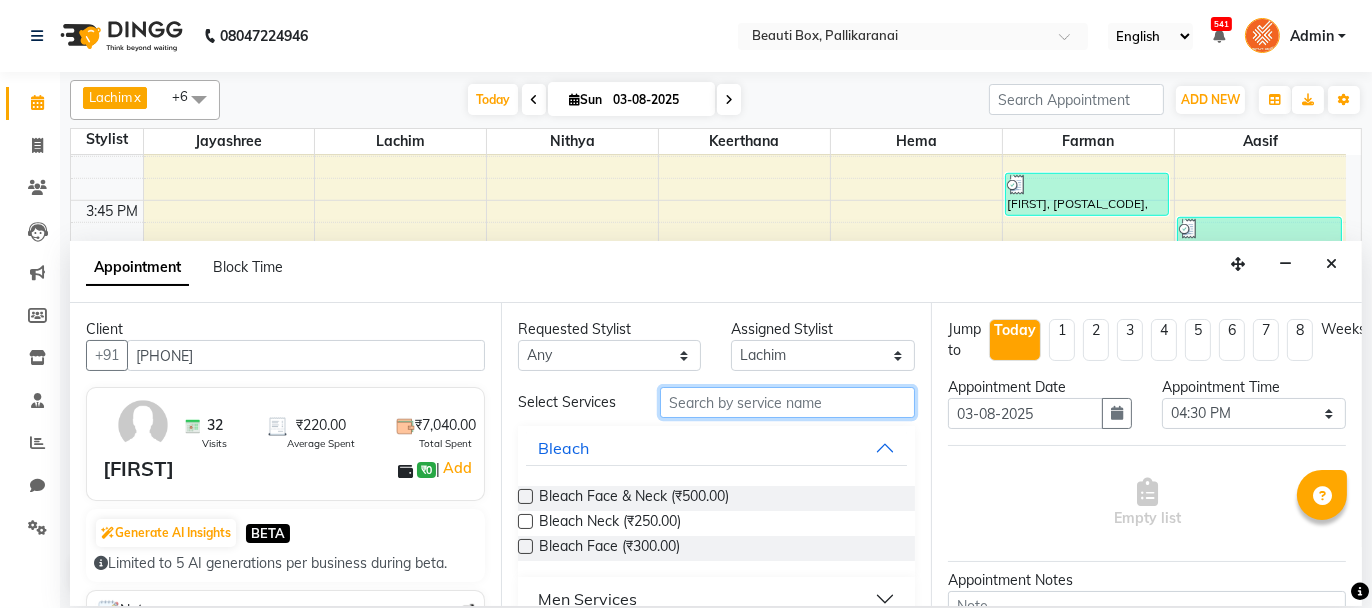 click at bounding box center [787, 402] 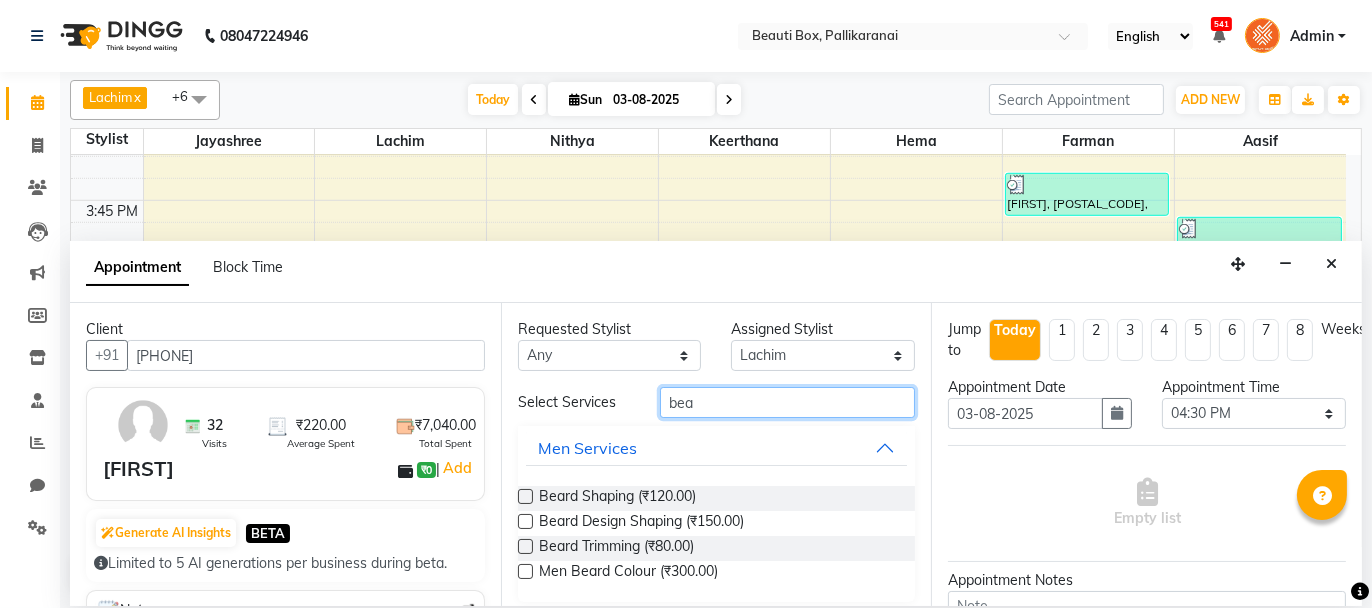type on "bea" 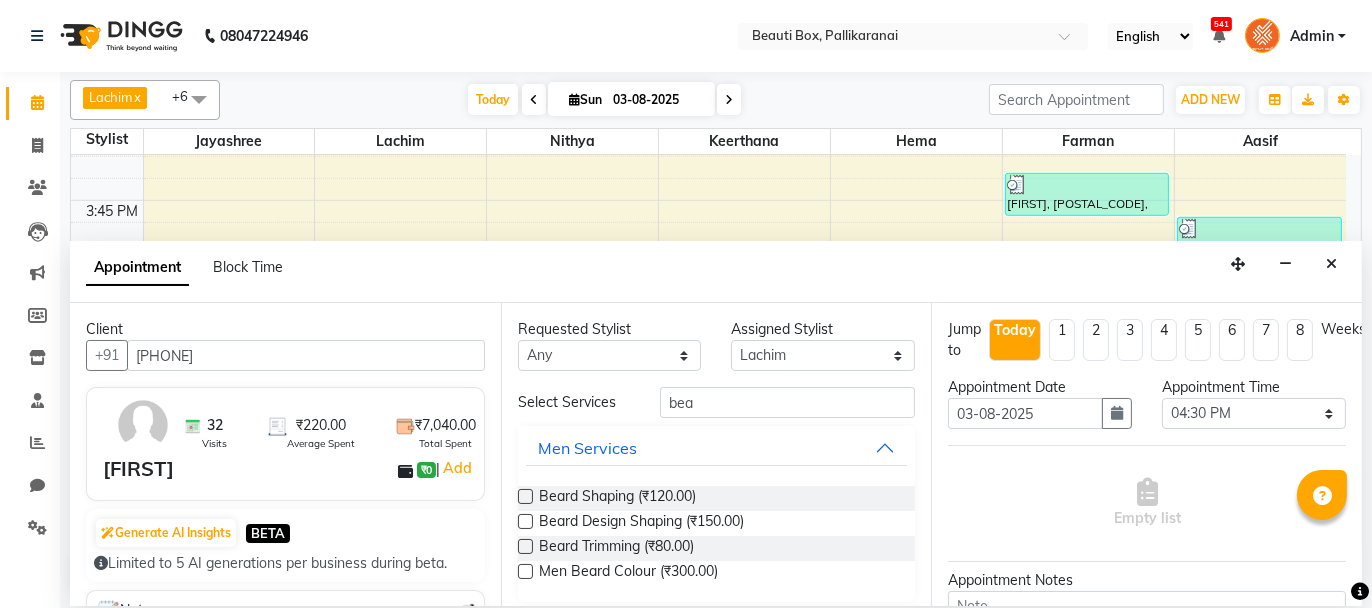 click at bounding box center [525, 496] 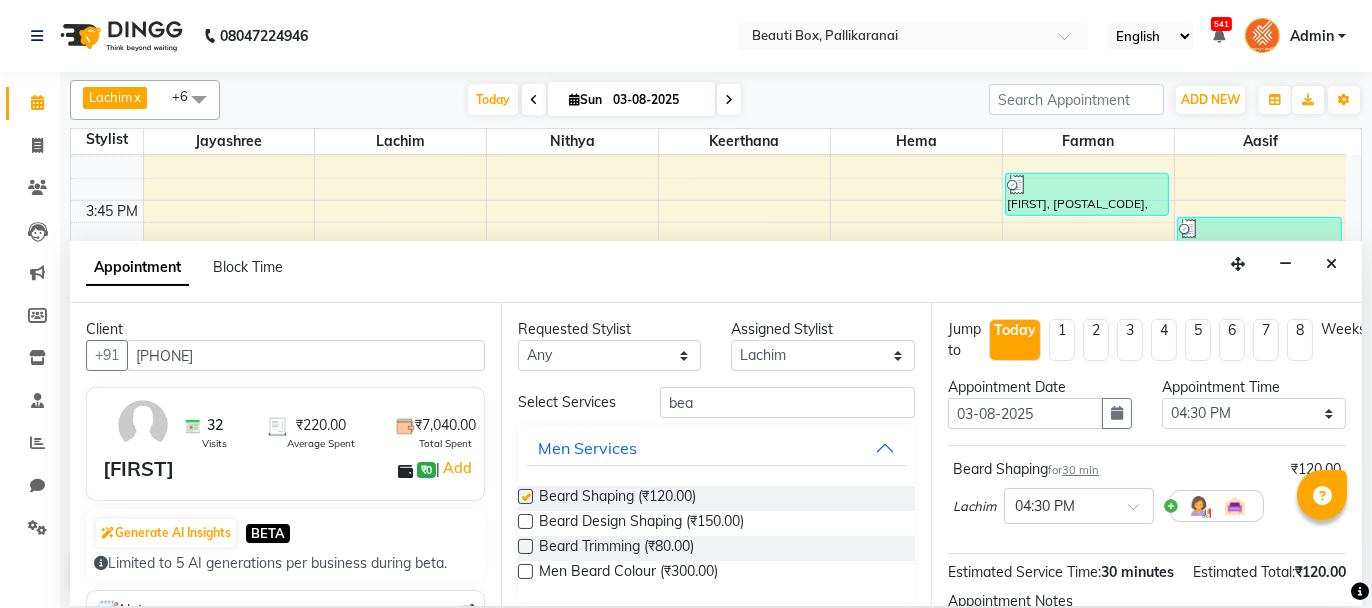 checkbox on "false" 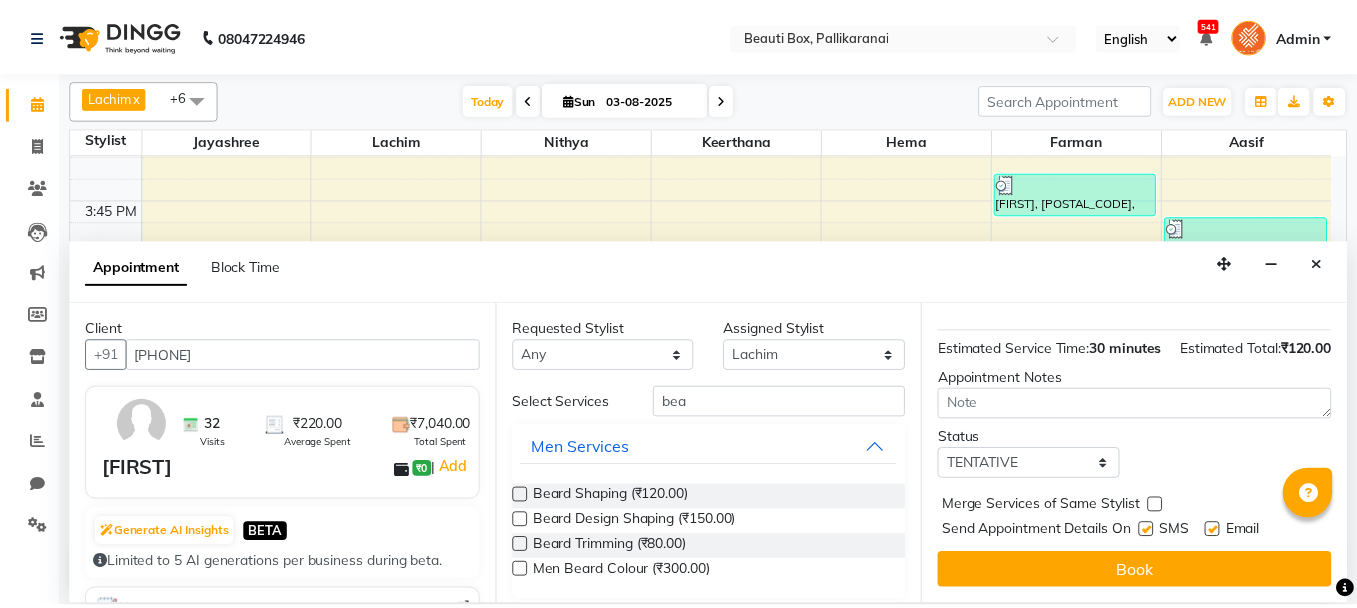 scroll, scrollTop: 242, scrollLeft: 0, axis: vertical 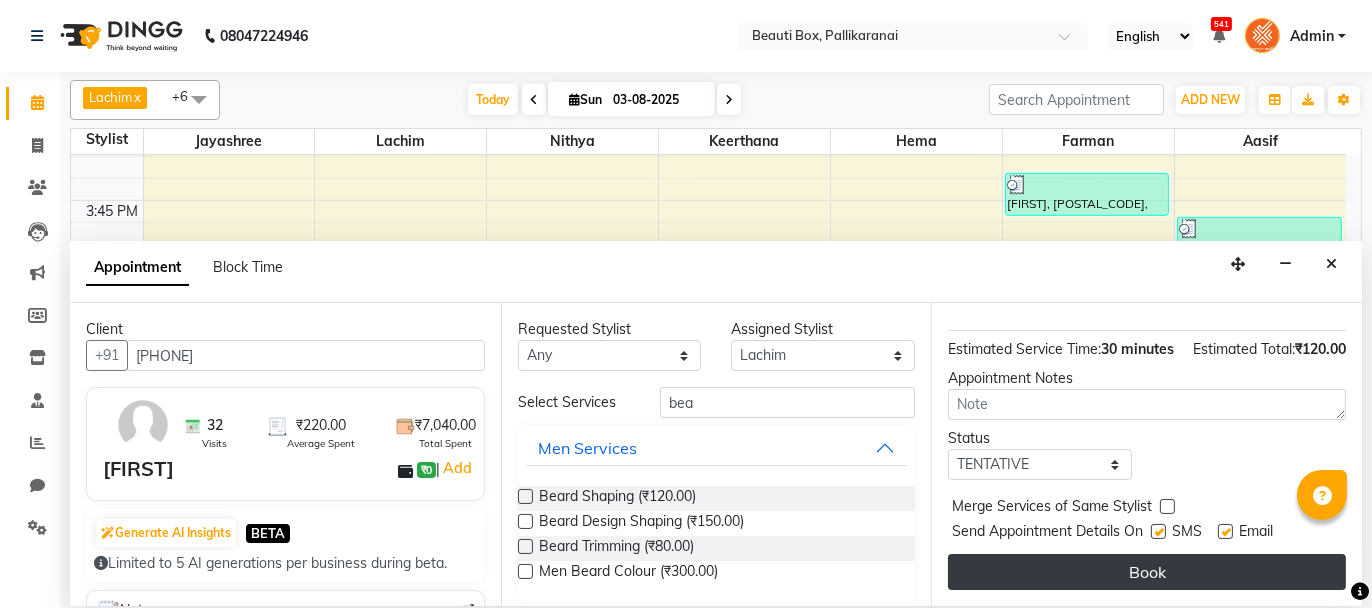 click on "Book" at bounding box center (1147, 572) 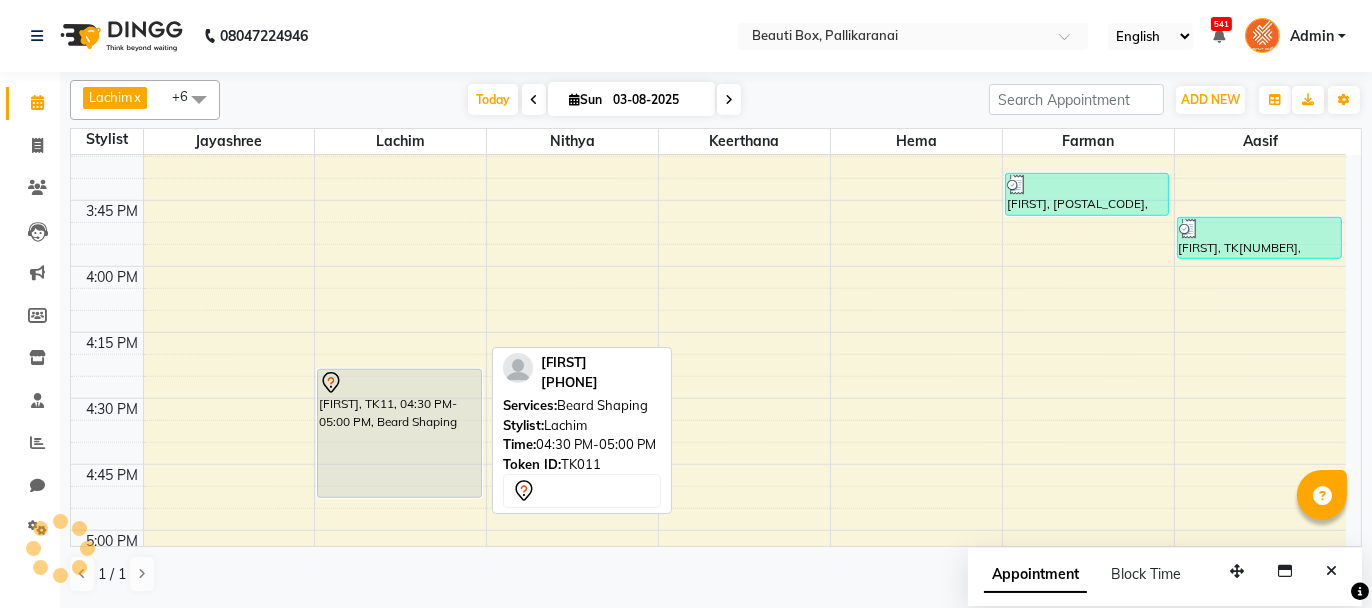 click on "[FIRST], TK11, 04:30 PM-05:00 PM, Beard Shaping" at bounding box center (399, 433) 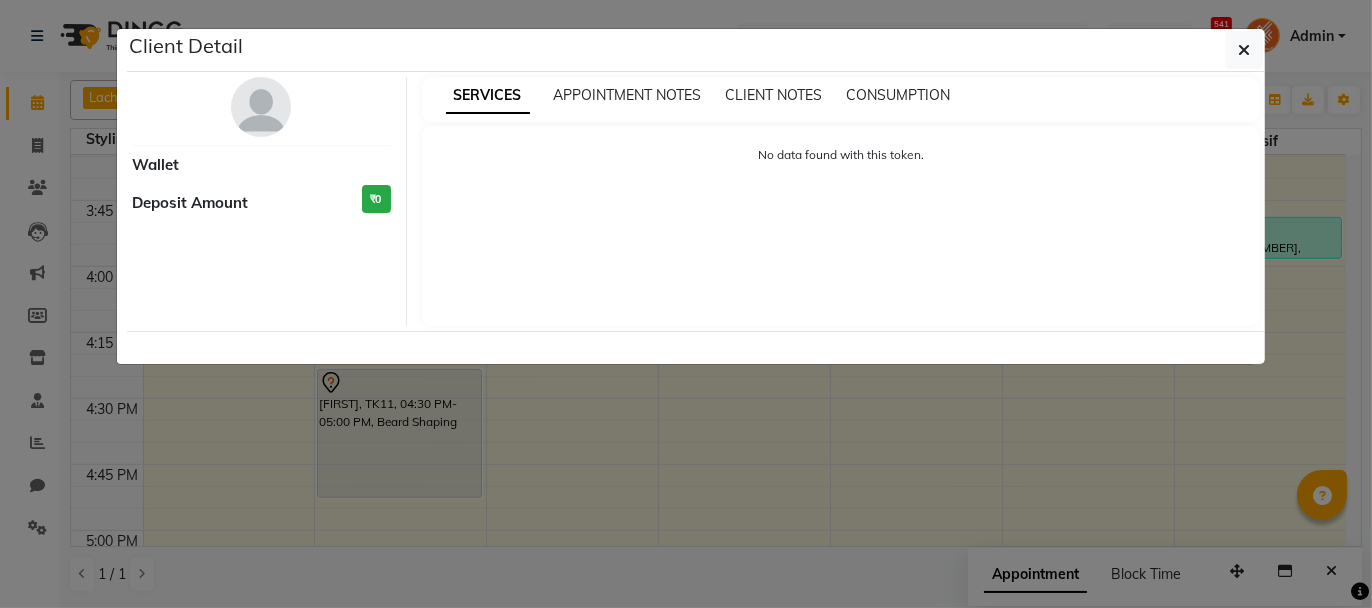 select on "7" 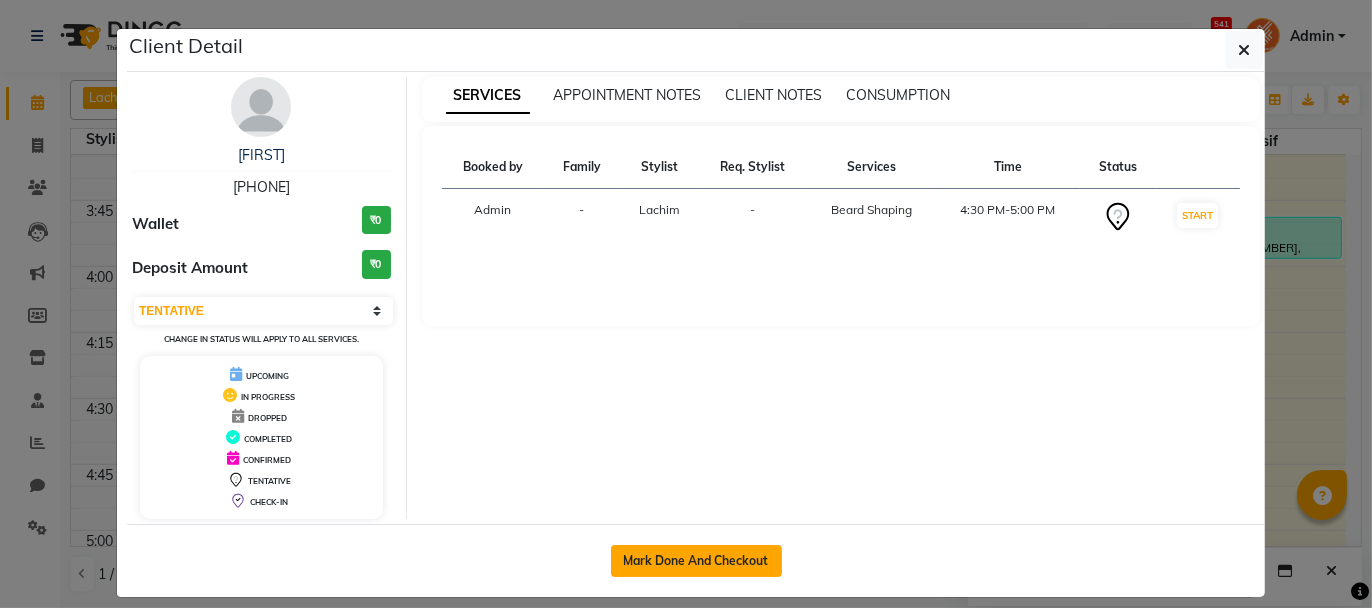 click on "Mark Done And Checkout" 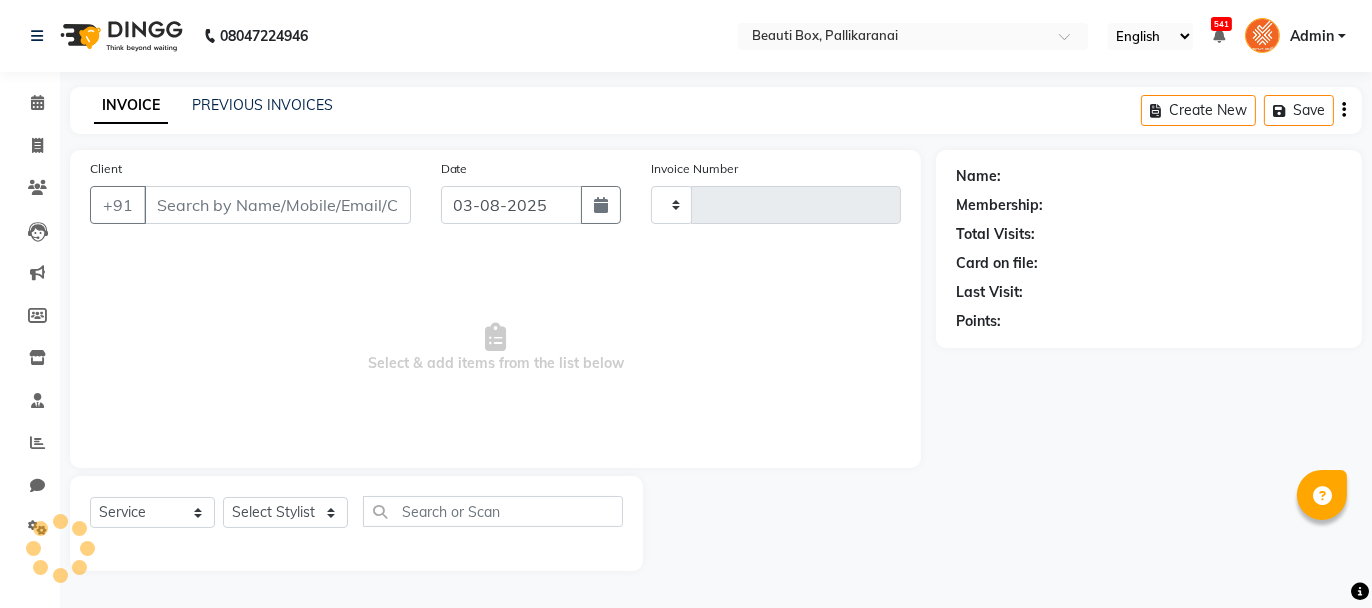 type on "1968" 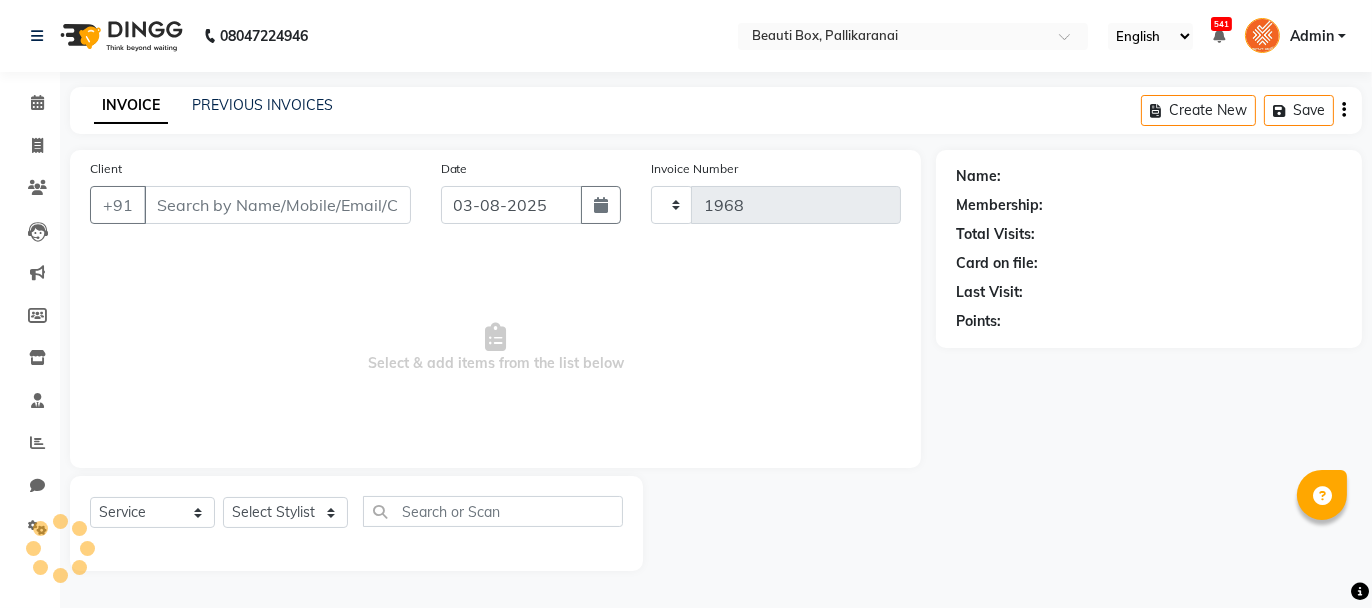 select on "11" 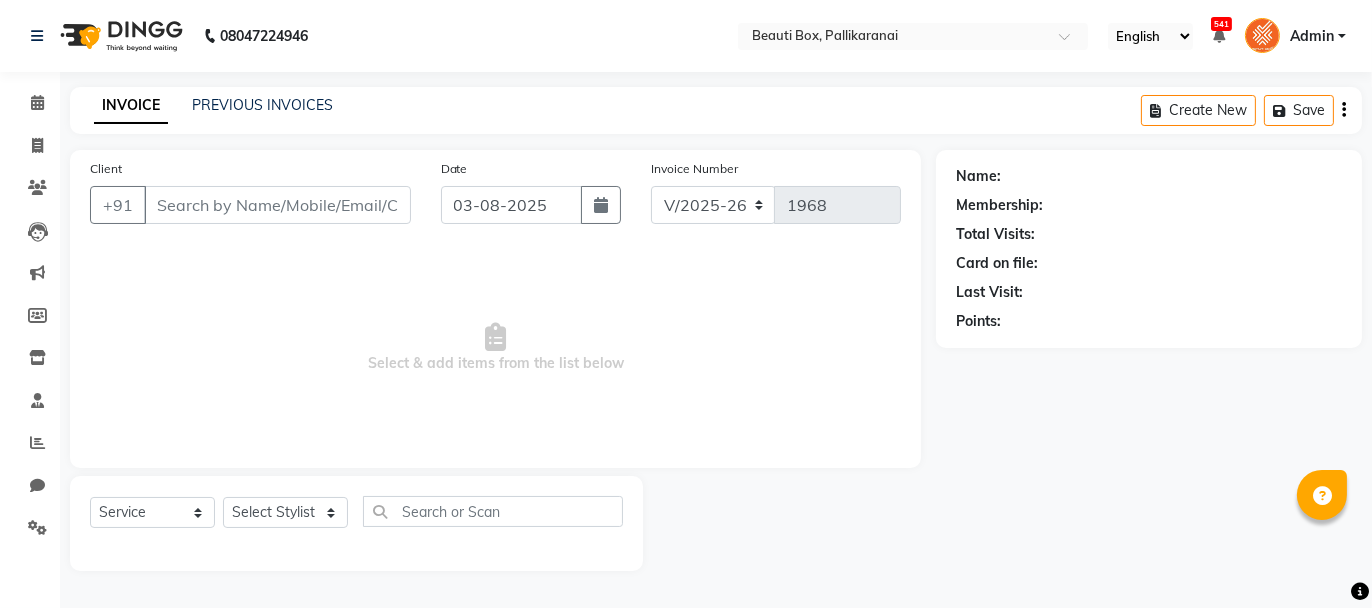 type on "[PHONE]" 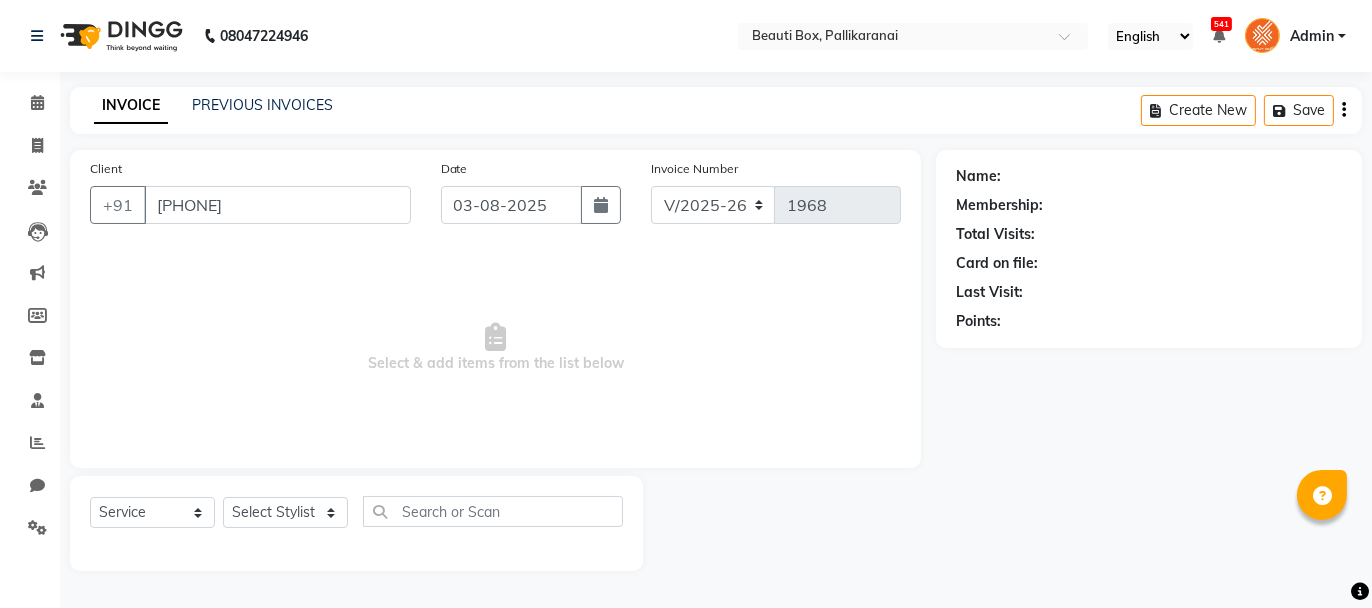 select on "9763" 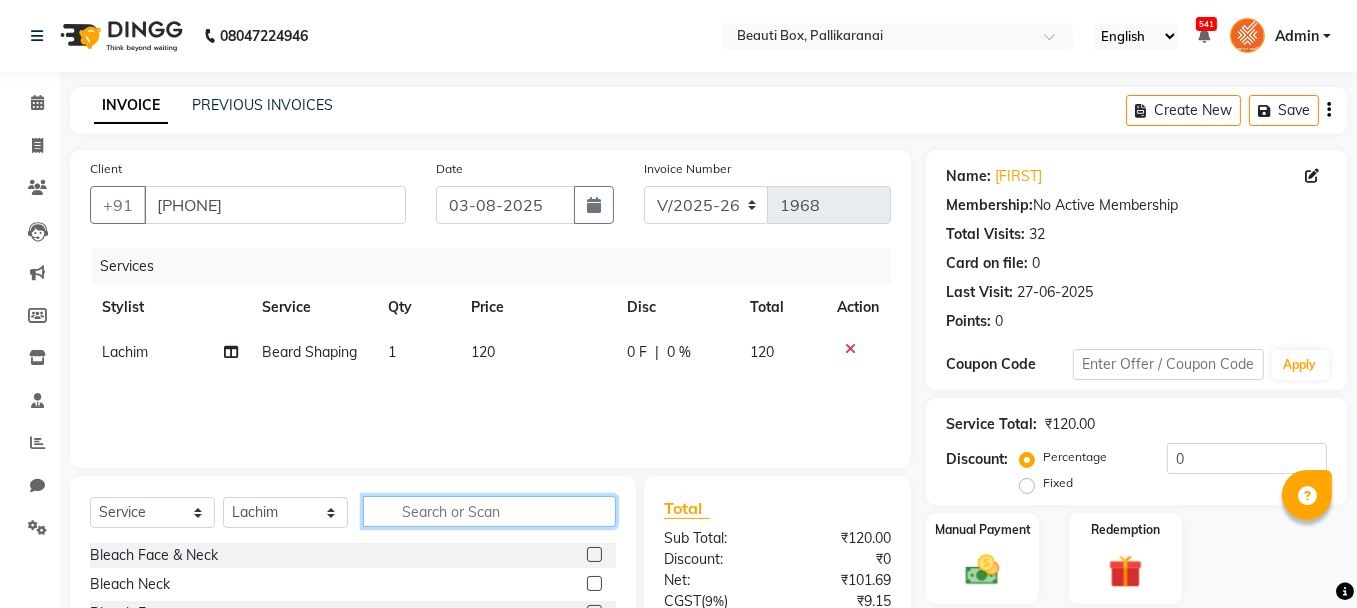 click 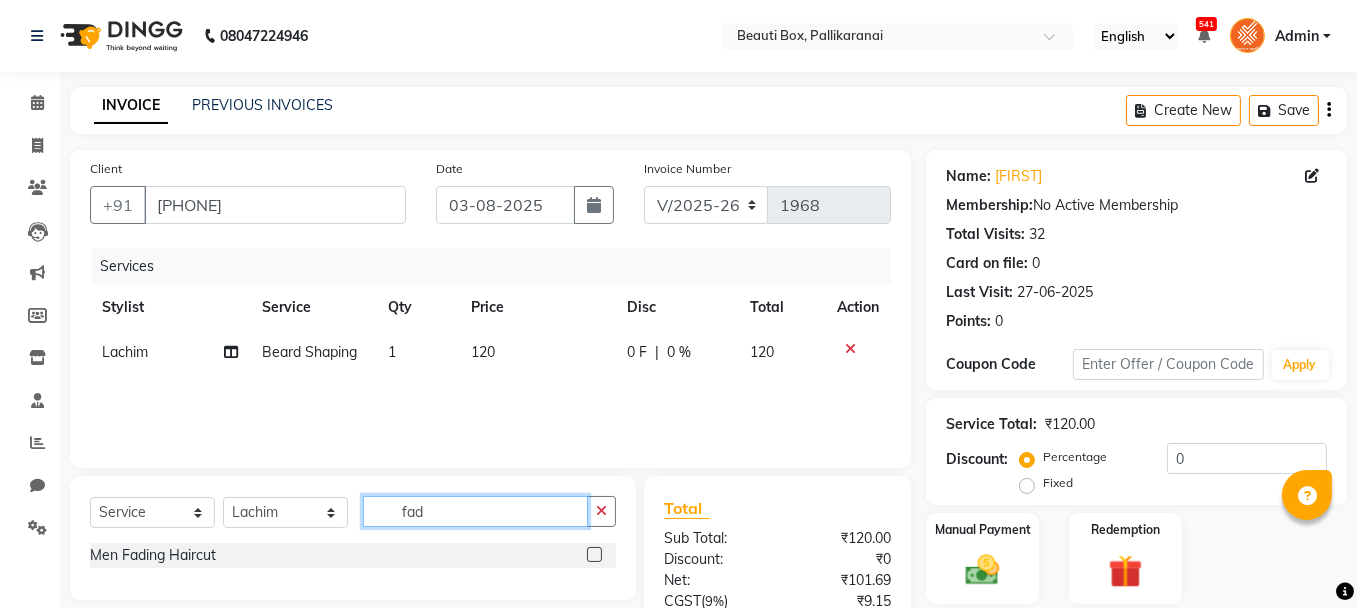 type on "fad" 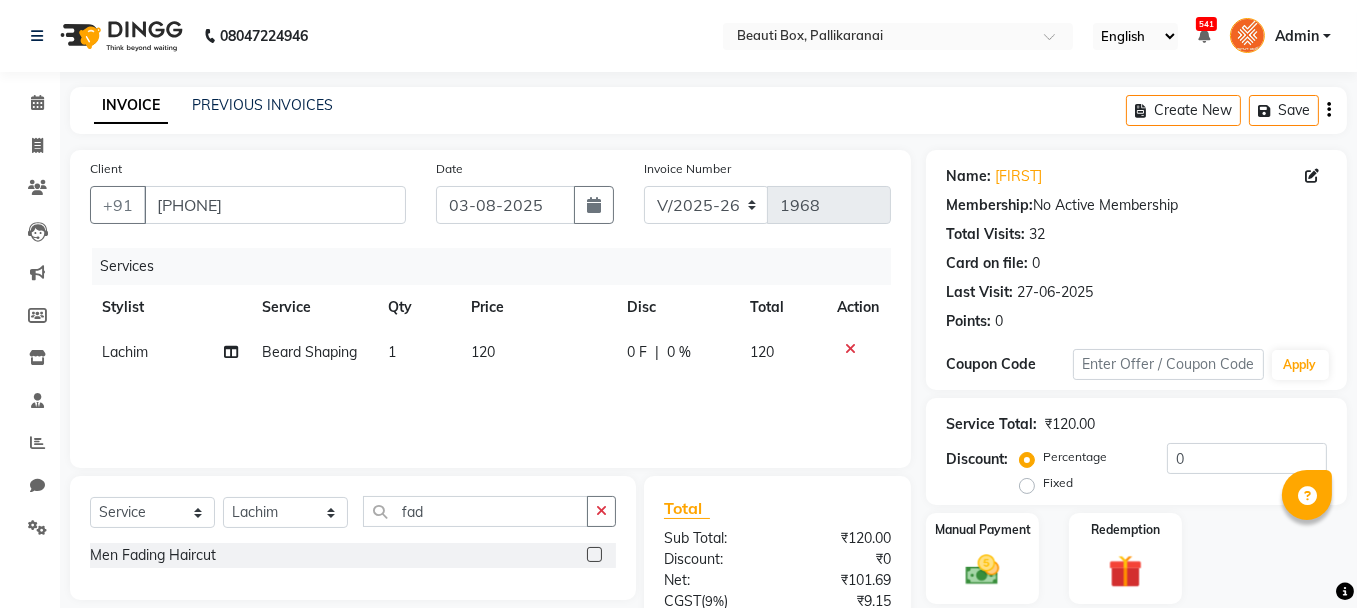 click 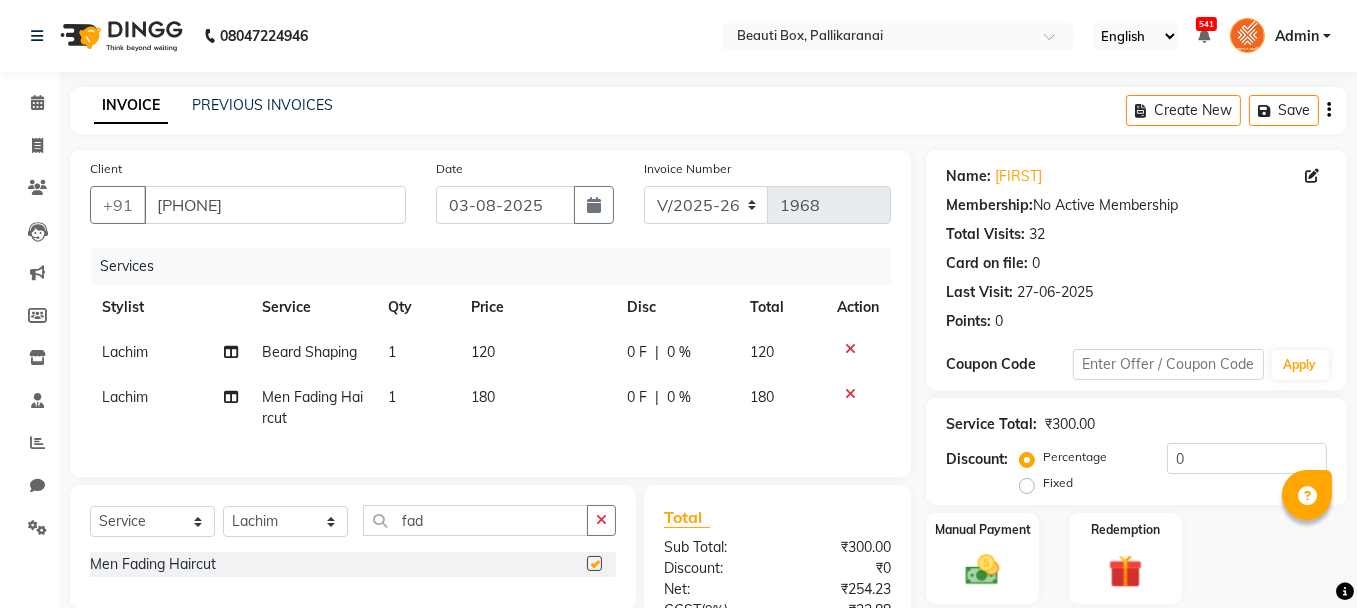 checkbox on "false" 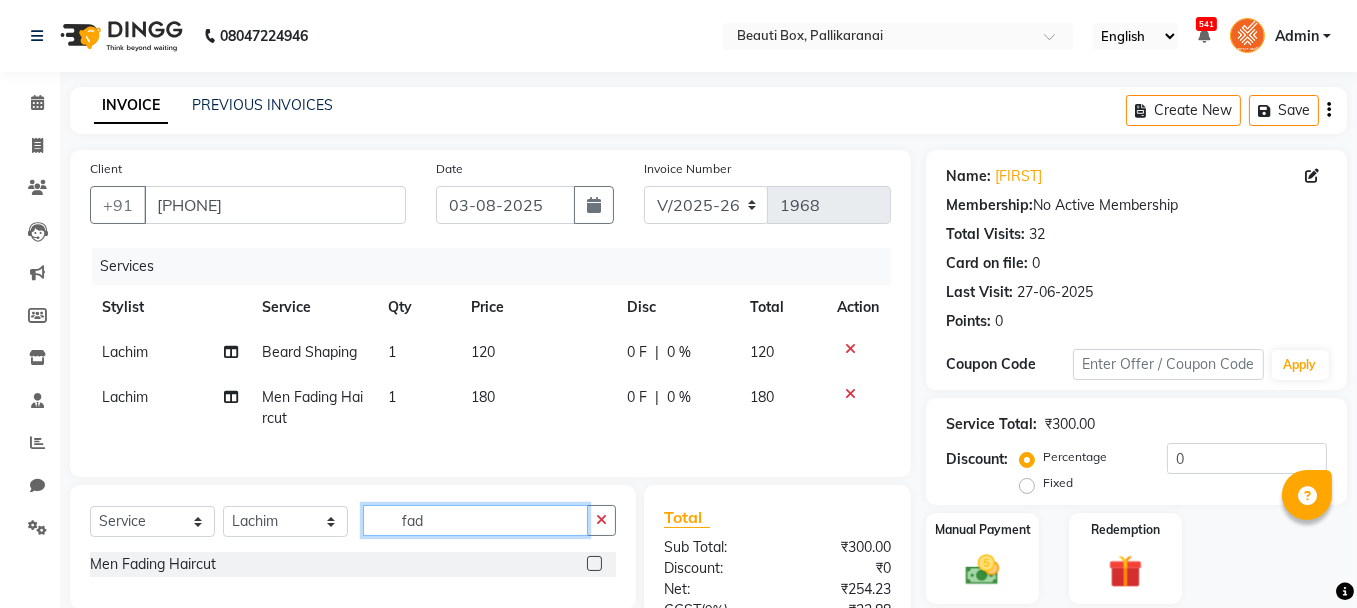 click on "fad" 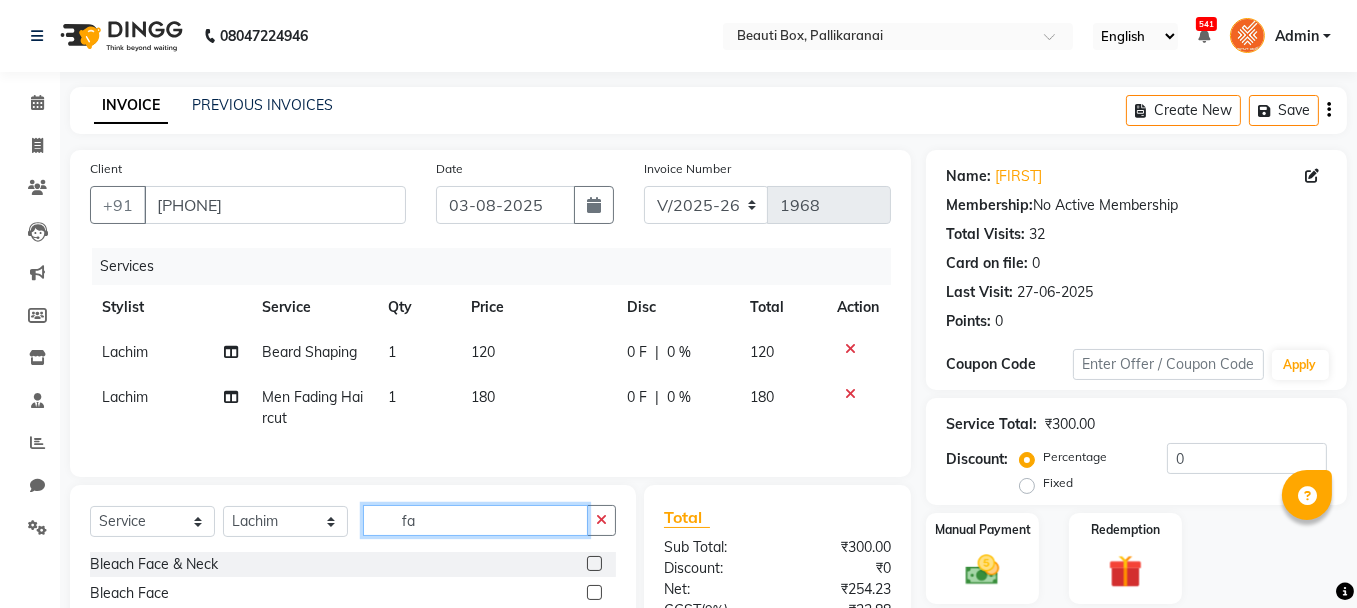 type on "f" 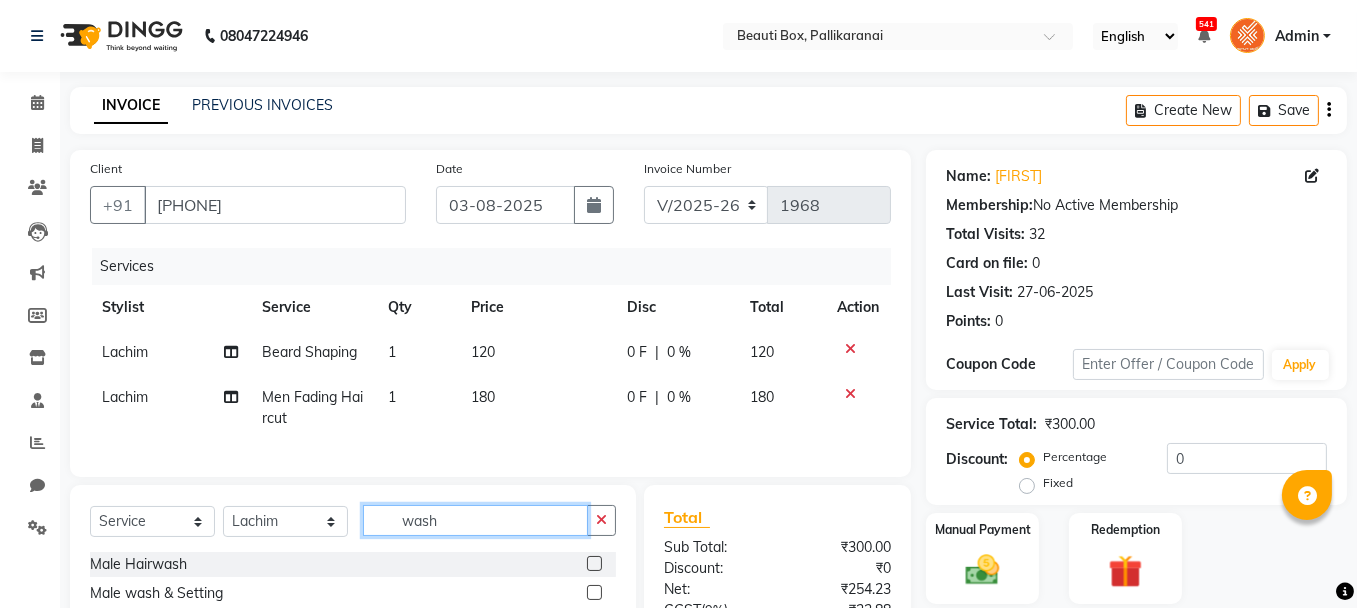 type on "wash" 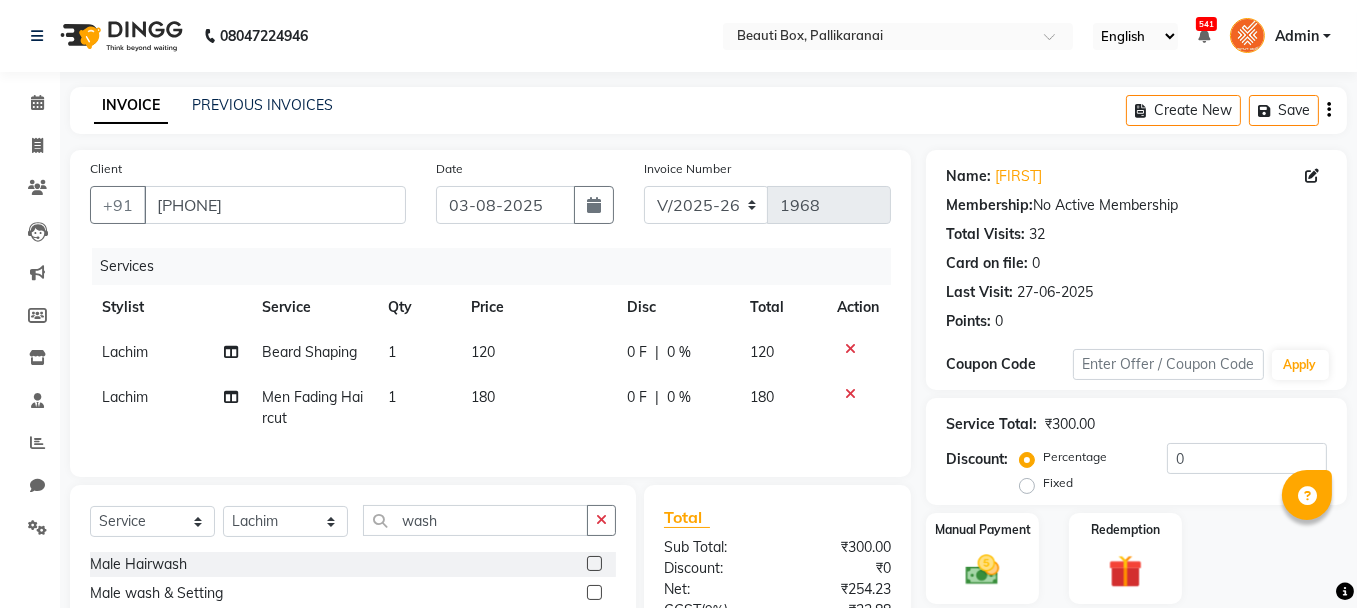 click 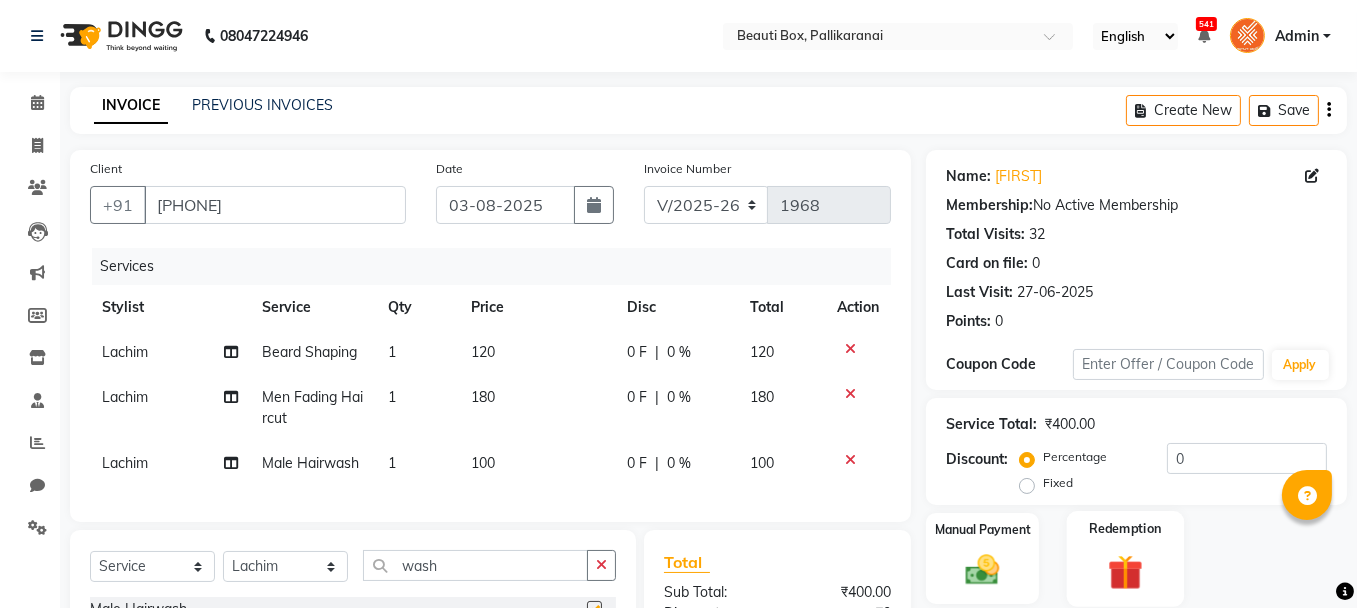 checkbox on "false" 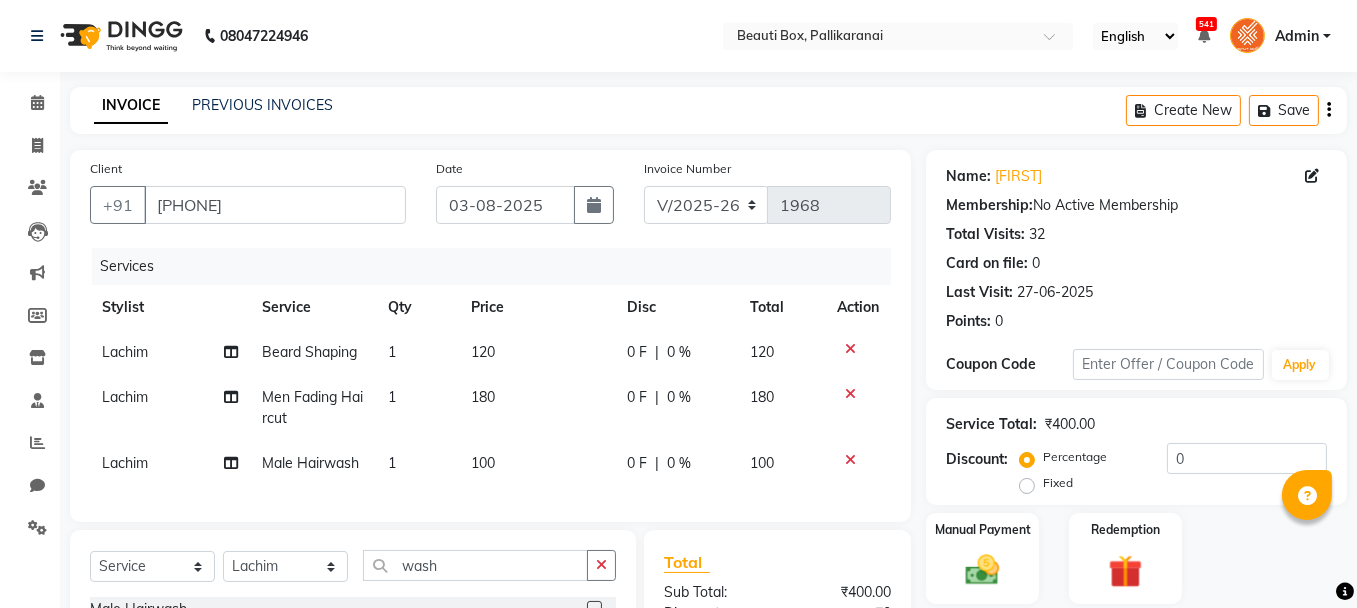 scroll, scrollTop: 260, scrollLeft: 0, axis: vertical 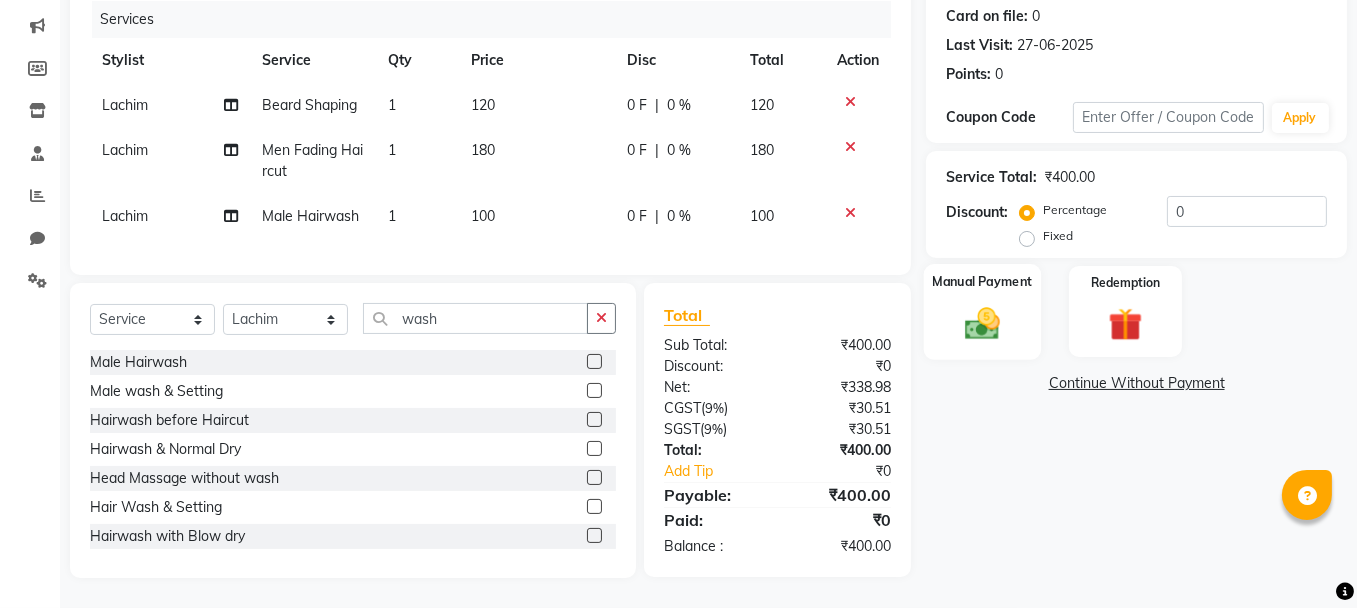 click 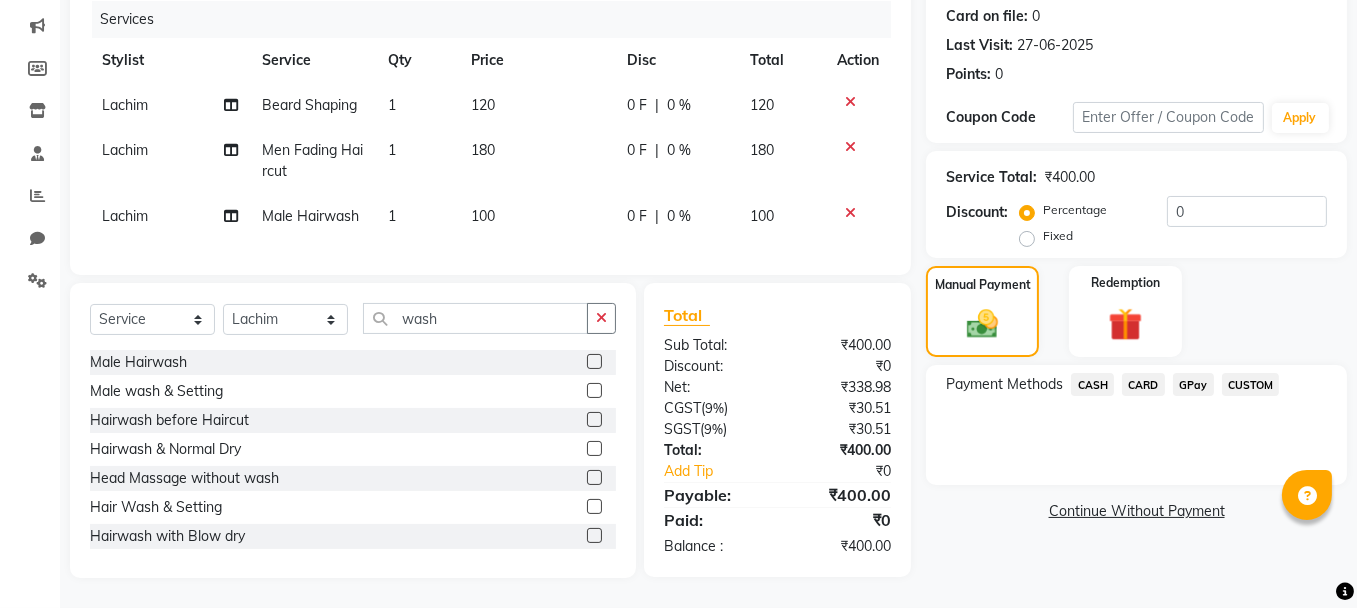 click on "GPay" 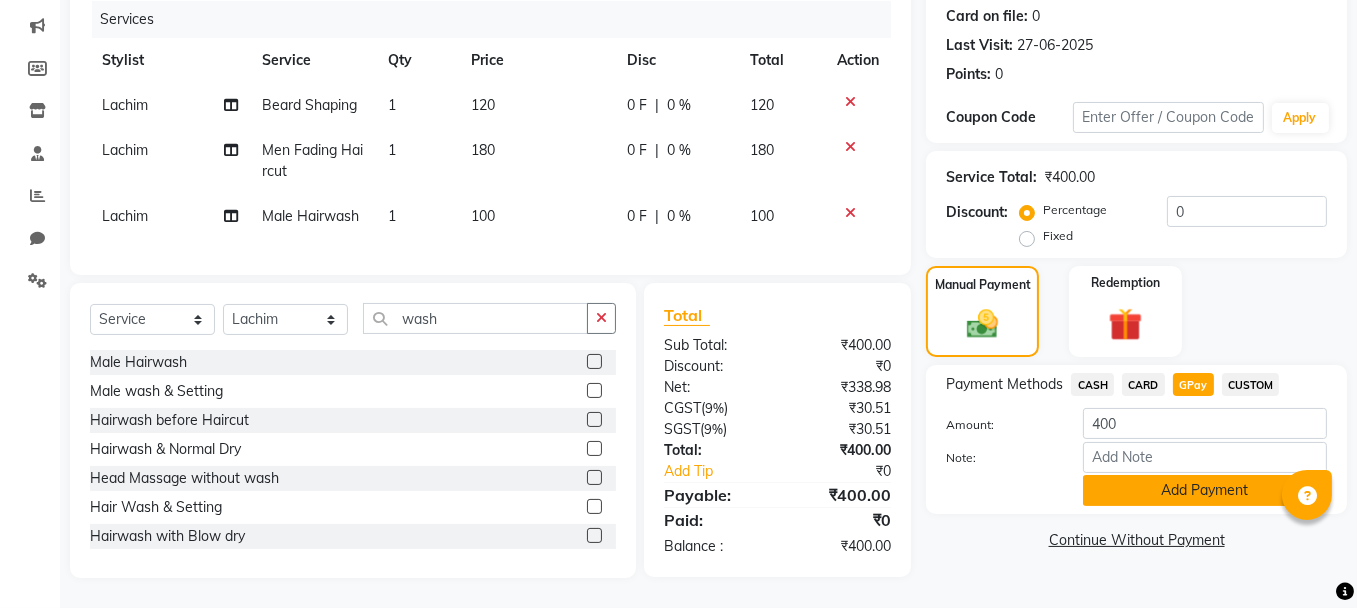 click on "Add Payment" 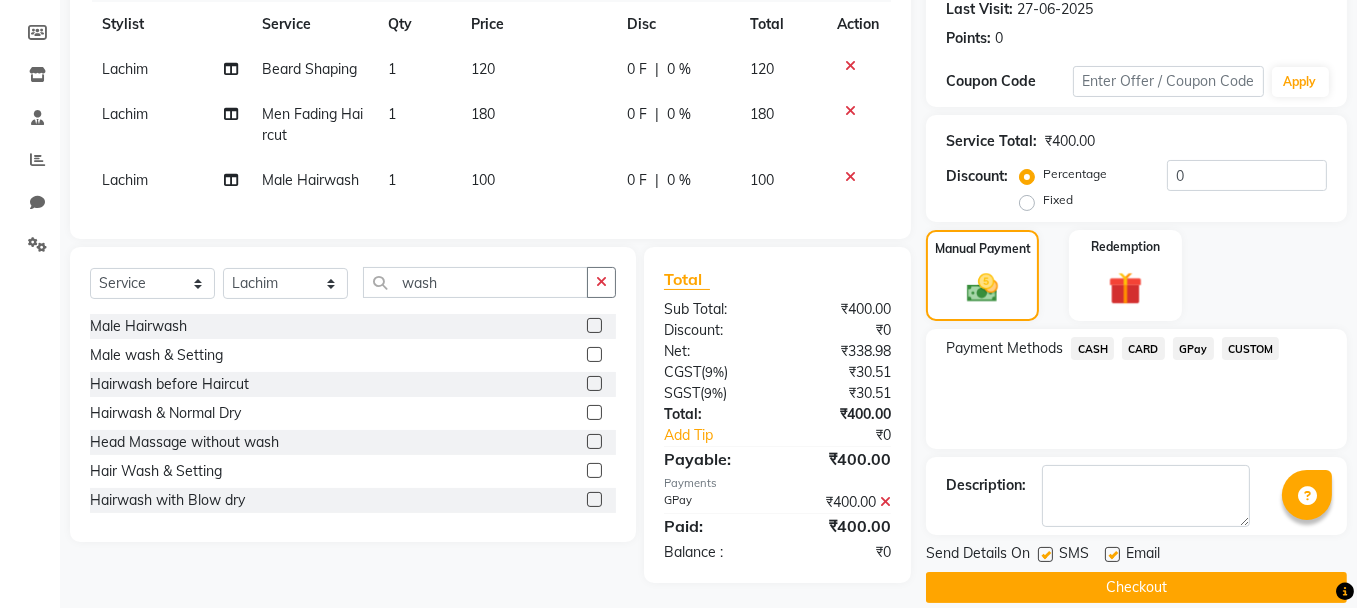 scroll, scrollTop: 305, scrollLeft: 0, axis: vertical 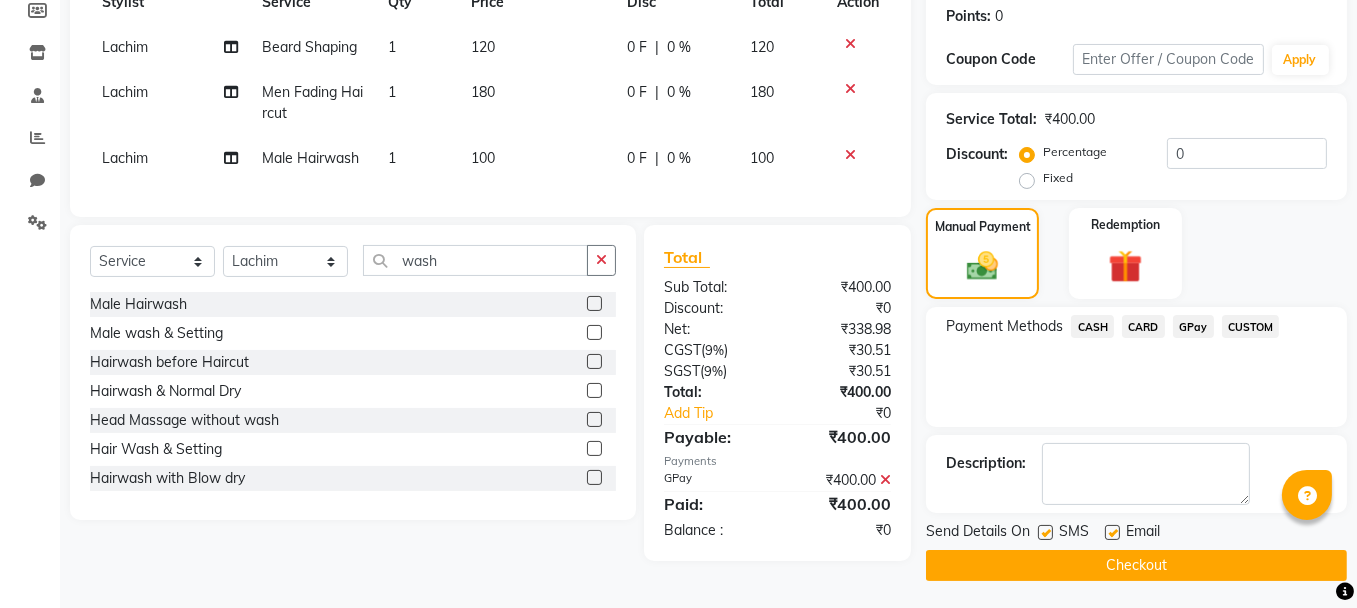 click on "Checkout" 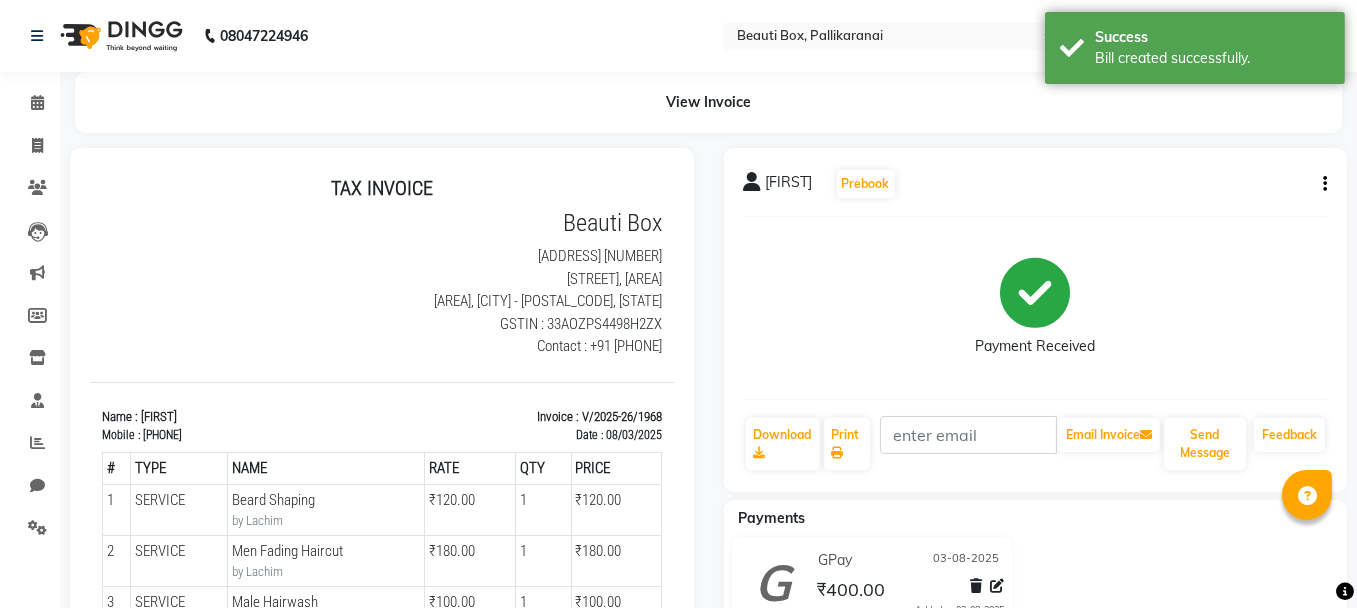 scroll, scrollTop: 0, scrollLeft: 0, axis: both 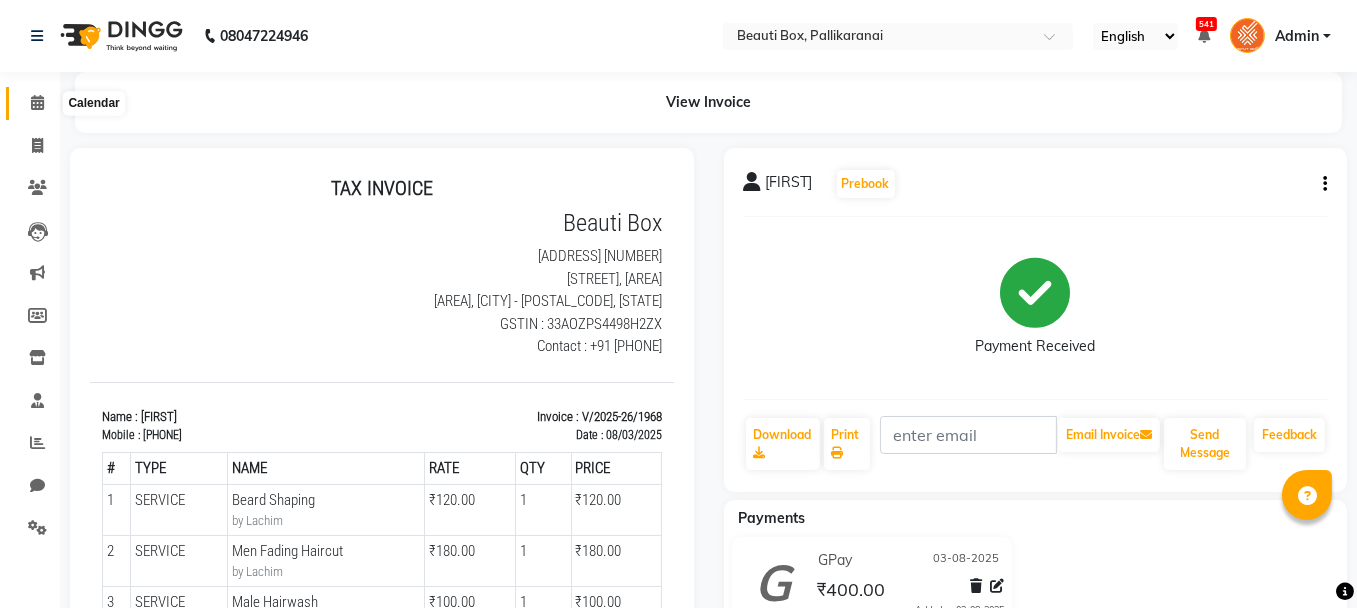 click 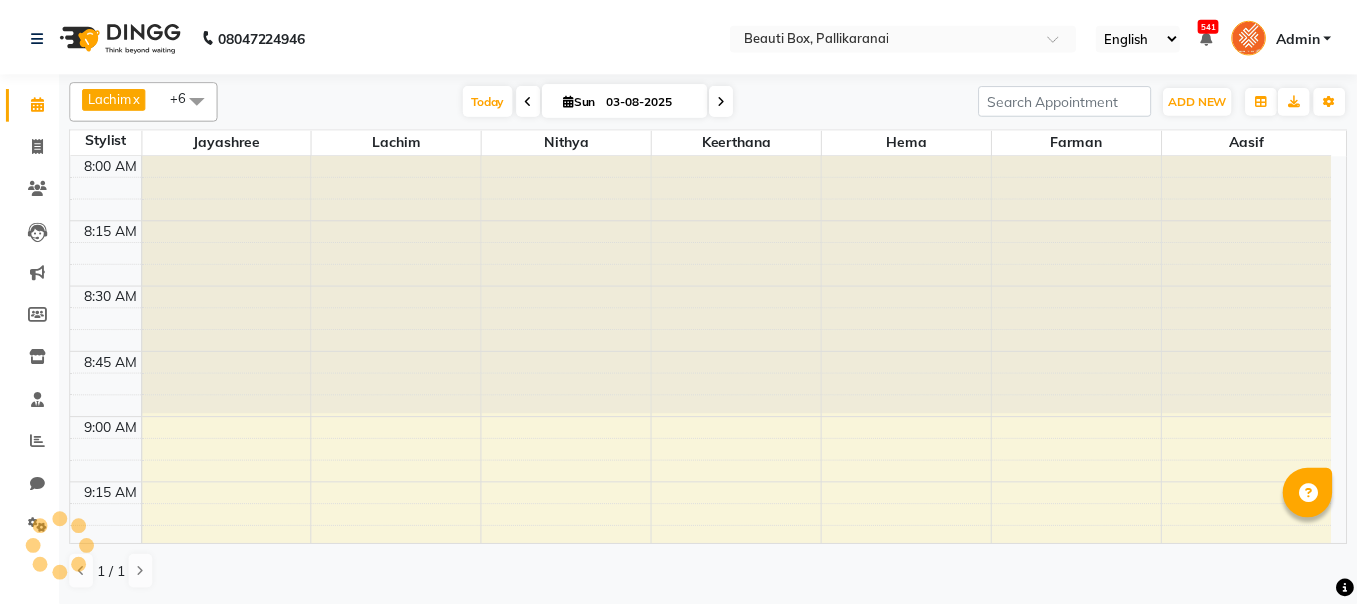 scroll, scrollTop: 0, scrollLeft: 0, axis: both 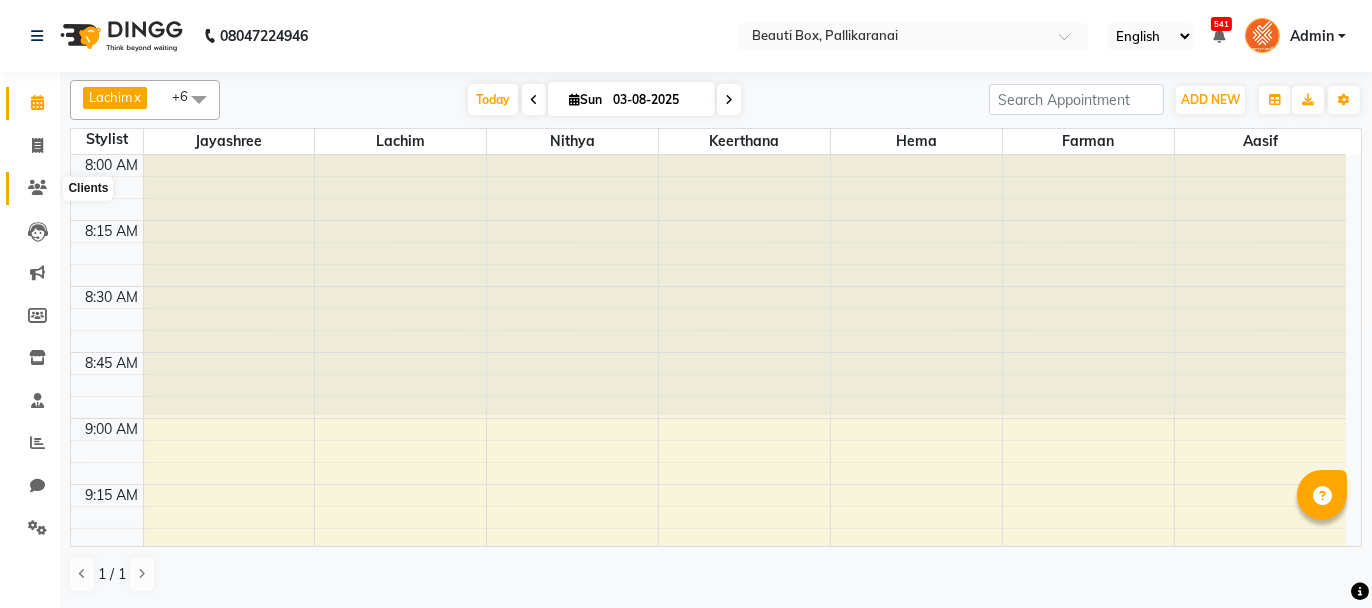 click 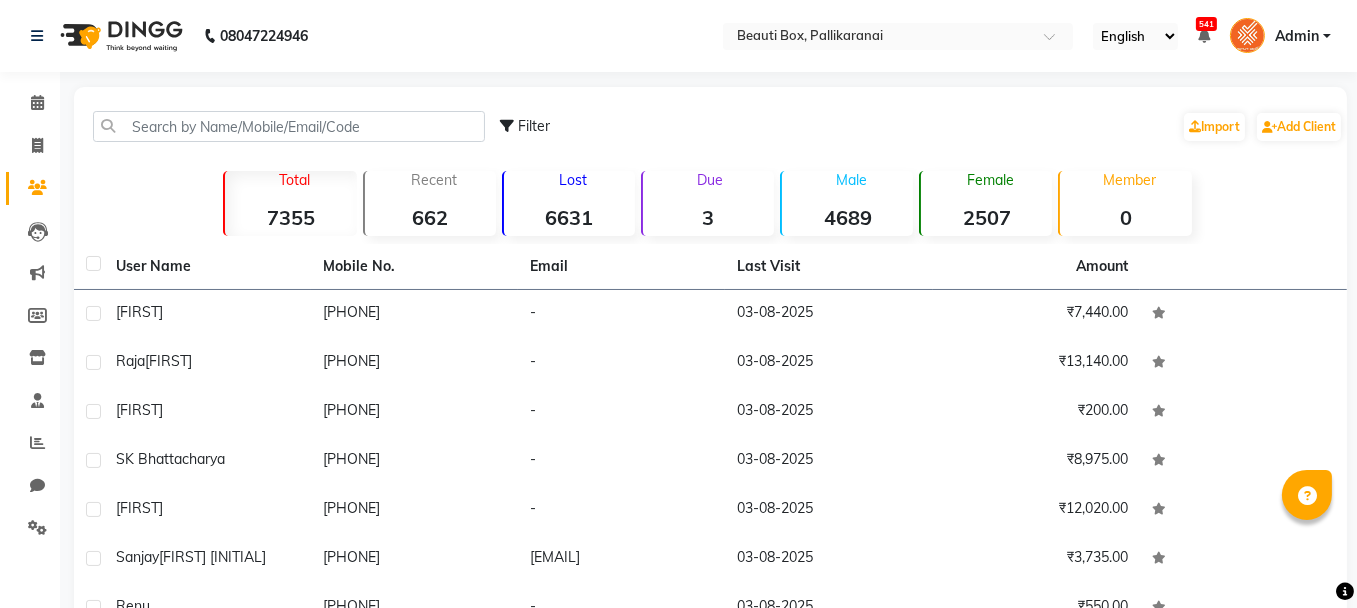 click on "2507" 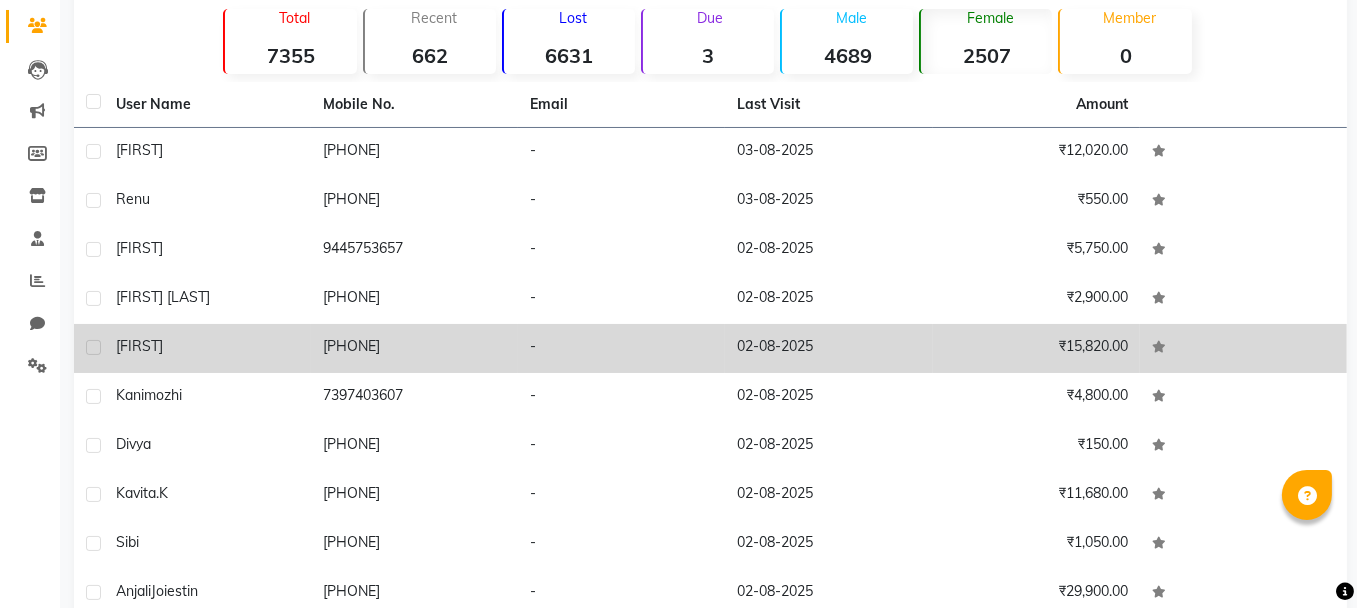 scroll, scrollTop: 257, scrollLeft: 0, axis: vertical 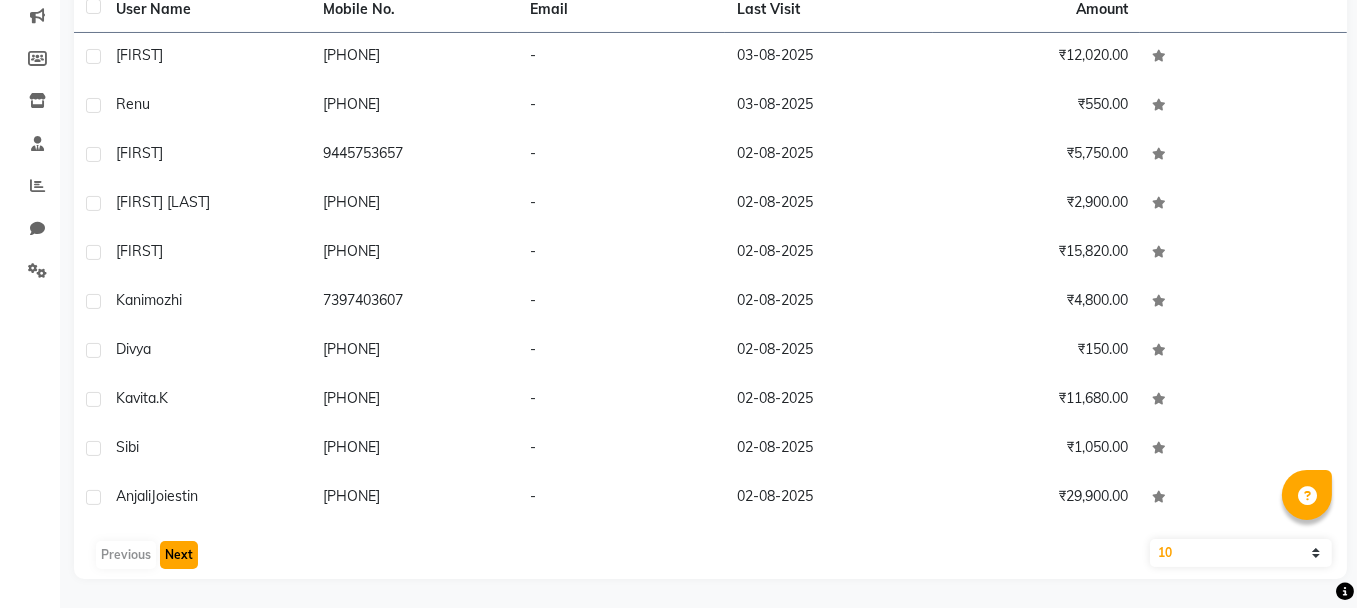 click on "Next" 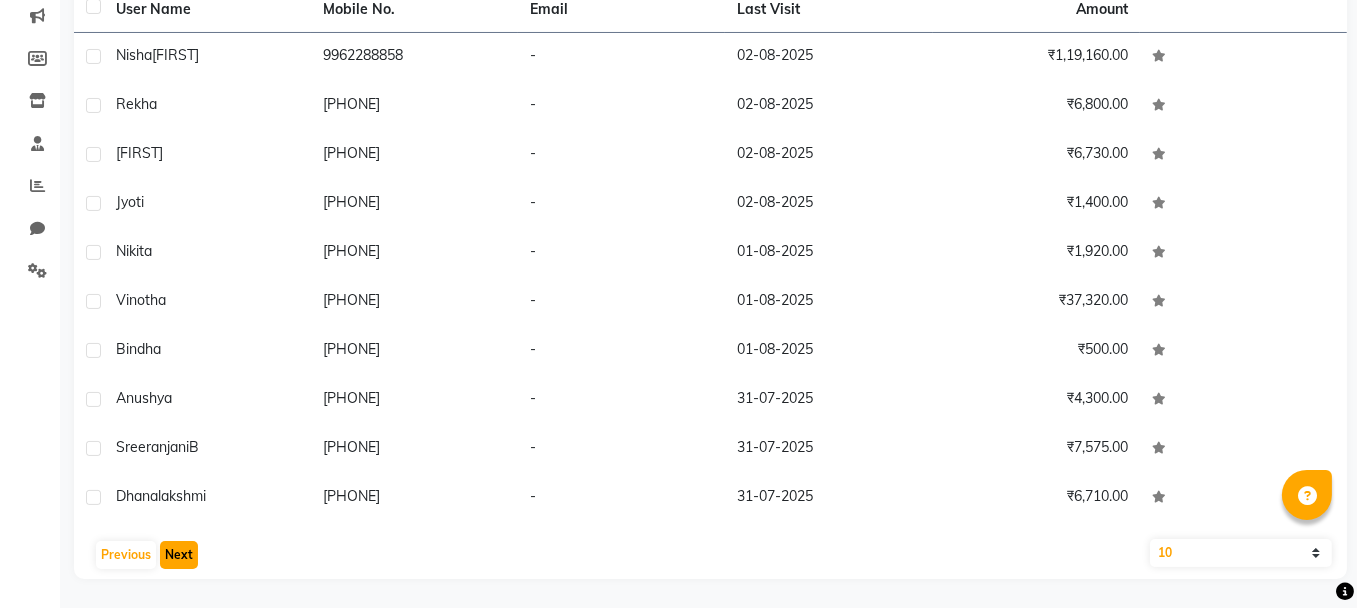 click on "Next" 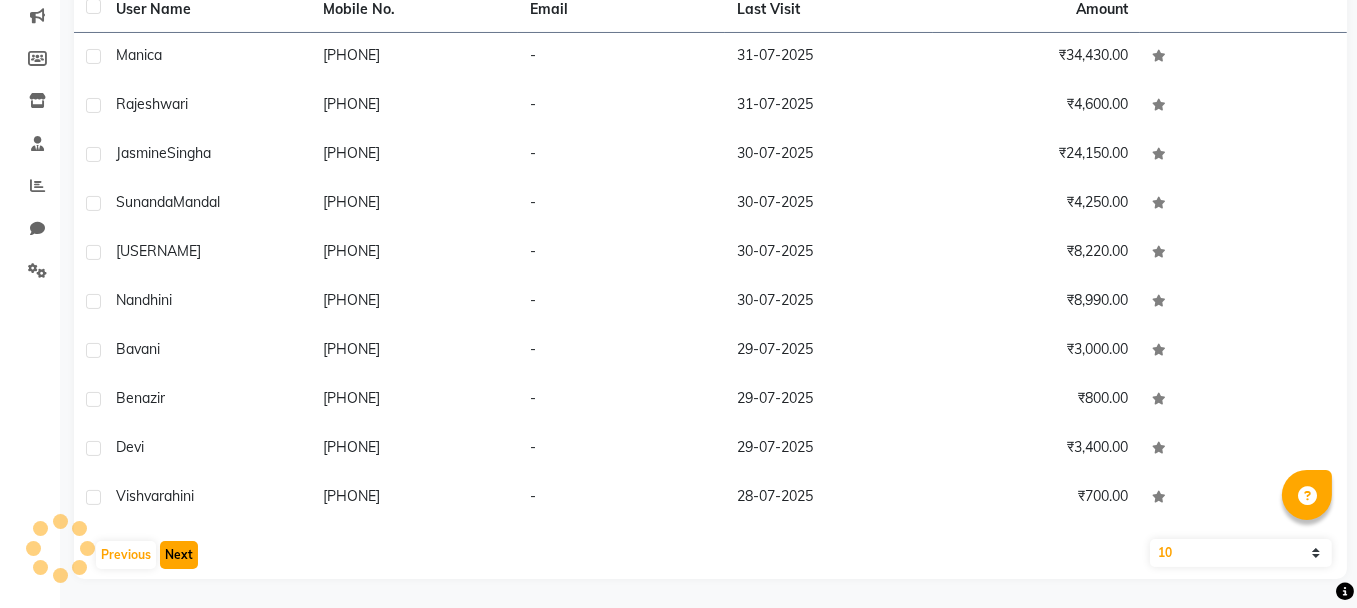 click on "Next" 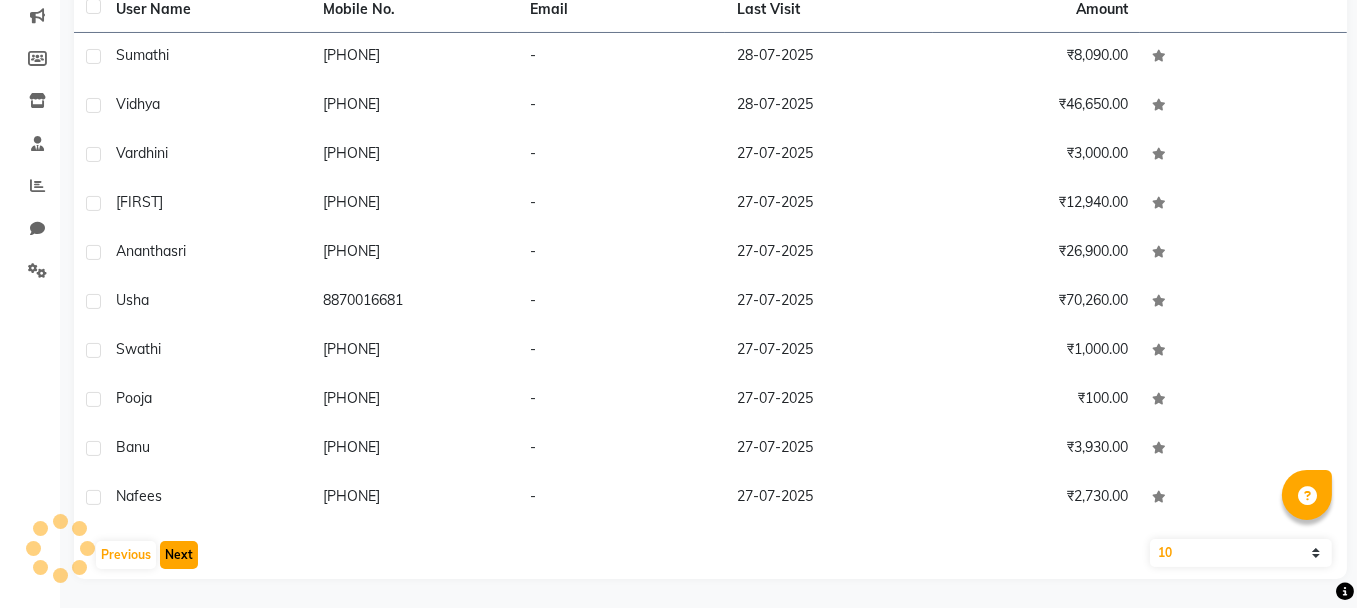 click on "Next" 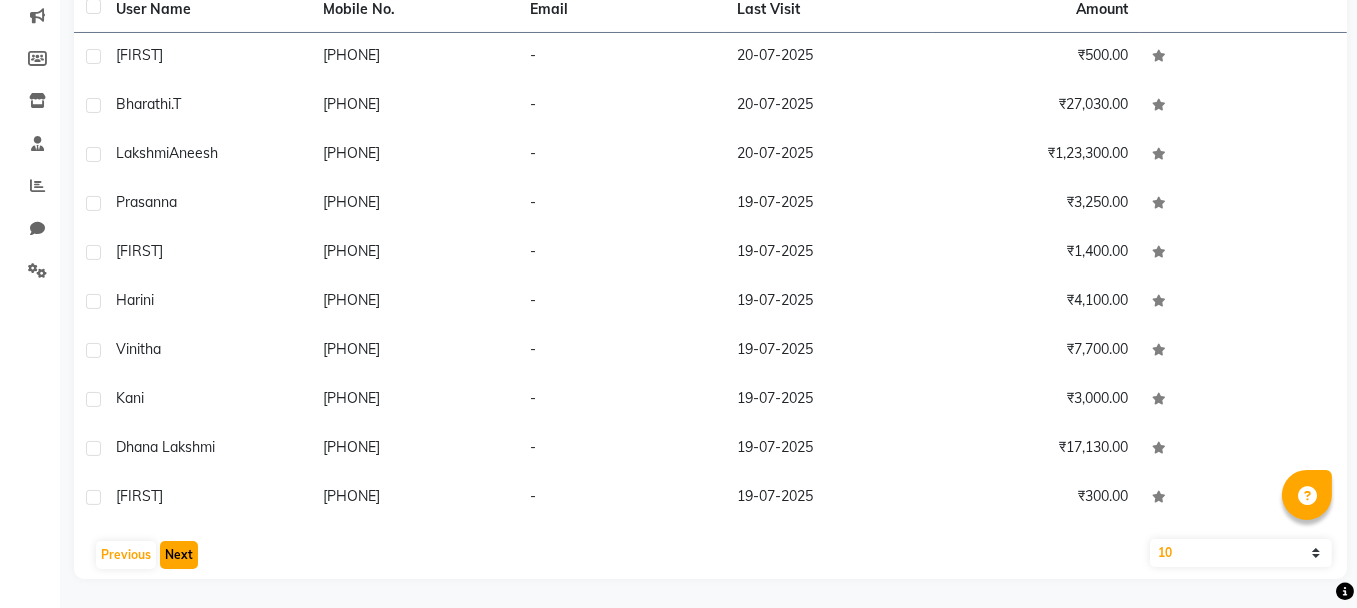 click on "Next" 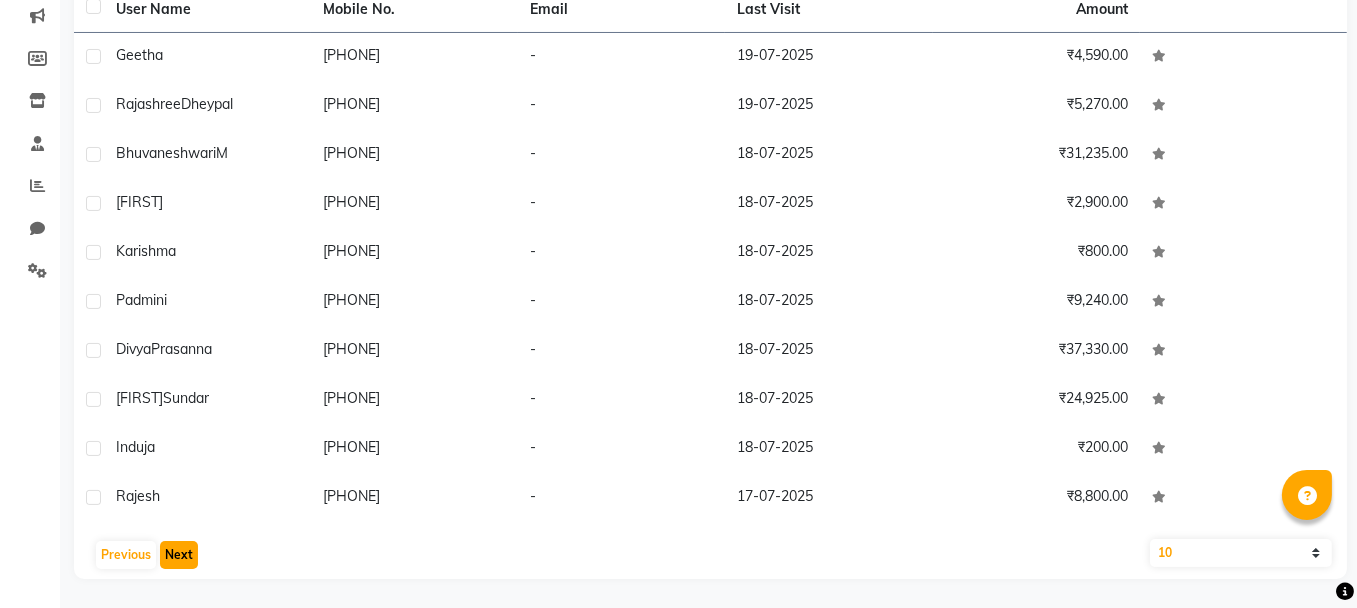 click on "Next" 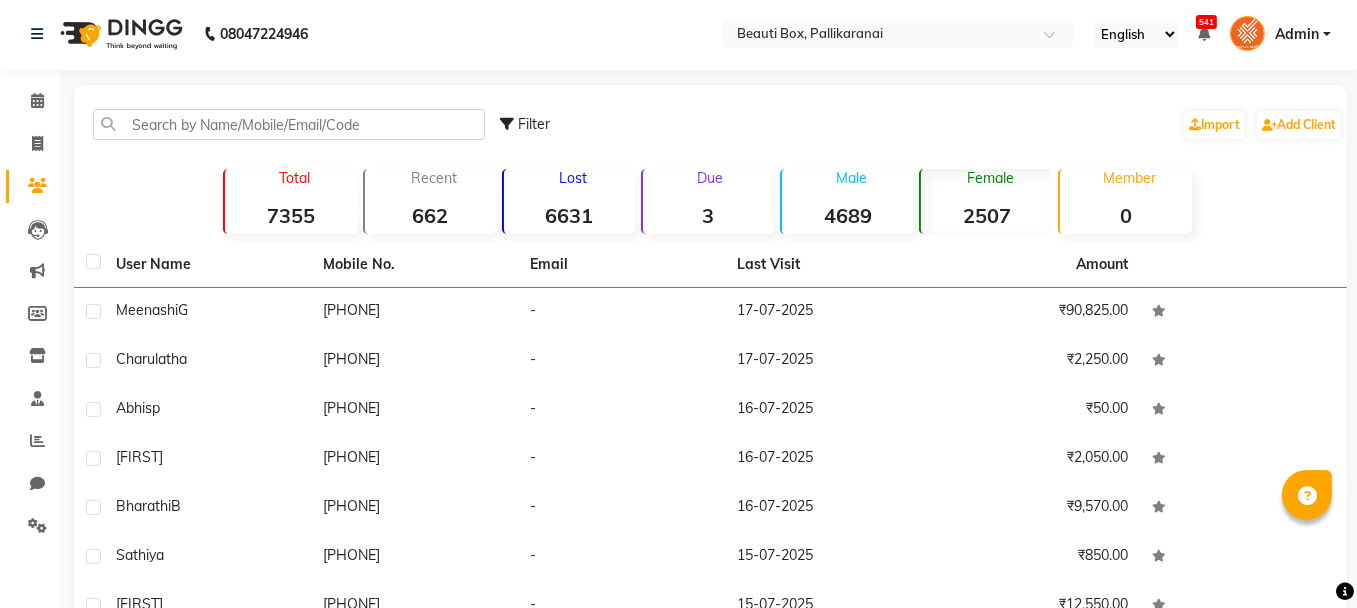 scroll, scrollTop: 0, scrollLeft: 0, axis: both 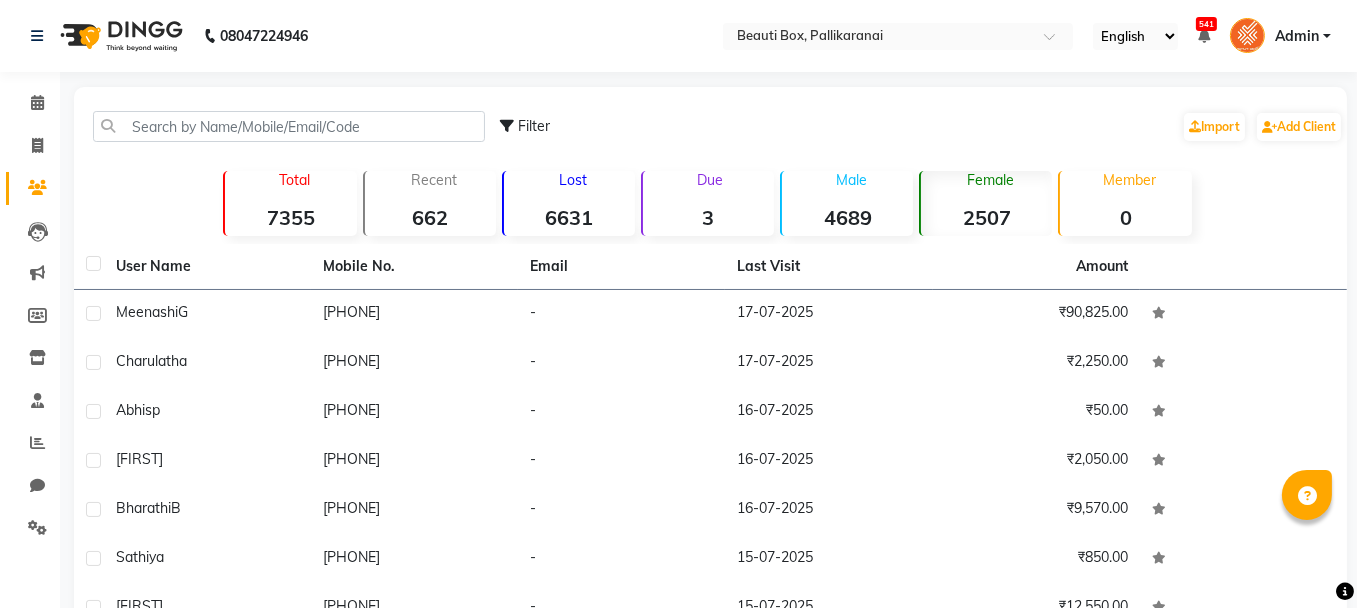 click on "662" 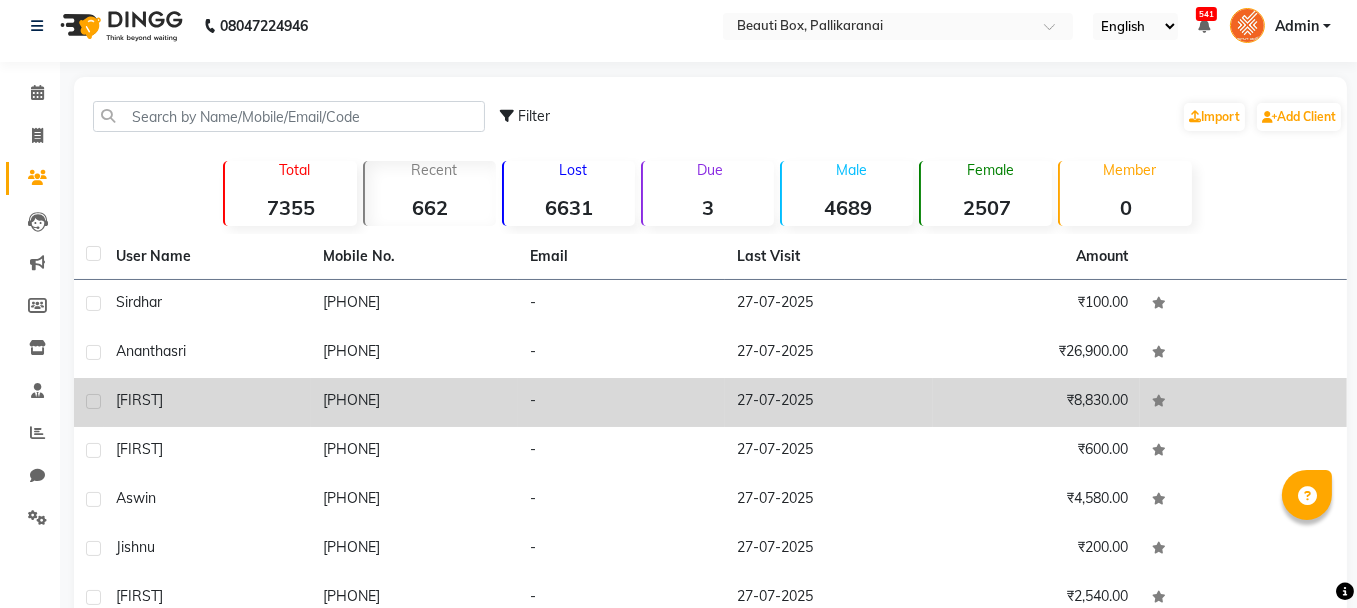 scroll, scrollTop: 0, scrollLeft: 0, axis: both 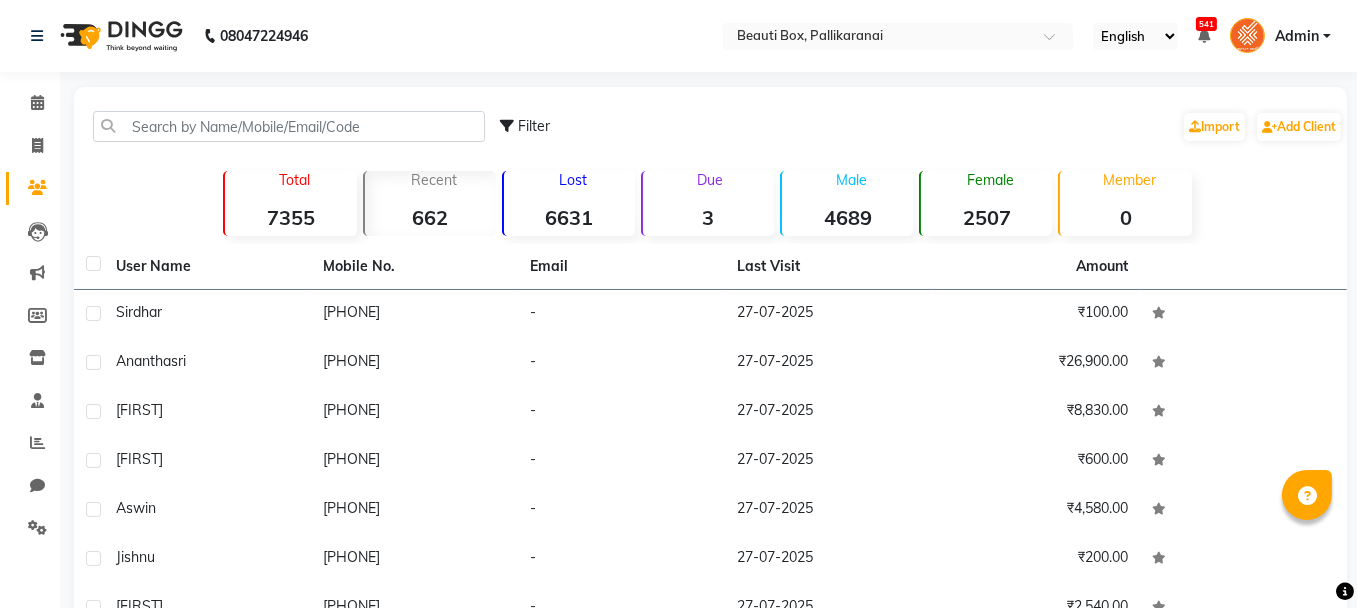 click on "6631" 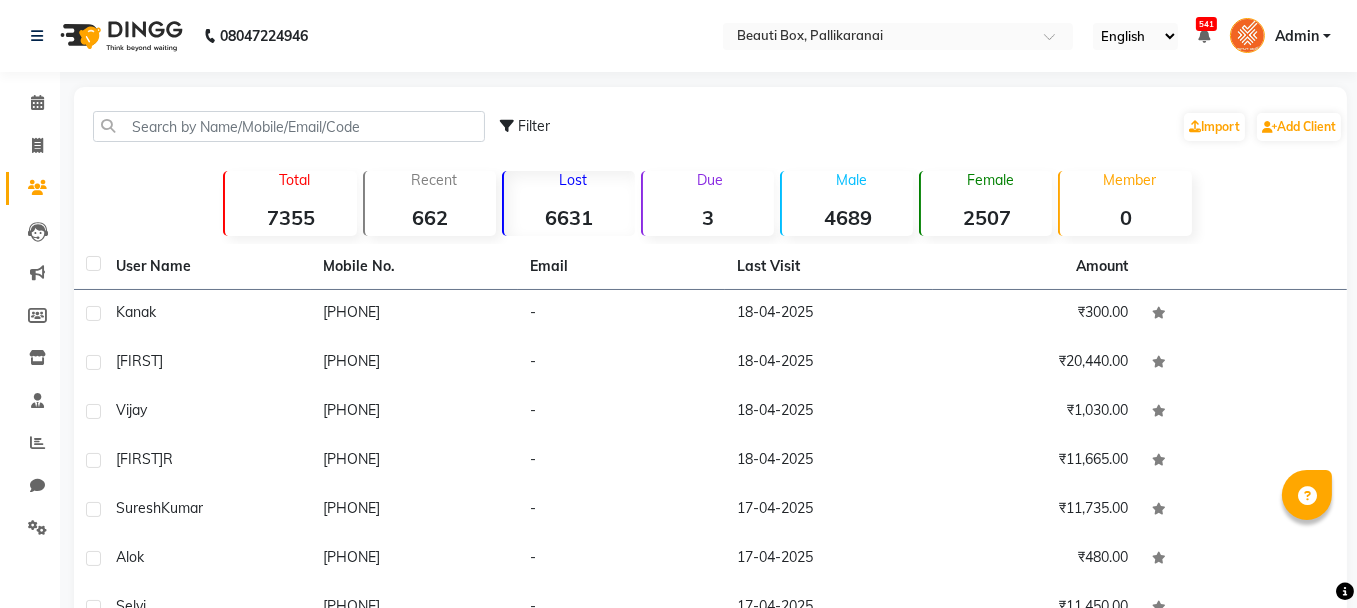 click on "2507" 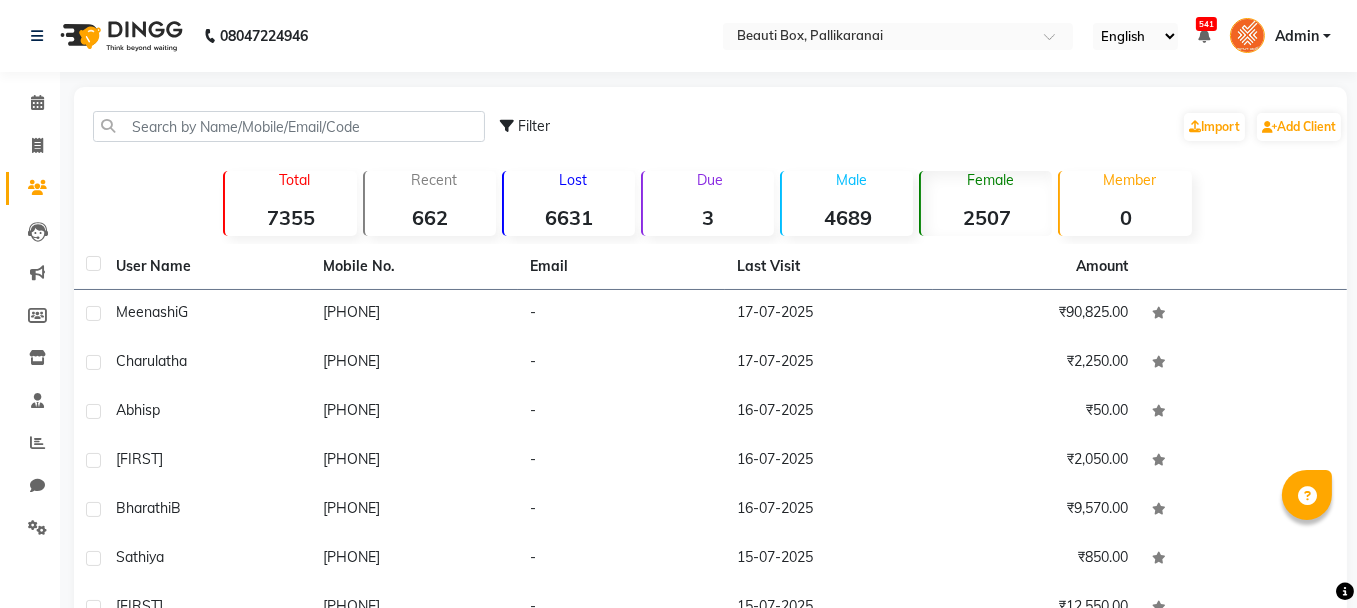 click on "Recent  [NUMBER]" 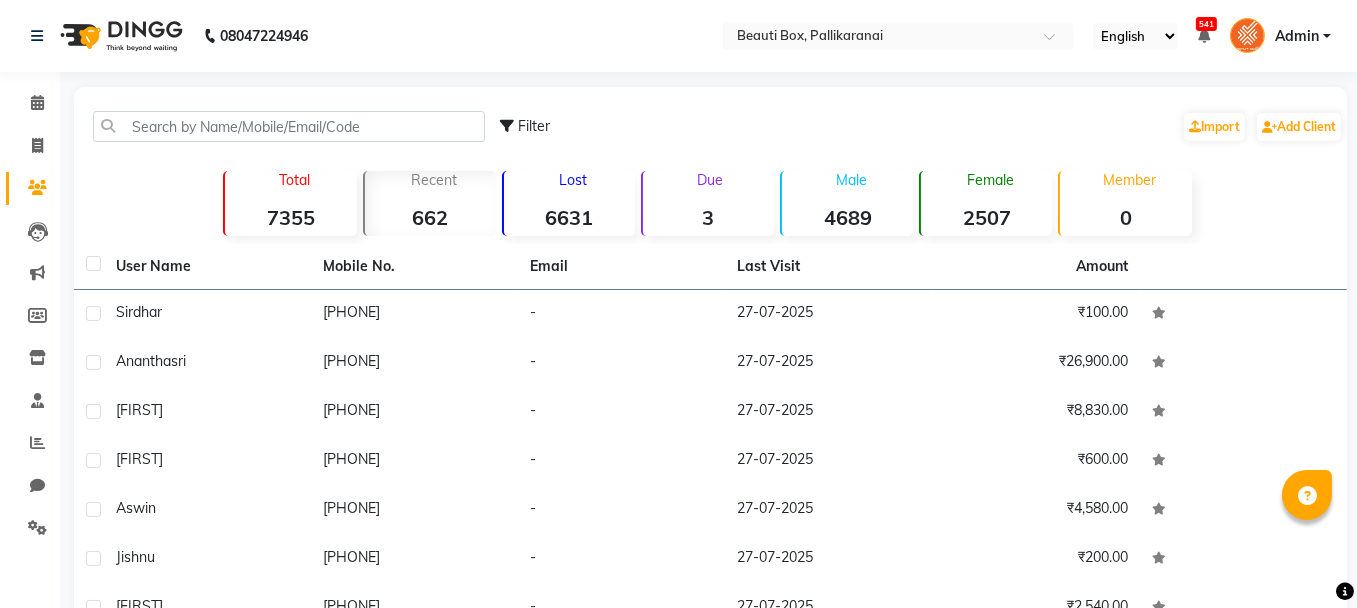 click on "Lost [NUMBER]" 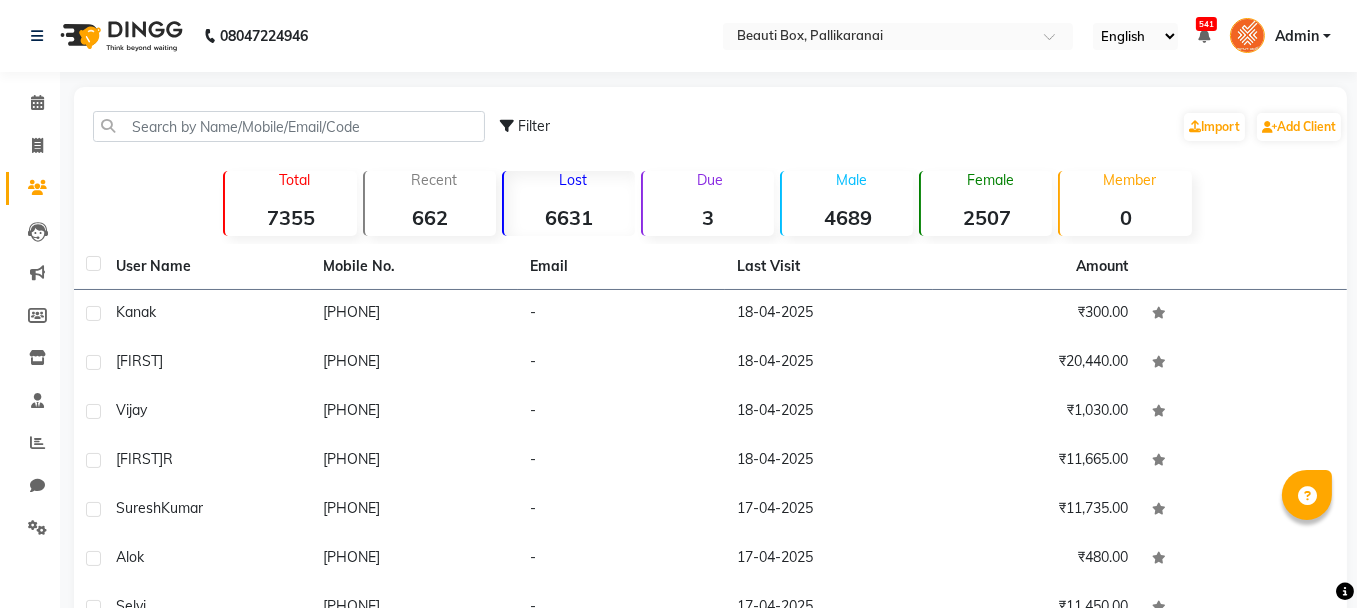 click on "4689" 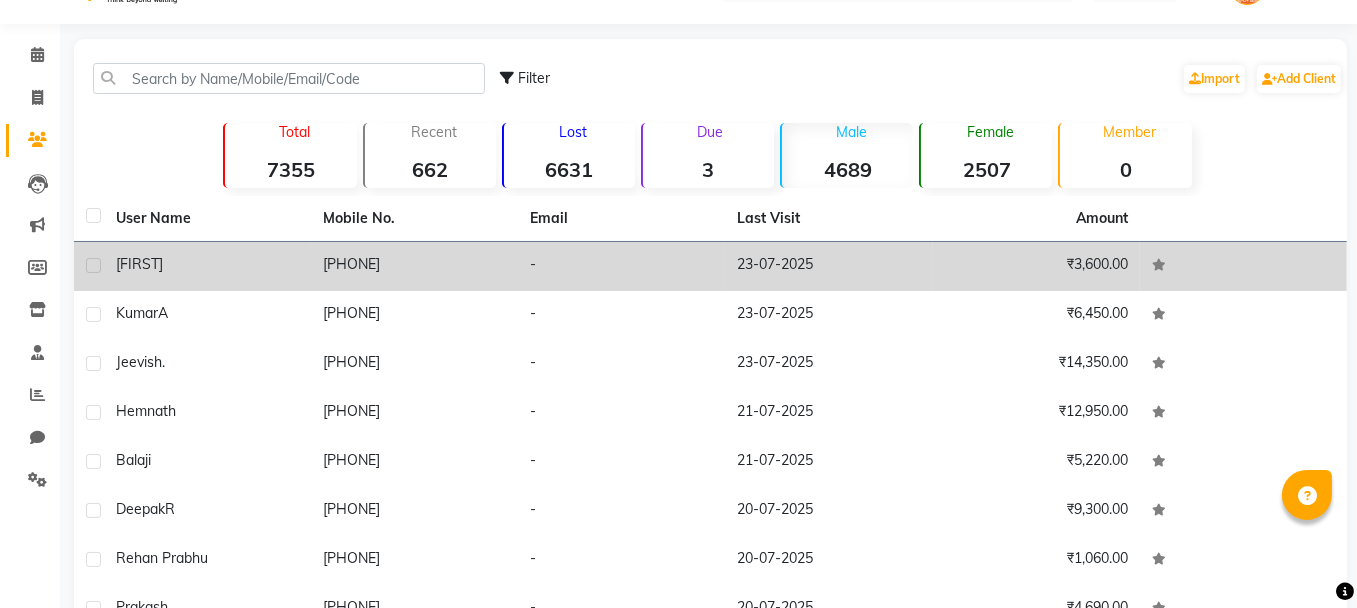 scroll, scrollTop: 0, scrollLeft: 0, axis: both 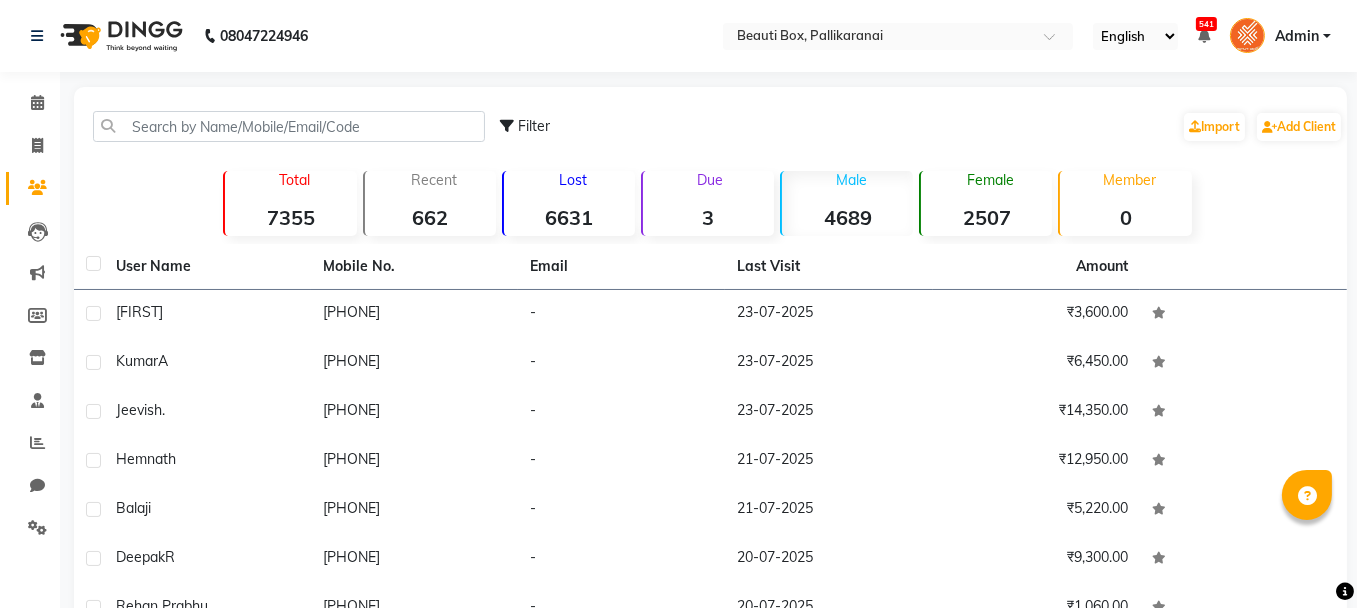 click on "2507" 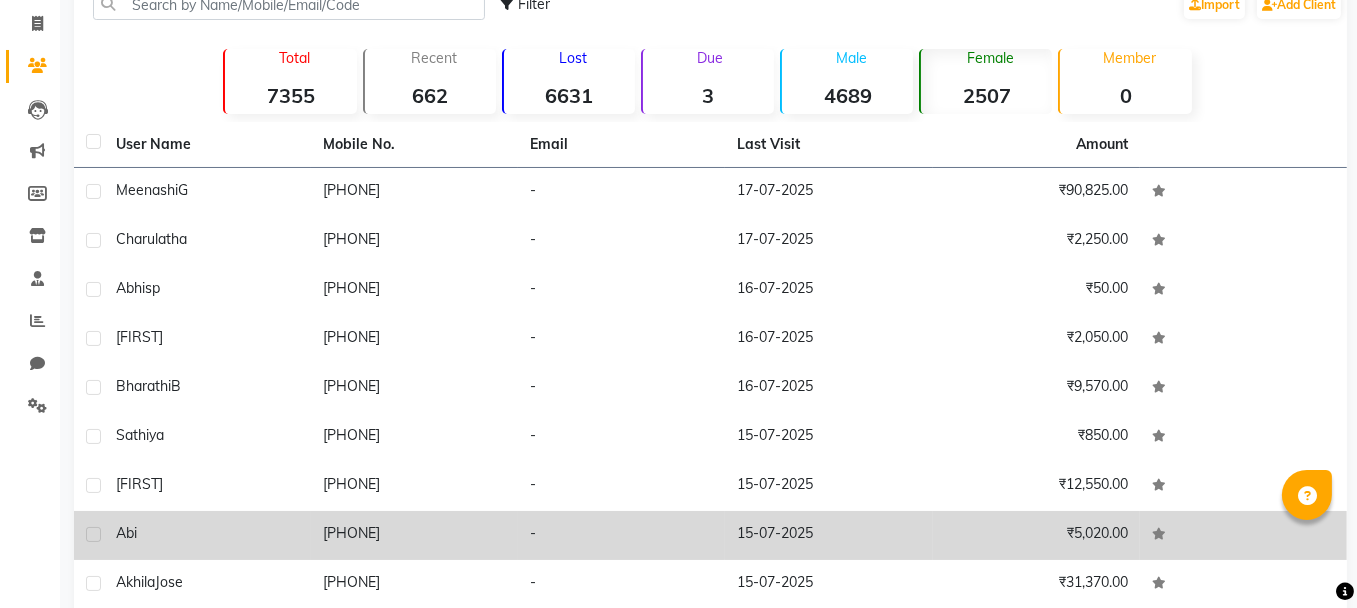 scroll, scrollTop: 0, scrollLeft: 0, axis: both 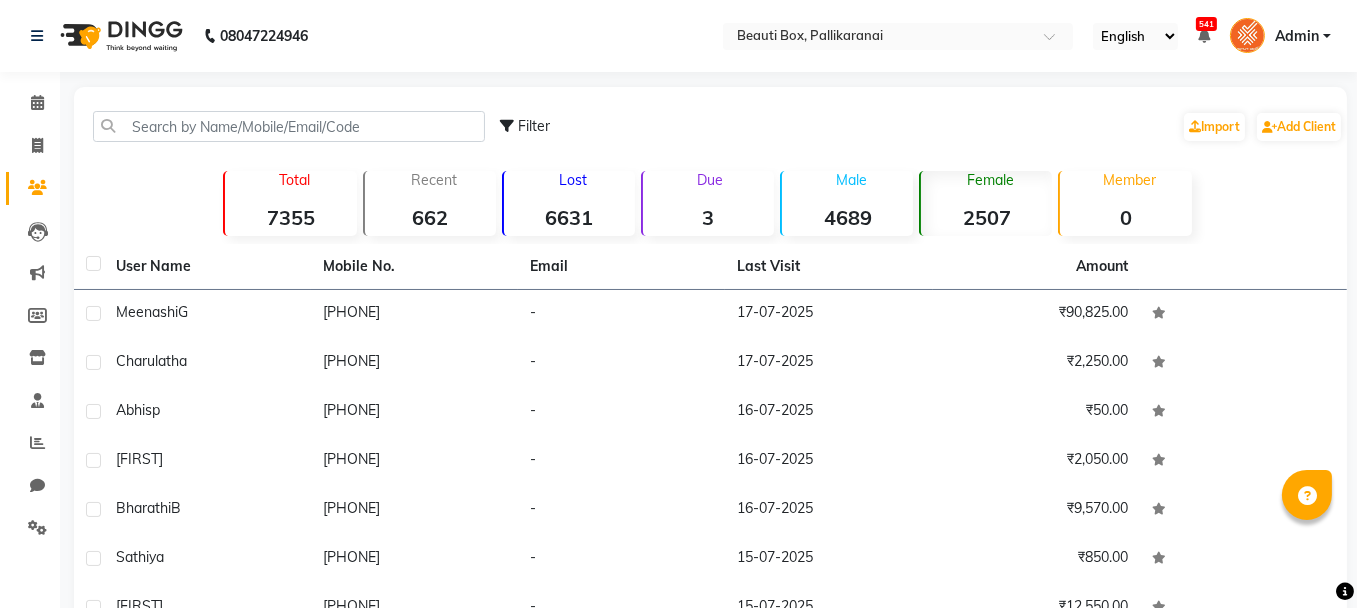 click on "Total  7355" 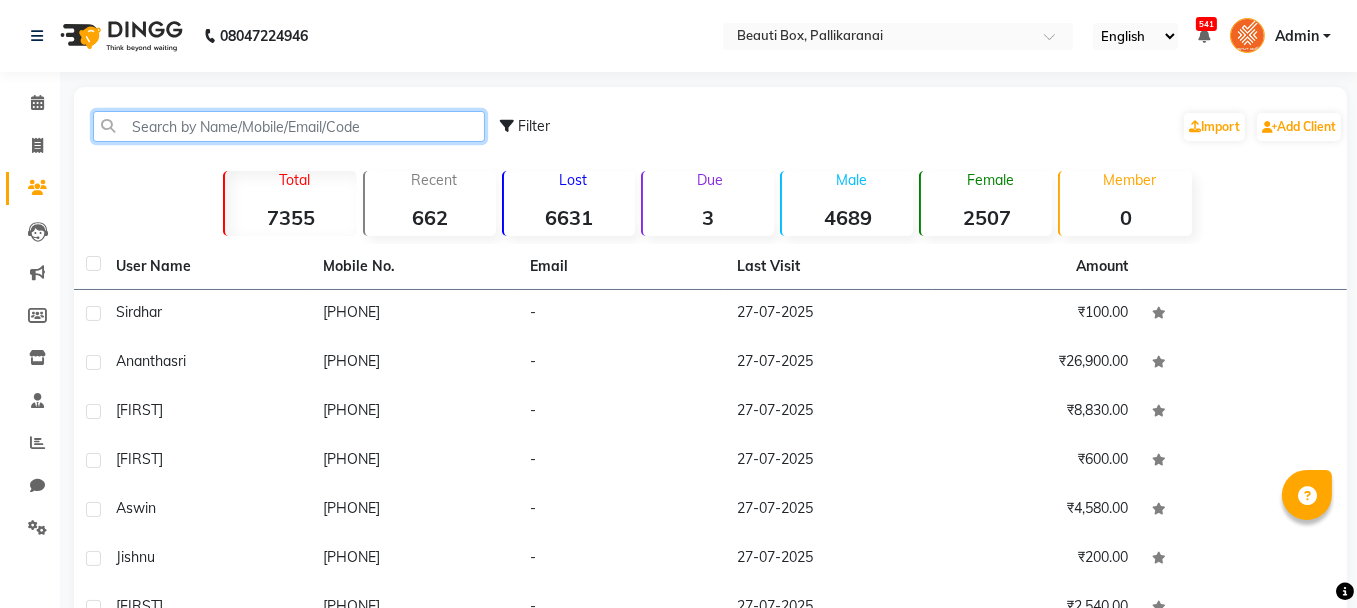 click 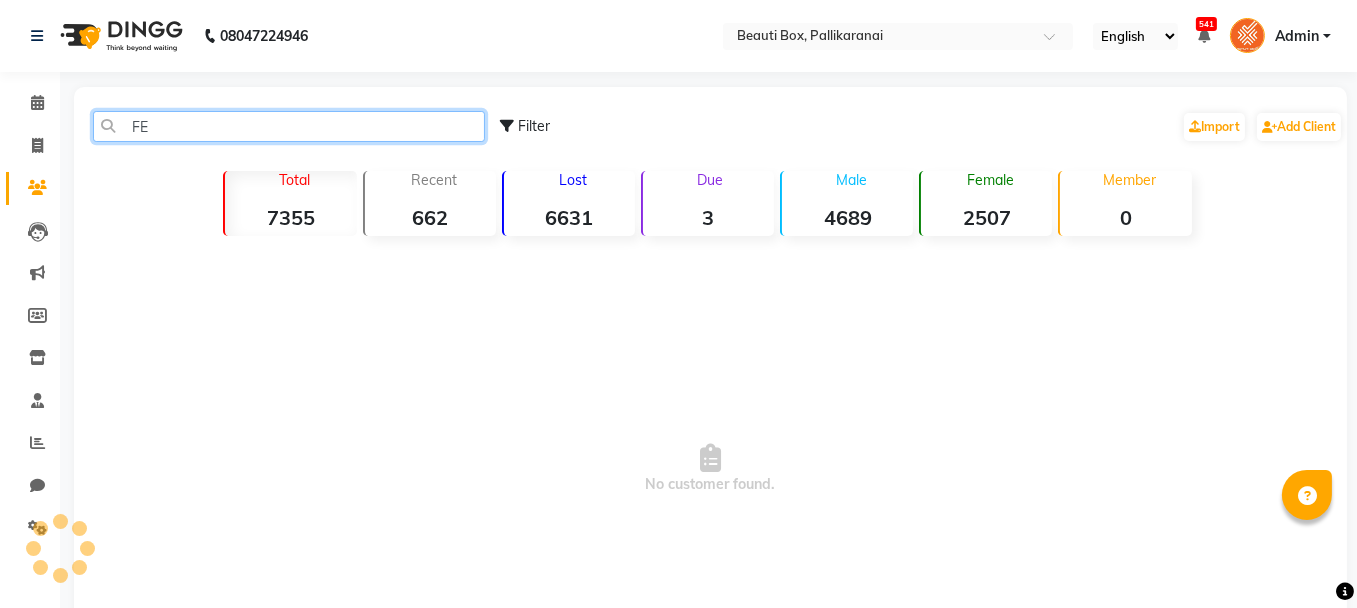 type on "F" 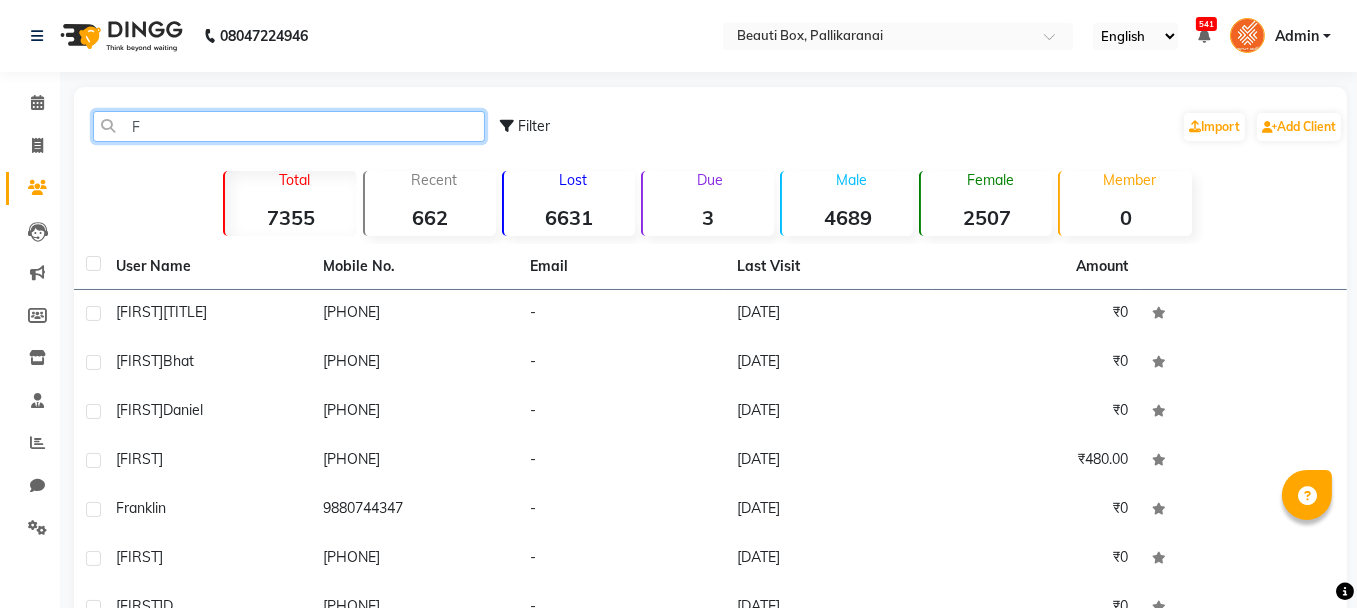 type 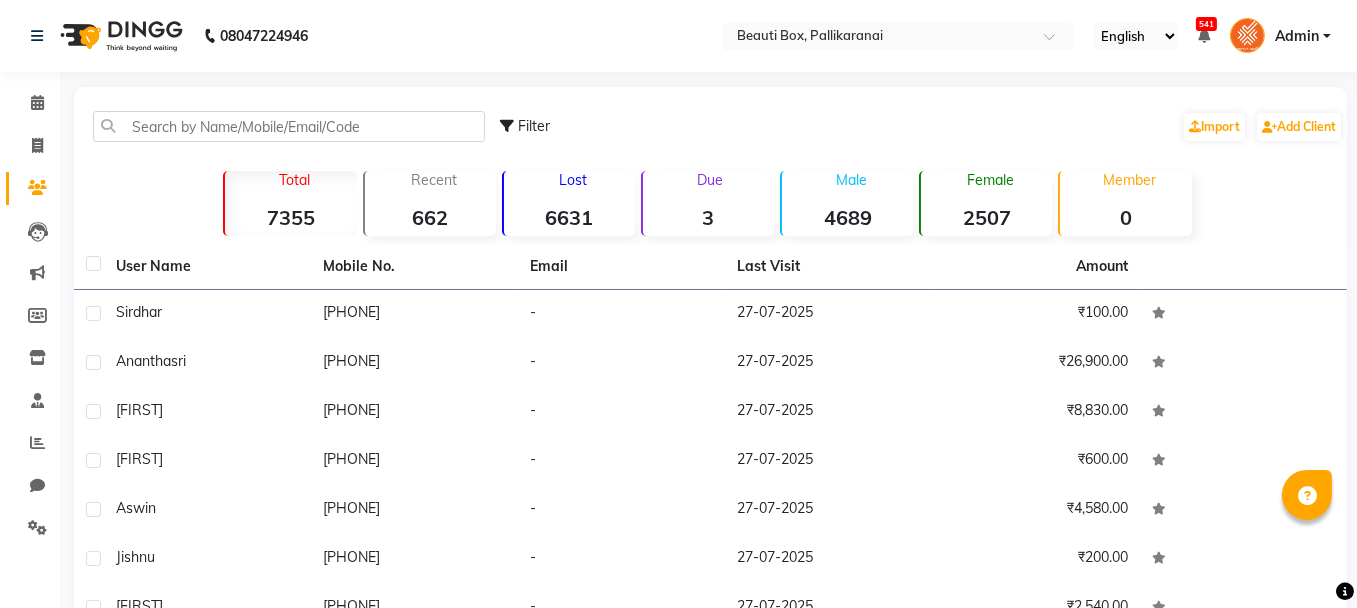 click on "[GENDER] [NUMBER]" 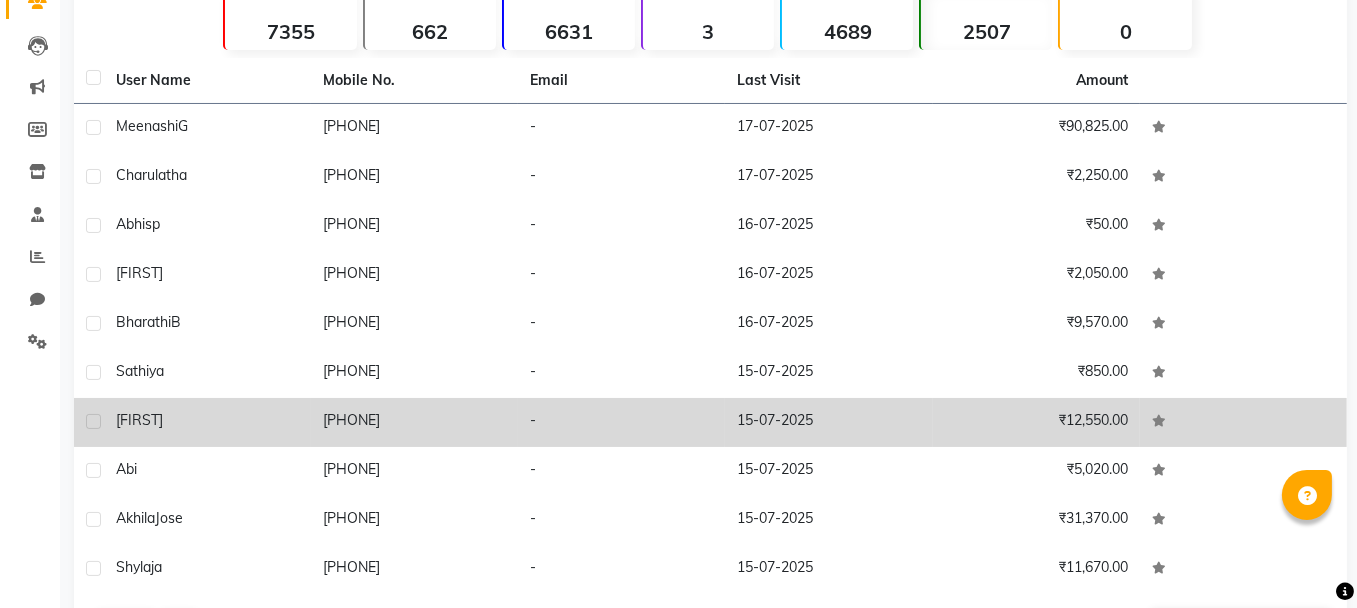 scroll, scrollTop: 257, scrollLeft: 0, axis: vertical 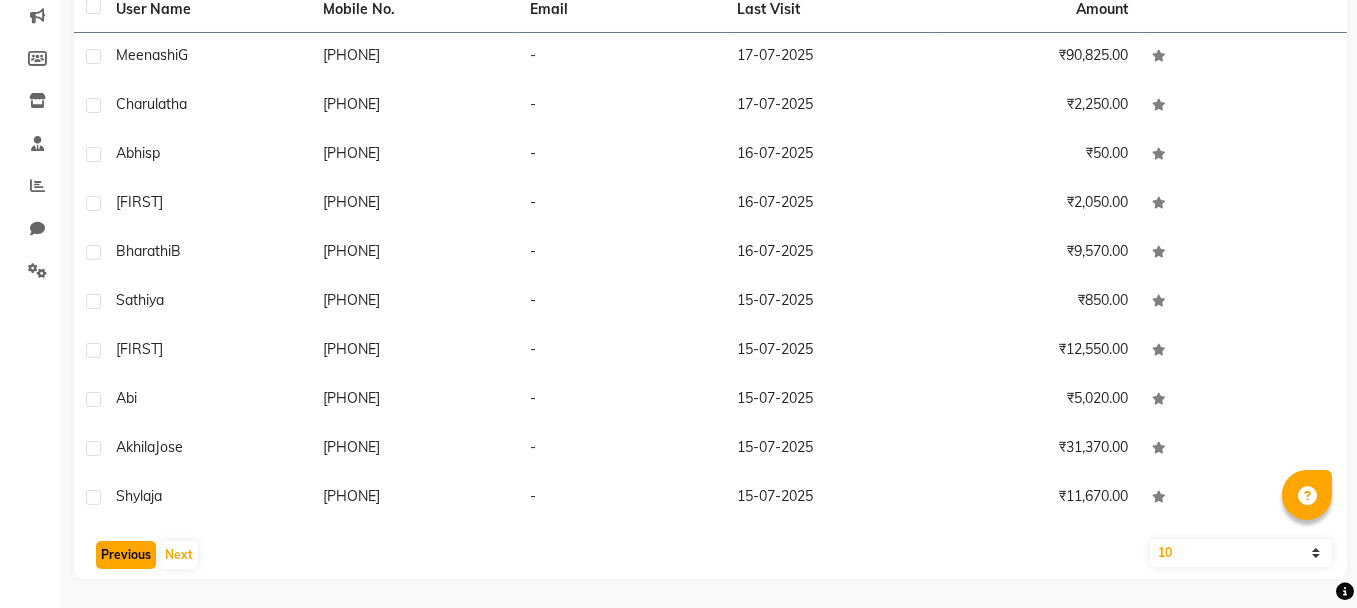 click on "Previous" 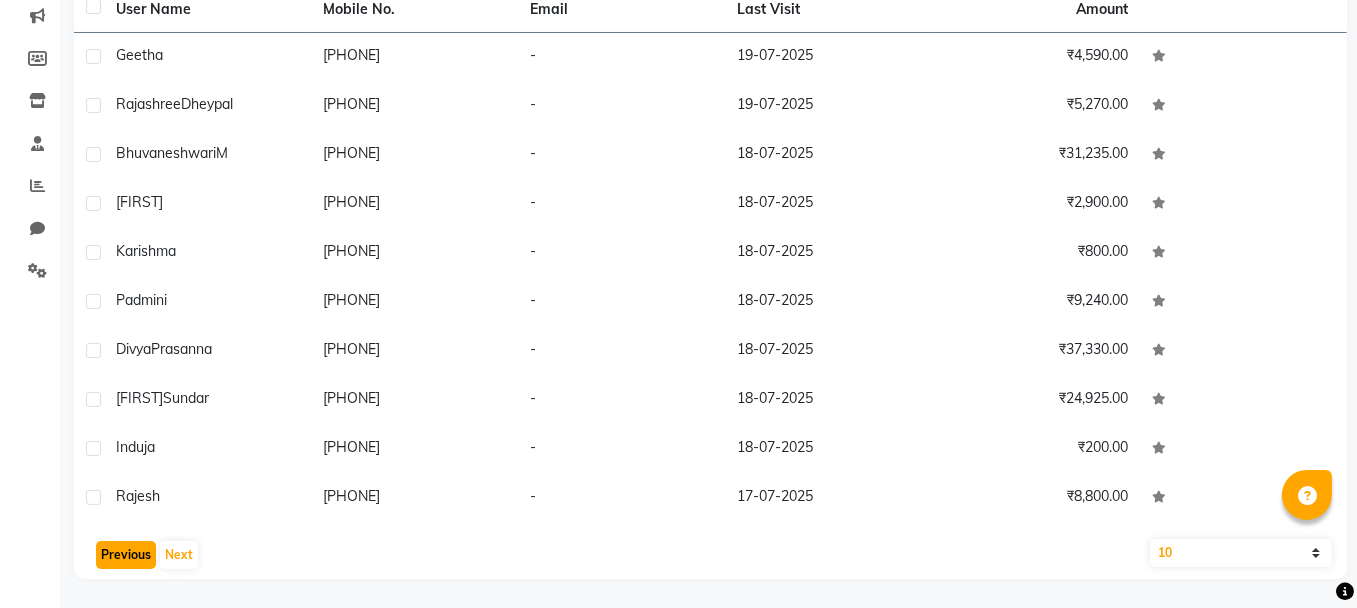 click on "Previous" 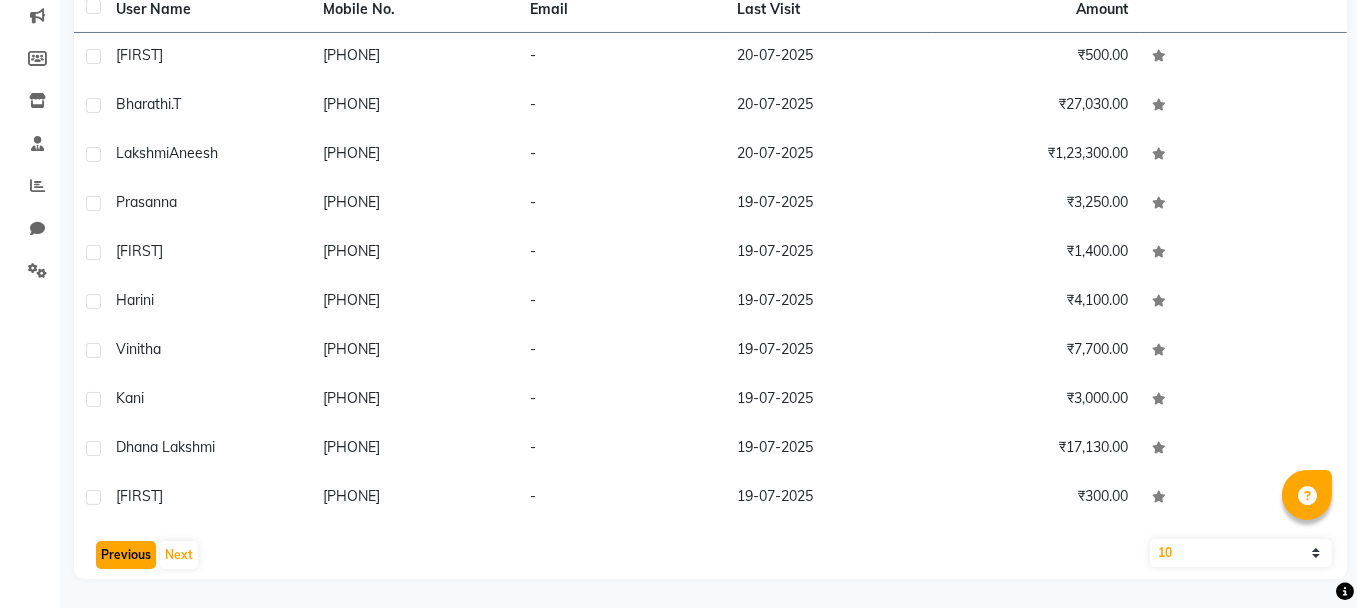 click on "Previous" 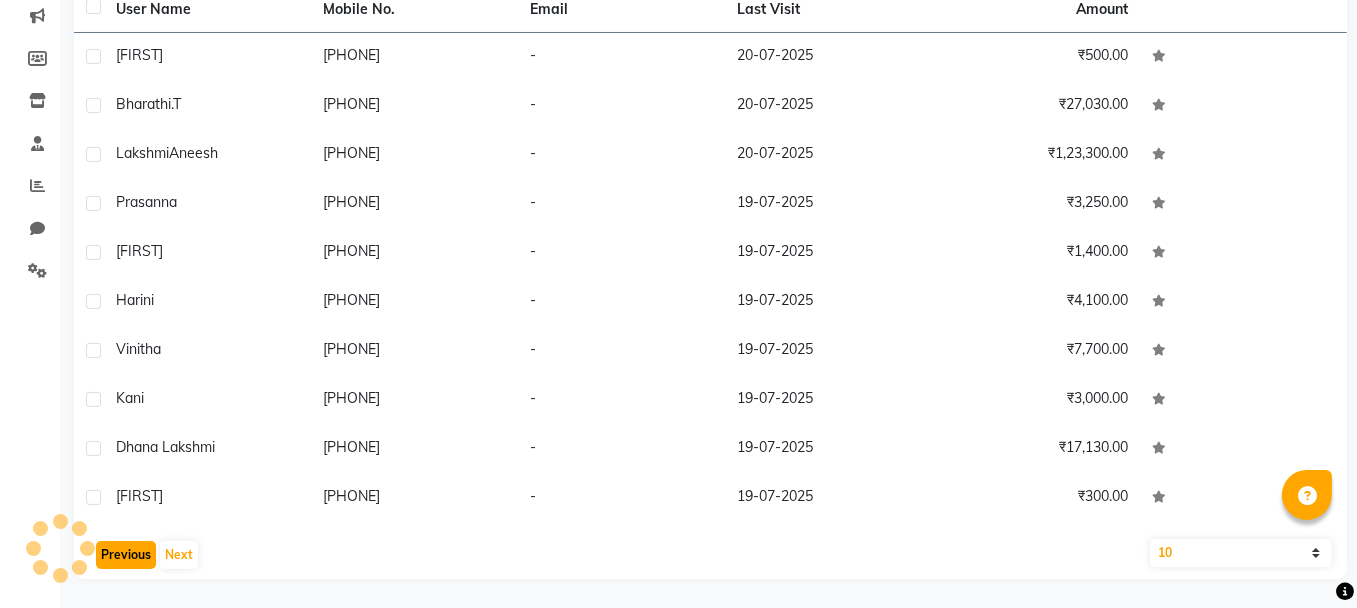 click on "Previous" 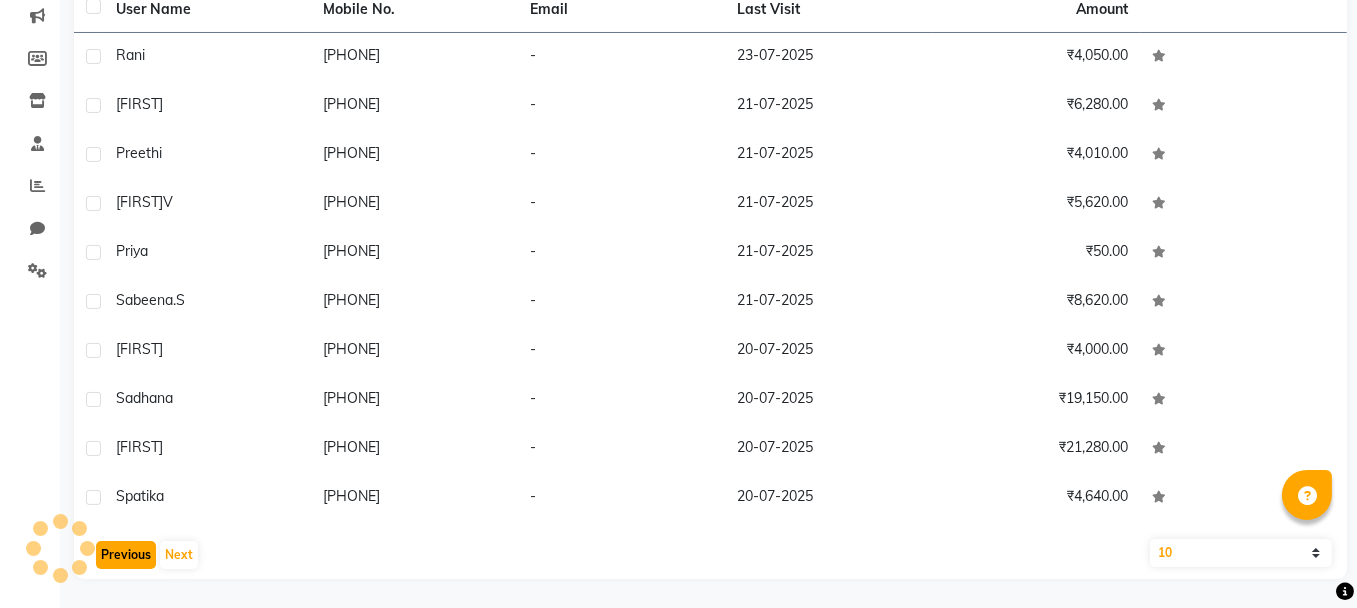 click on "Previous" 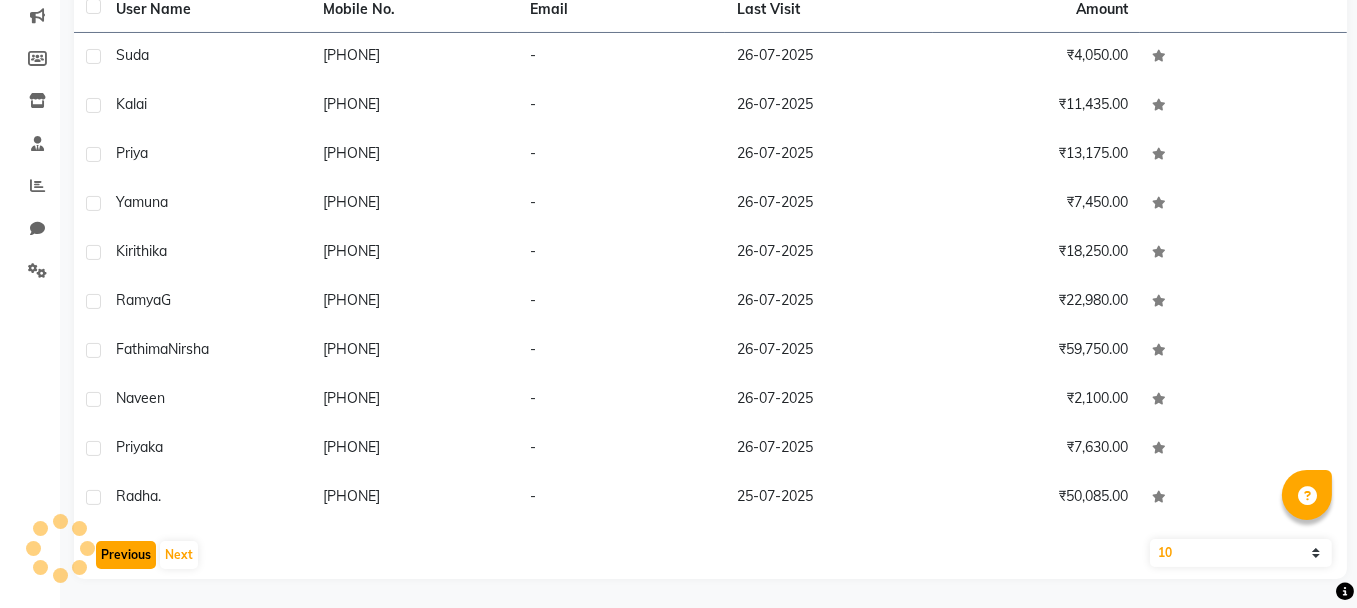 click on "Previous" 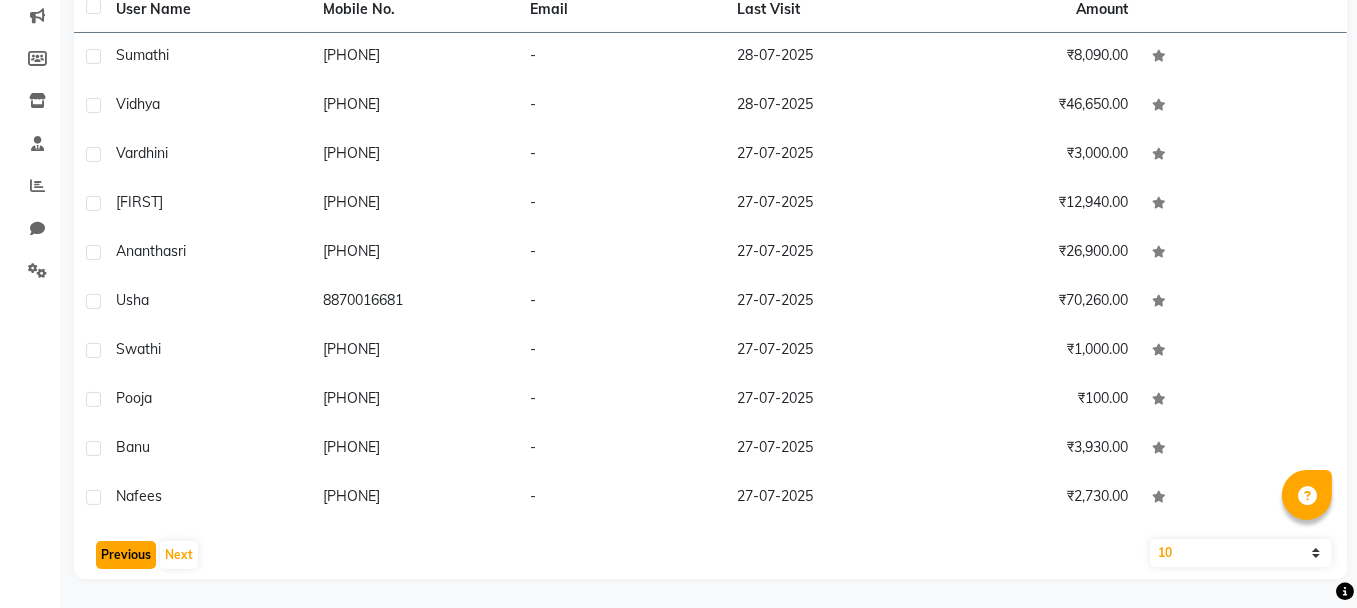 click on "Previous" 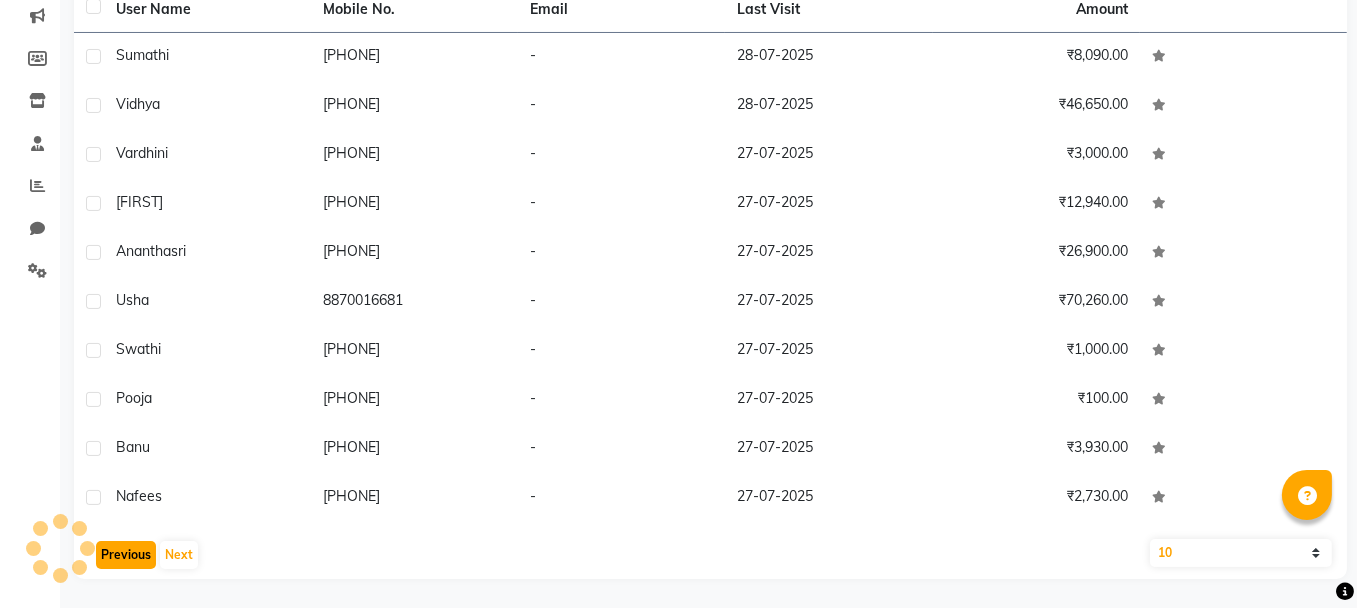 click on "Previous" 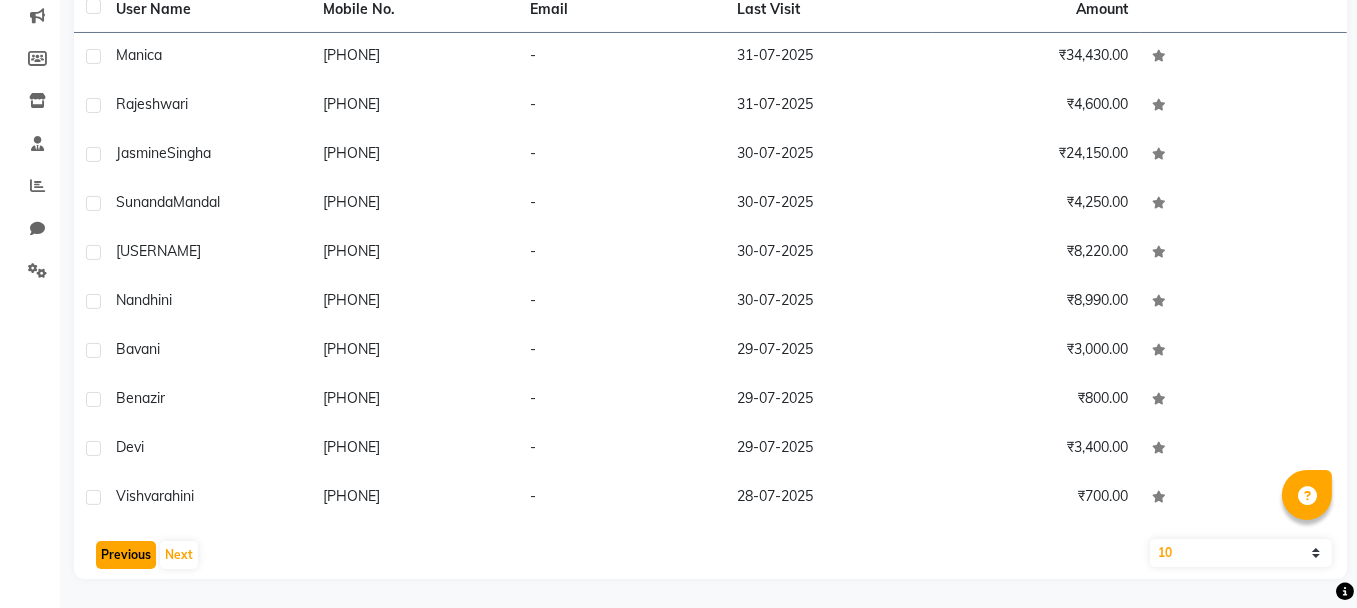 click on "Previous" 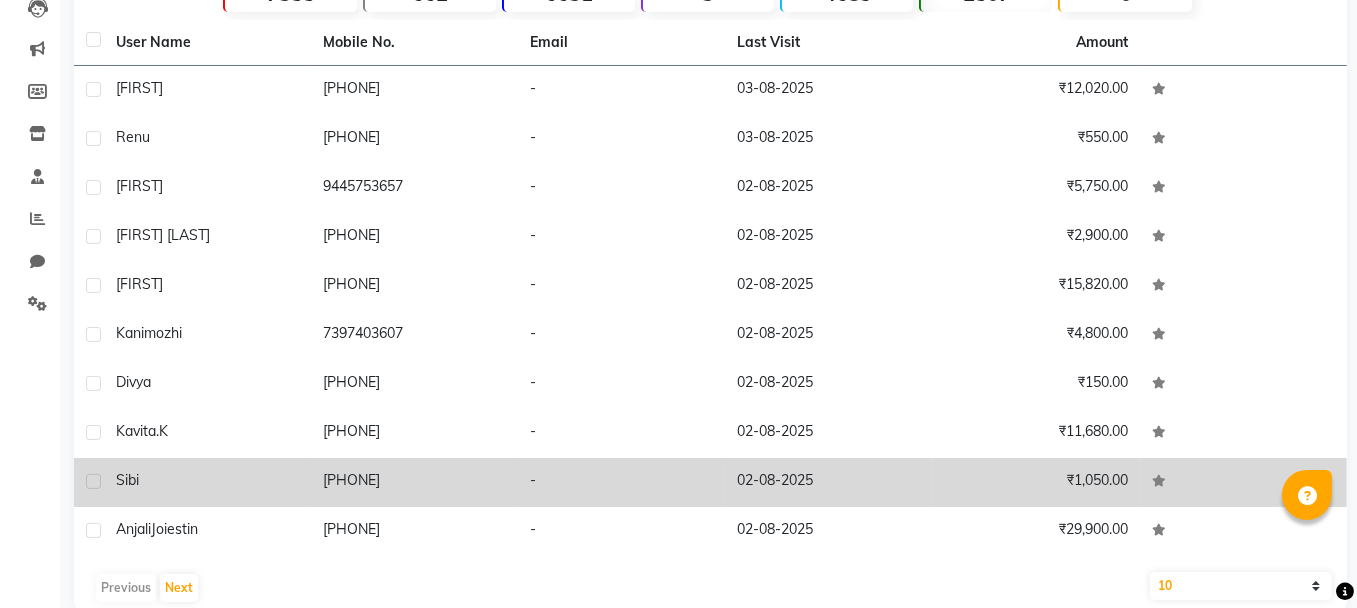 scroll, scrollTop: 257, scrollLeft: 0, axis: vertical 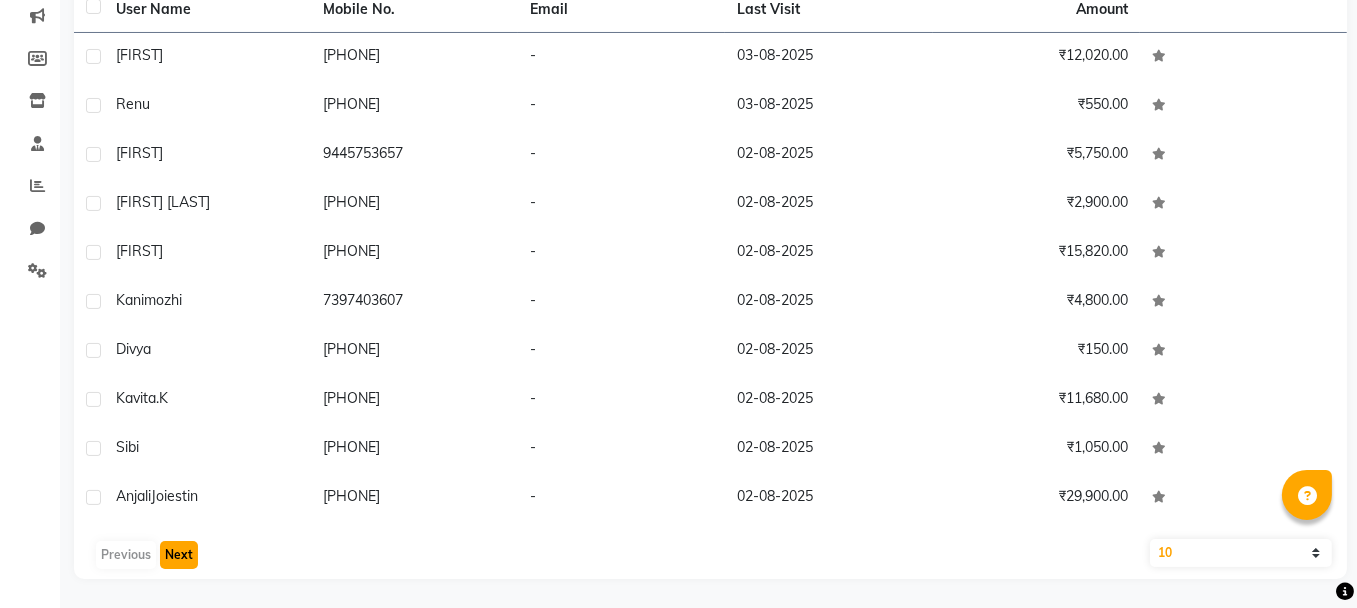 click on "Next" 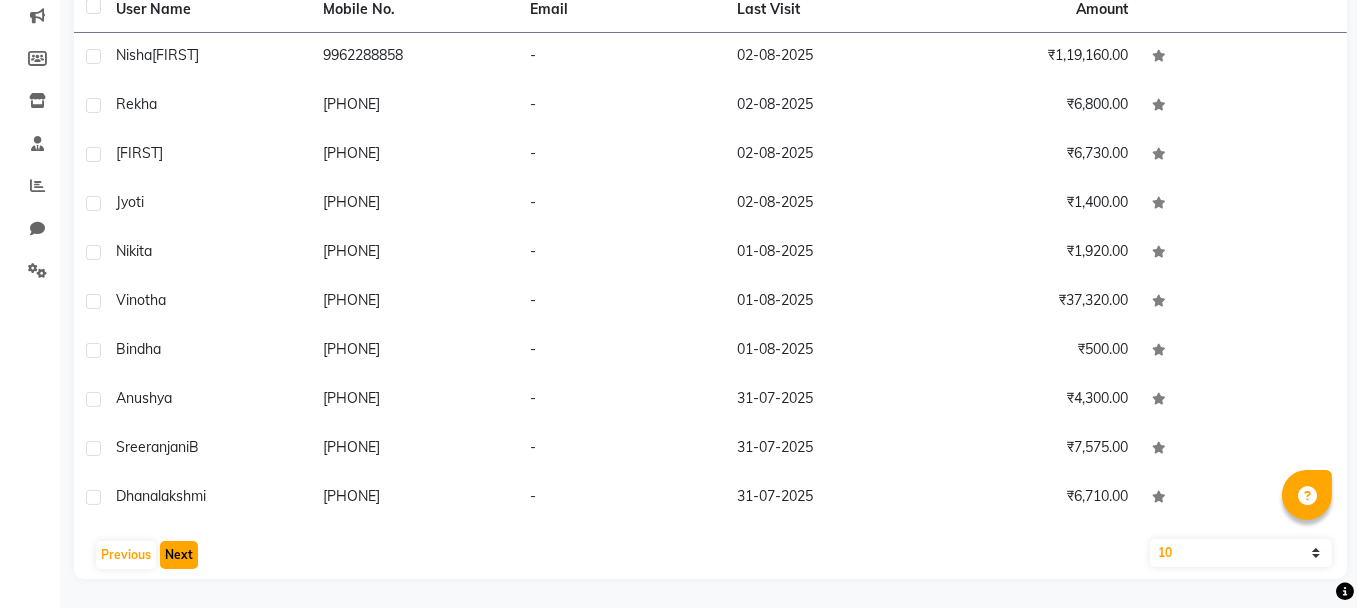 click on "Next" 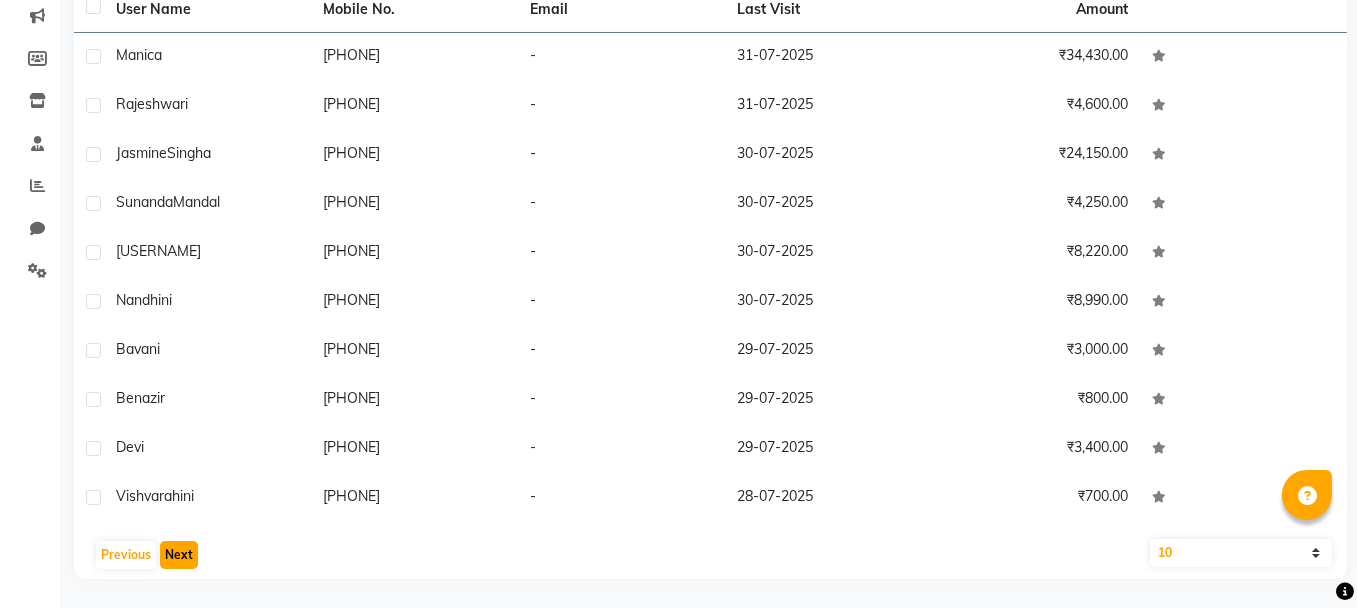 click on "Next" 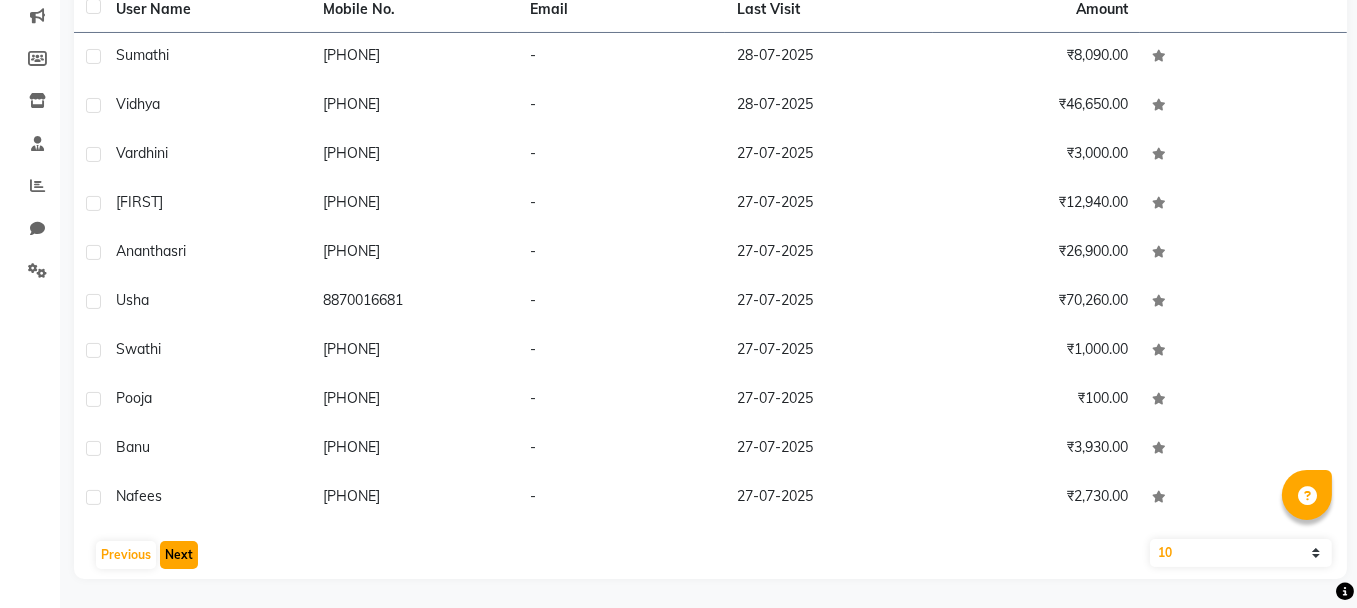 click on "Next" 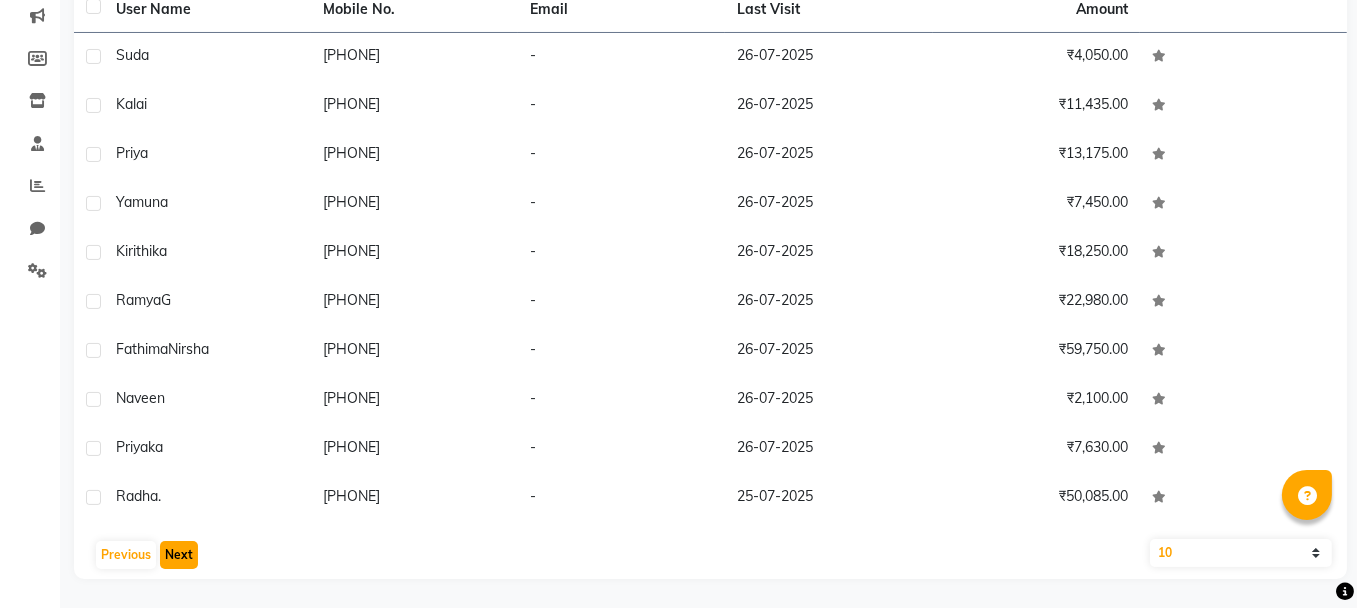 click on "Next" 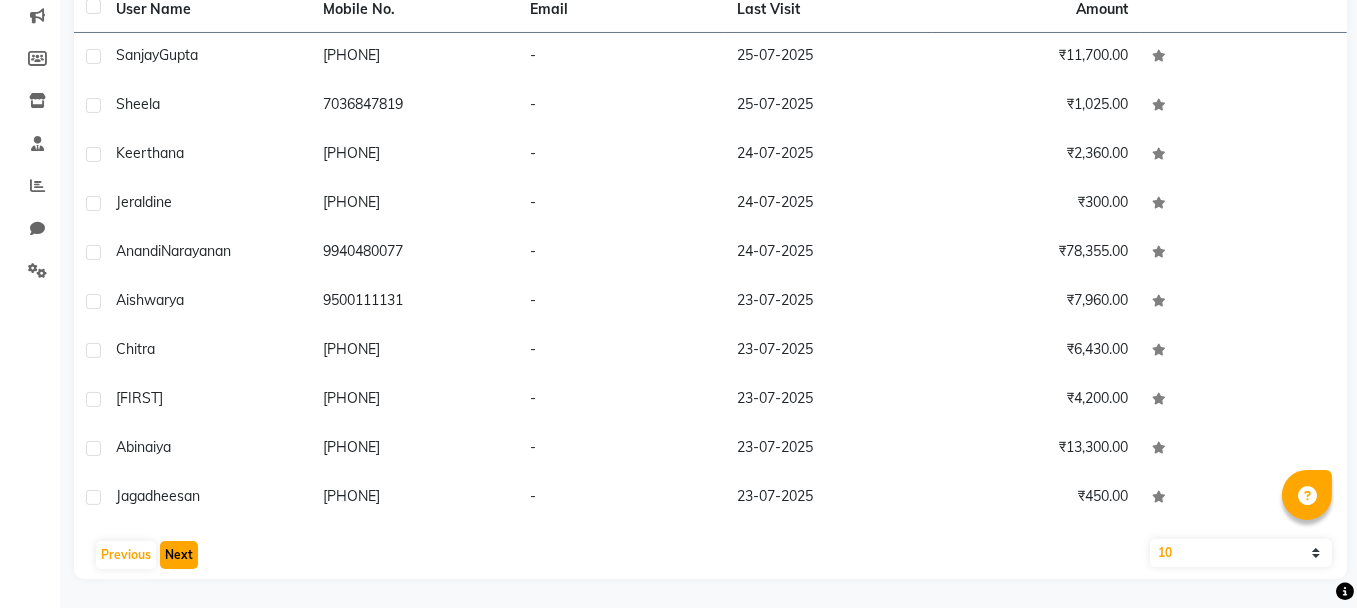 click on "Next" 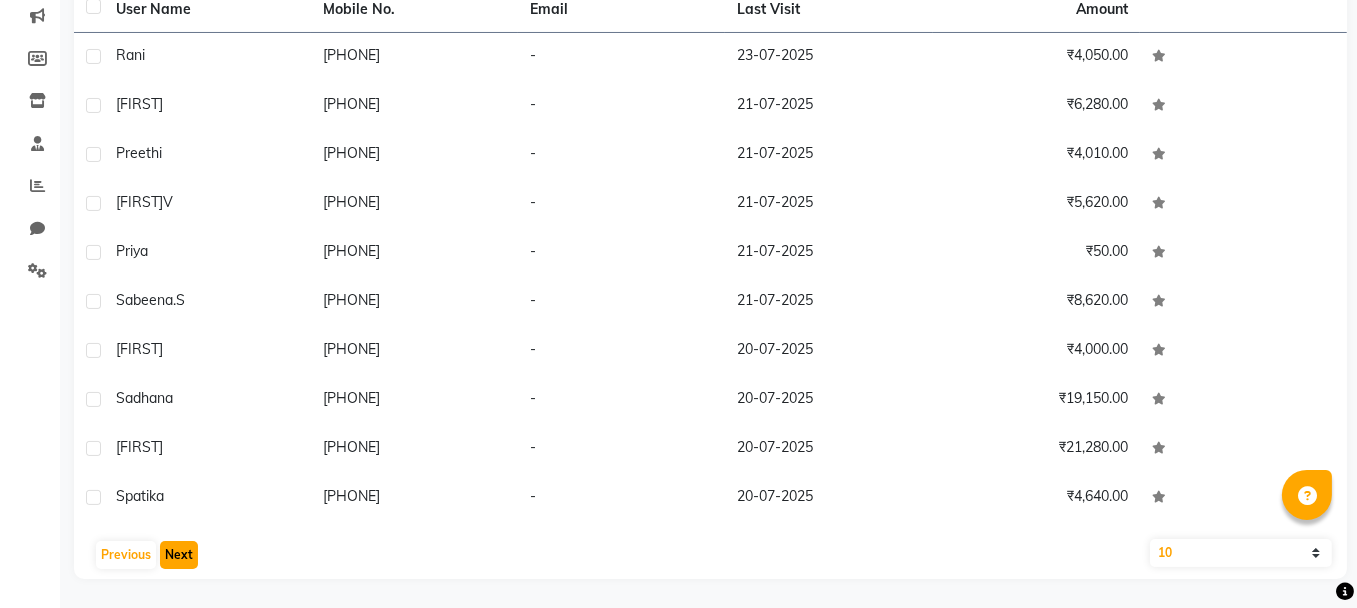 click on "Next" 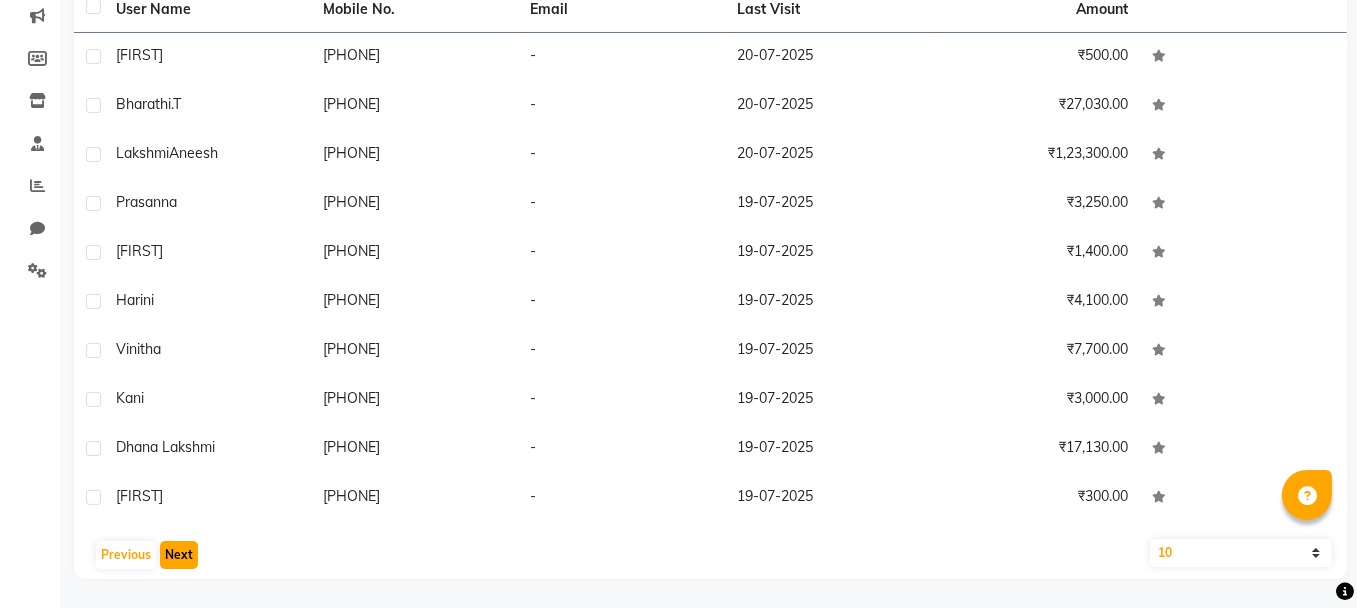 click on "Next" 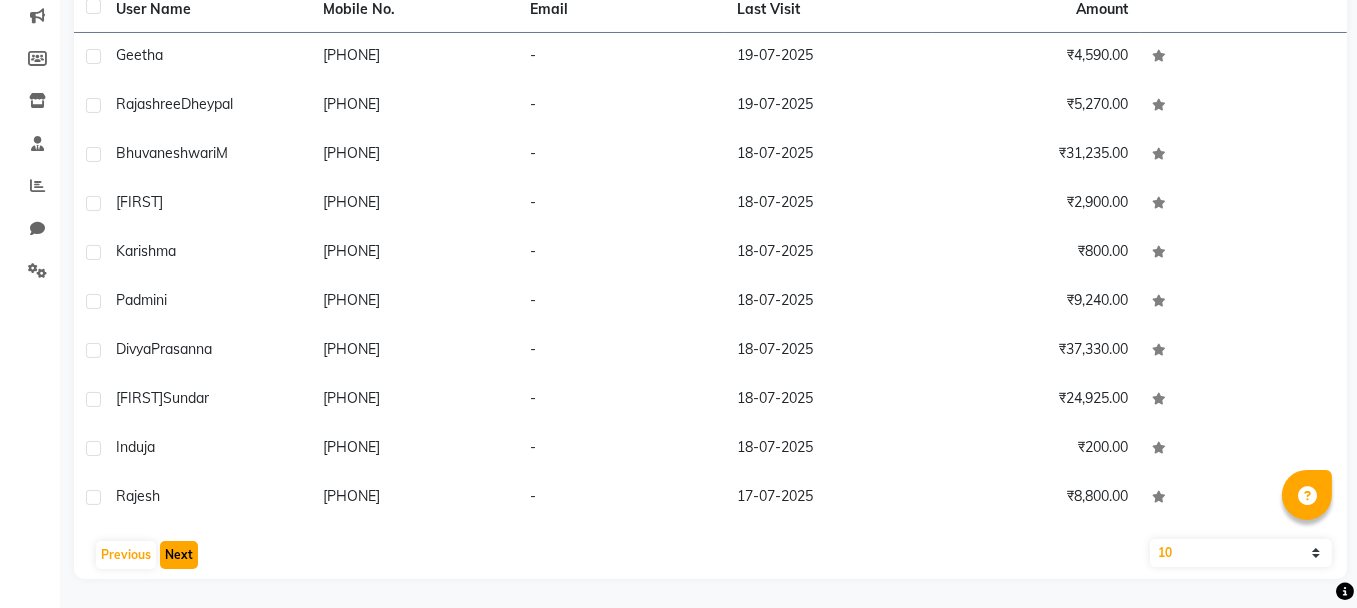 click on "Next" 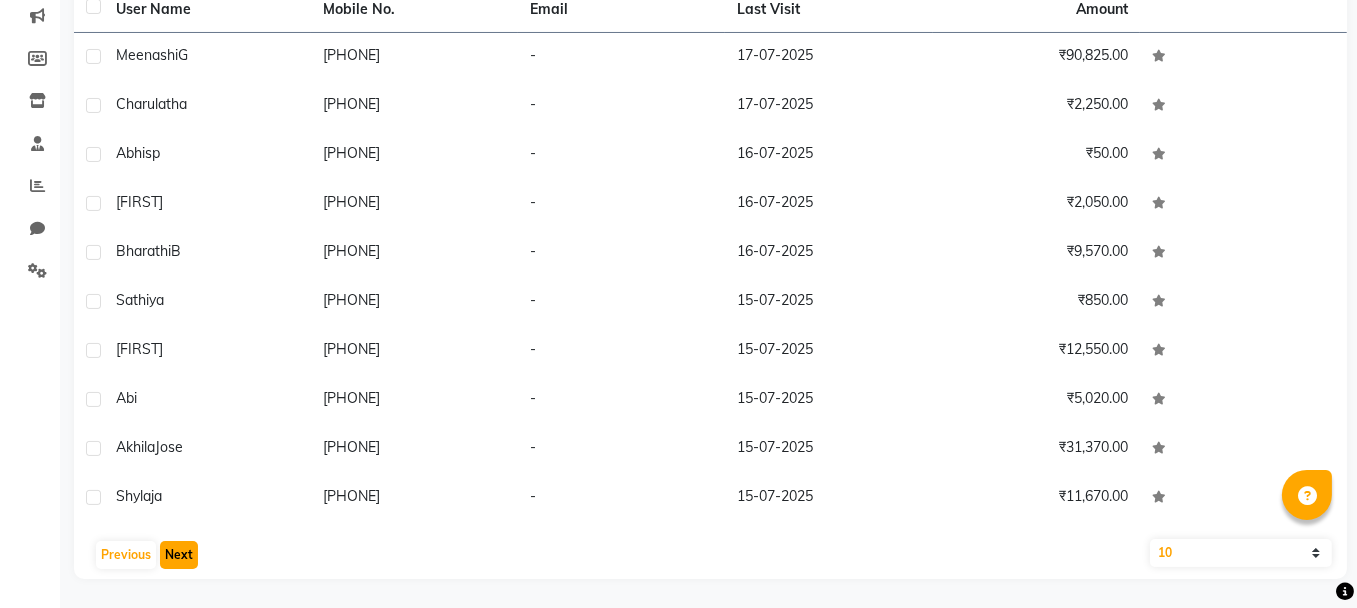 click on "Next" 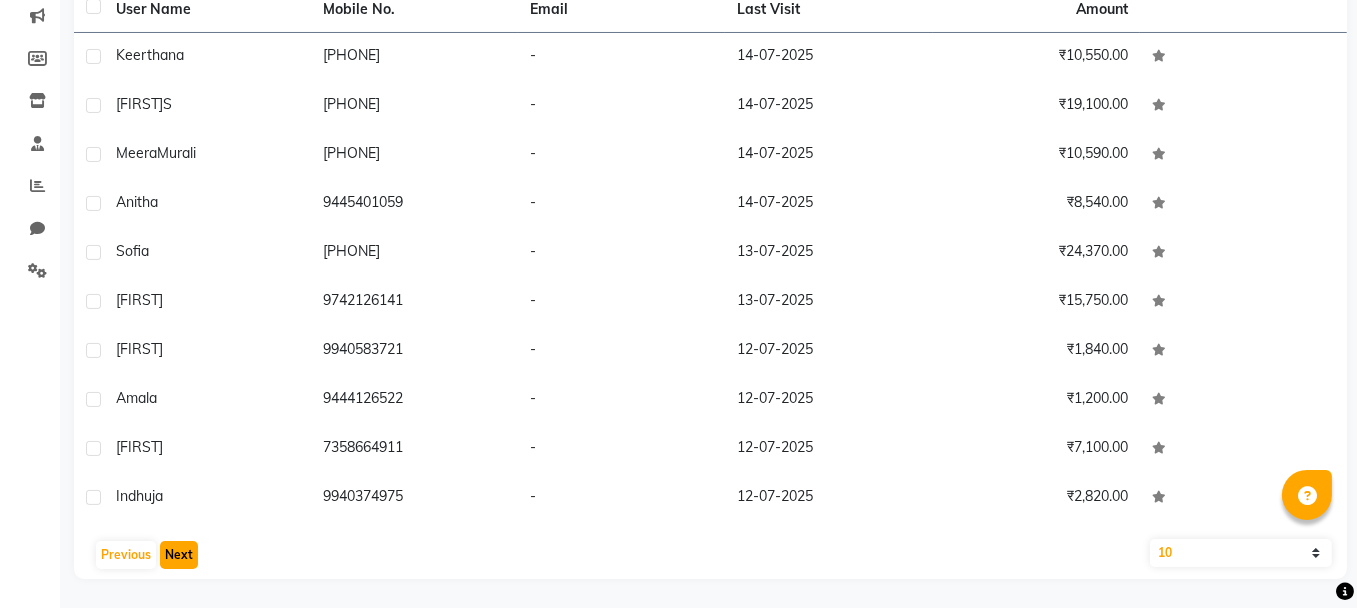 click on "Next" 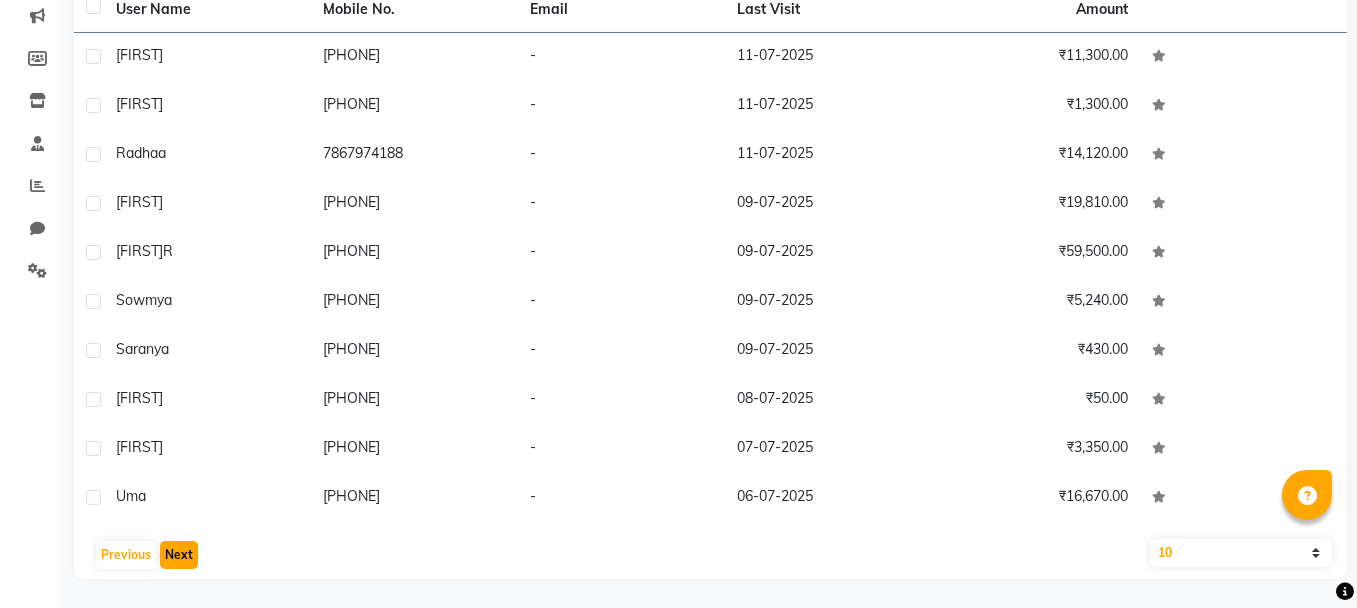 click on "Next" 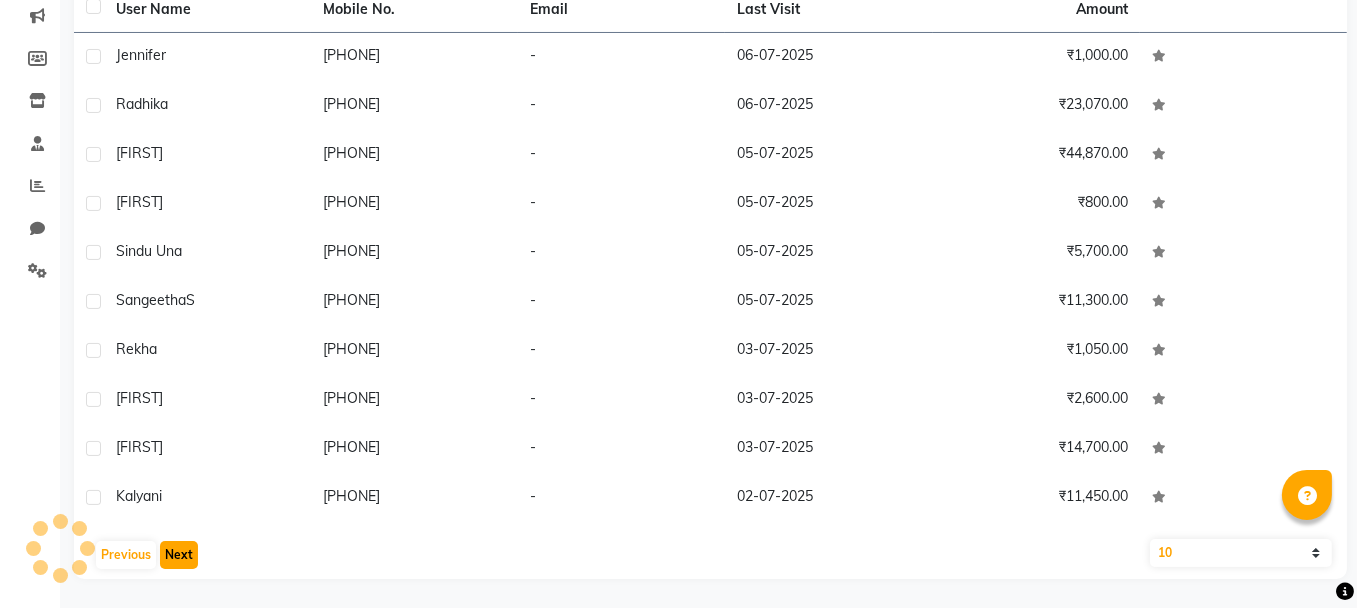 click on "Next" 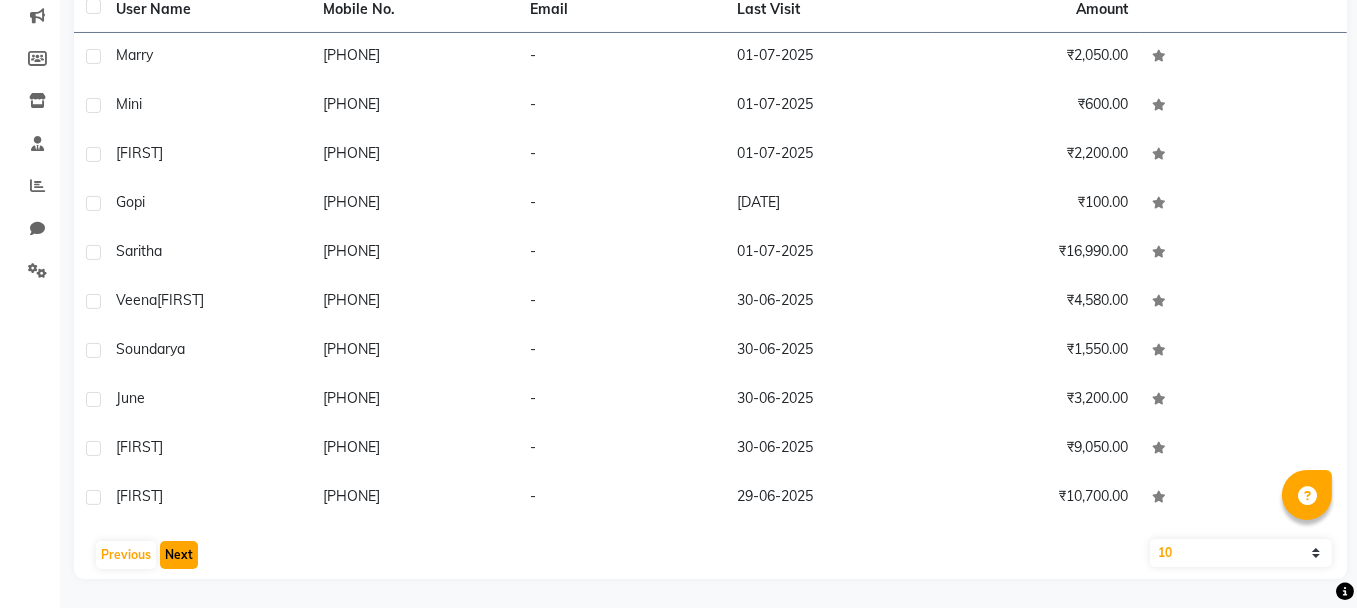 click on "Next" 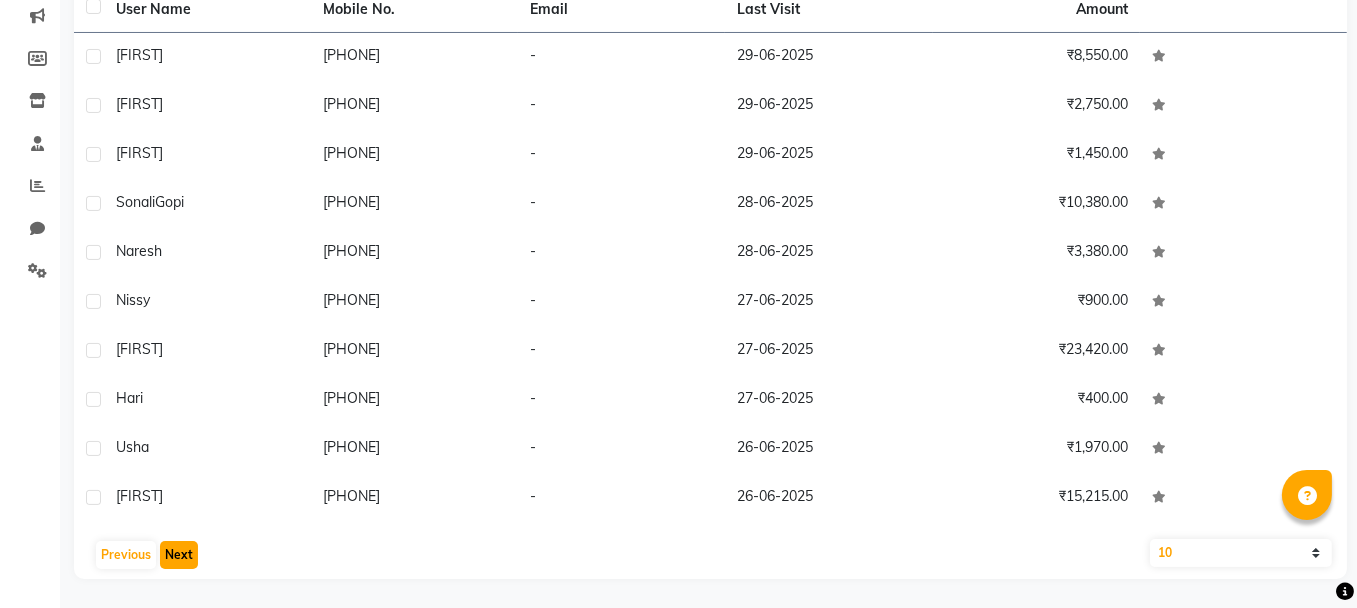 click on "Next" 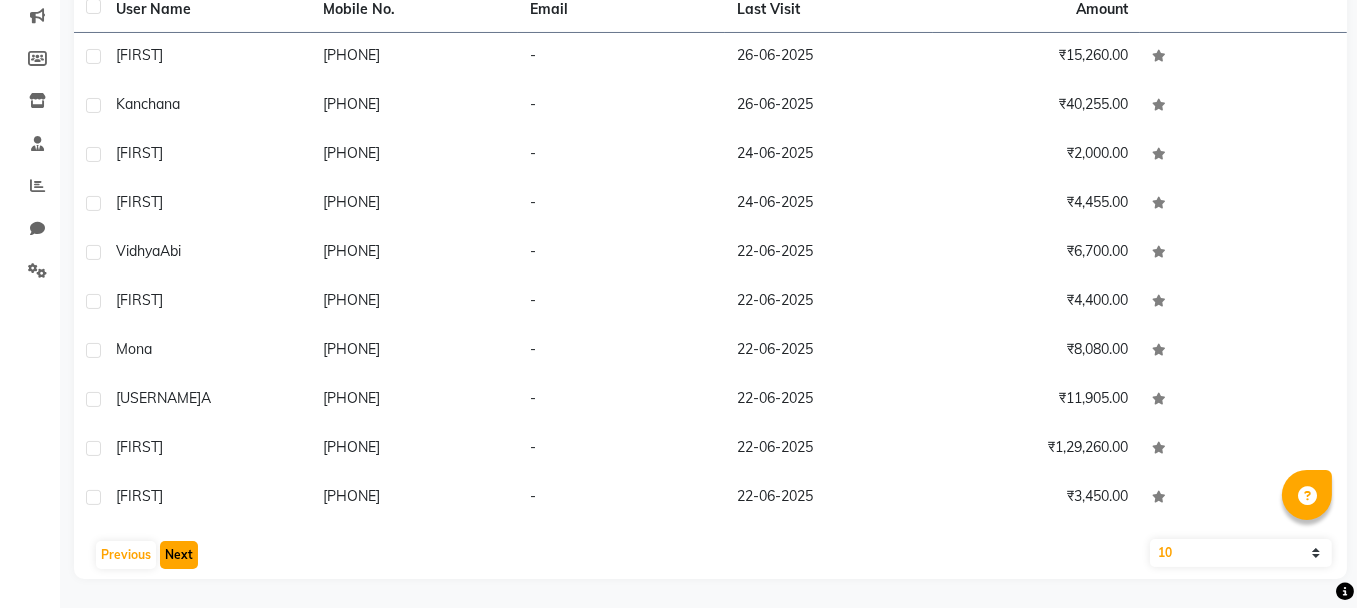 click on "Next" 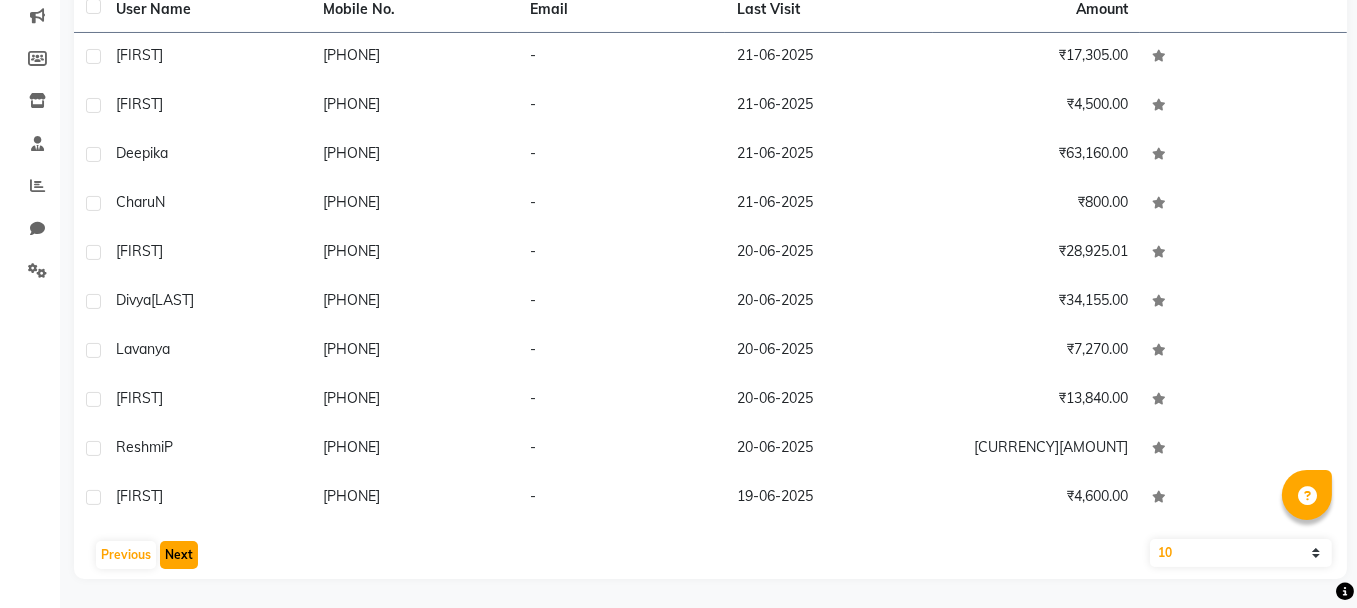 click on "Next" 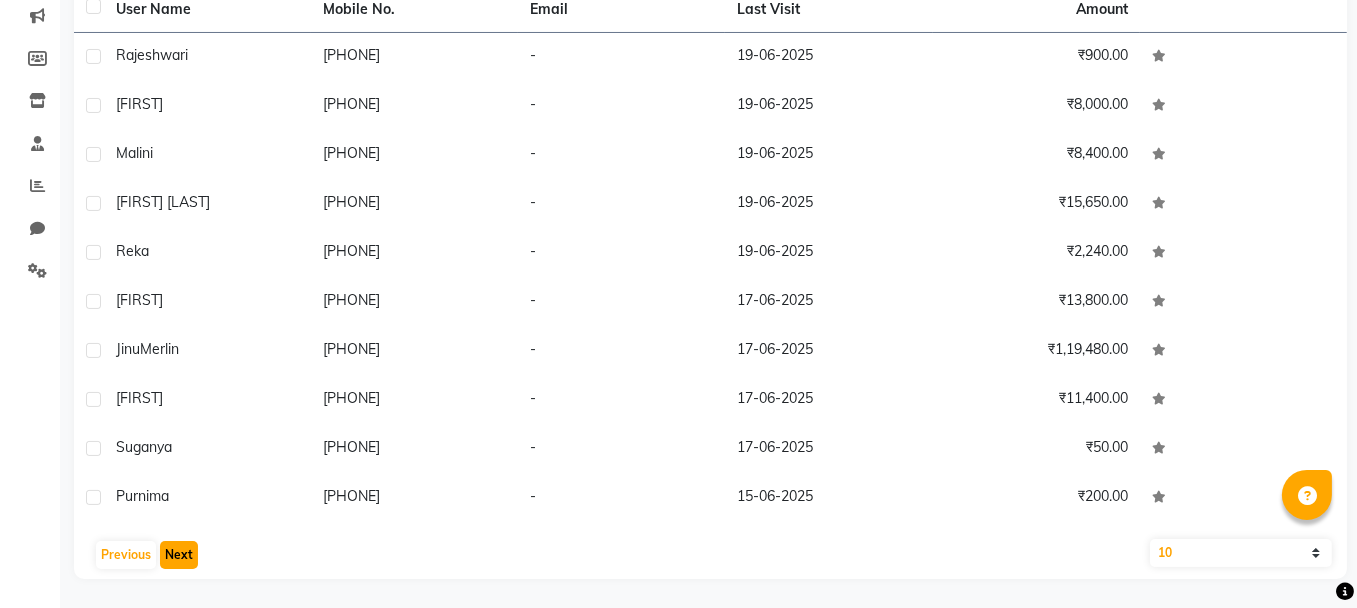 click on "Next" 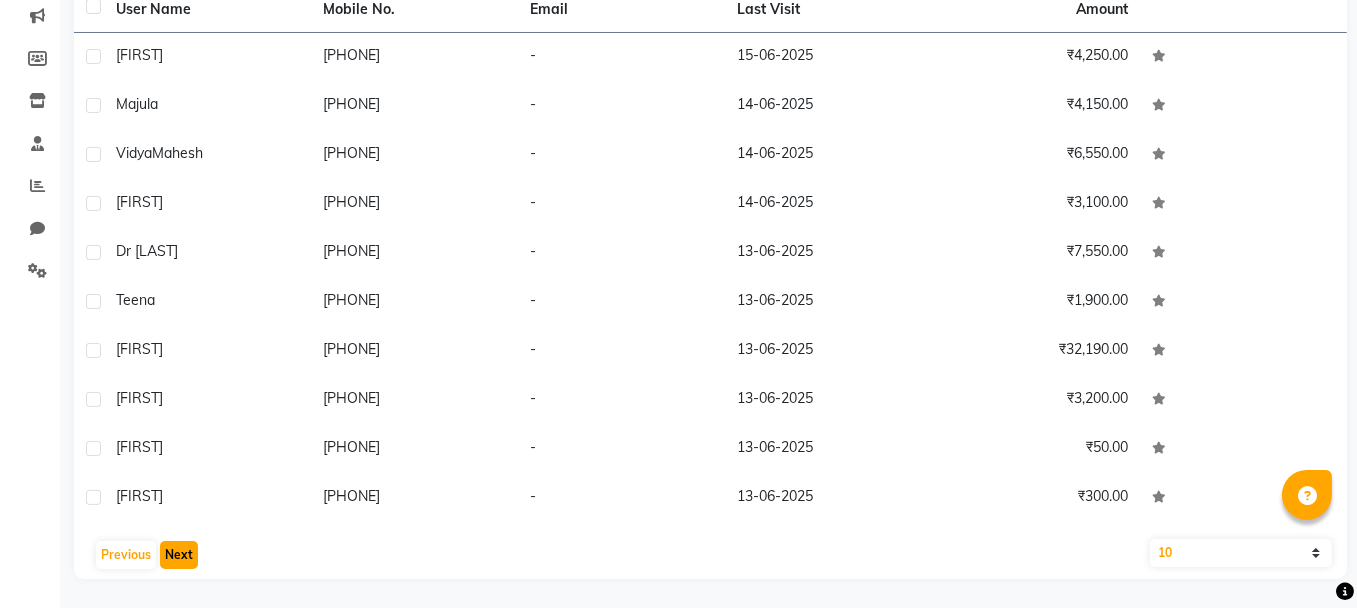 click on "Next" 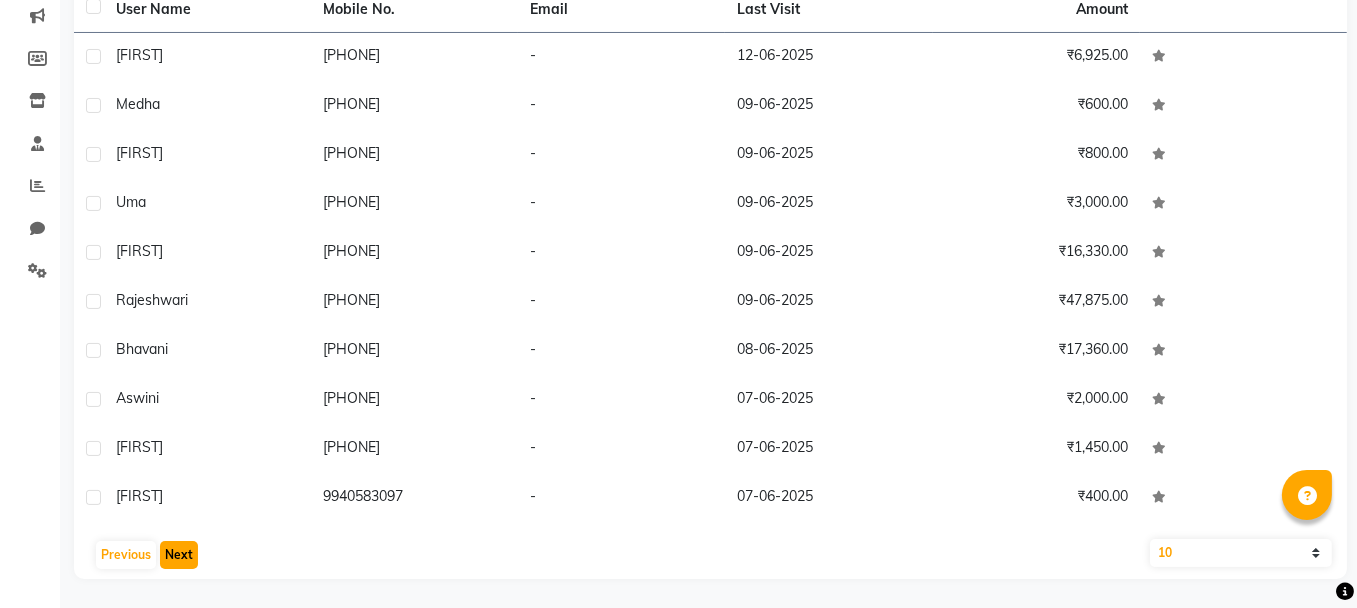 click on "Next" 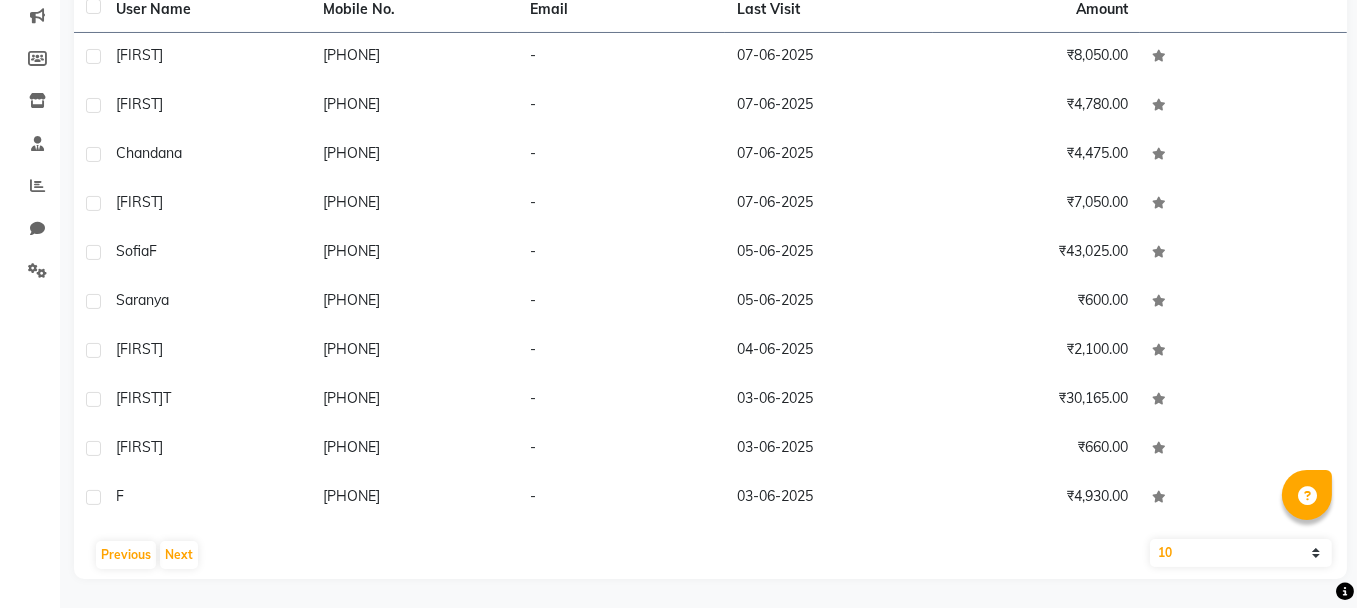 drag, startPoint x: 180, startPoint y: 553, endPoint x: 521, endPoint y: 526, distance: 342.06723 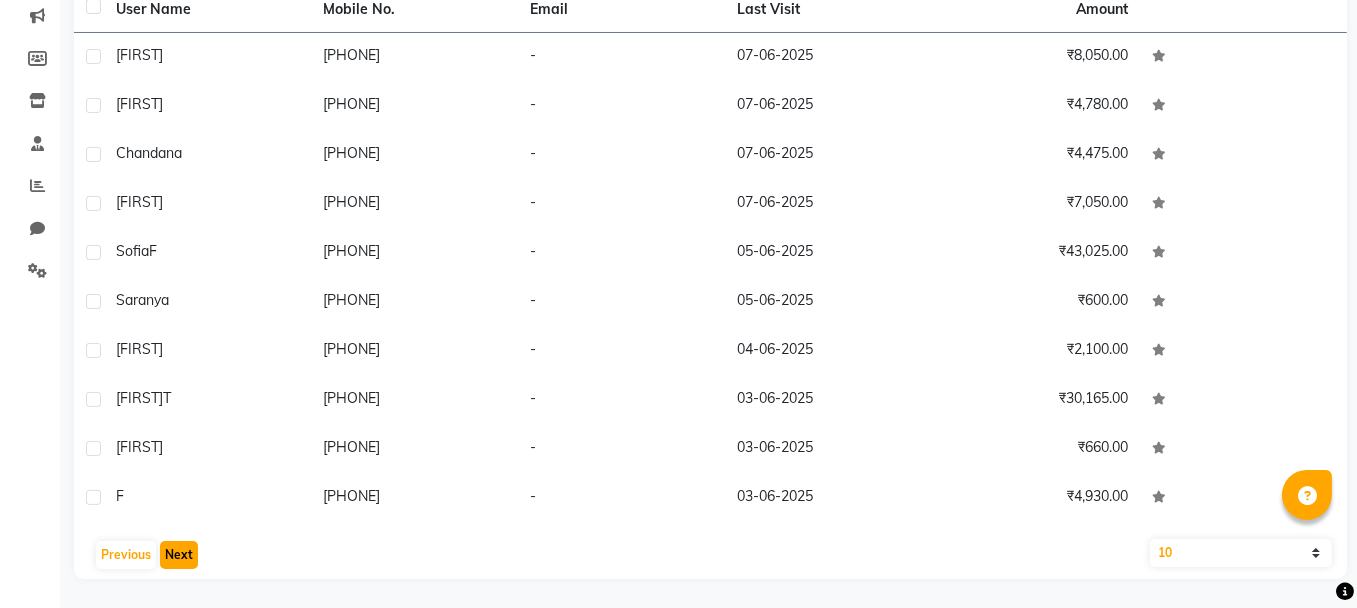 click on "Next" 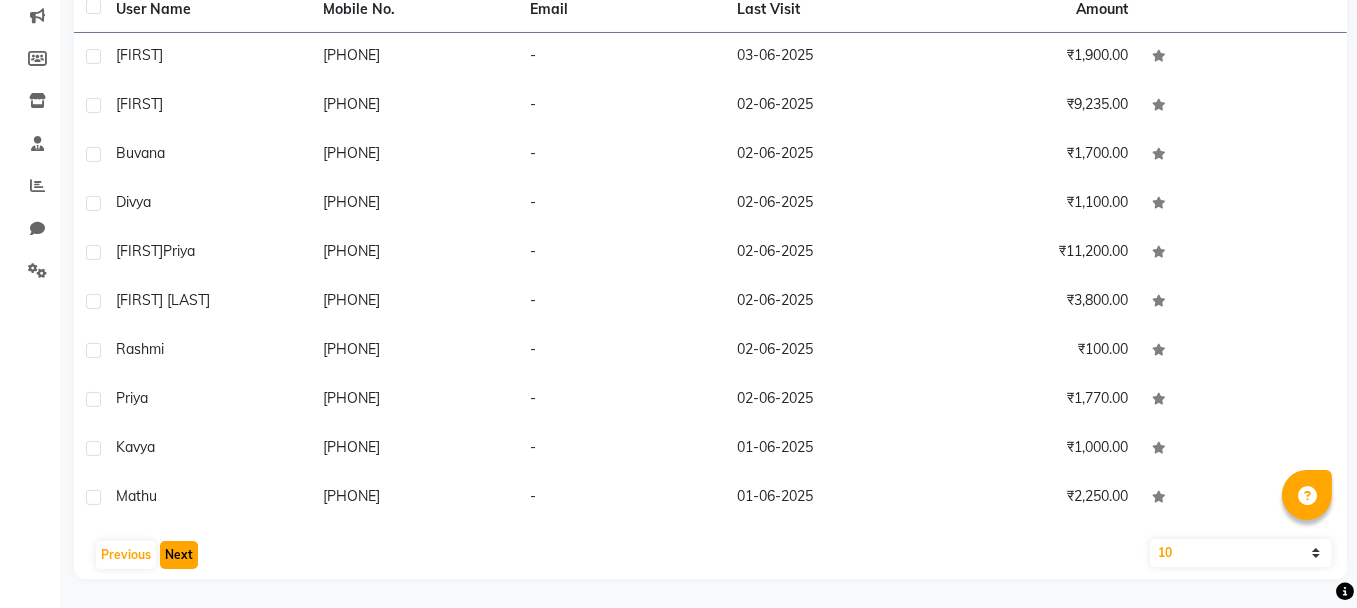 click on "Next" 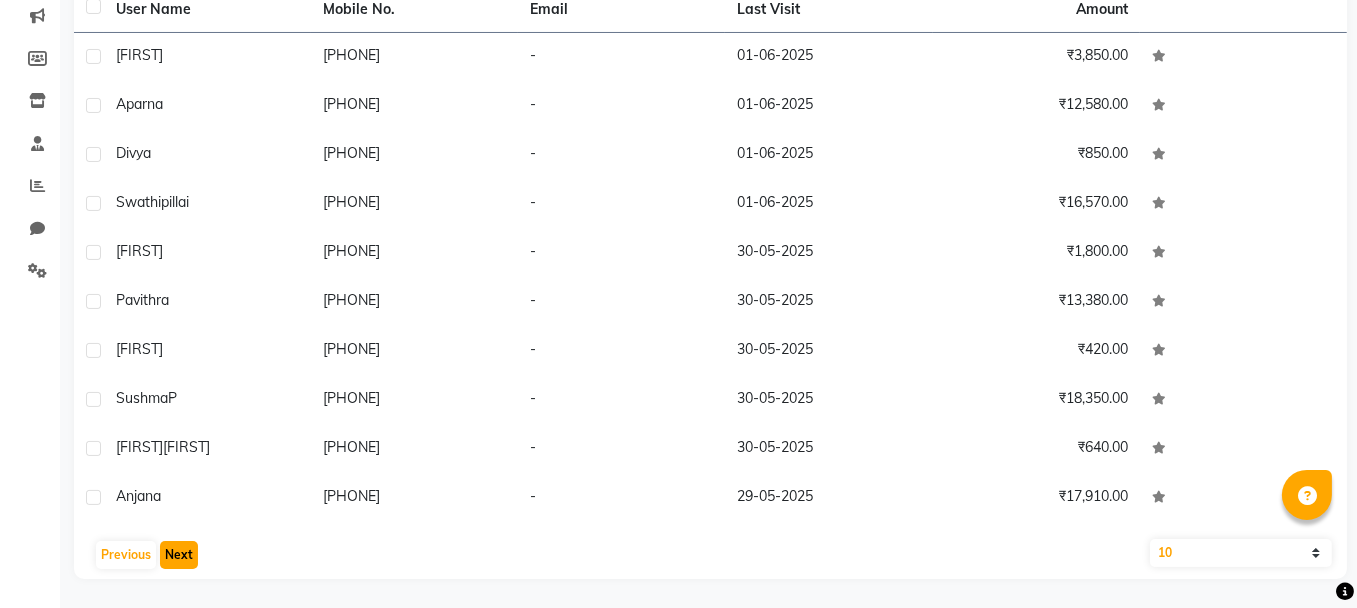 click on "Next" 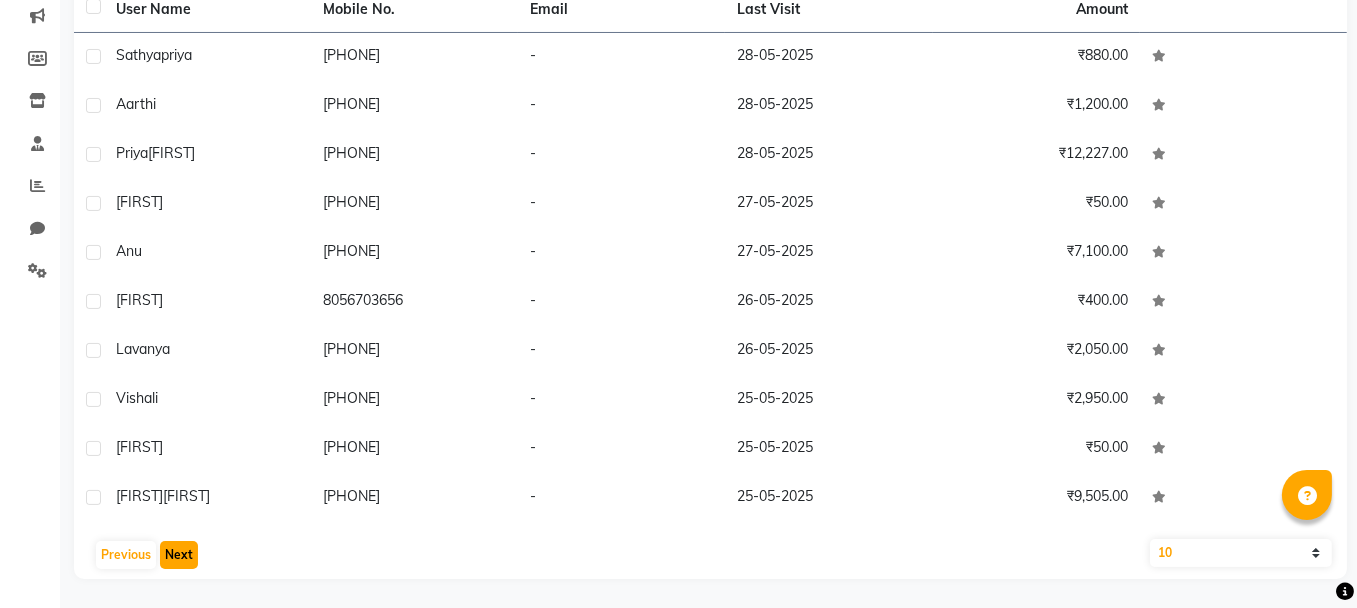 click on "Next" 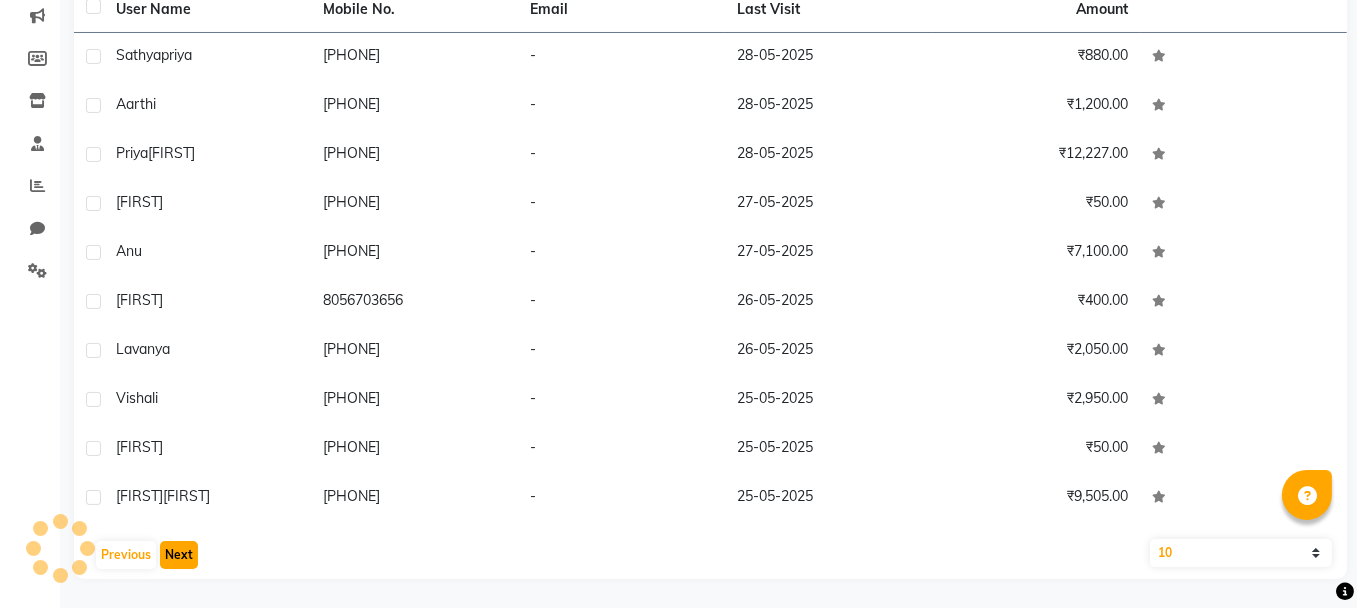 click on "Next" 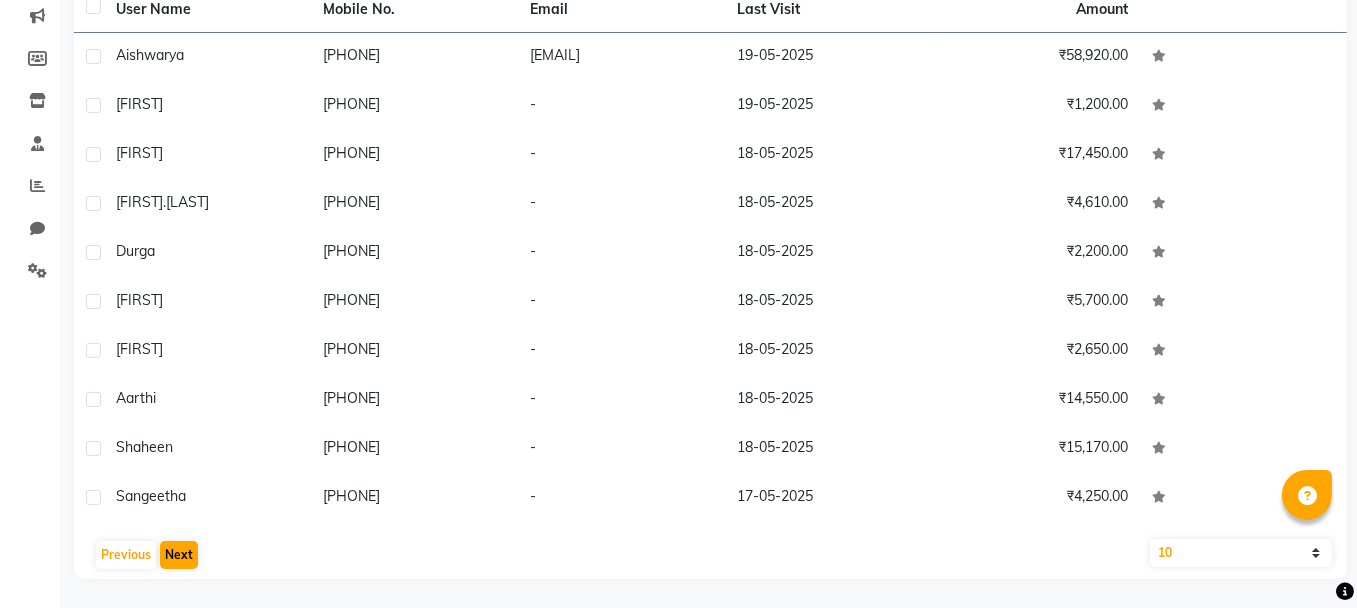 click on "[FIRST]     [PHONE]   [EMAIL]   [DATE]   [CURRENCY][AMOUNT]  [FIRST]     [PHONE]   -   [DATE]   [CURRENCY][AMOUNT]  [FIRST]     [PHONE]   -   [DATE]   [CURRENCY][AMOUNT]  [FIRST]     [PHONE]   -   [DATE]   [CURRENCY][AMOUNT]  [FIRST]     [PHONE]   -   [DATE]   [CURRENCY][AMOUNT]  [FIRST]     [PHONE]   -   [DATE]   [CURRENCY][AMOUNT]  [FIRST]     [PHONE]   -   [DATE]   [CURRENCY][AMOUNT]  [FIRST]     [PHONE]   -   [DATE]   [CURRENCY][AMOUNT]  [FIRST]     [PHONE]   -   [DATE]   [CURRENCY][AMOUNT]  [FIRST]     [PHONE]   -   [DATE]   [CURRENCY][AMOUNT]   [SERVICE]   [SERVICE]   [NUMBER]   [NUMBER]   [NUMBER]" 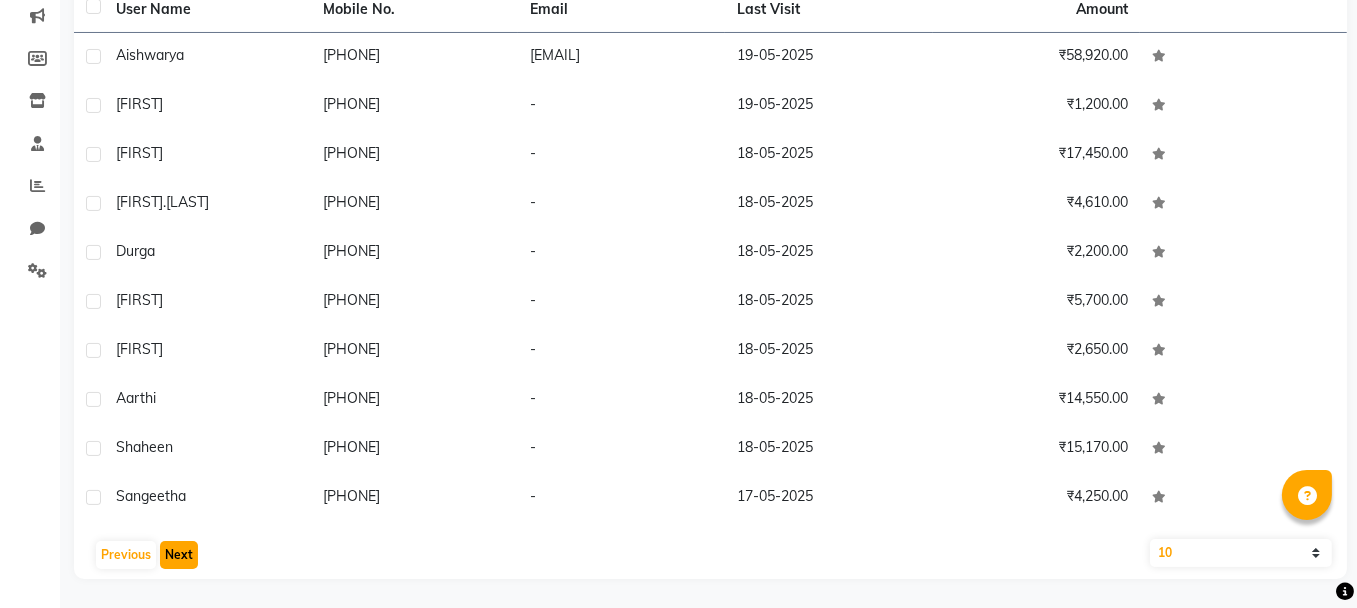 click on "Next" 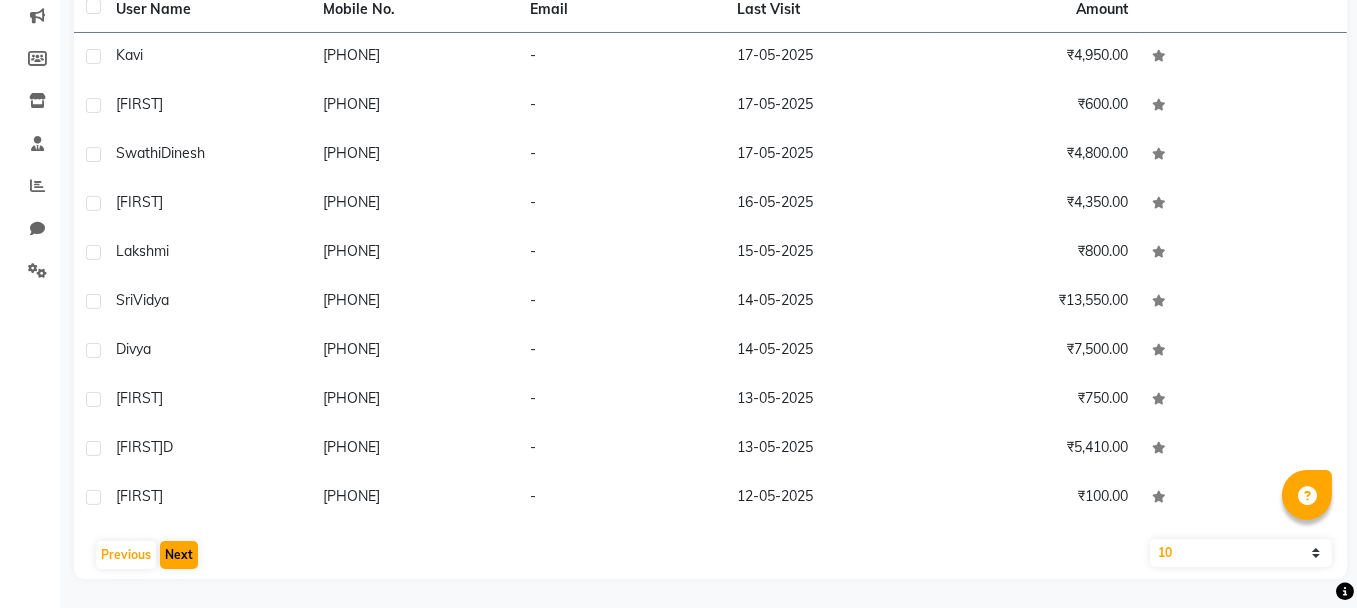 click on "User Name Mobile No. Email Last Visit Amount kavi     [PHONE]   -   [DD]-[MM]-[YYYY]   ₹[AMOUNT]  Najma     [PHONE]   -   [DD]-[MM]-[YYYY]   ₹[AMOUNT]  Swathi  Dinesh   [PHONE]   -   [DD]-[MM]-[YYYY]   ₹[AMOUNT]  Bhuvaneswari     [PHONE]   -   [DD]-[MM]-[YYYY]   ₹[AMOUNT]  Lakshmi     [PHONE]   -   [DD]-[MM]-[YYYY]   ₹[AMOUNT]  Sri  Vidya   [PHONE]   -   [DD]-[MM]-[YYYY]   ₹[AMOUNT]  Divya     [PHONE]   -   [DD]-[MM]-[YYYY]   ₹[AMOUNT]  Yuvarani     [PHONE]   -   [DD]-[MM]-[YYYY]   ₹[AMOUNT]  Jayasree  D   [PHONE]   -   [DD]-[MM]-[YYYY]   ₹[AMOUNT]  Ashvini     [PHONE]   -   [DD]-[MM]-[YYYY]   ₹[AMOUNT]   Previous   Next   10   50   100" 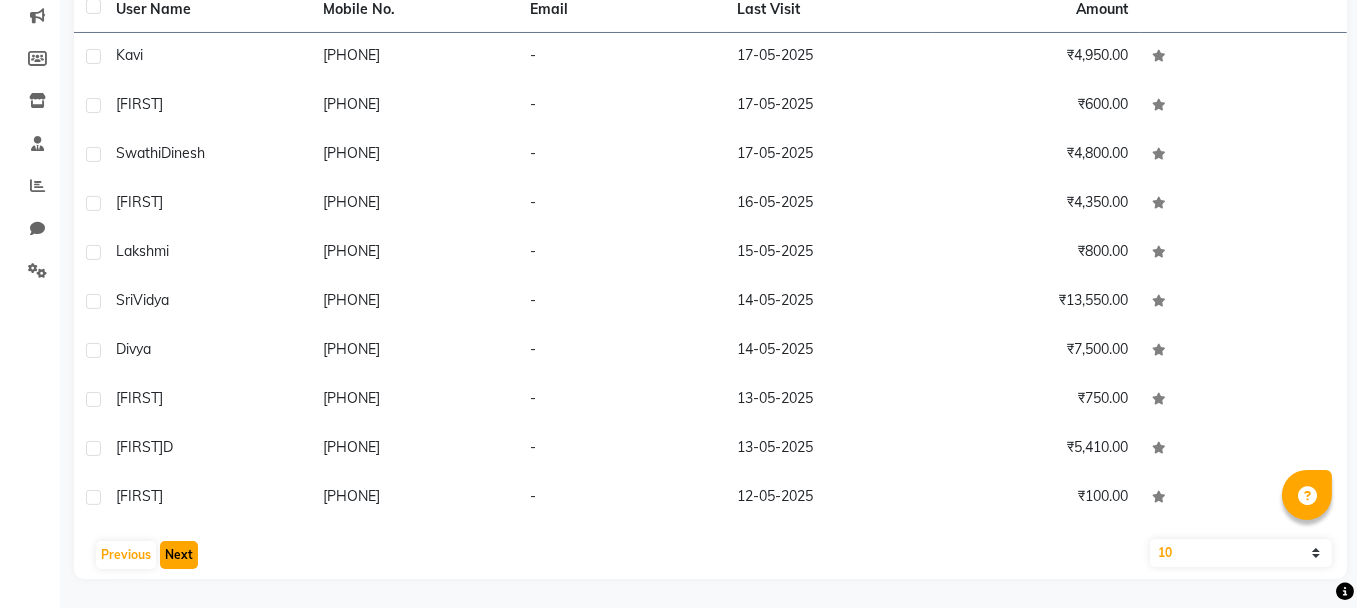 click on "Next" 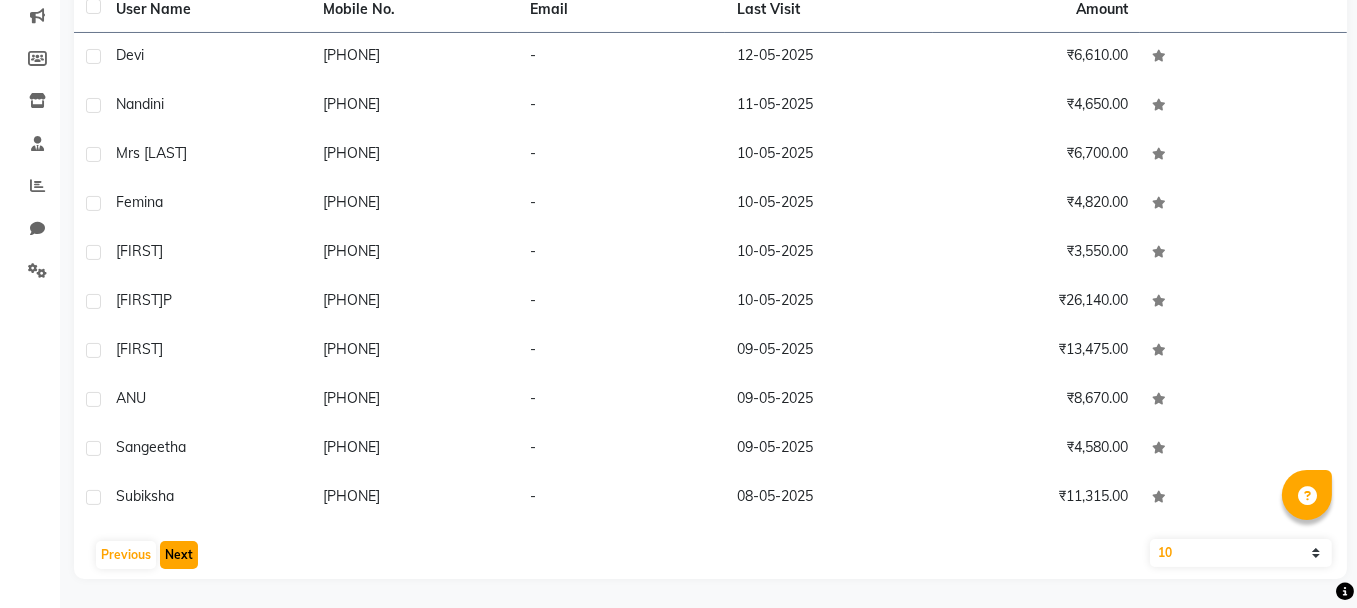 click on "Next" 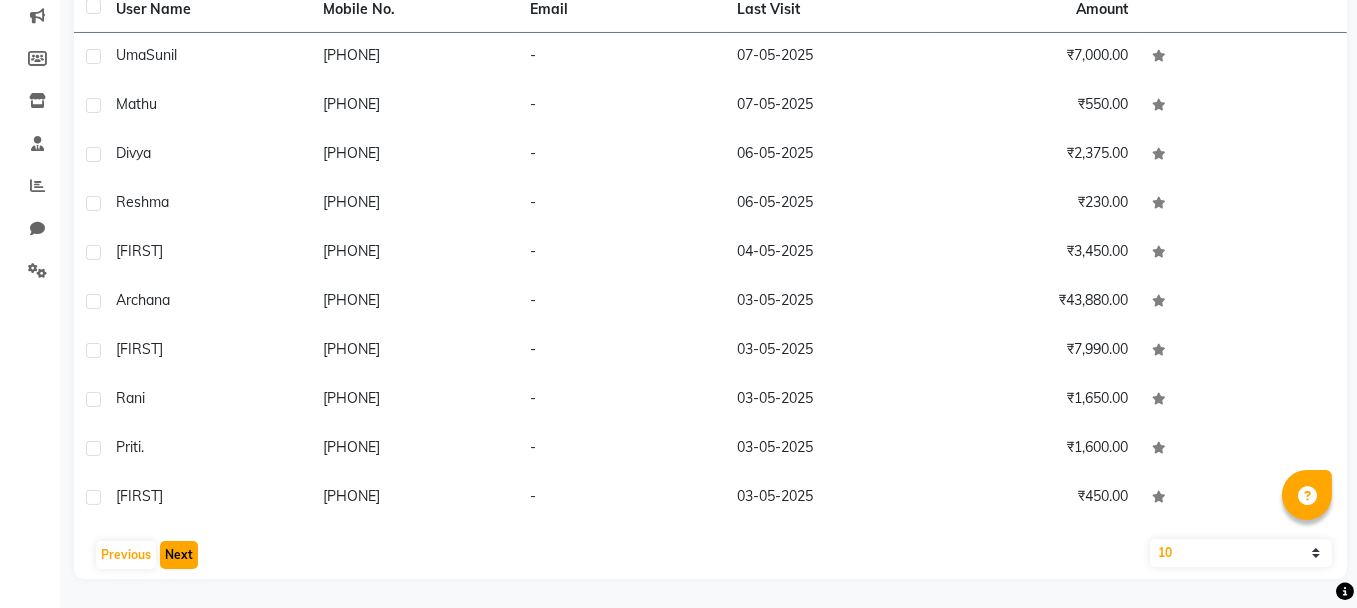click on "Next" 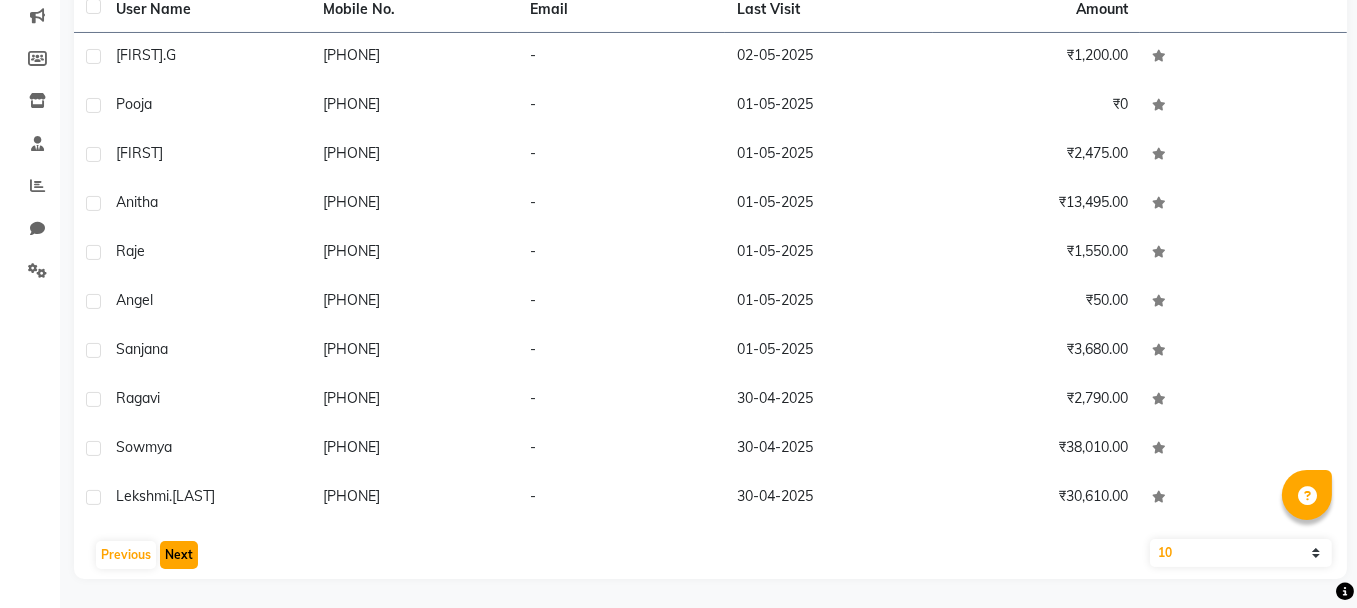 click on "Next" 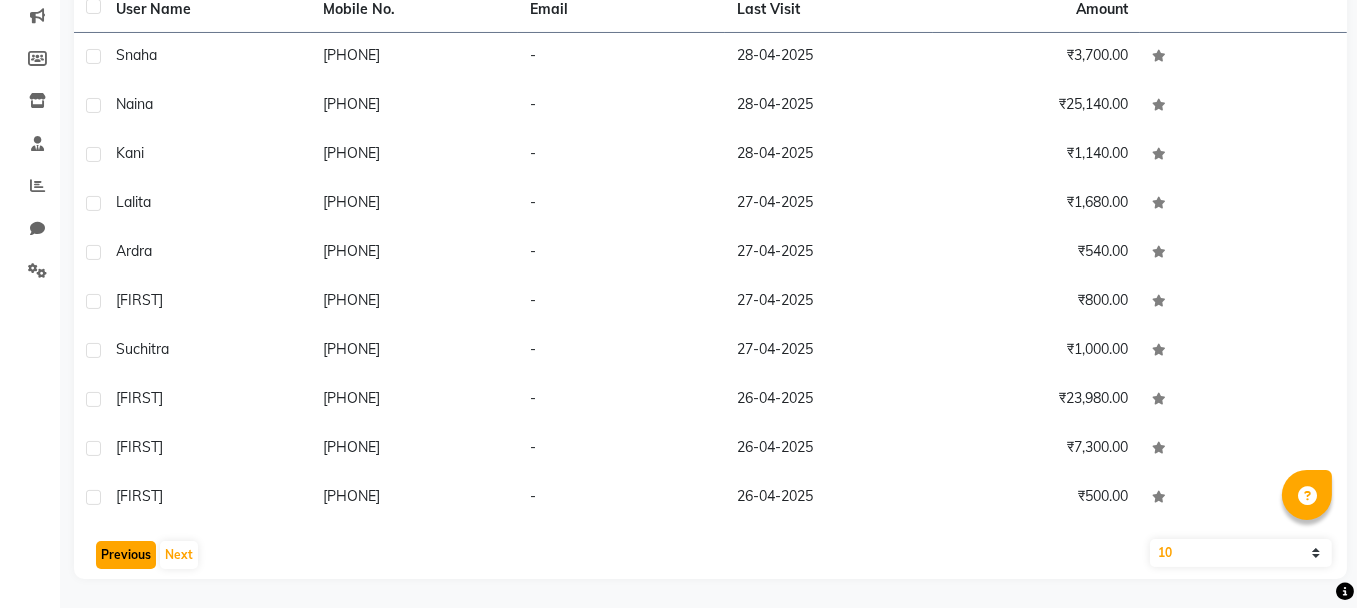click on "Previous" 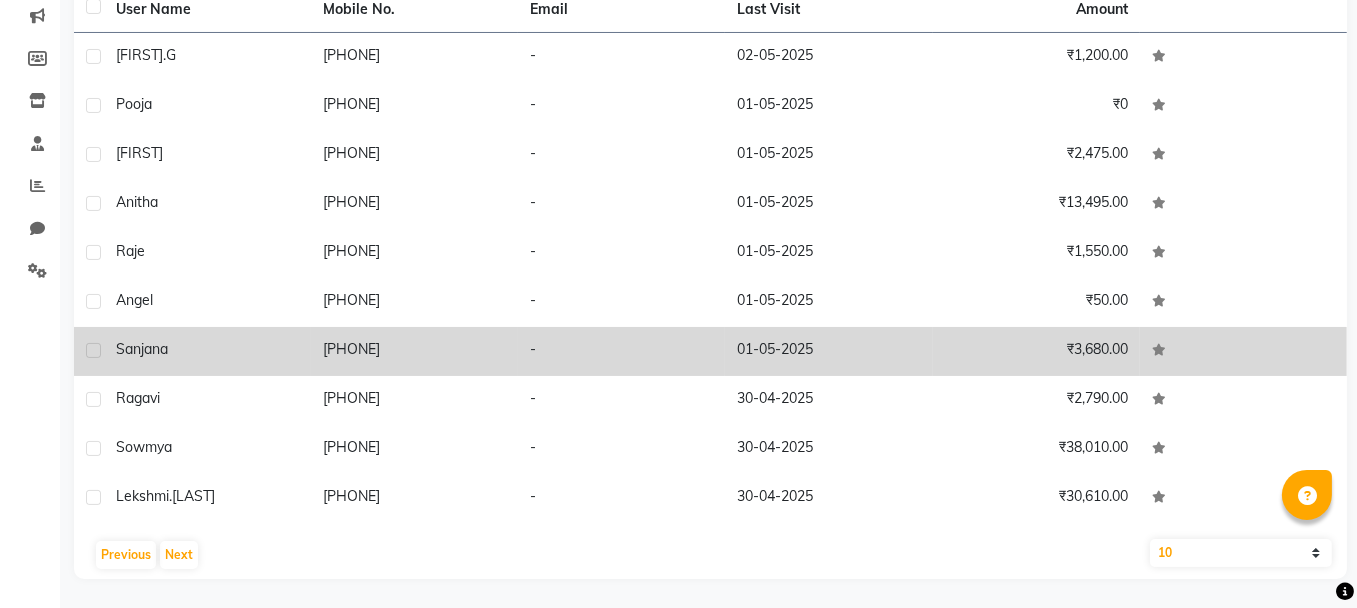drag, startPoint x: 117, startPoint y: 346, endPoint x: 424, endPoint y: 356, distance: 307.1628 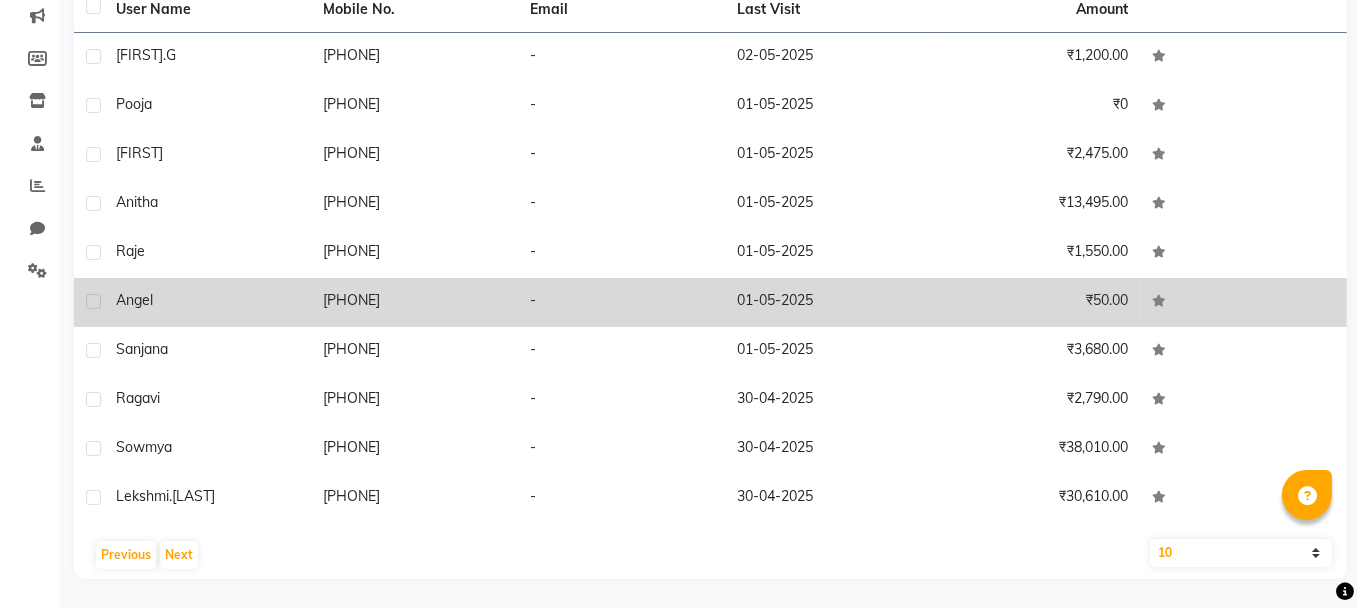 drag, startPoint x: 116, startPoint y: 297, endPoint x: 415, endPoint y: 316, distance: 299.60306 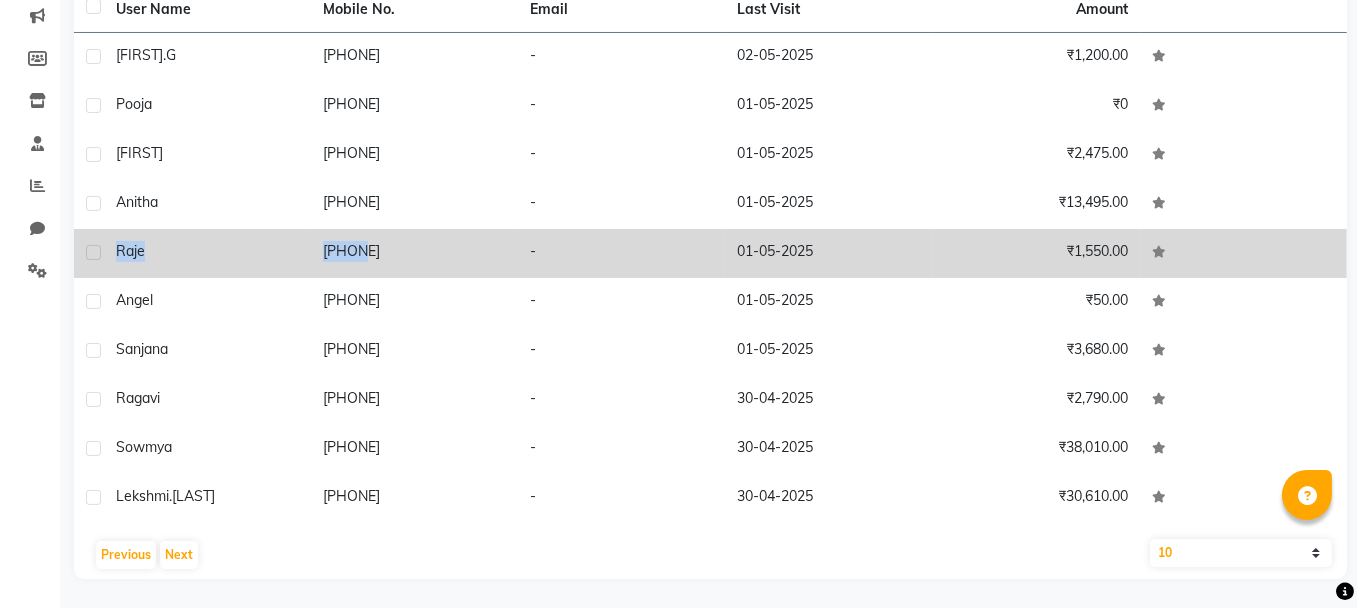 drag, startPoint x: 114, startPoint y: 249, endPoint x: 370, endPoint y: 275, distance: 257.31693 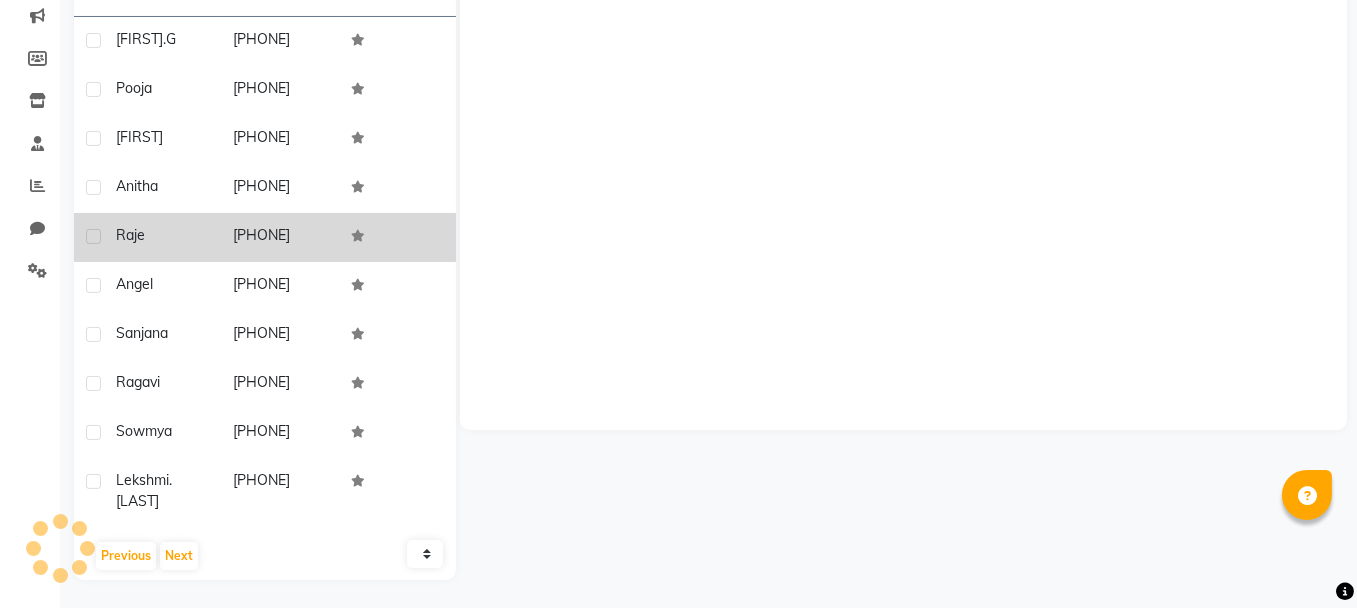 click 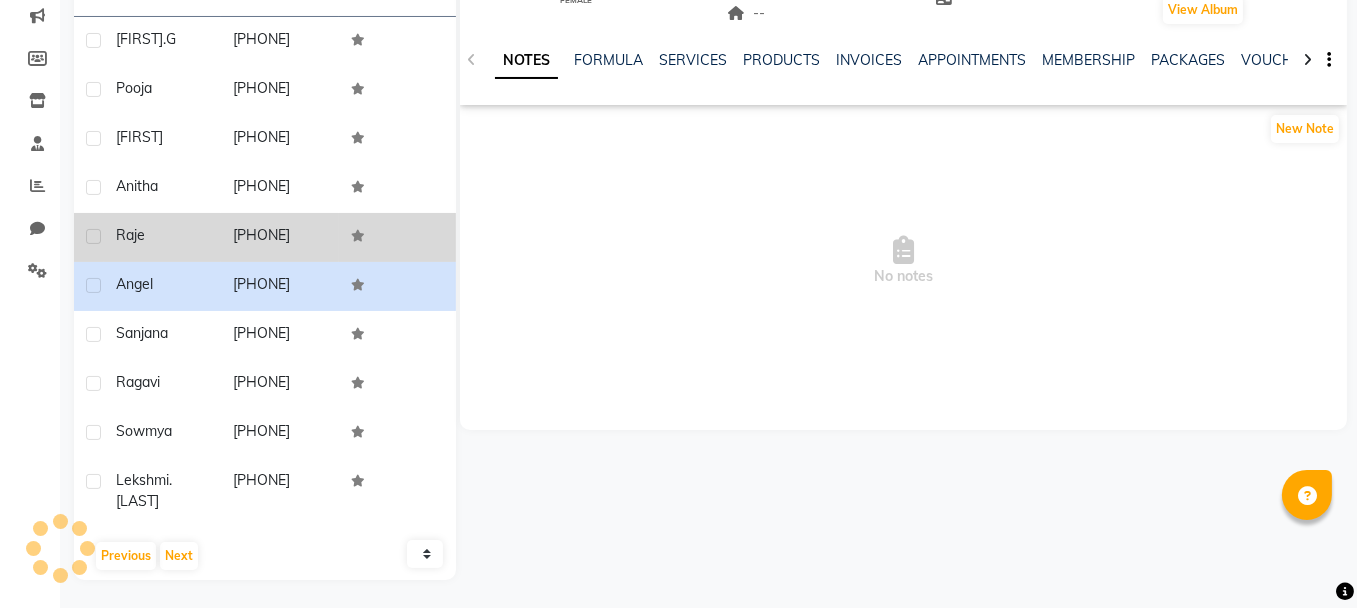 click 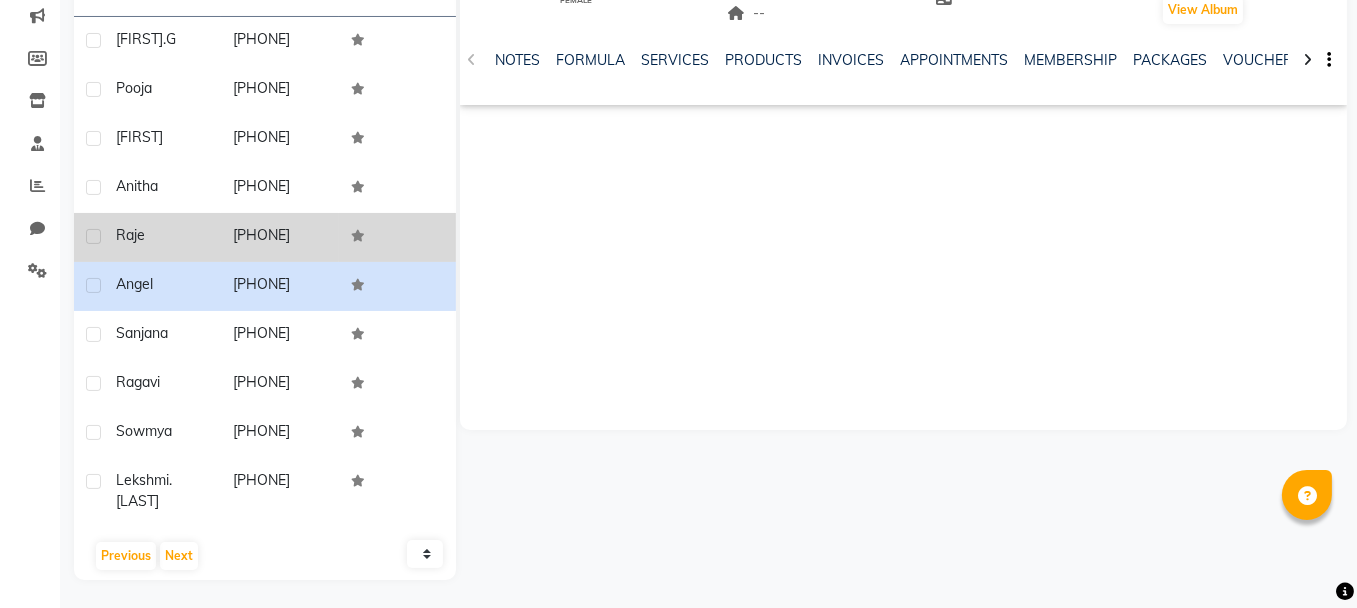 drag, startPoint x: 116, startPoint y: 231, endPoint x: 343, endPoint y: 251, distance: 227.87935 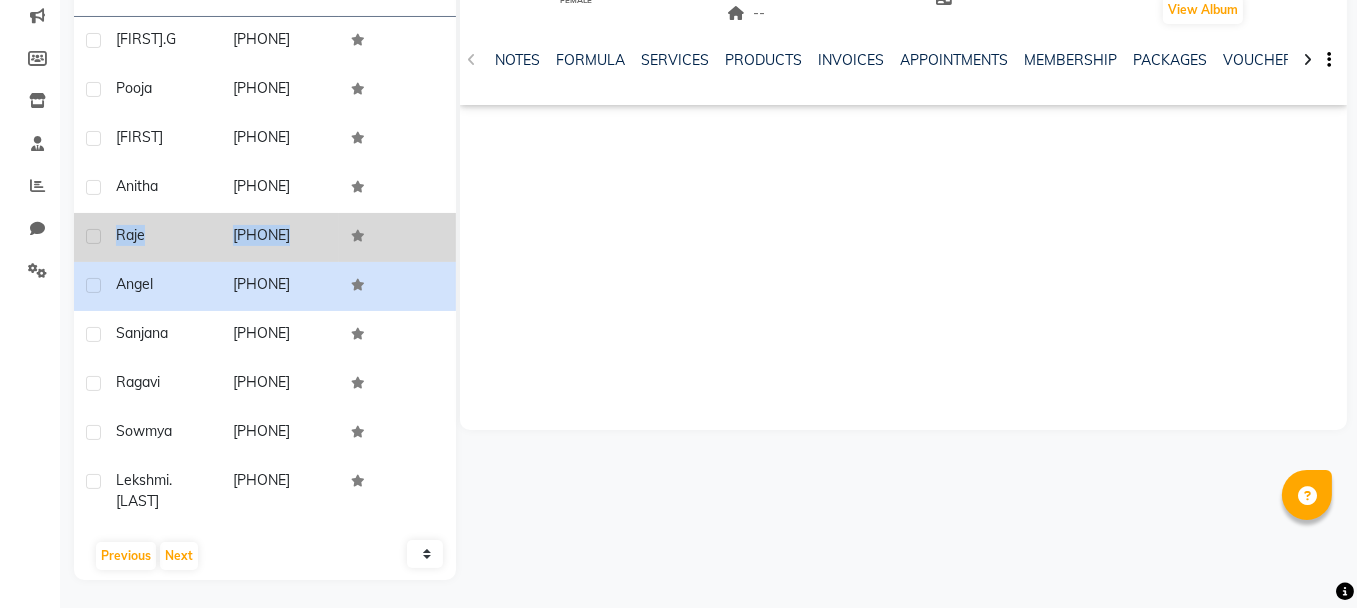 click 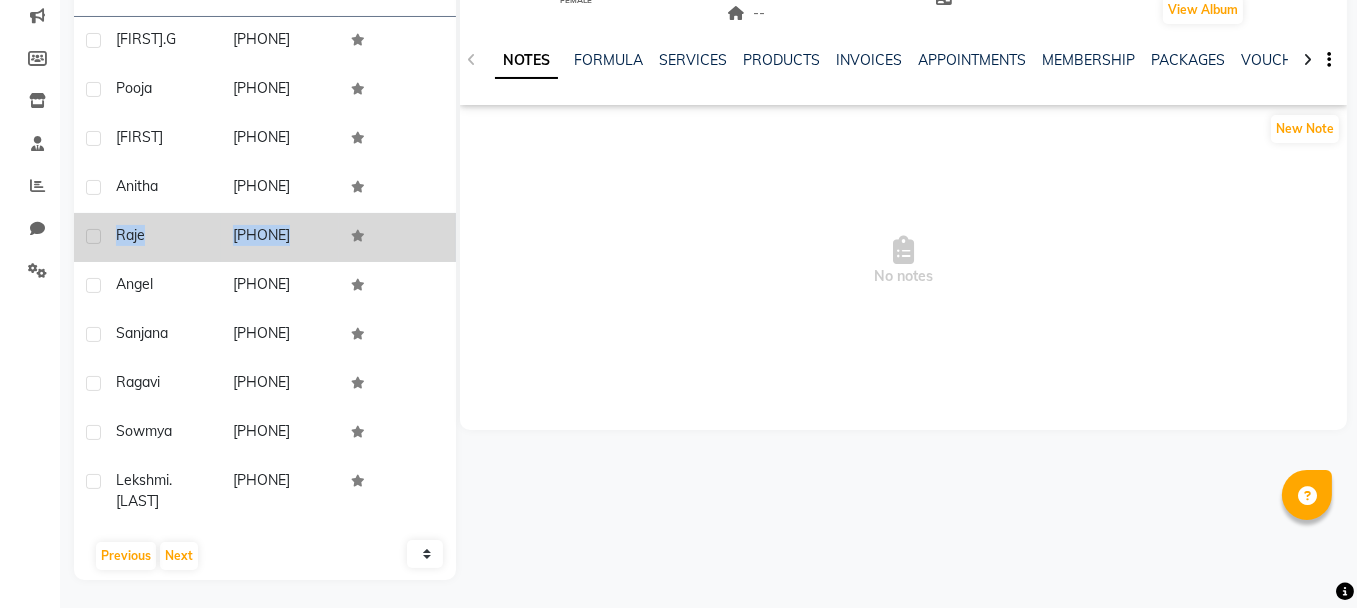 drag, startPoint x: 112, startPoint y: 230, endPoint x: 347, endPoint y: 237, distance: 235.10423 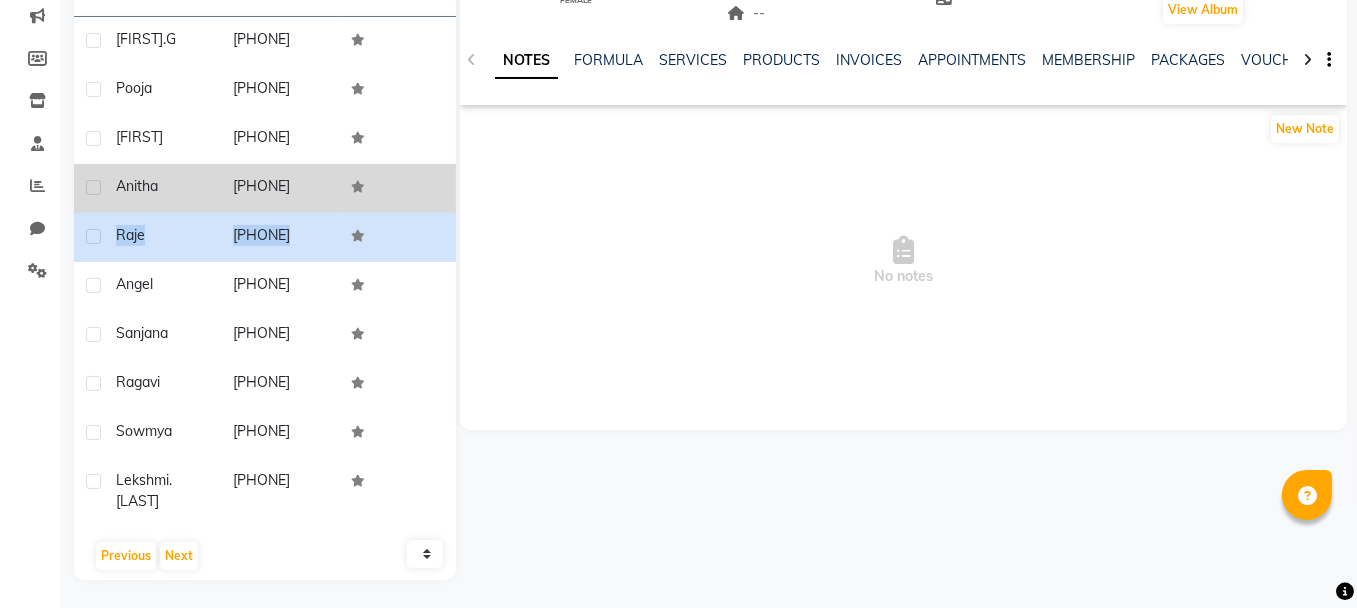 drag, startPoint x: 113, startPoint y: 181, endPoint x: 350, endPoint y: 180, distance: 237.0021 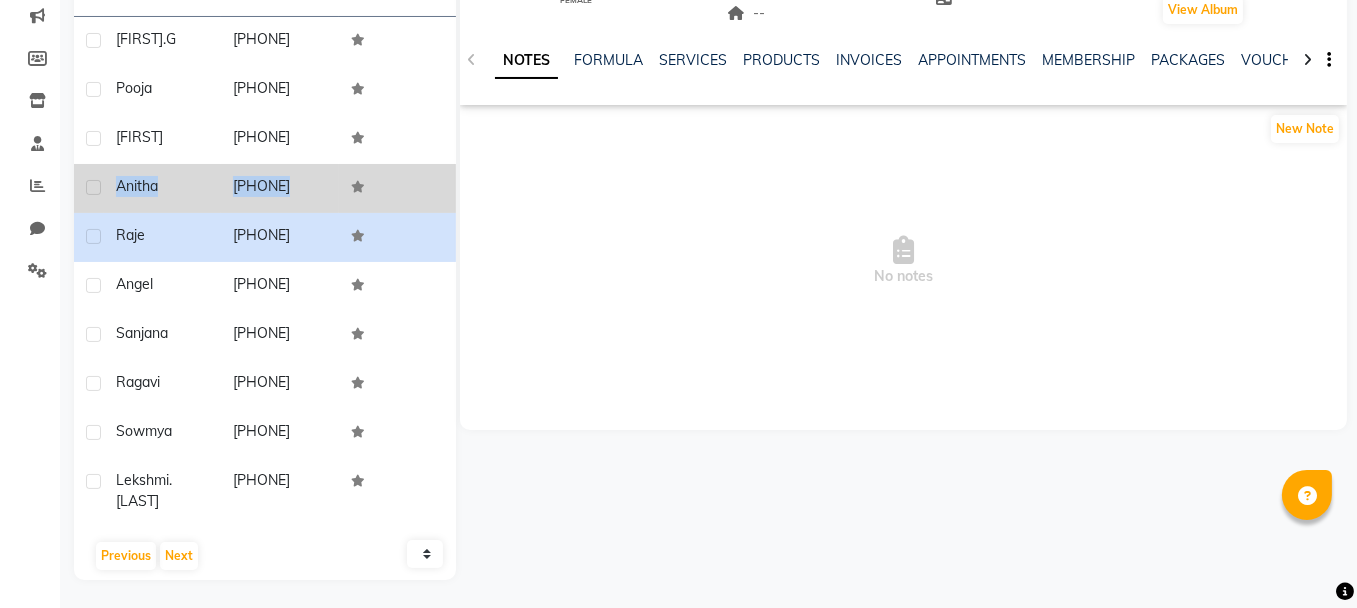 click 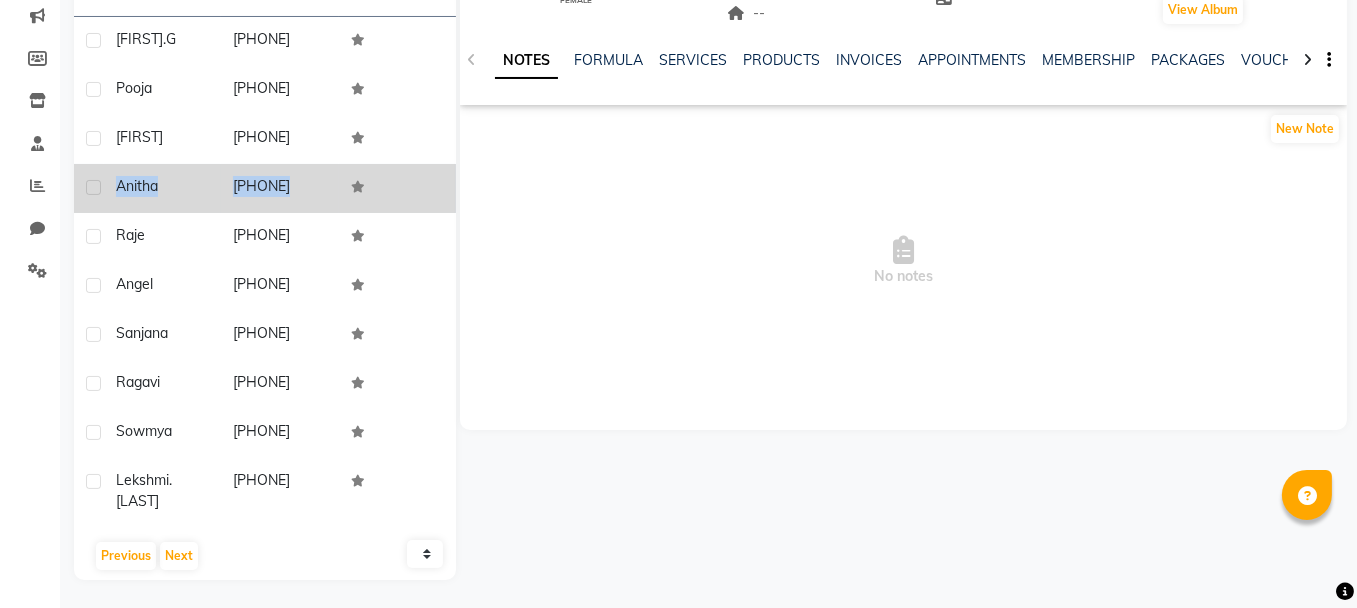 drag, startPoint x: 115, startPoint y: 183, endPoint x: 349, endPoint y: 191, distance: 234.13672 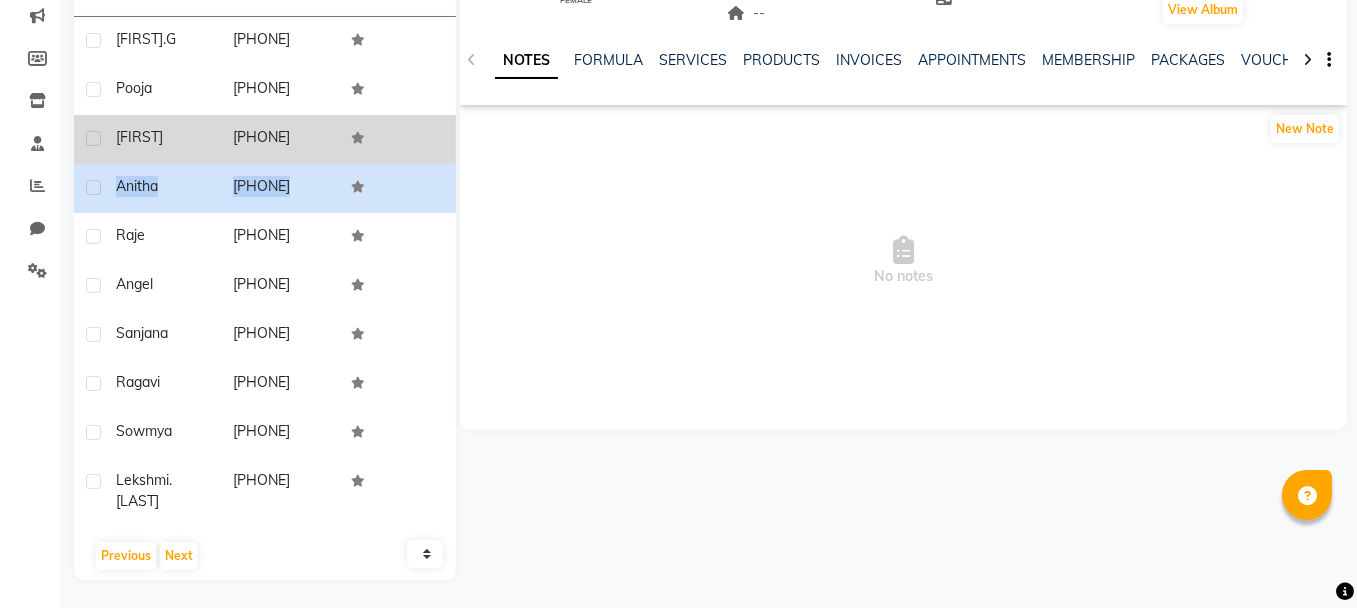 drag, startPoint x: 117, startPoint y: 133, endPoint x: 330, endPoint y: 147, distance: 213.4596 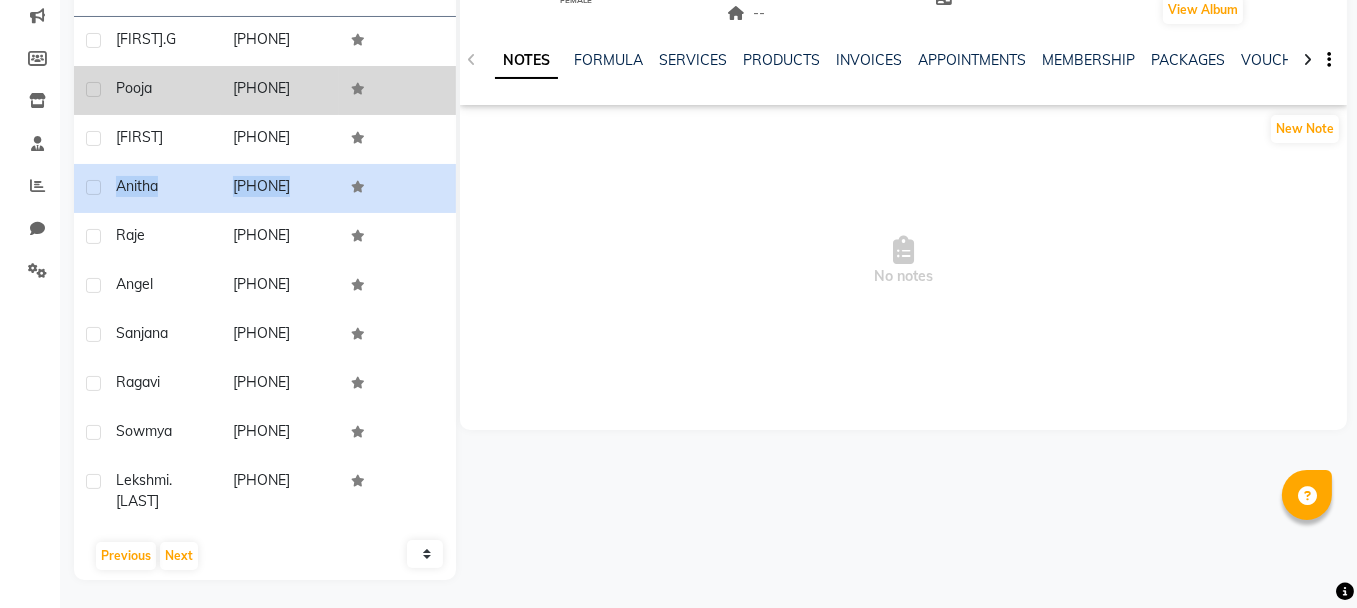 drag, startPoint x: 119, startPoint y: 84, endPoint x: 318, endPoint y: 99, distance: 199.56453 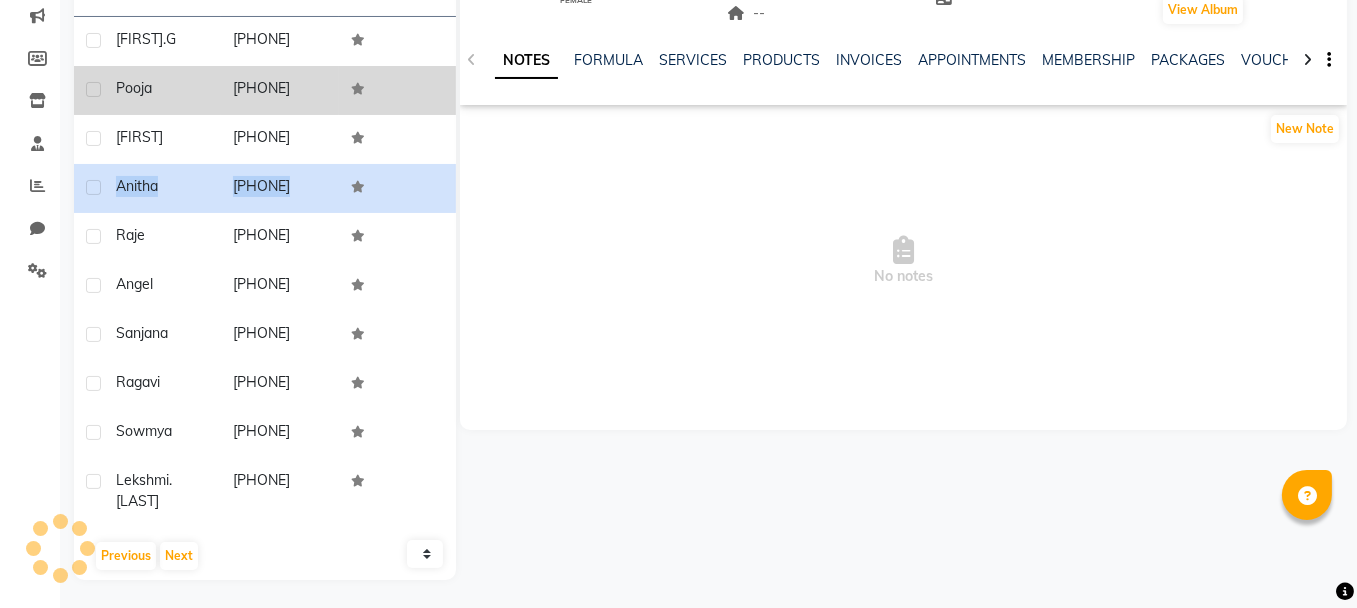 copy on "[FIRST]     [PHONE]" 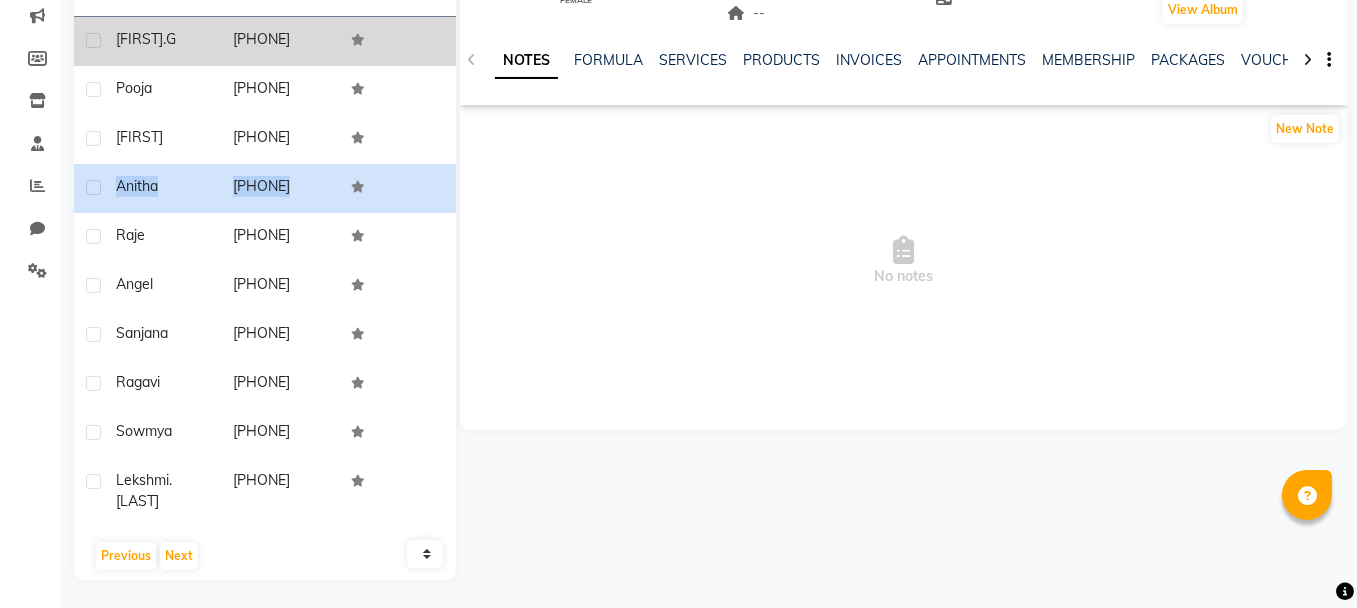 drag, startPoint x: 114, startPoint y: 34, endPoint x: 333, endPoint y: 44, distance: 219.2282 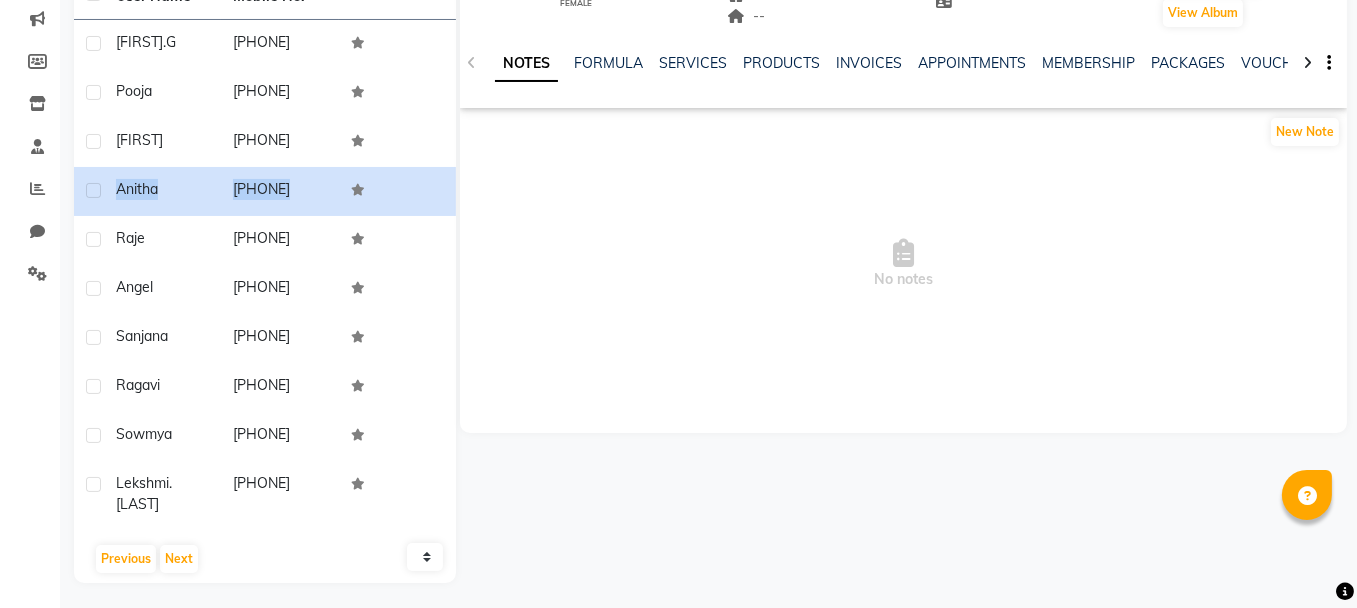 scroll, scrollTop: 257, scrollLeft: 0, axis: vertical 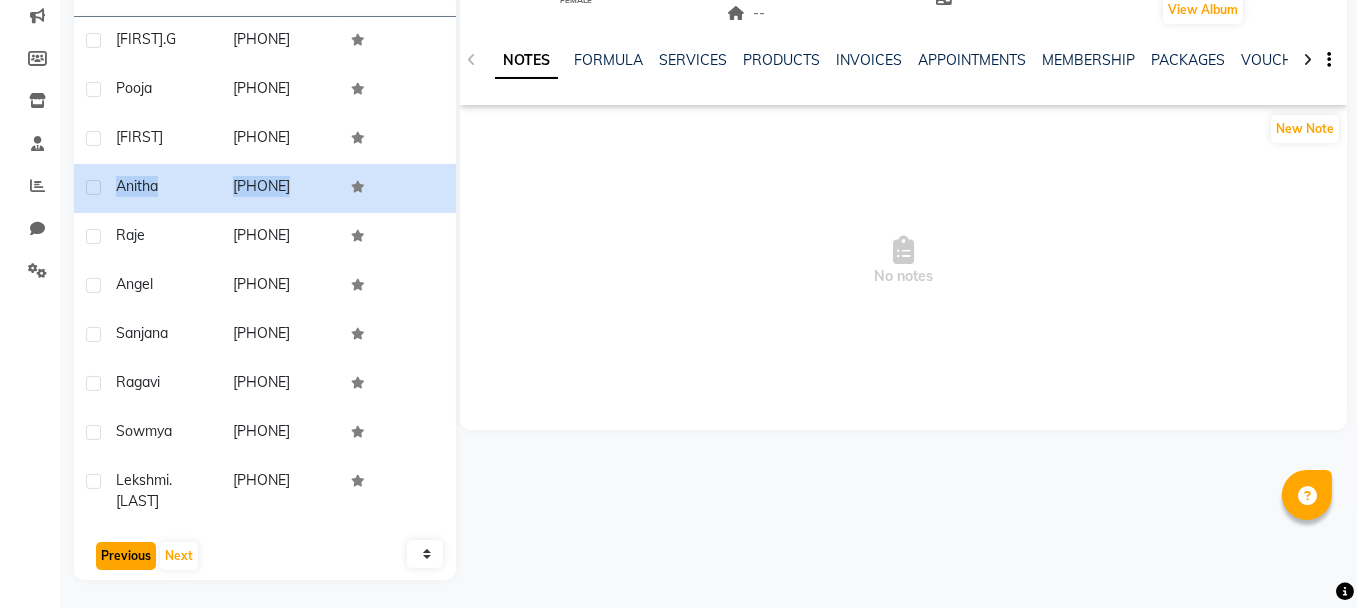 click on "Previous" 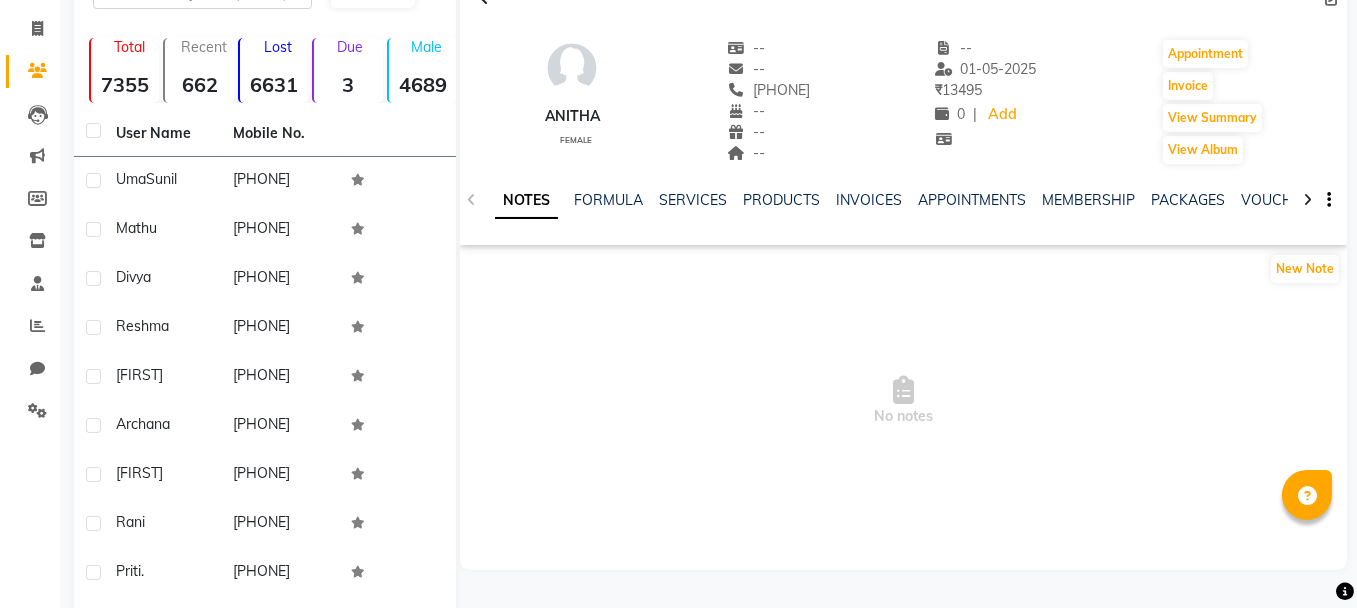 scroll, scrollTop: 0, scrollLeft: 0, axis: both 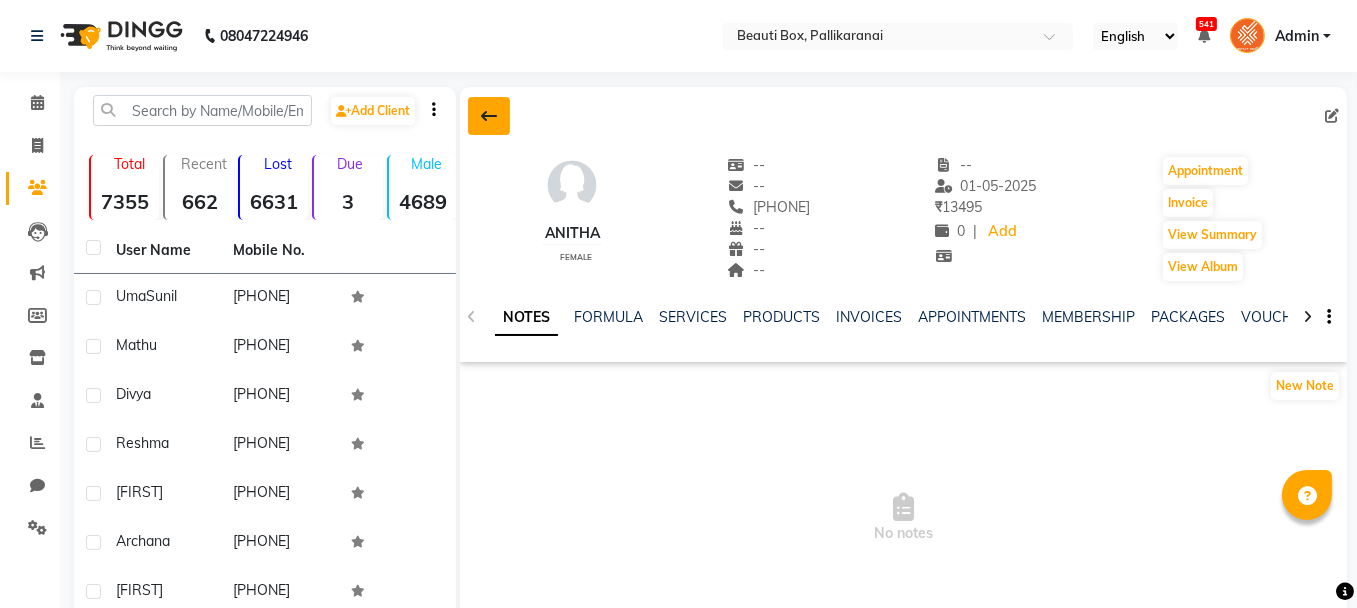 click 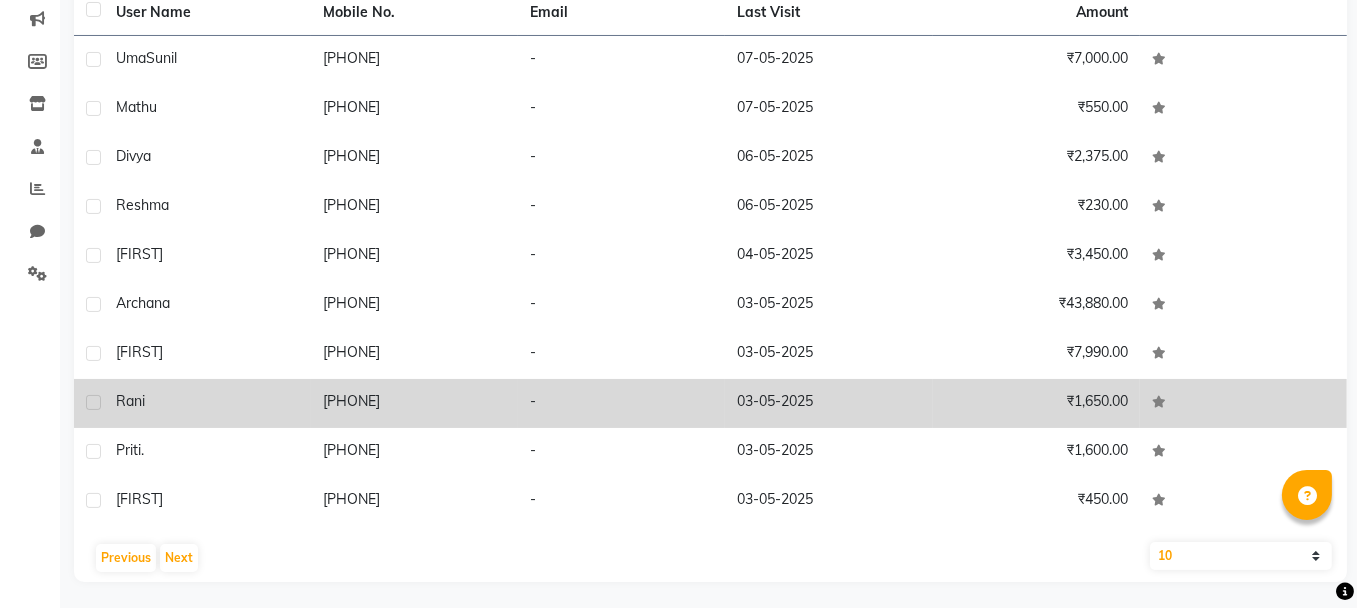 scroll, scrollTop: 257, scrollLeft: 0, axis: vertical 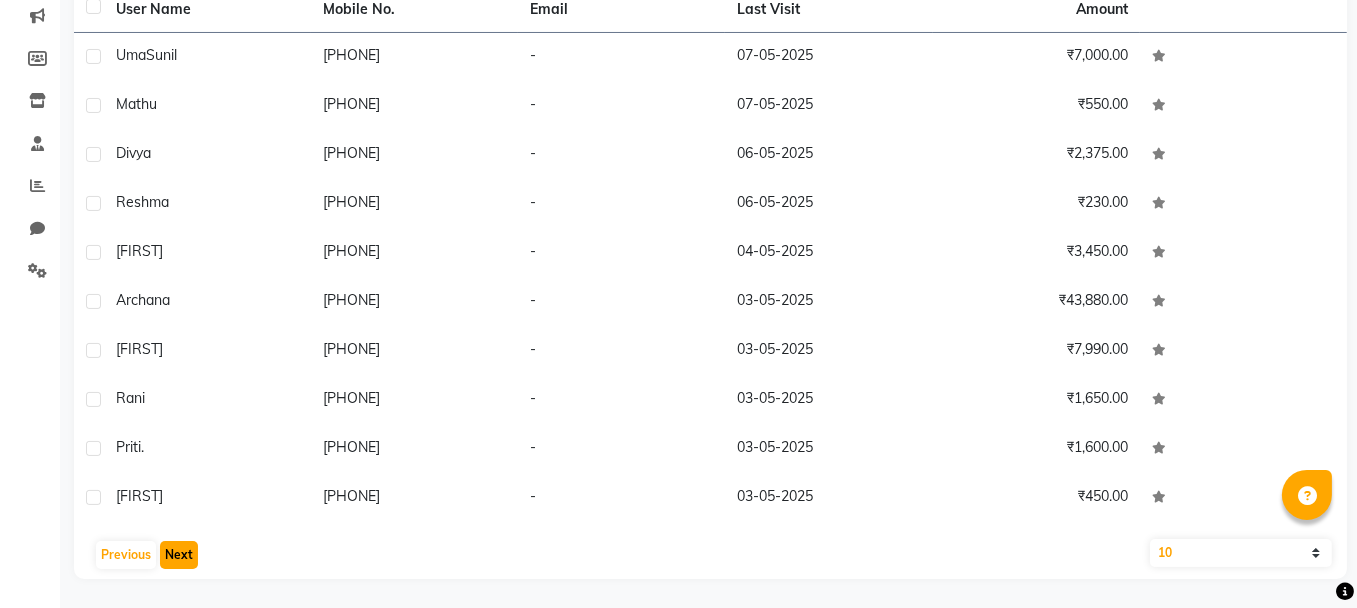 click on "Next" 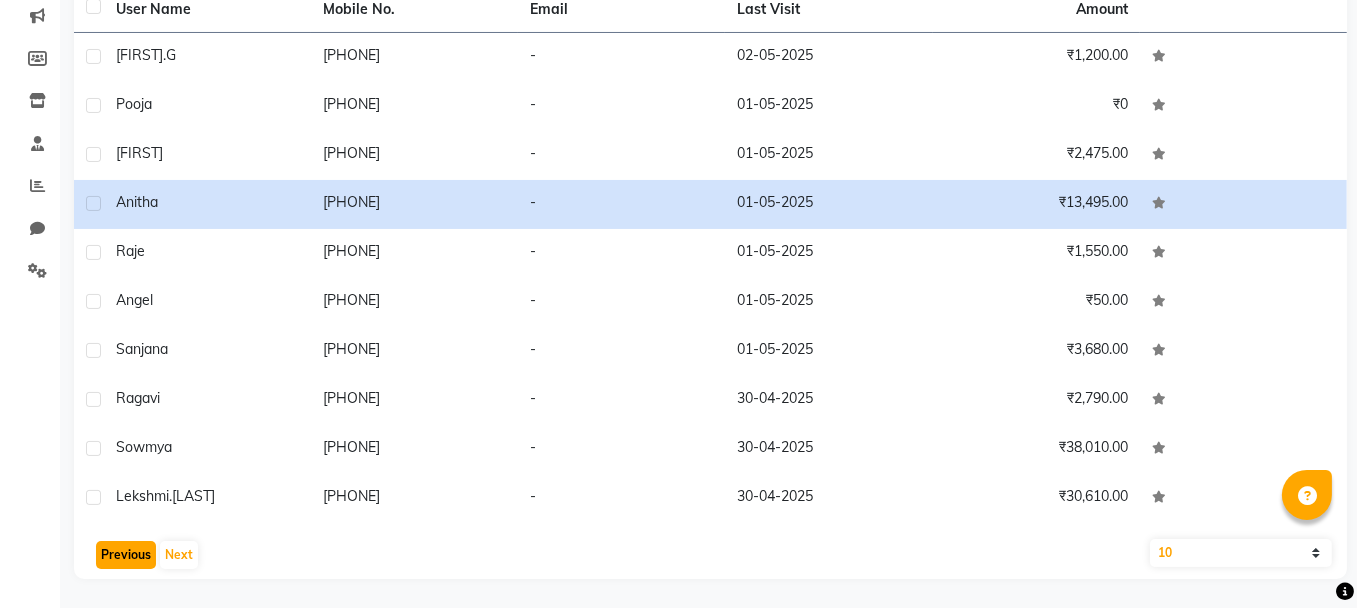 click on "Previous" 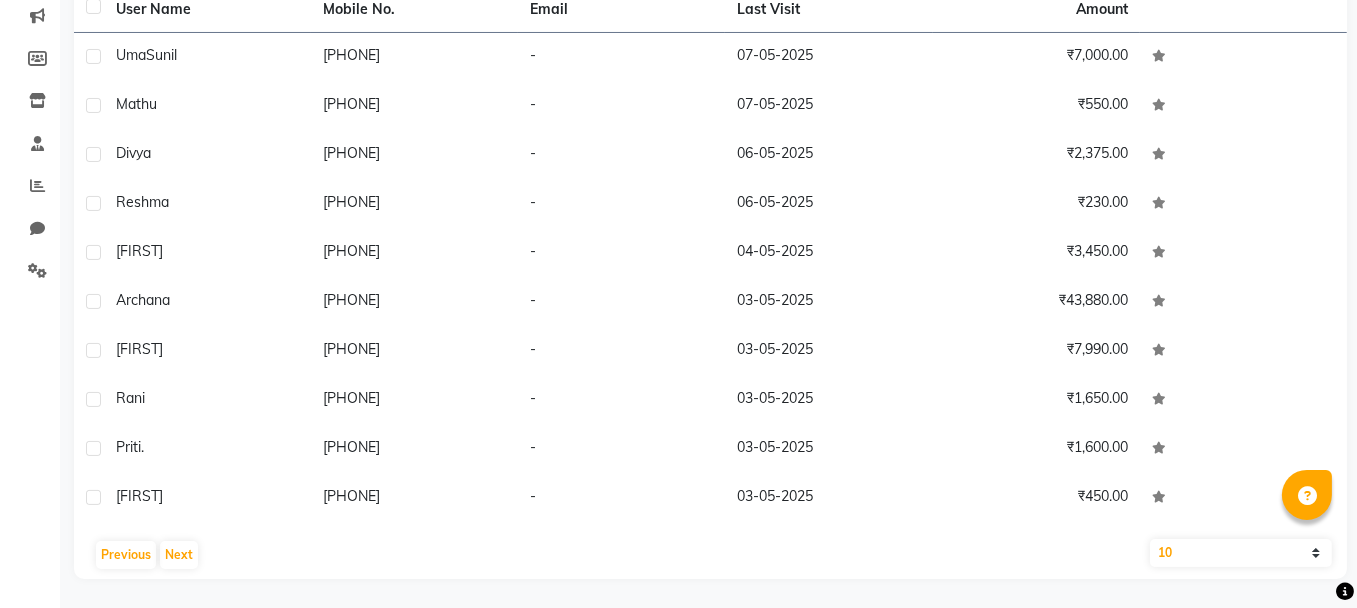 click on "10   50   100" 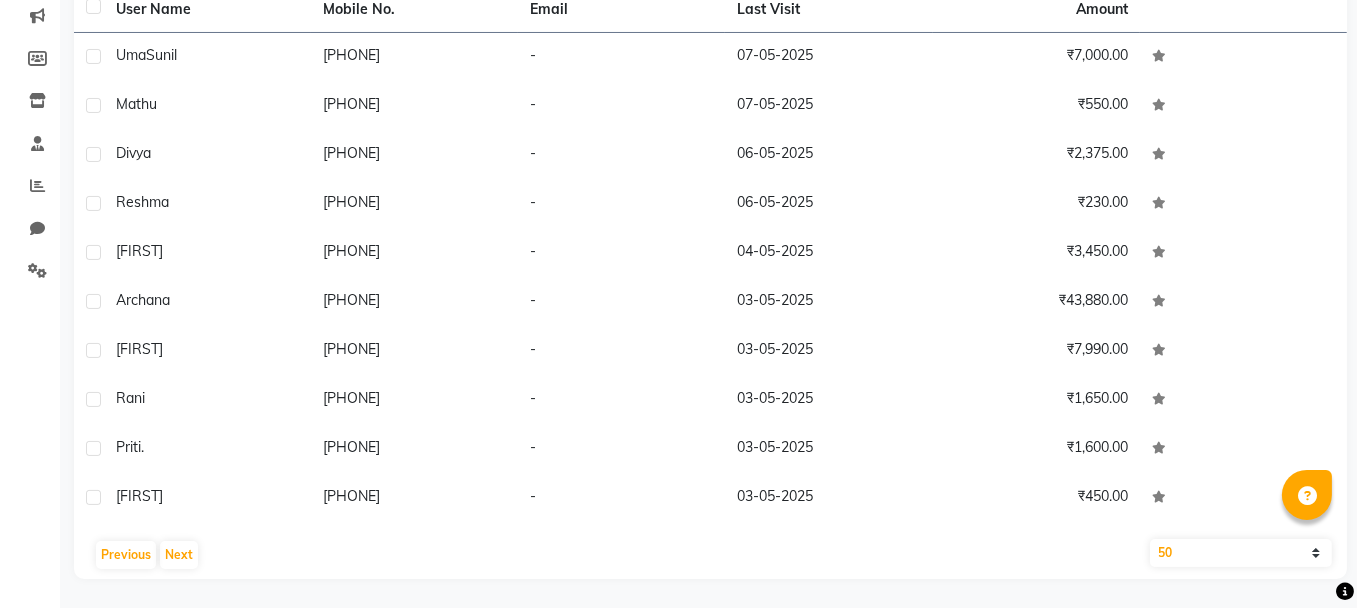 click on "10   50   100" 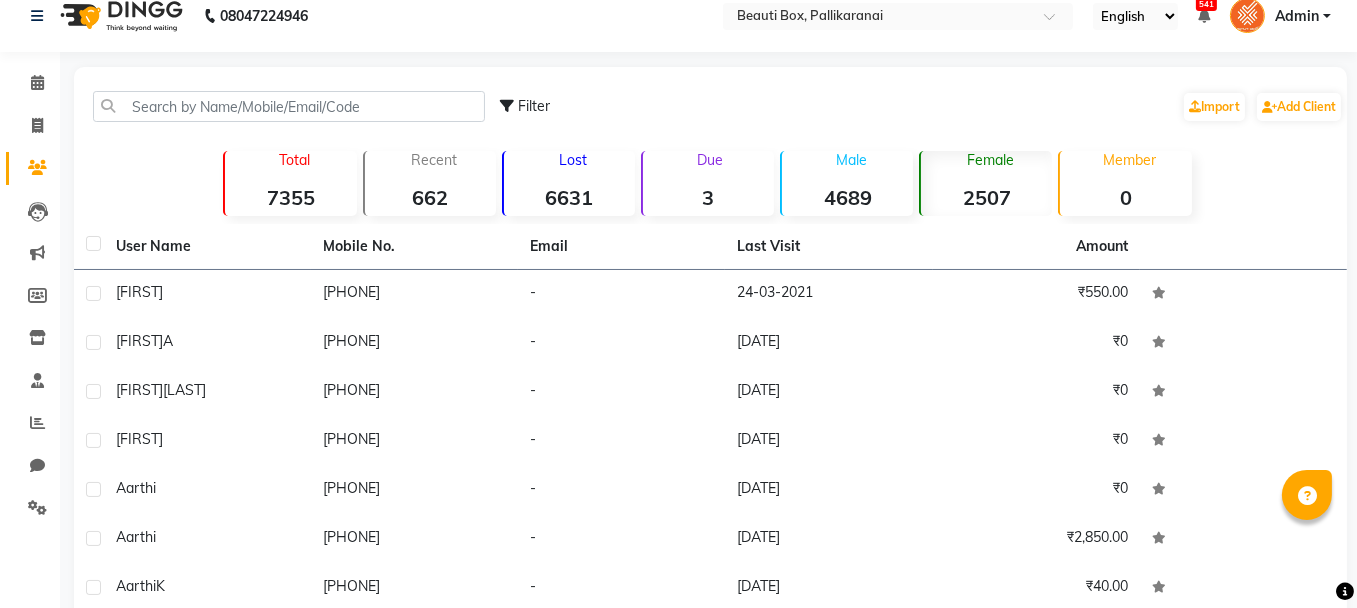 scroll, scrollTop: 0, scrollLeft: 0, axis: both 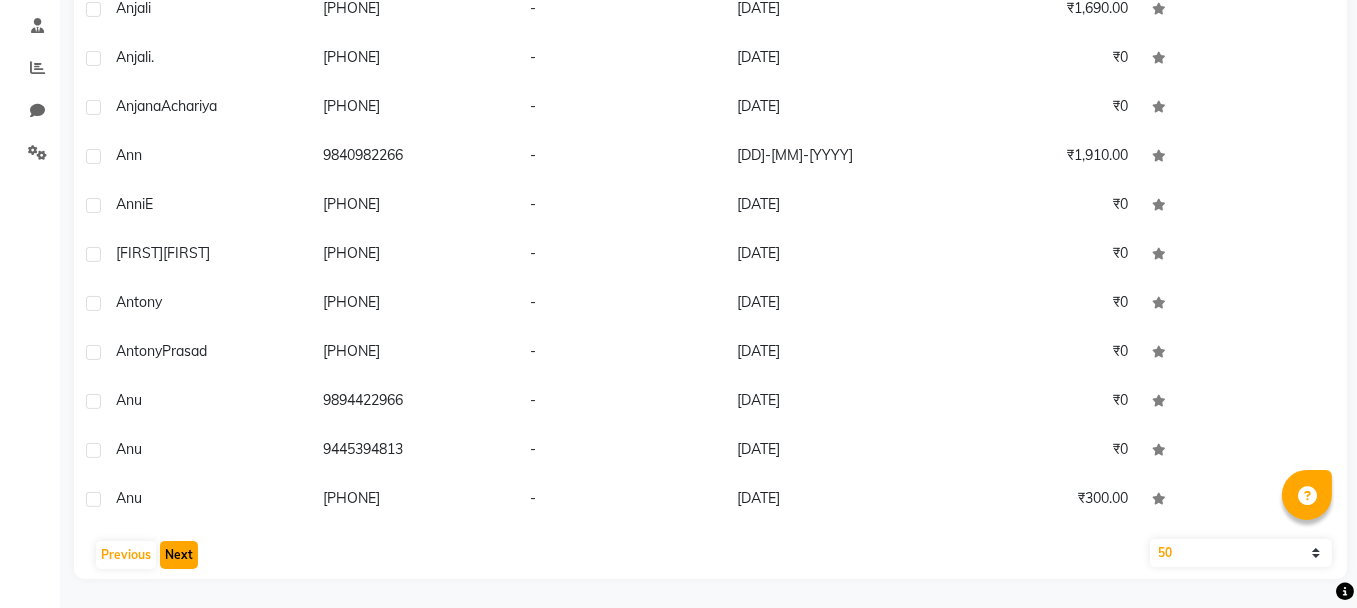 click on "Next" 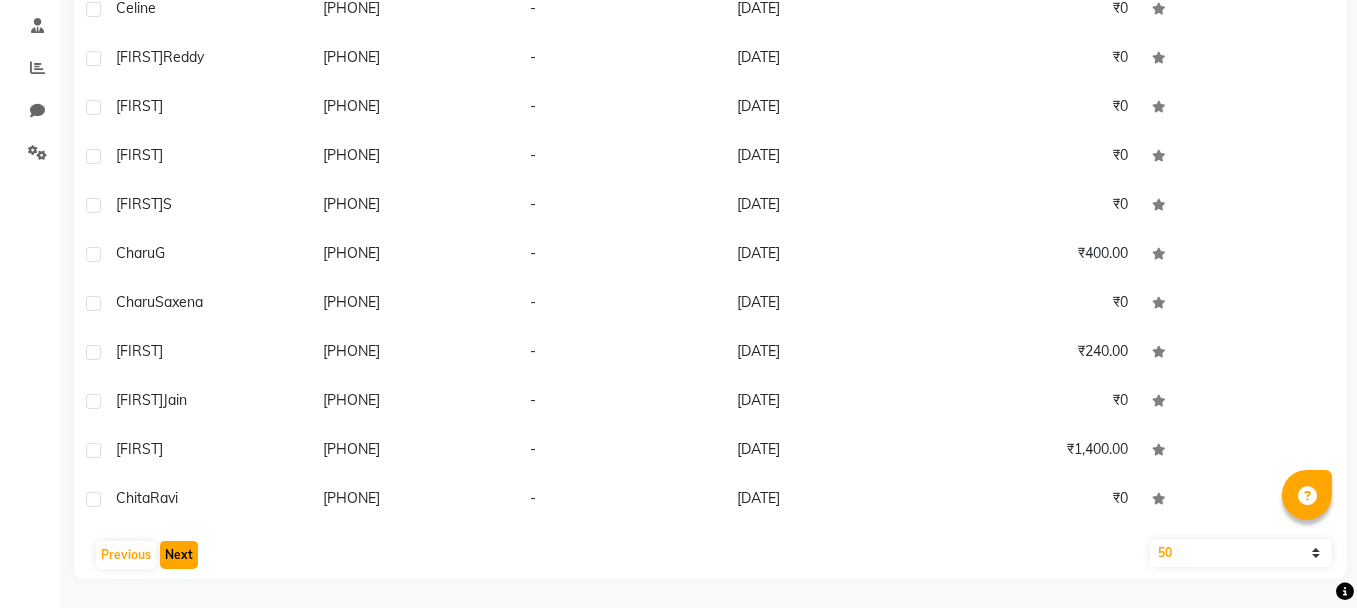 click on "Next" 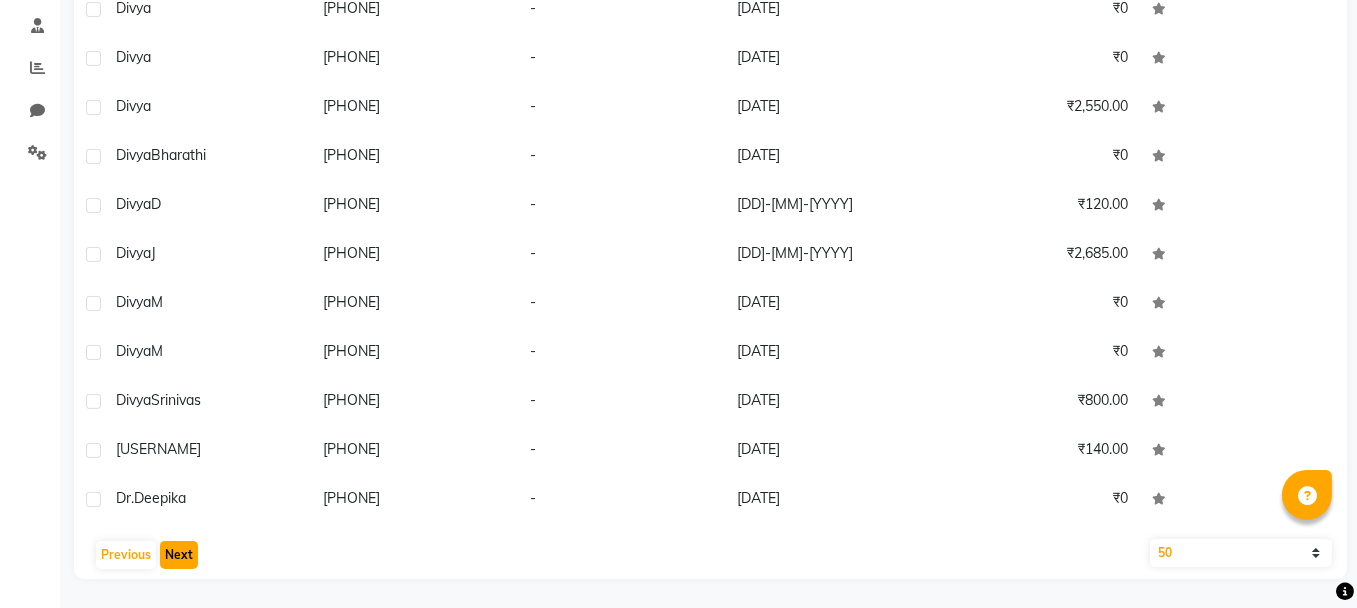 click on "Next" 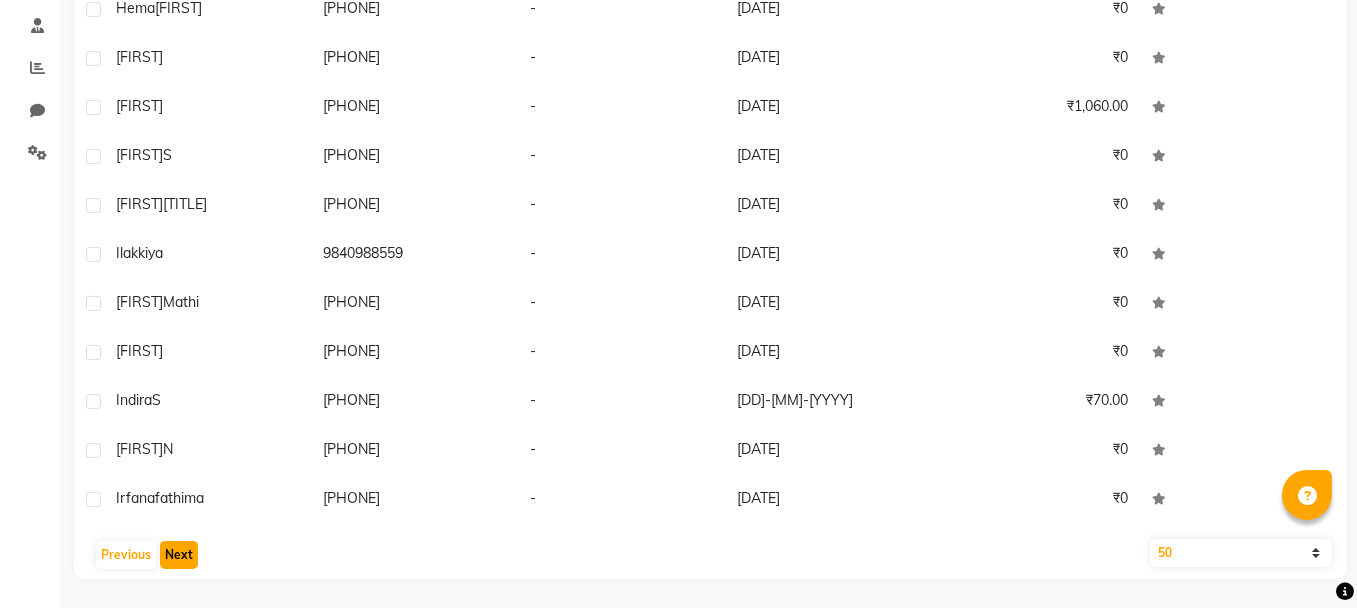 click on "Next" 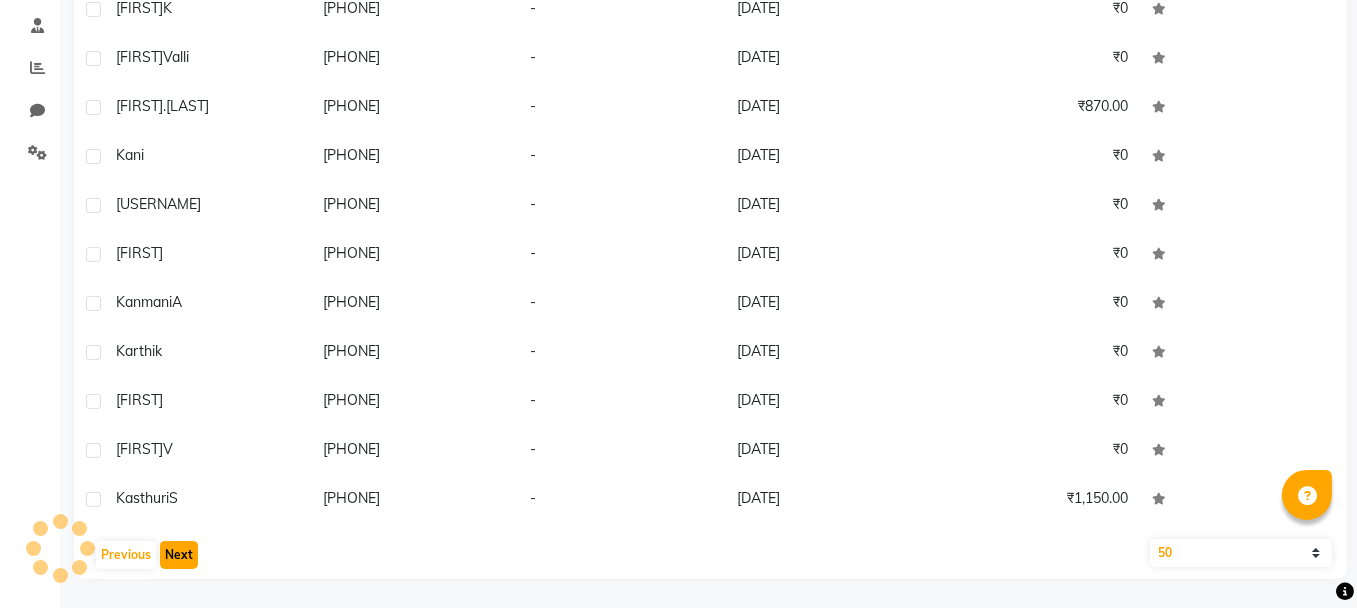 click on "Next" 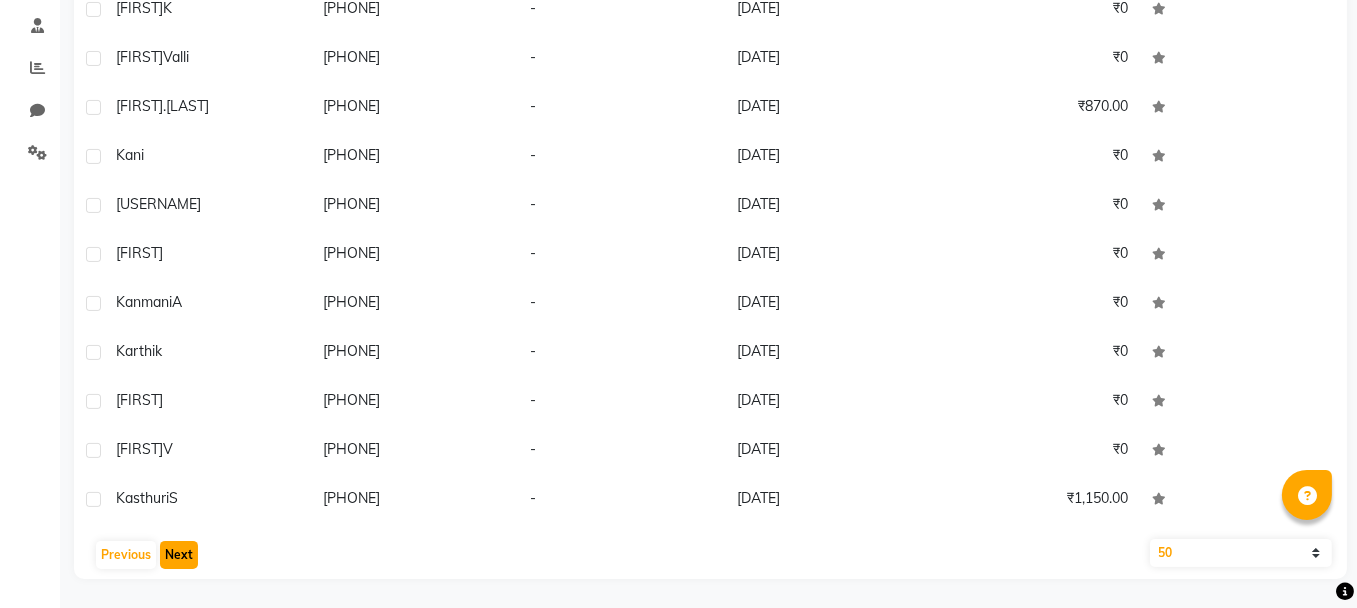 click on "Next" 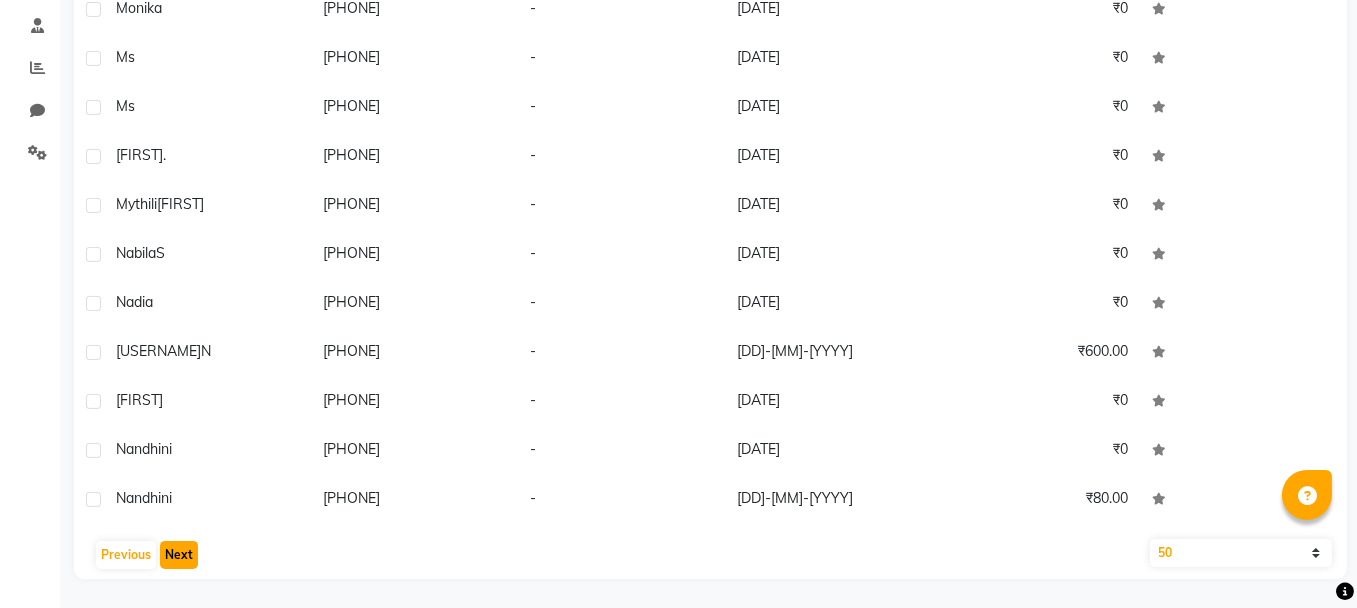 click on "Next" 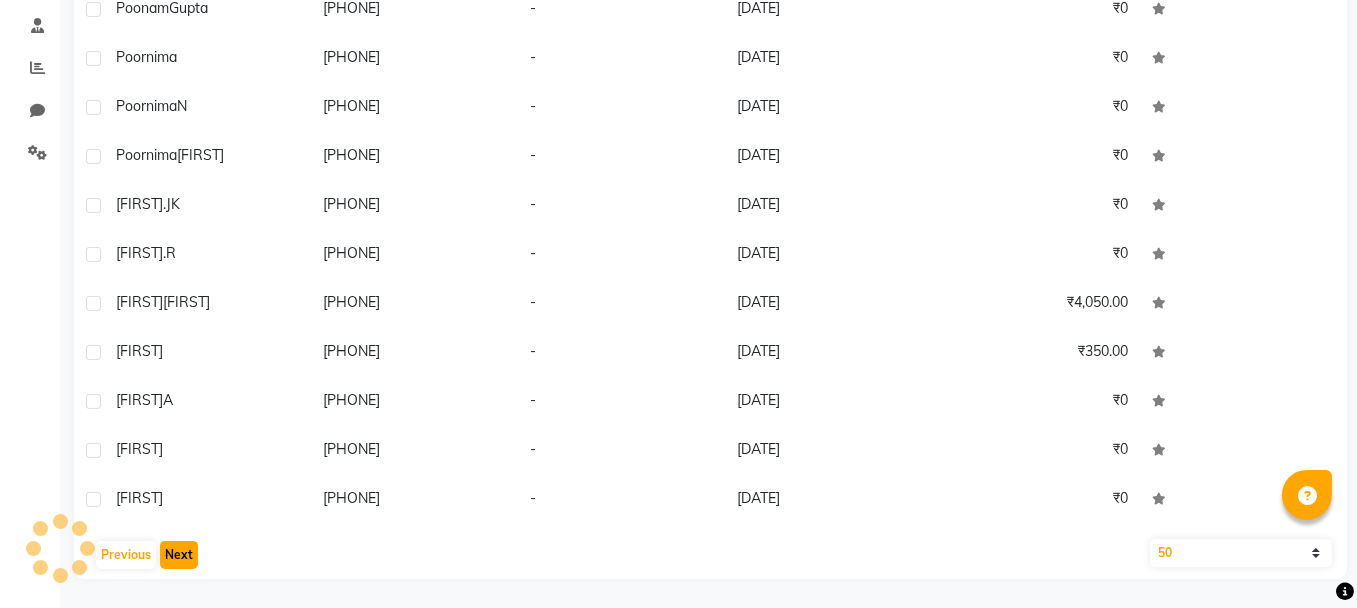 click on "Next" 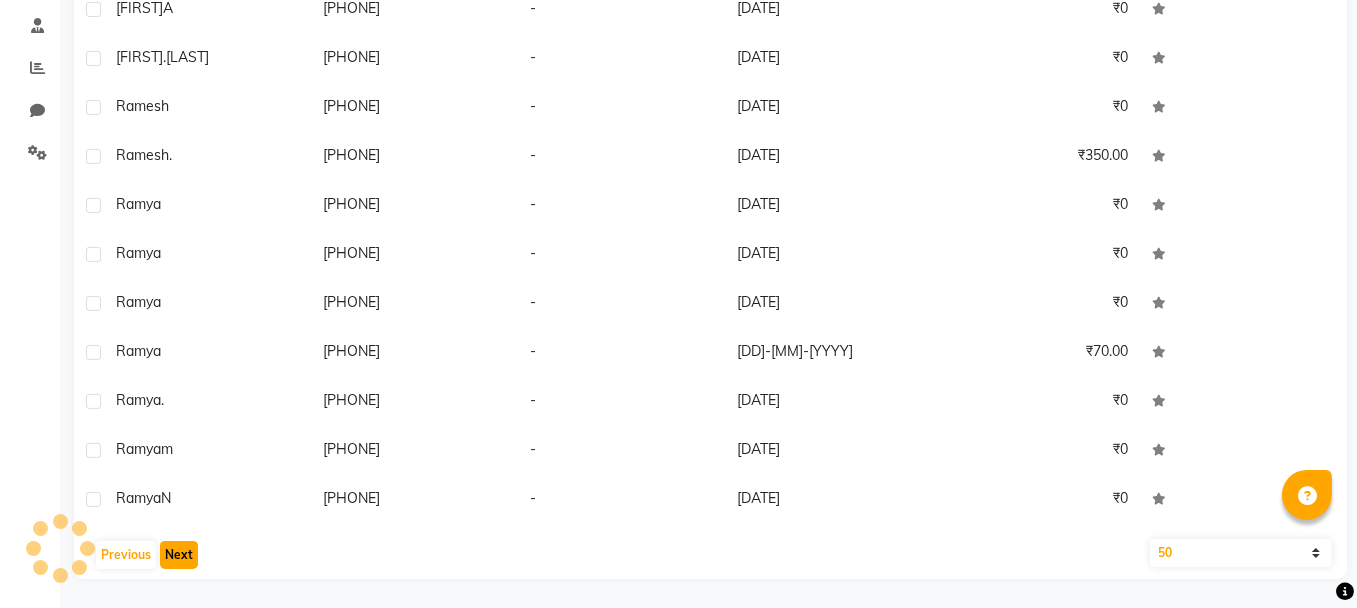 click on "Next" 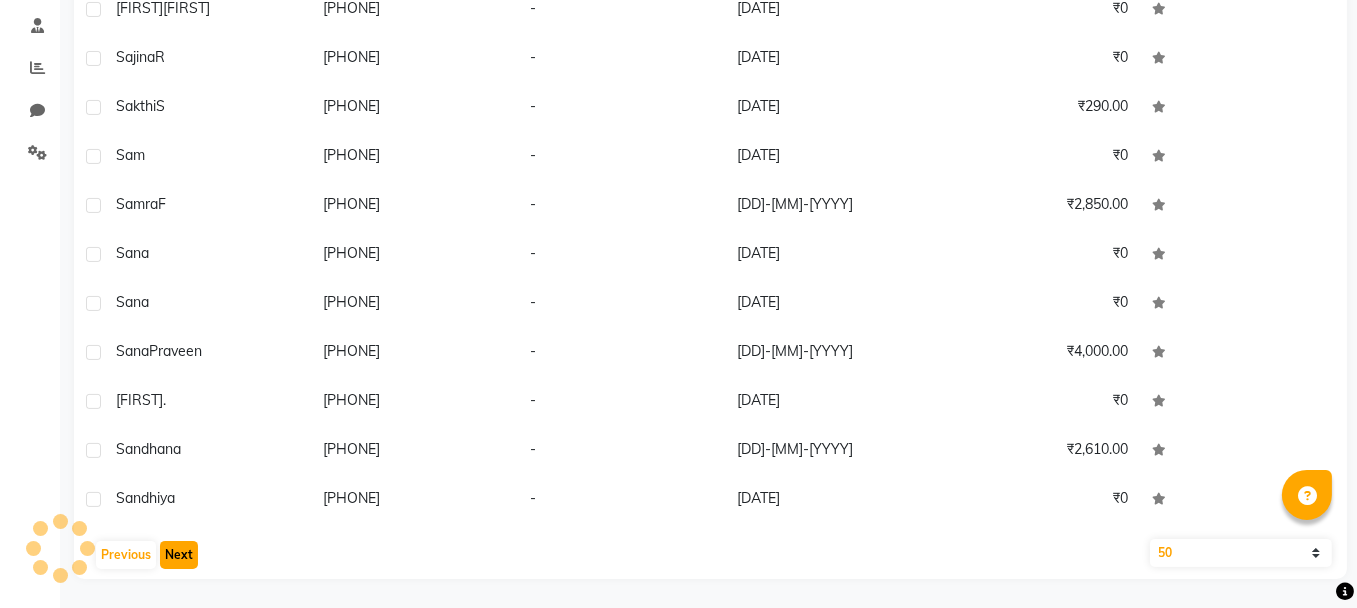 click on "Next" 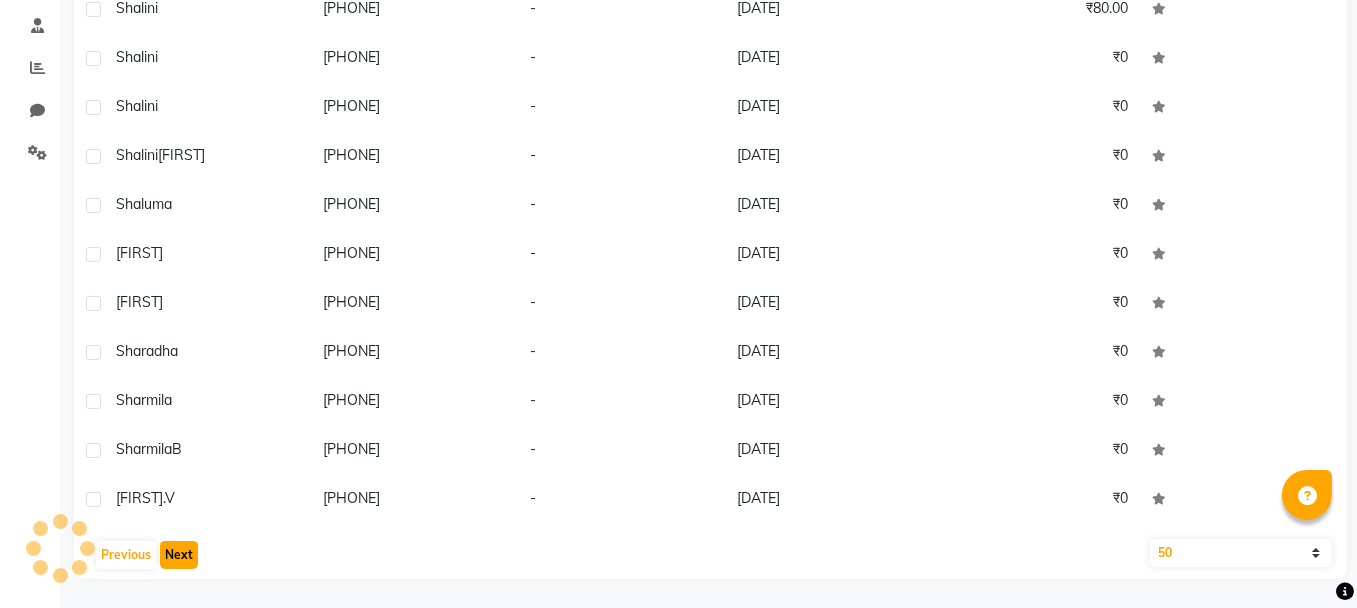 click on "Next" 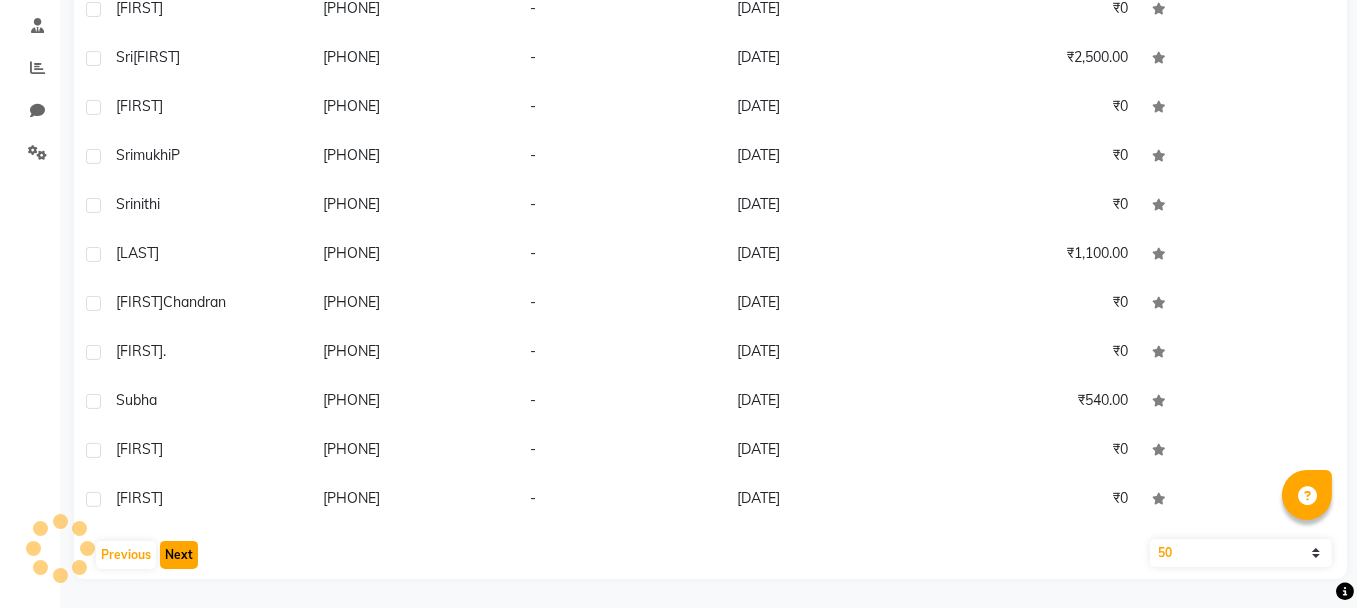 click on "Next" 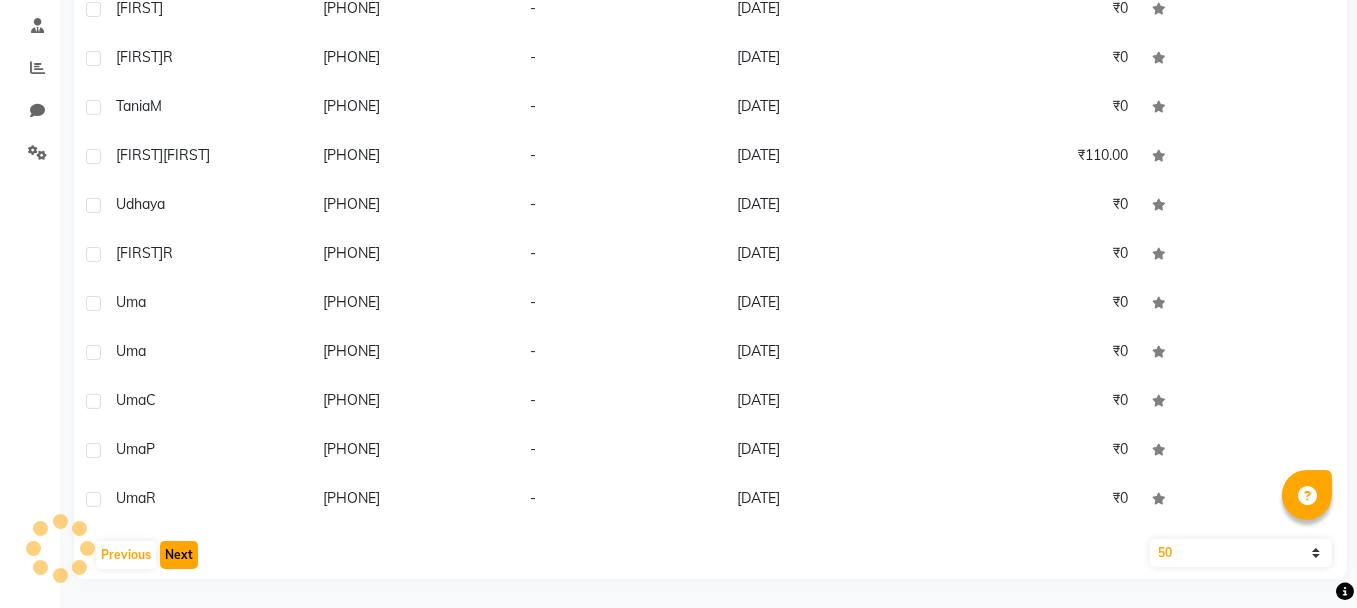 click on "Next" 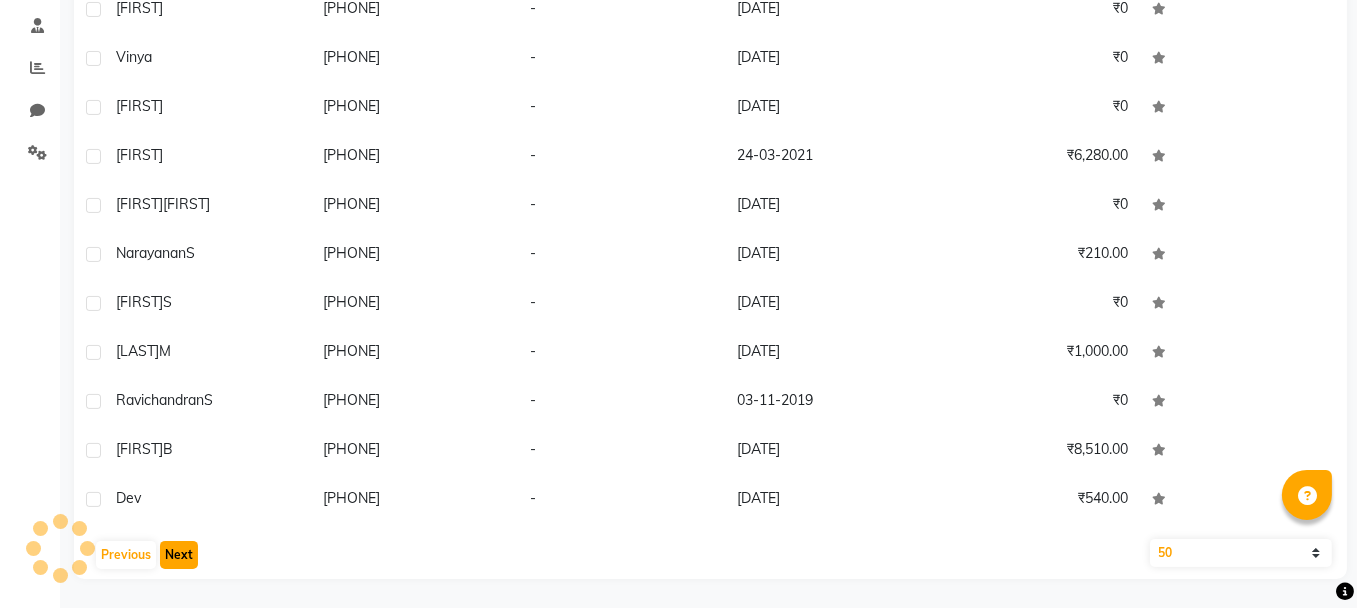 click on "Next" 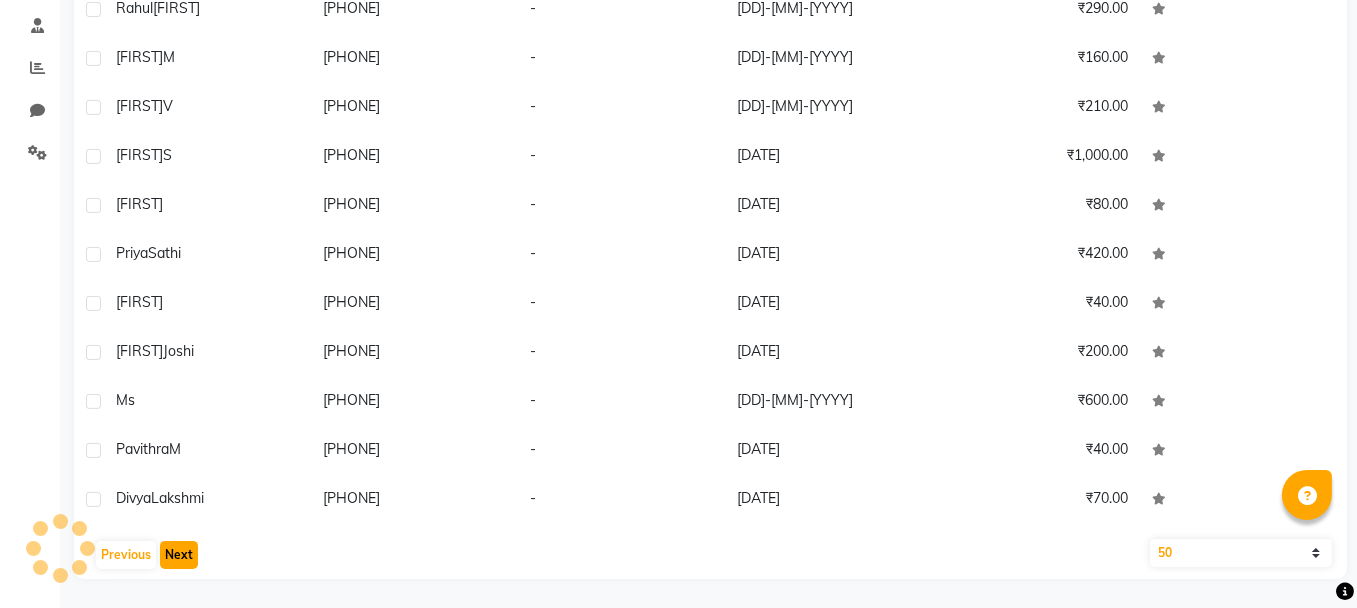 click on "Next" 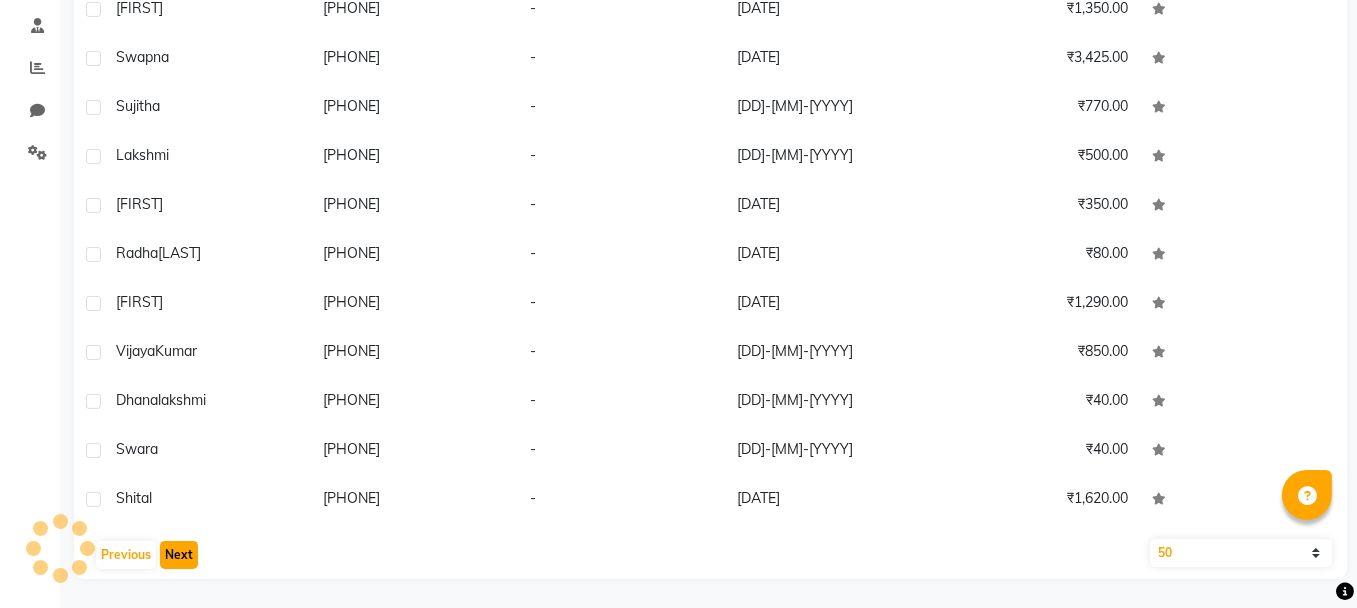 click on "Next" 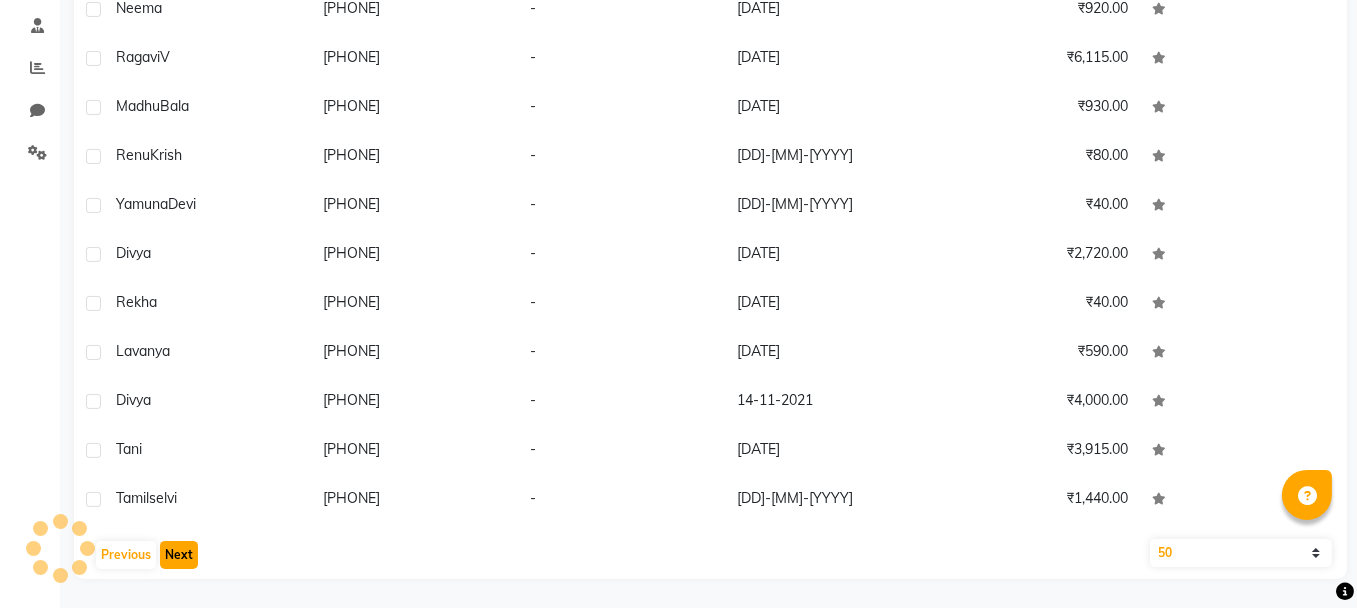 click on "Next" 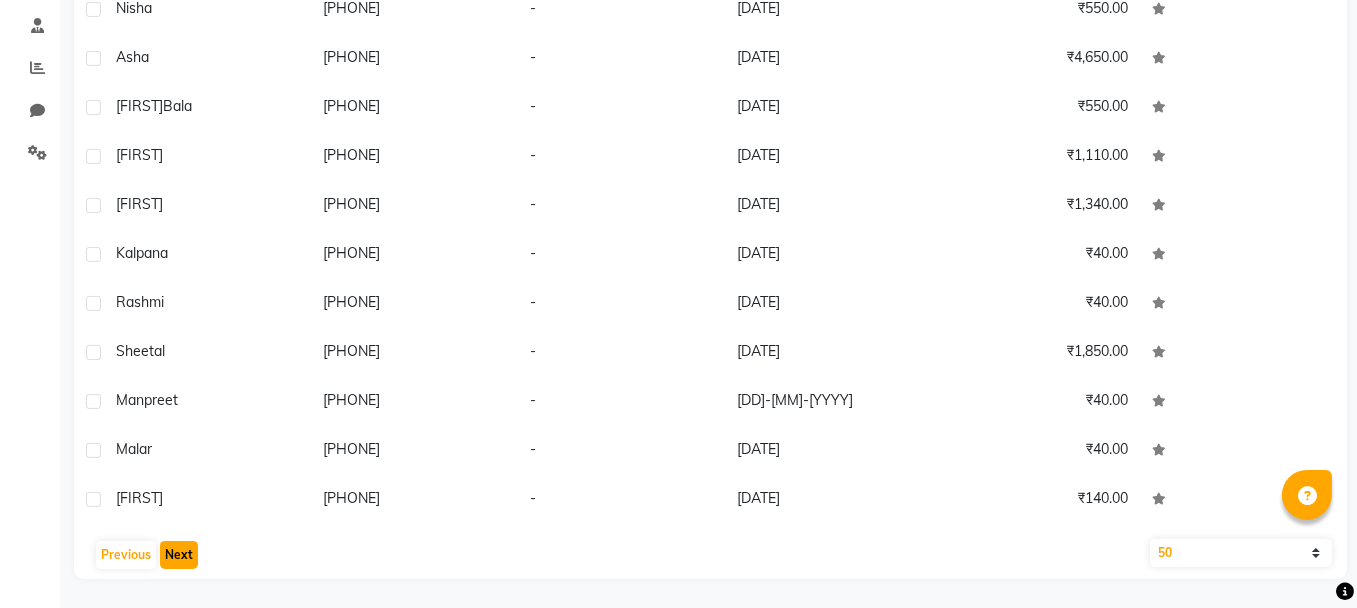click on "Next" 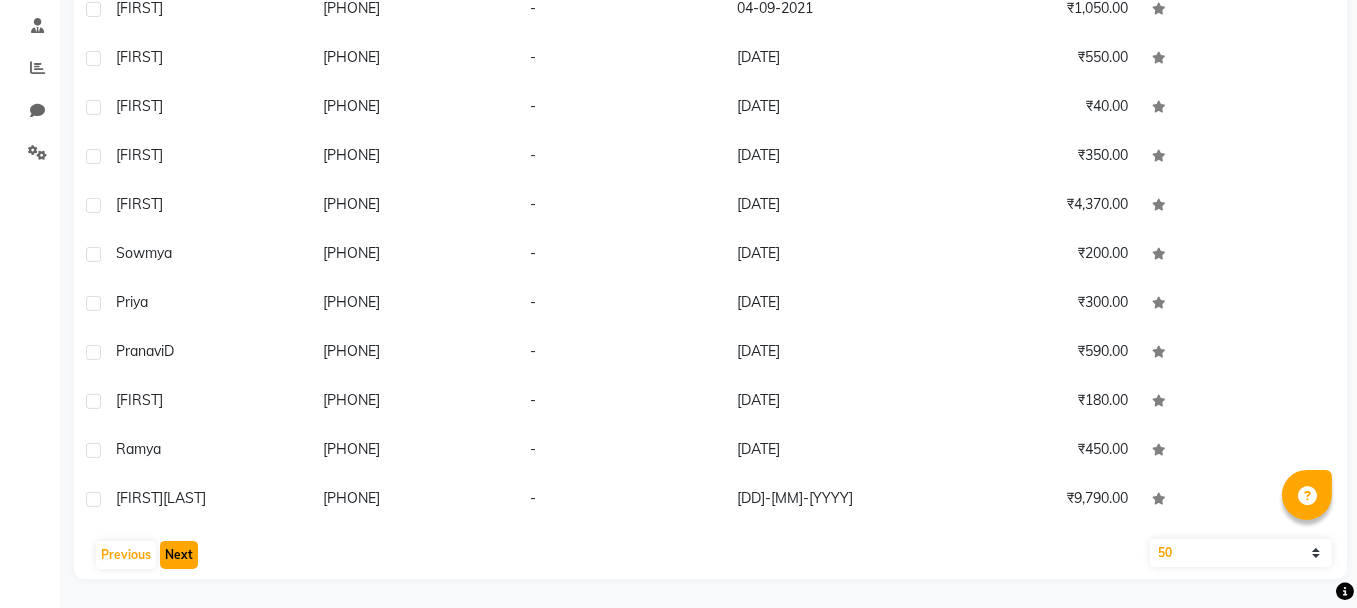 click on "Next" 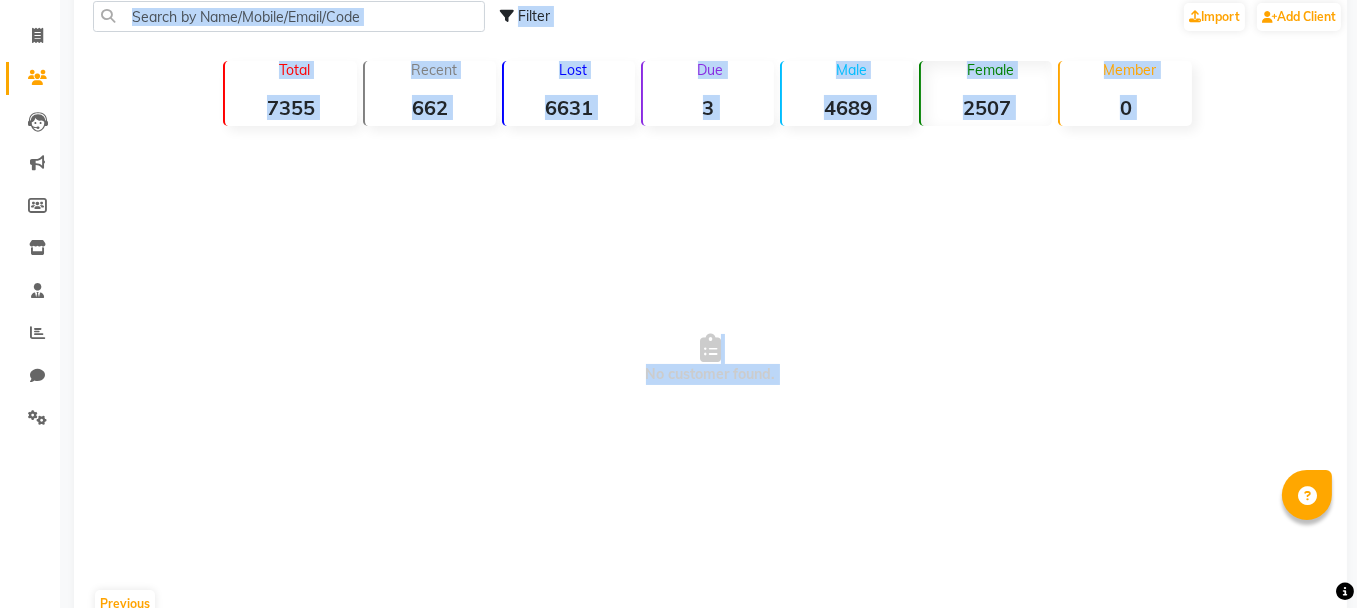click on "No customer found." at bounding box center [710, 359] 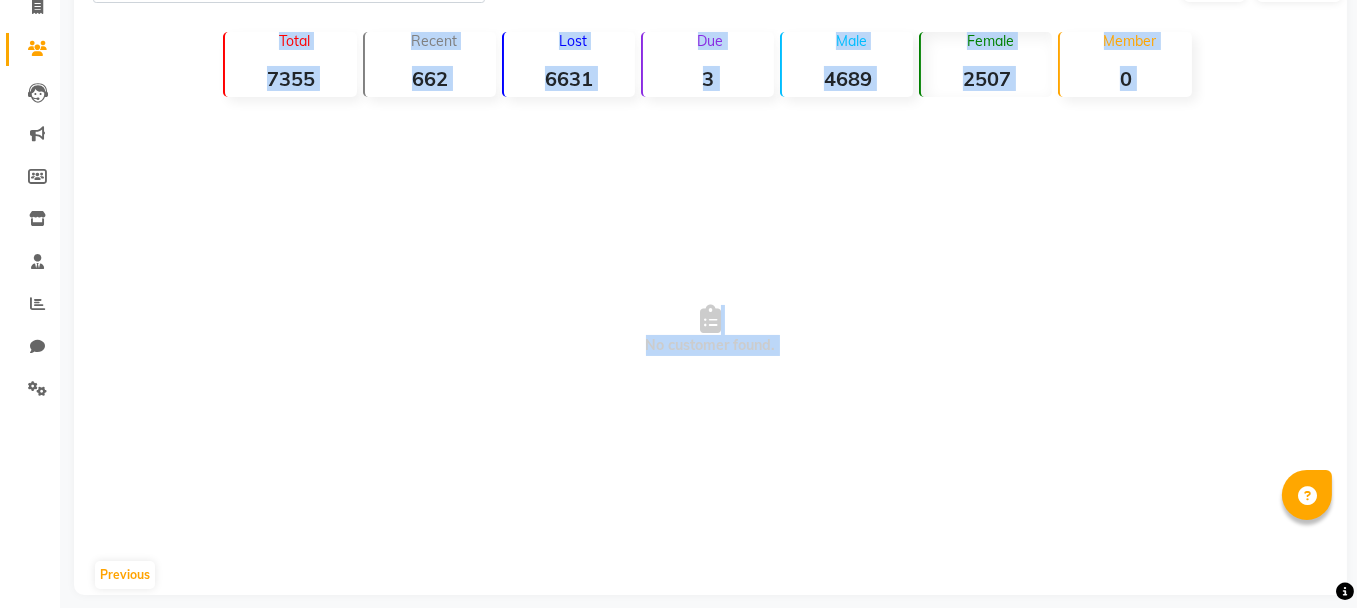 scroll, scrollTop: 155, scrollLeft: 0, axis: vertical 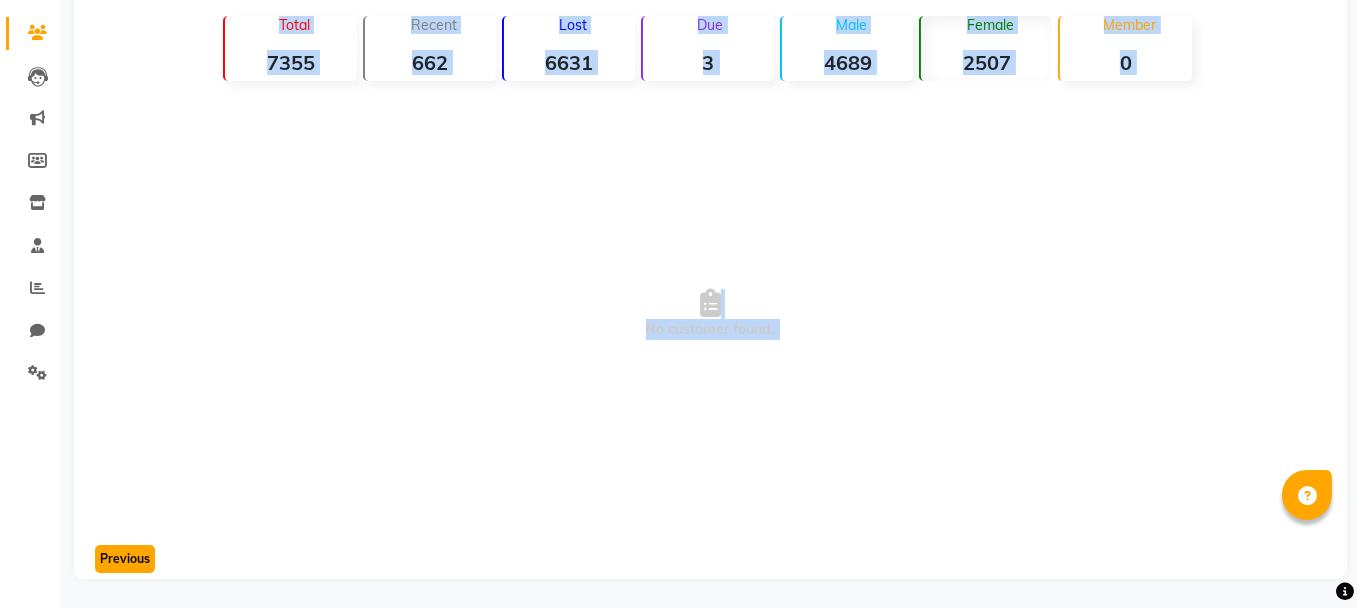 click on "Previous" 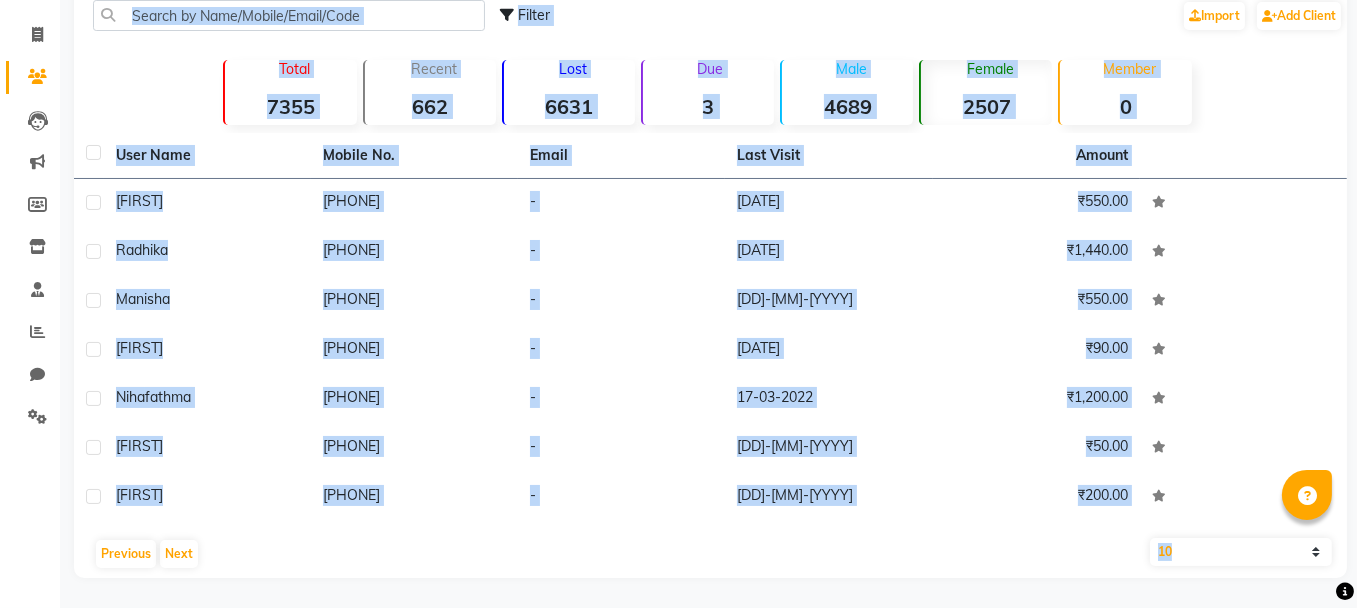 scroll, scrollTop: 110, scrollLeft: 0, axis: vertical 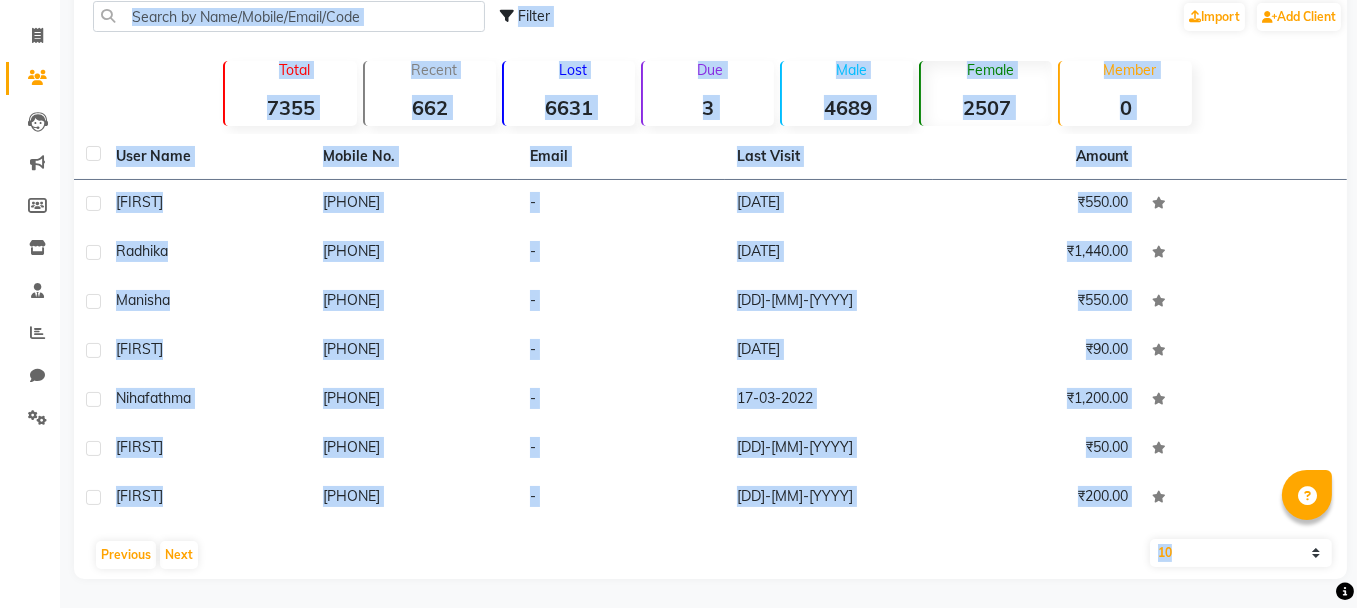 click on "Previous   Next" 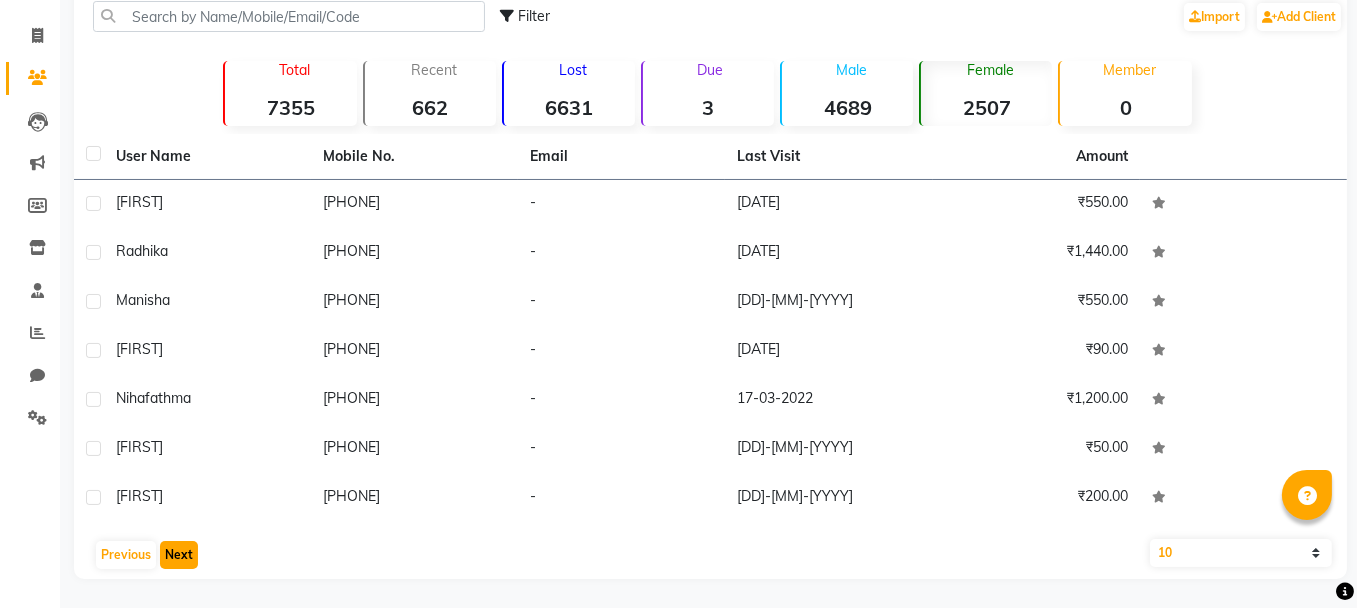 click on "Next" 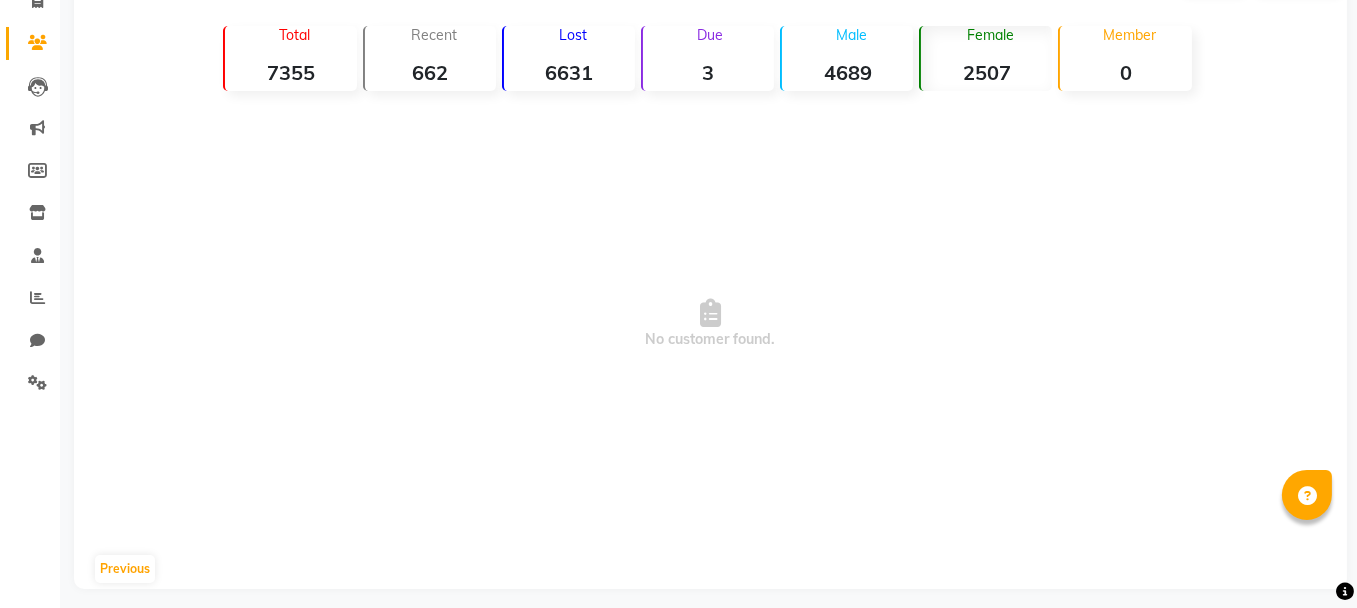 scroll, scrollTop: 155, scrollLeft: 0, axis: vertical 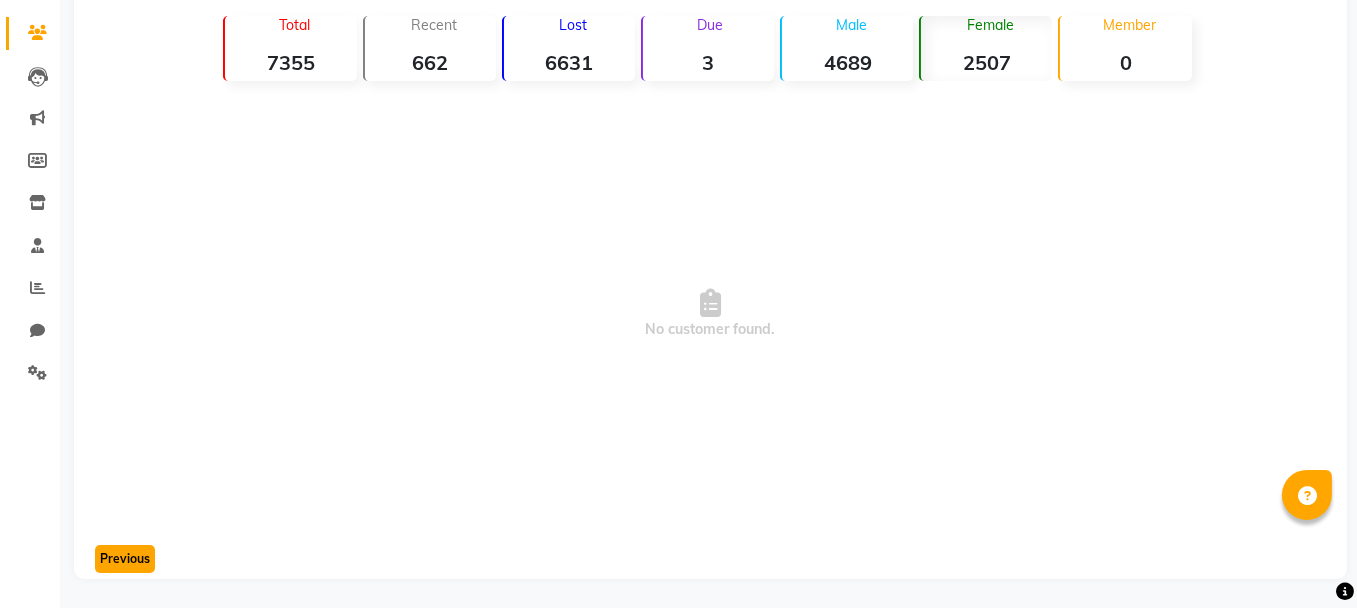 click on "Previous" 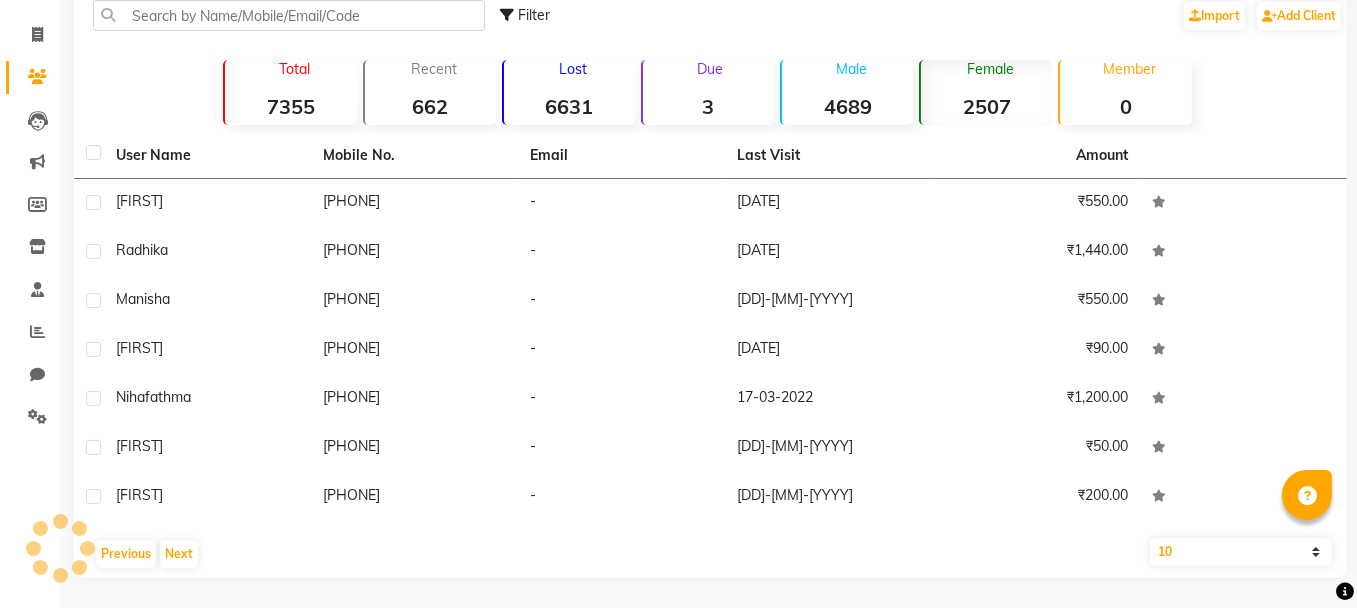 scroll, scrollTop: 110, scrollLeft: 0, axis: vertical 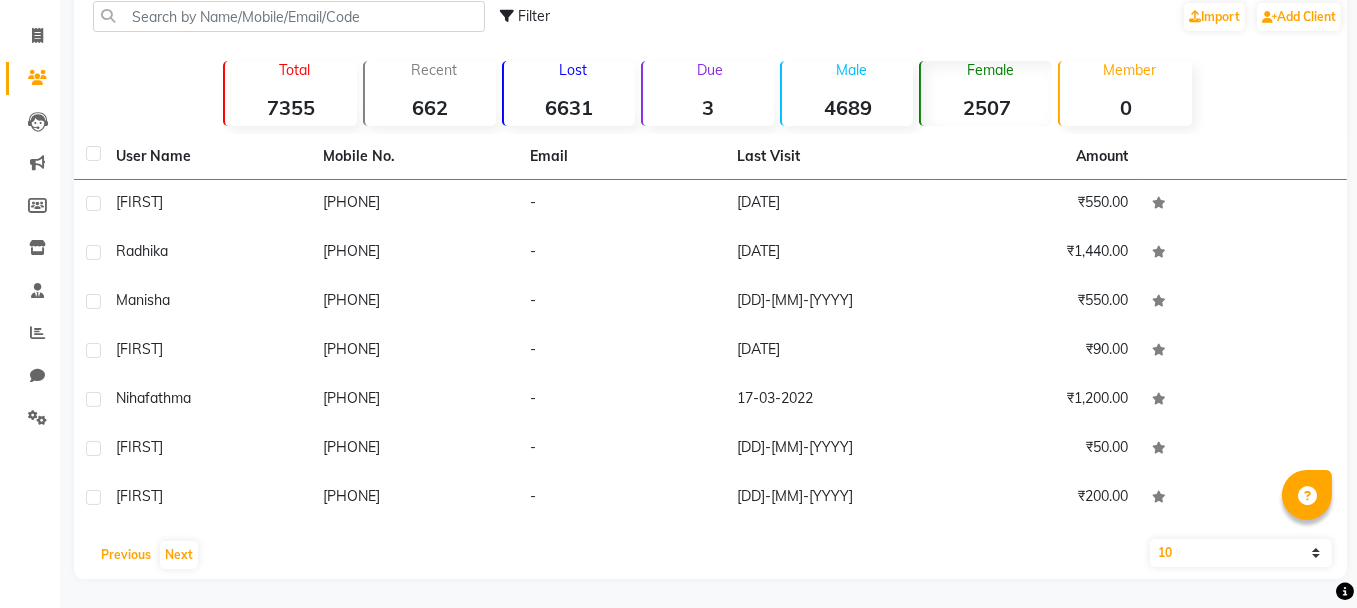 click on "Previous" 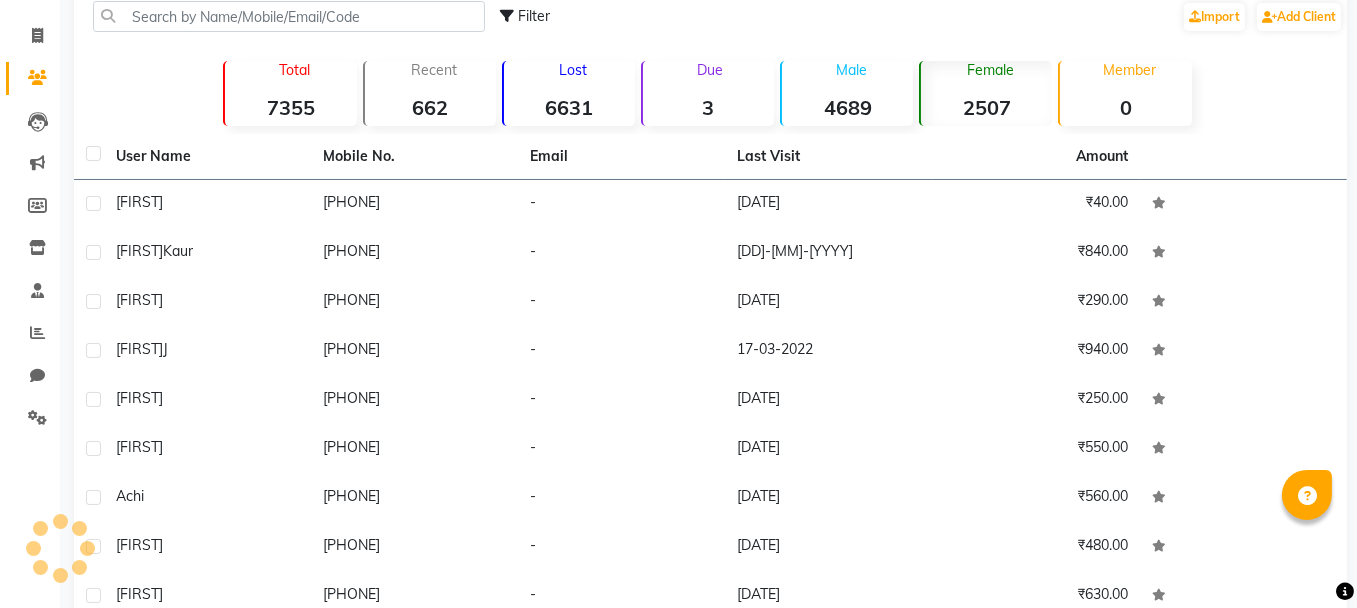 click on "[FIRST]     [PHONE]   -   [DATE]   [CURRENCY][AMOUNT]  [FIRST]   [LAST] [PHONE]   -   [DATE]   [CURRENCY][AMOUNT]  [FIRST]     [PHONE]   -   [DATE]   [CURRENCY][AMOUNT]  [FIRST]  [LAST] [PHONE]   -   [DATE]   [CURRENCY][AMOUNT]  [FIRST]     [PHONE]   -   [DATE]   [CURRENCY][AMOUNT]  [FIRST]     [PHONE]   -   [DATE]   [CURRENCY][AMOUNT]  [FIRST]     [PHONE]   -   [DATE]   [CURRENCY][AMOUNT]  [FIRST]     [PHONE]   -   [DATE]   [CURRENCY][AMOUNT]  [FIRST]     [PHONE]   -   [DATE]   [CURRENCY][AMOUNT]  [FIRST]     [PHONE]   -   [DATE]   [CURRENCY][AMOUNT]  [FIRST]     [PHONE]   -   [DATE]   [CURRENCY][AMOUNT]  [FIRST]     [PHONE]   -   [DATE]   [CURRENCY][AMOUNT]  [FIRST]     [PHONE]   -   [DATE]   [CURRENCY][AMOUNT]  [FIRST]     [PHONE]   -   [DATE]   [CURRENCY][AMOUNT]  [FIRST]     [PHONE]   -   [DATE]   [CURRENCY][AMOUNT]  [FIRST]   [LAST] [PHONE]   -   [DATE]   [CURRENCY][AMOUNT]  [FIRST]     [PHONE]   -   [DATE]   [CURRENCY][AMOUNT]  [FIRST]     [PHONE]   -   [DATE]   [CURRENCY][AMOUNT]" 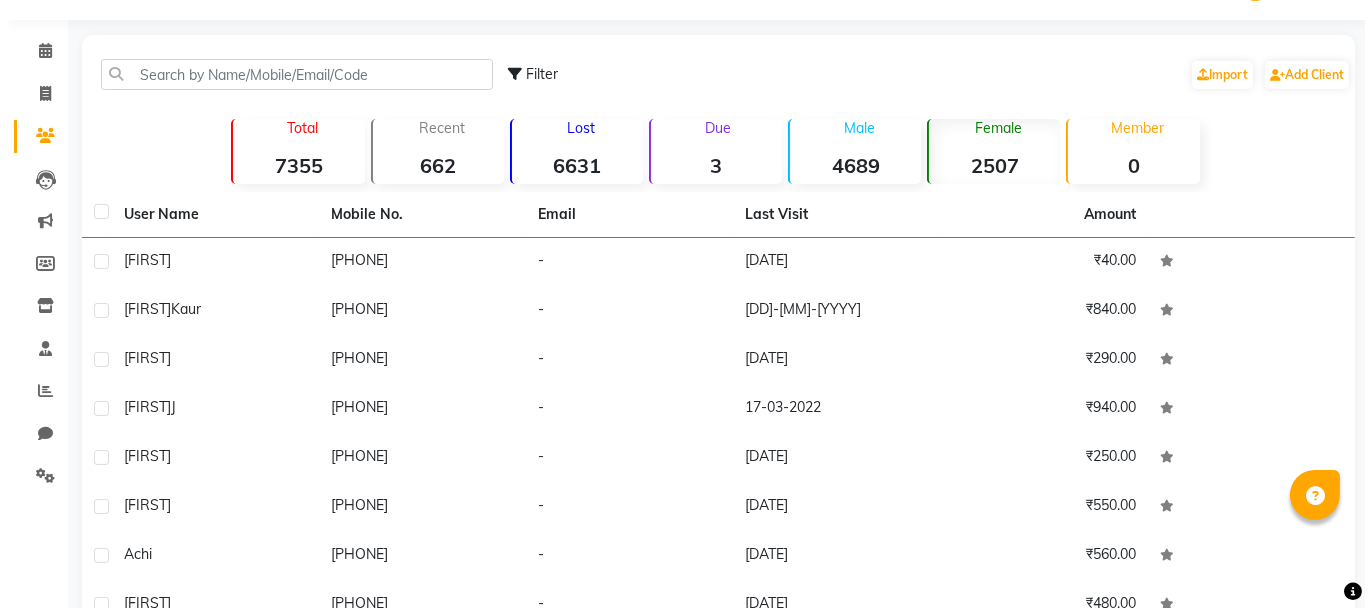 scroll, scrollTop: 0, scrollLeft: 0, axis: both 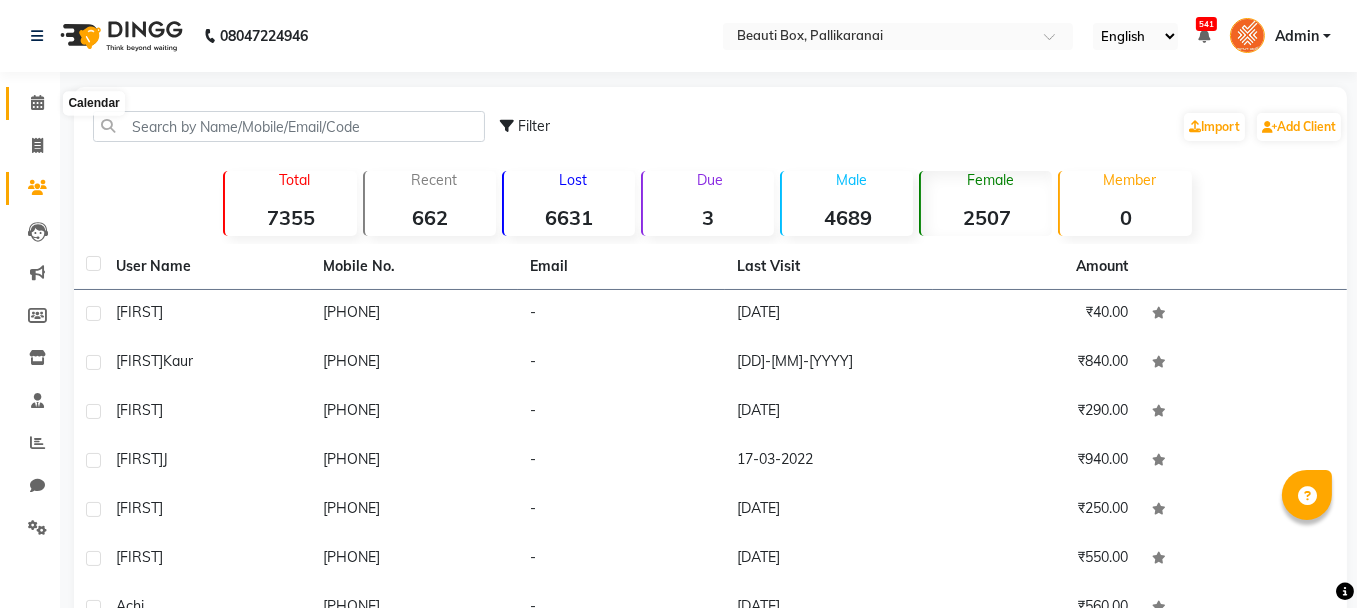 click 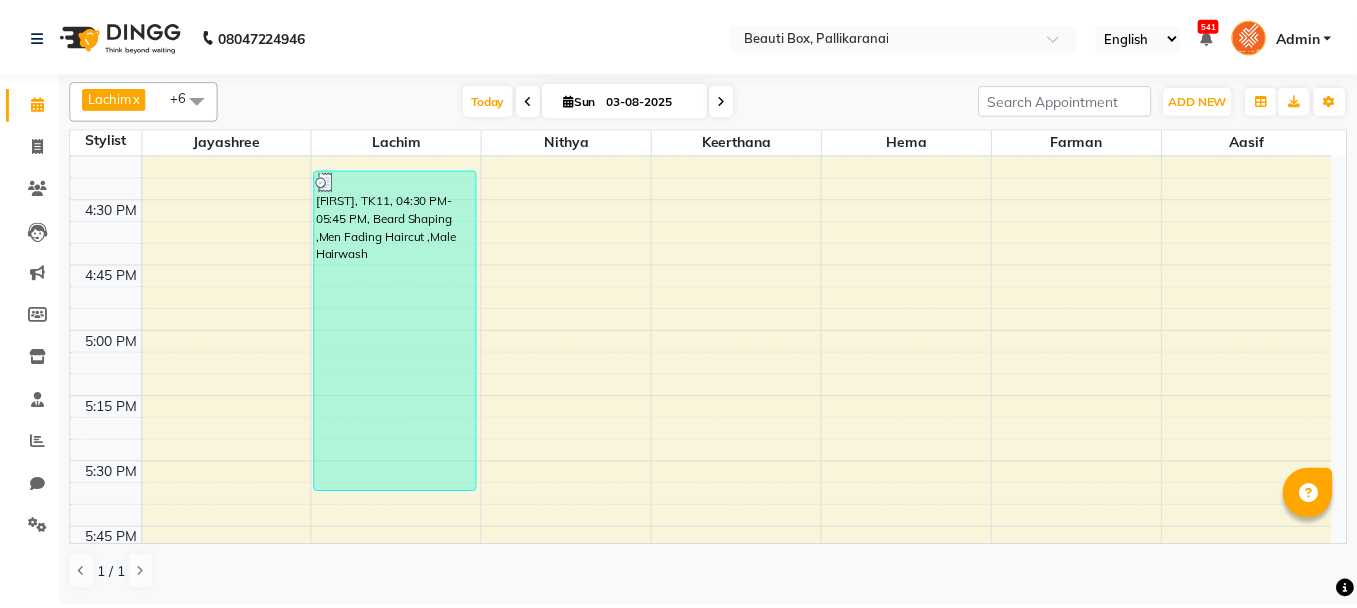 scroll, scrollTop: 2300, scrollLeft: 0, axis: vertical 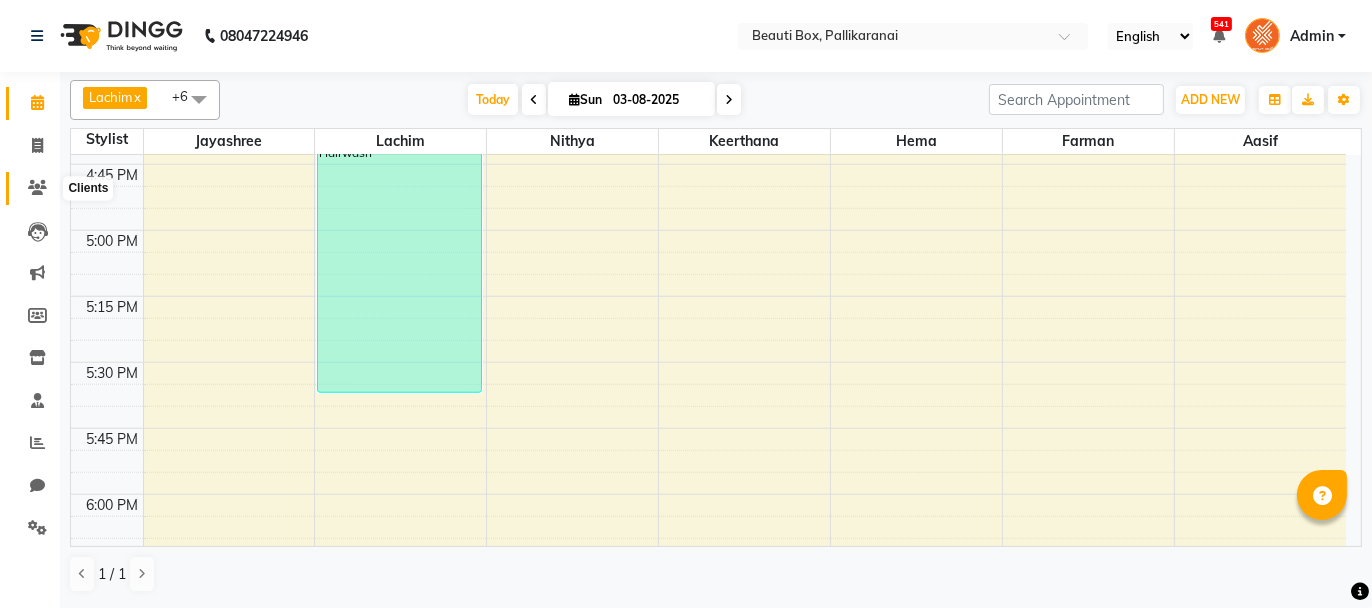 click 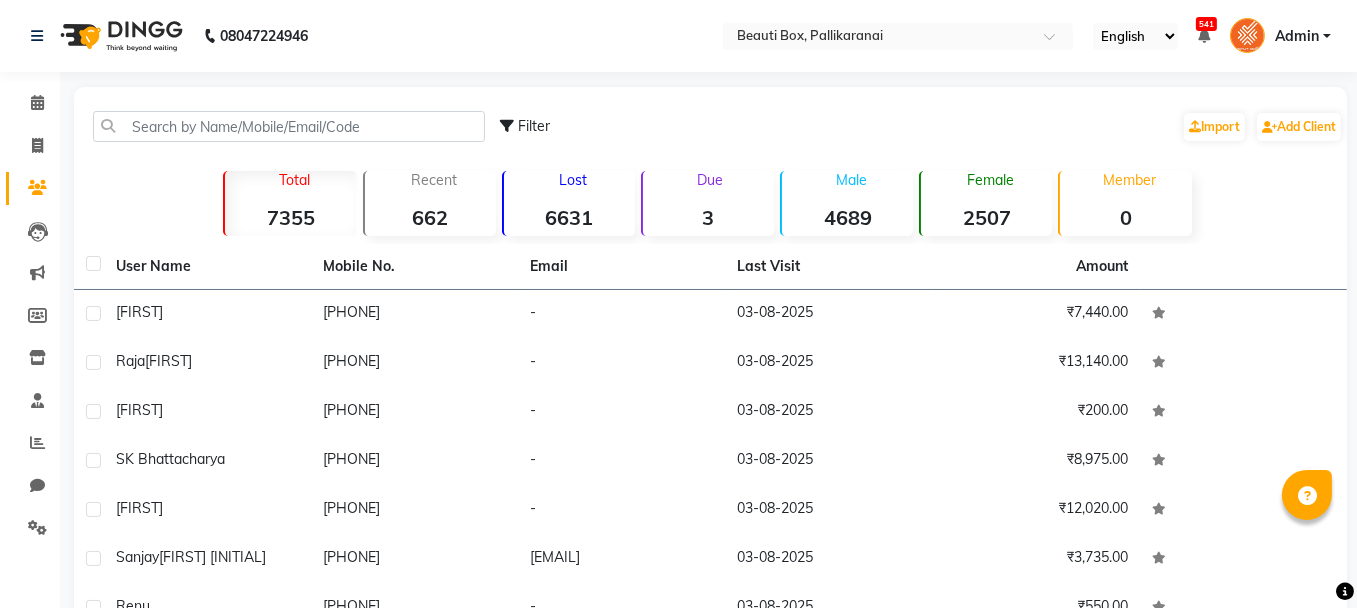 click on "2507" 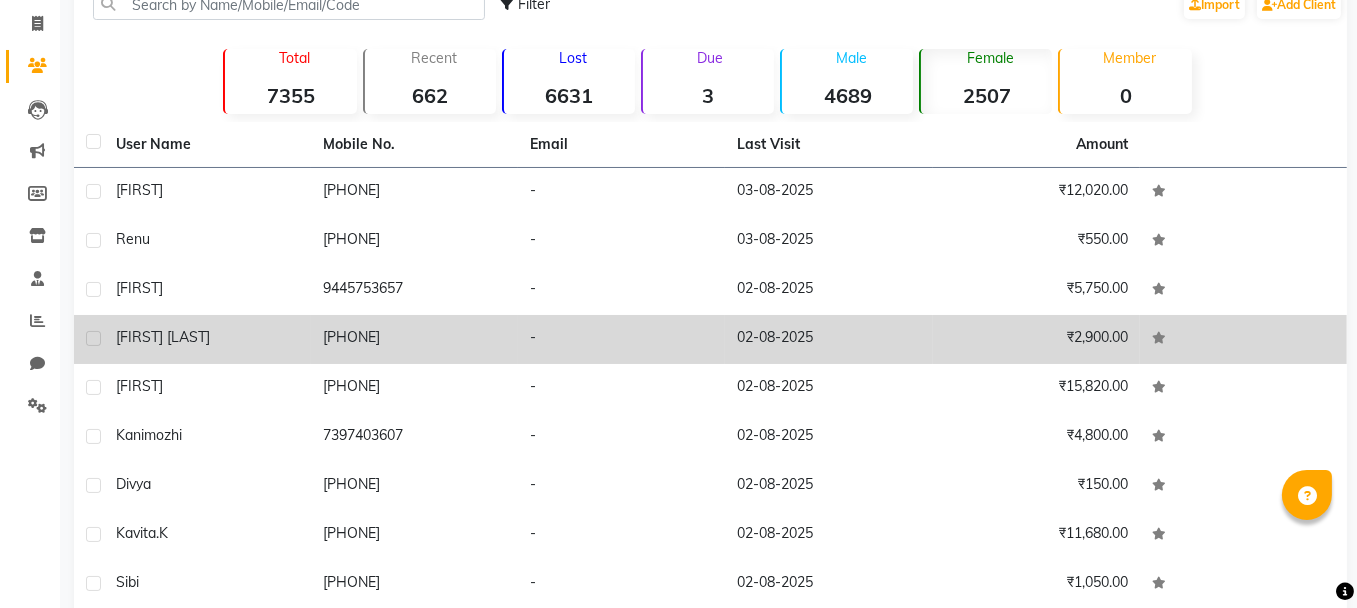 scroll, scrollTop: 257, scrollLeft: 0, axis: vertical 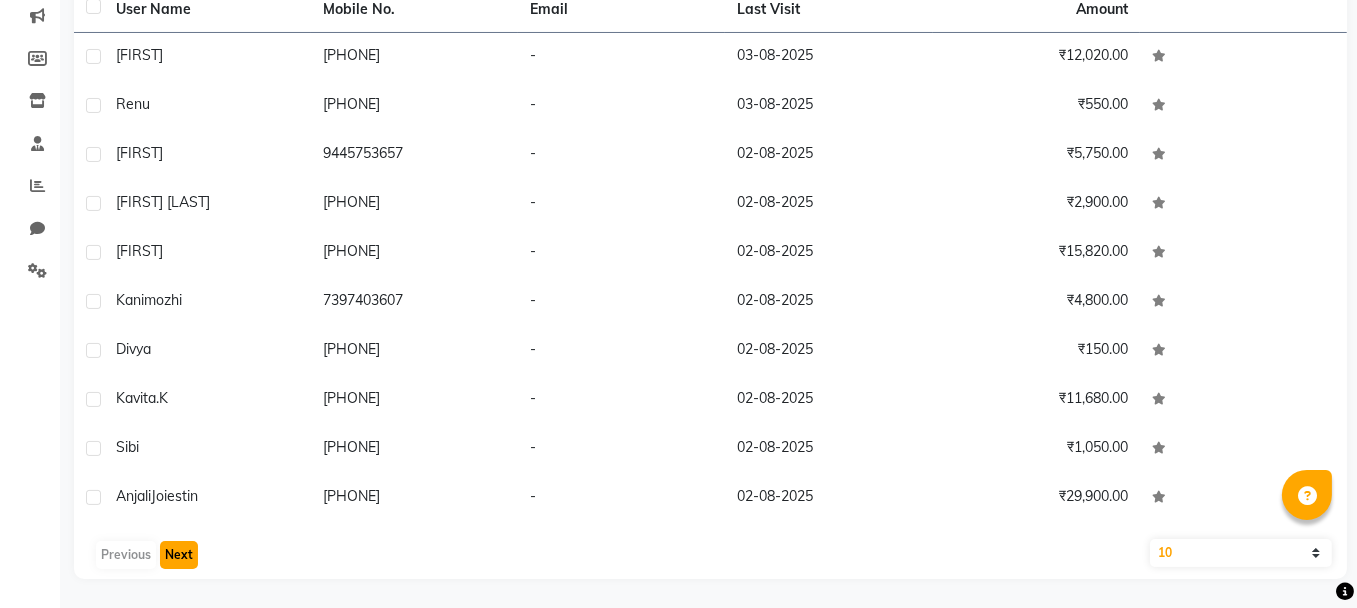 click on "Next" 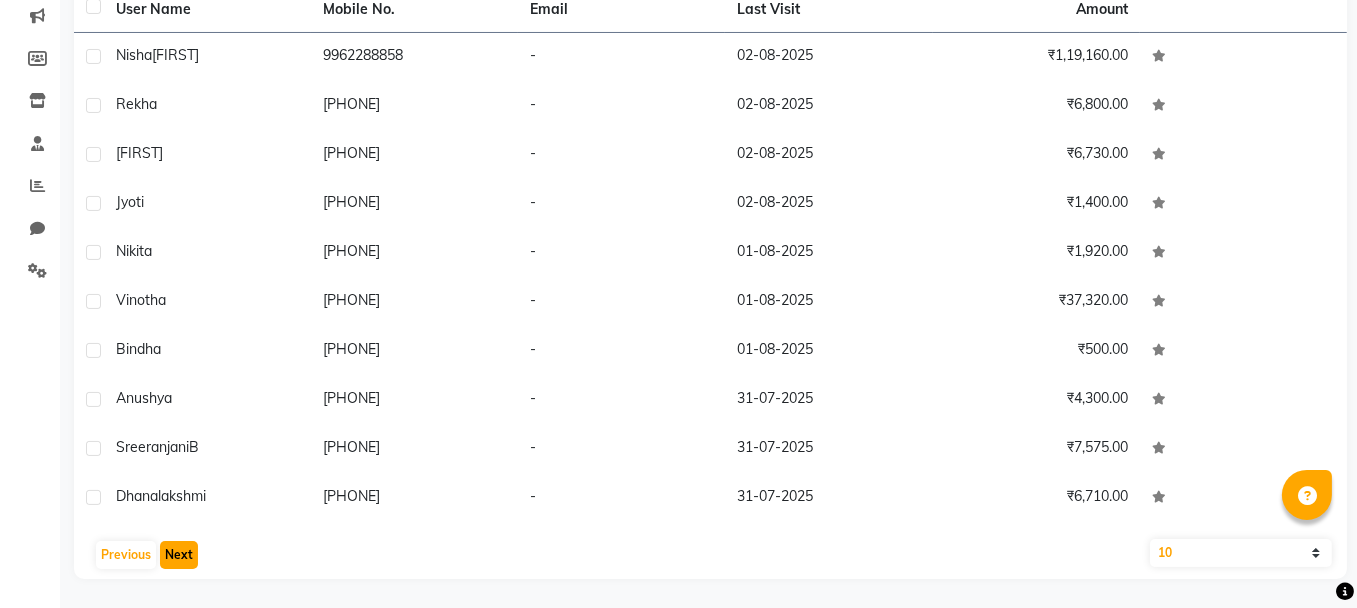 click on "Next" 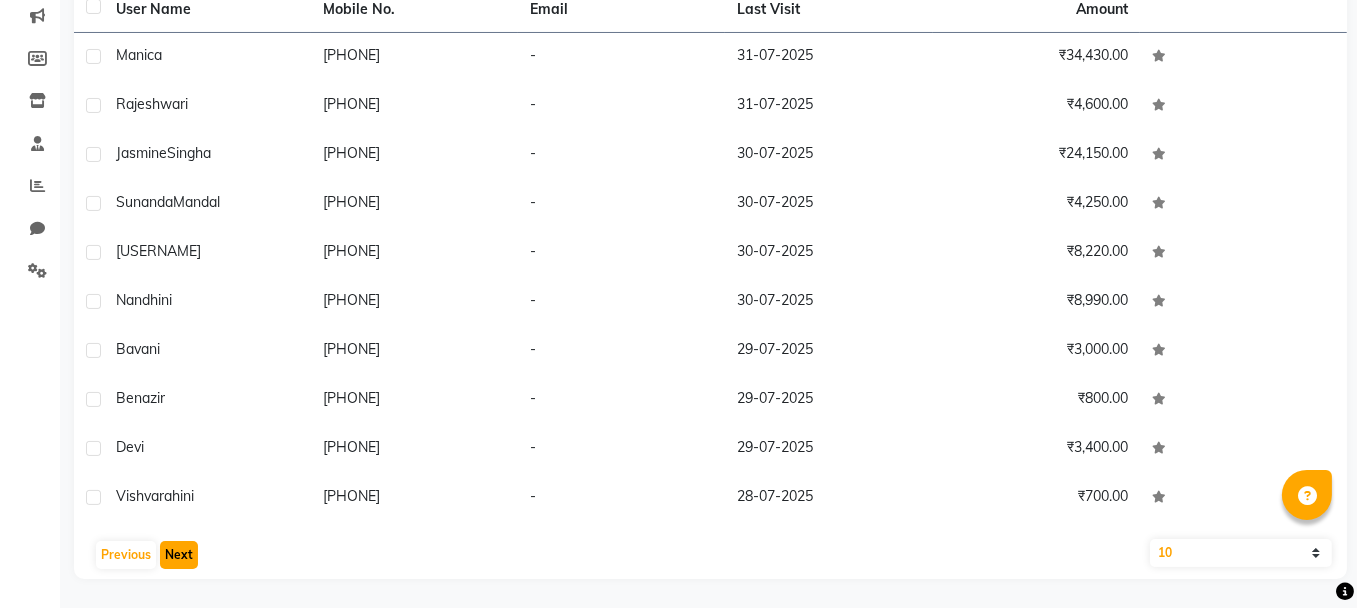 click on "Next" 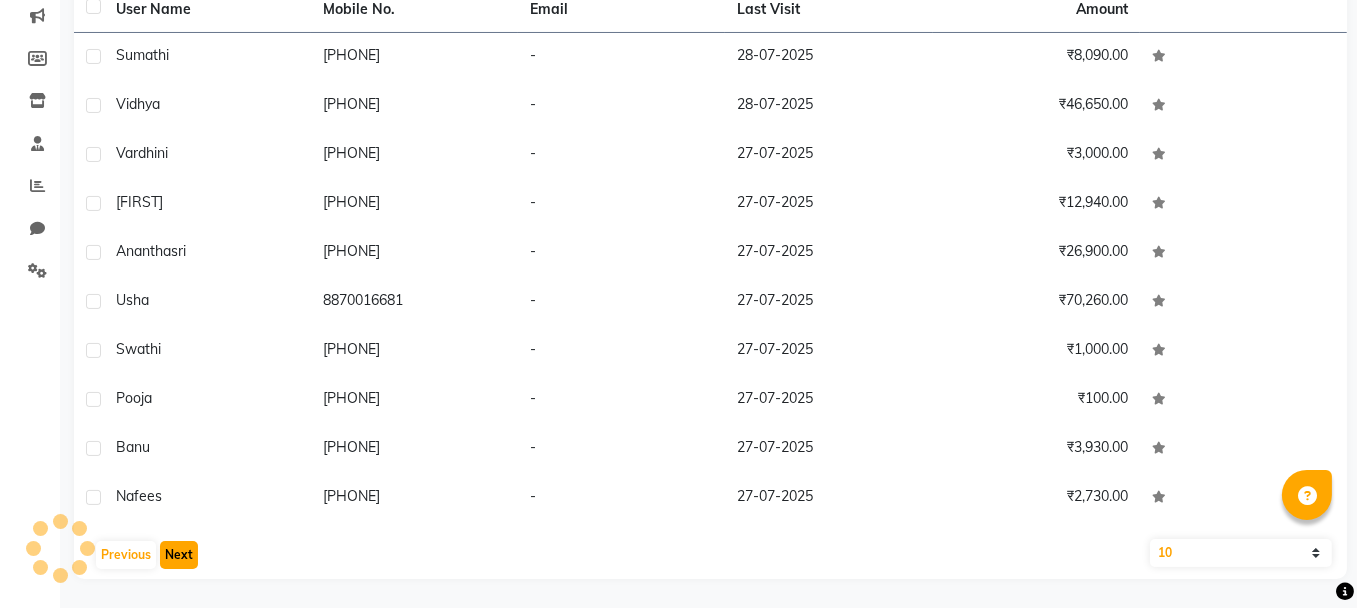 click on "Next" 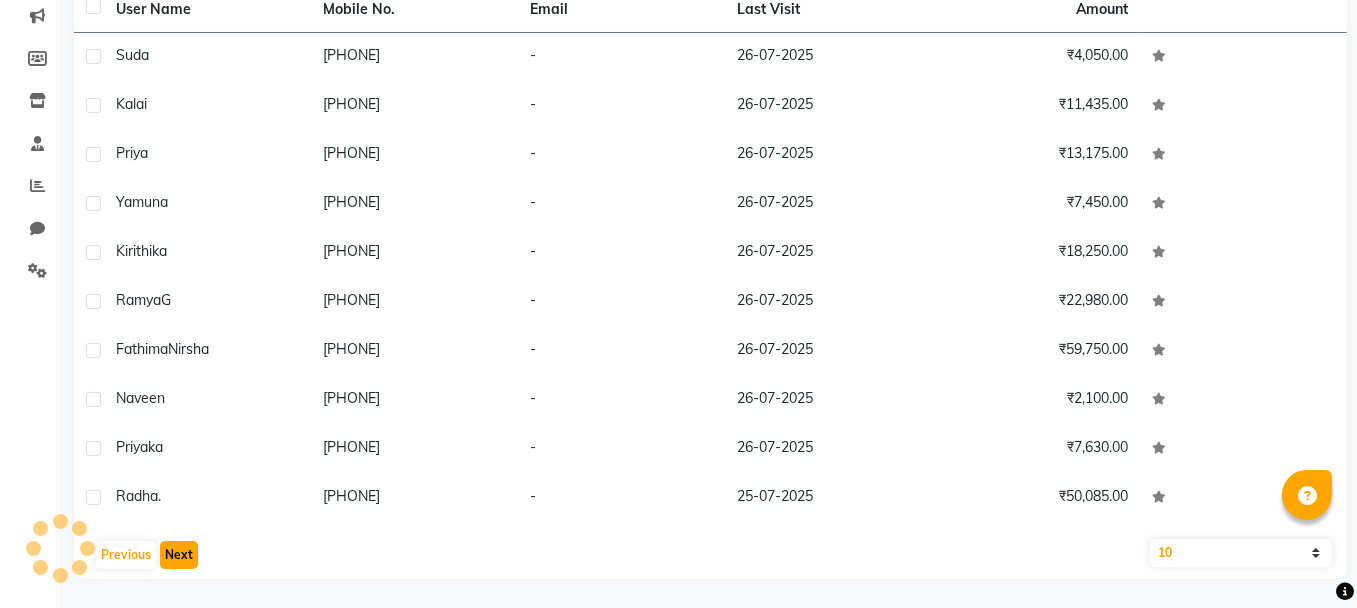 click on "Next" 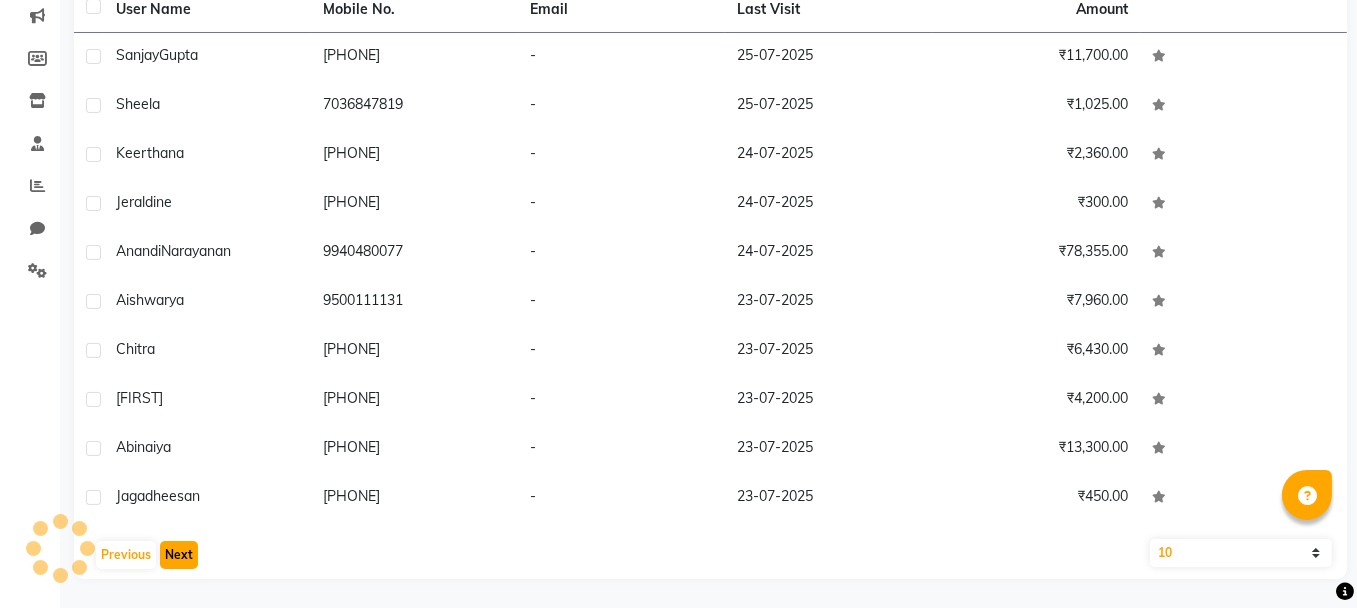 click on "Next" 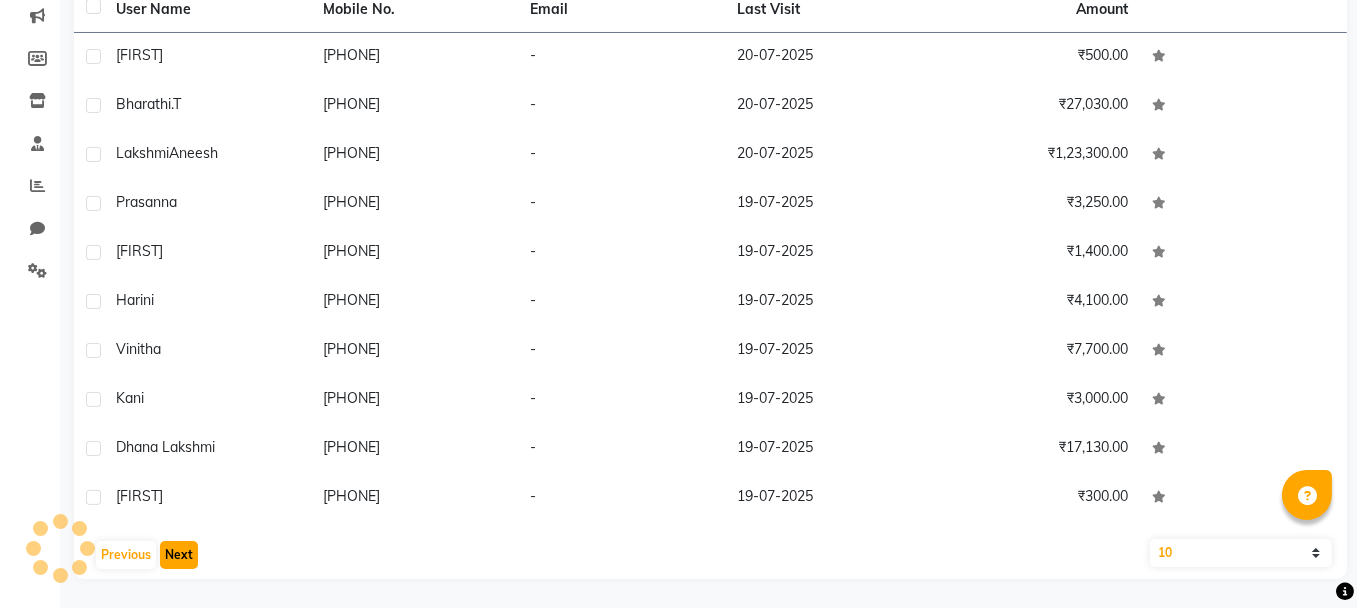 click on "Next" 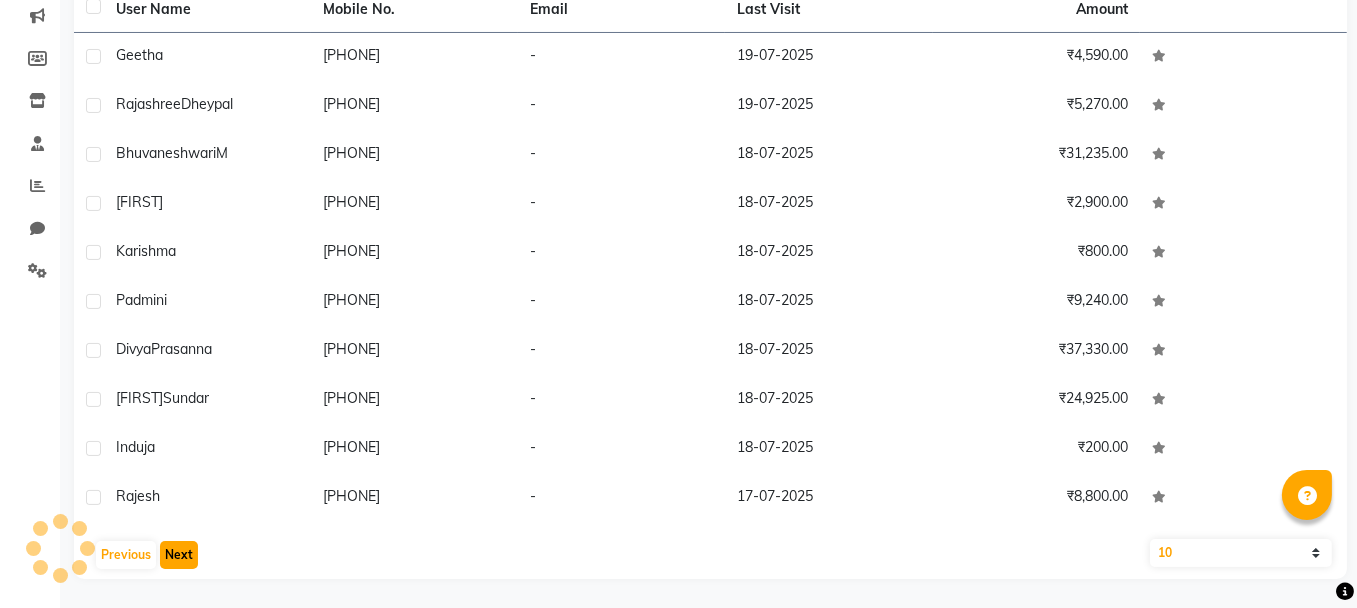 click on "Next" 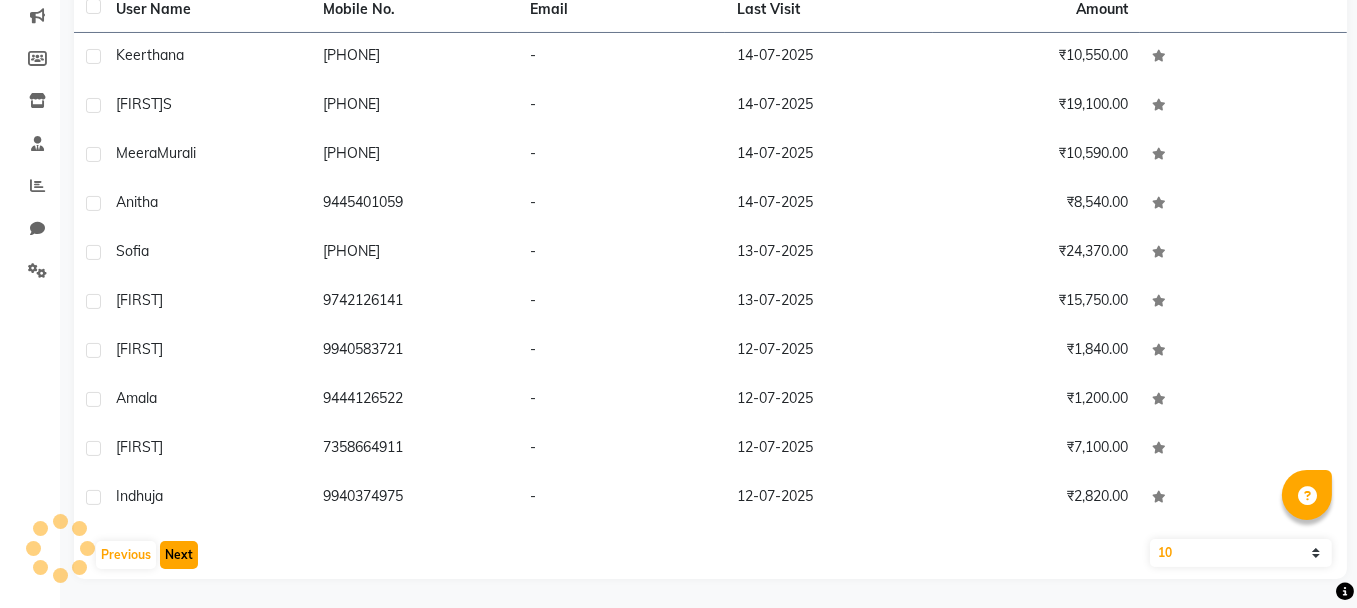 click on "Next" 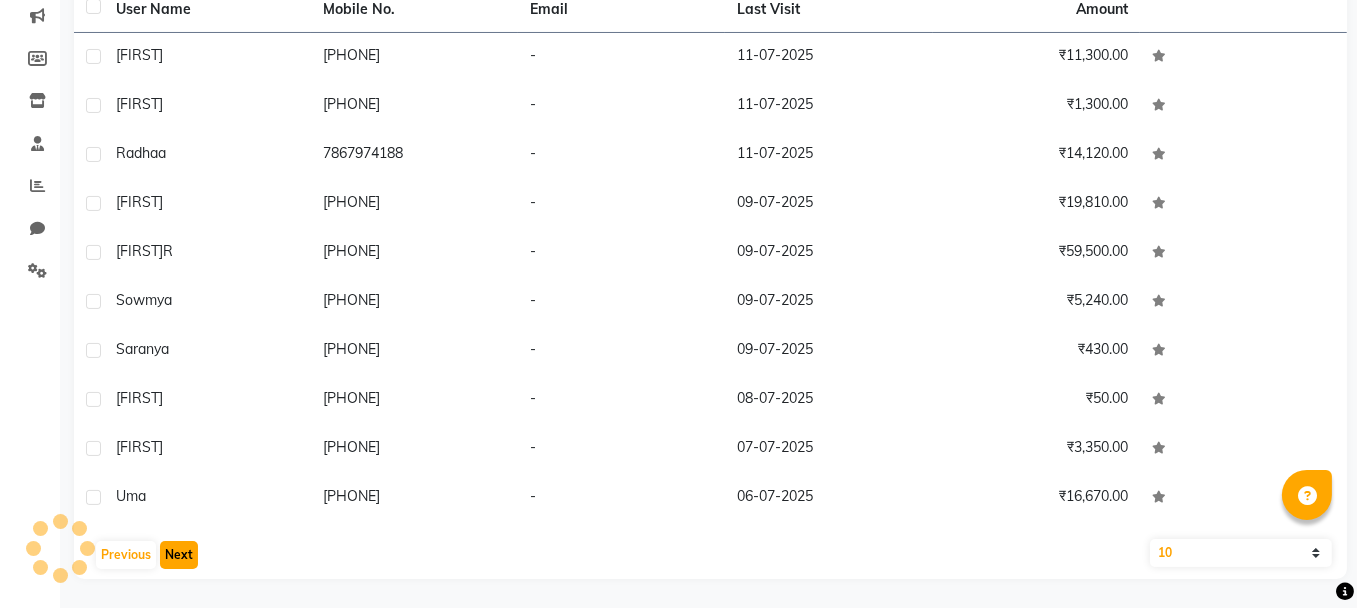 click on "Next" 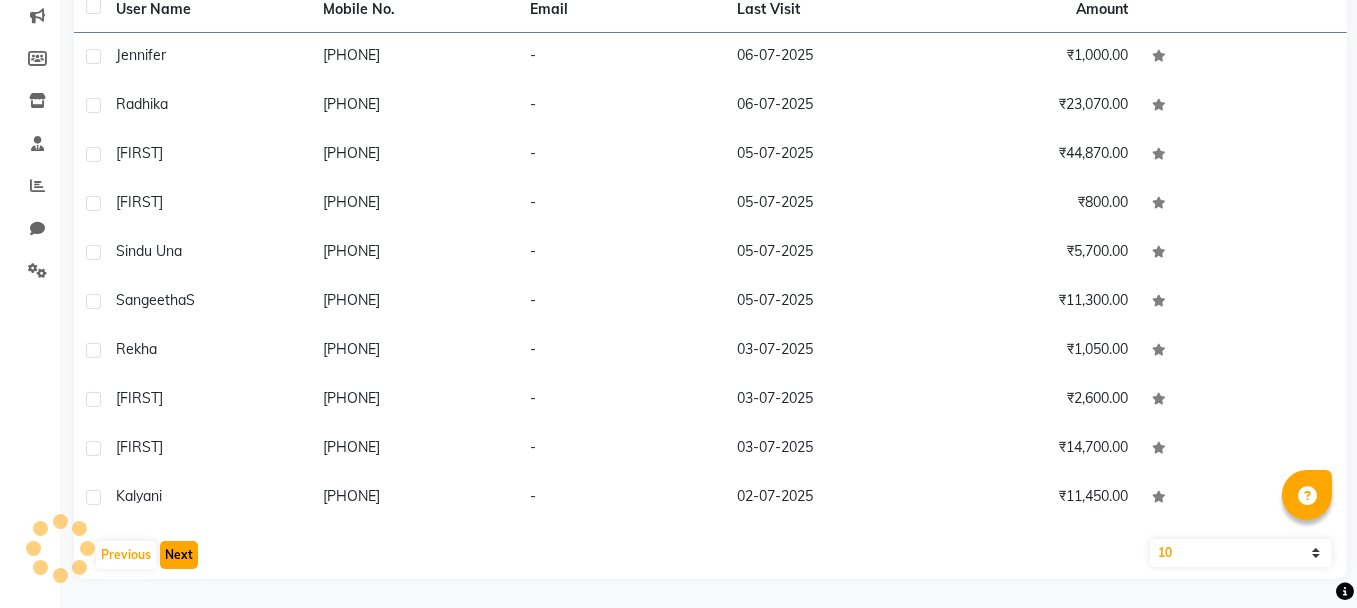 click on "Next" 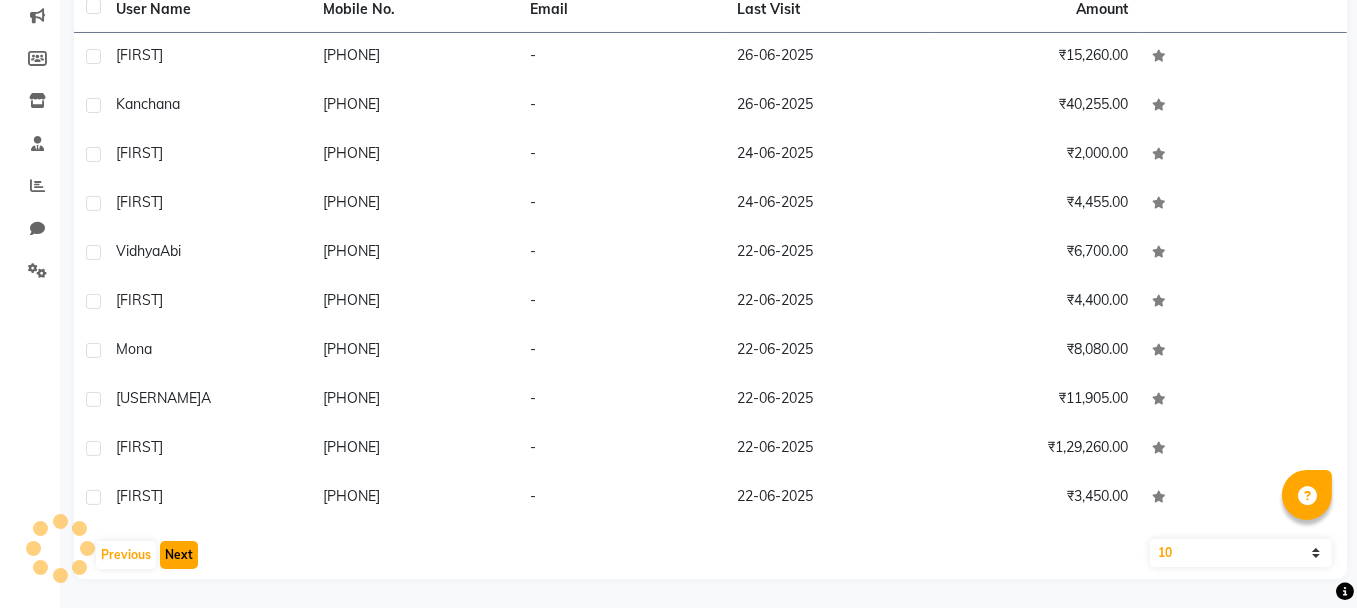 click on "Next" 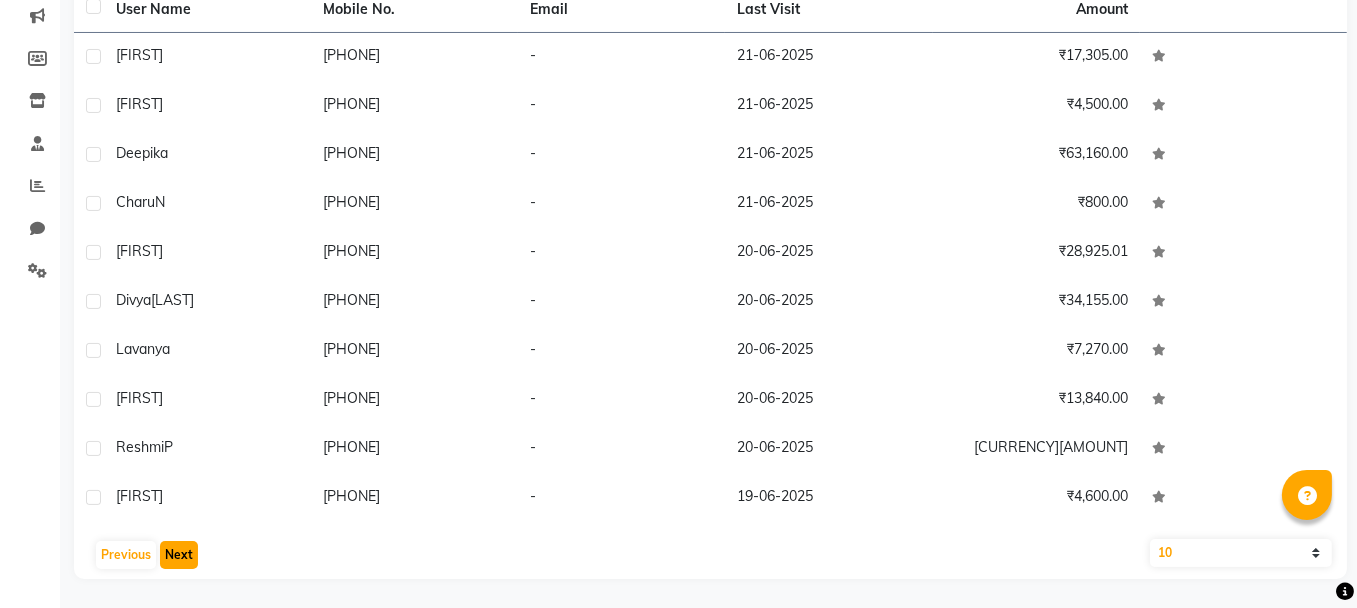 click on "Next" 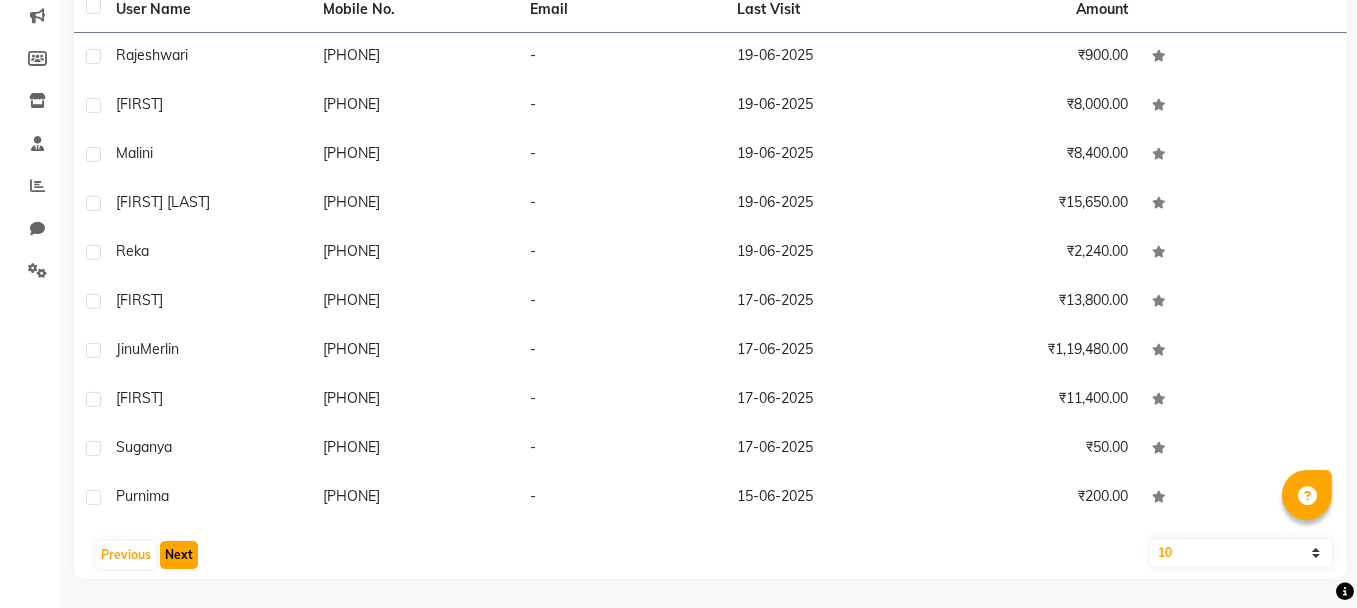 click on "Next" 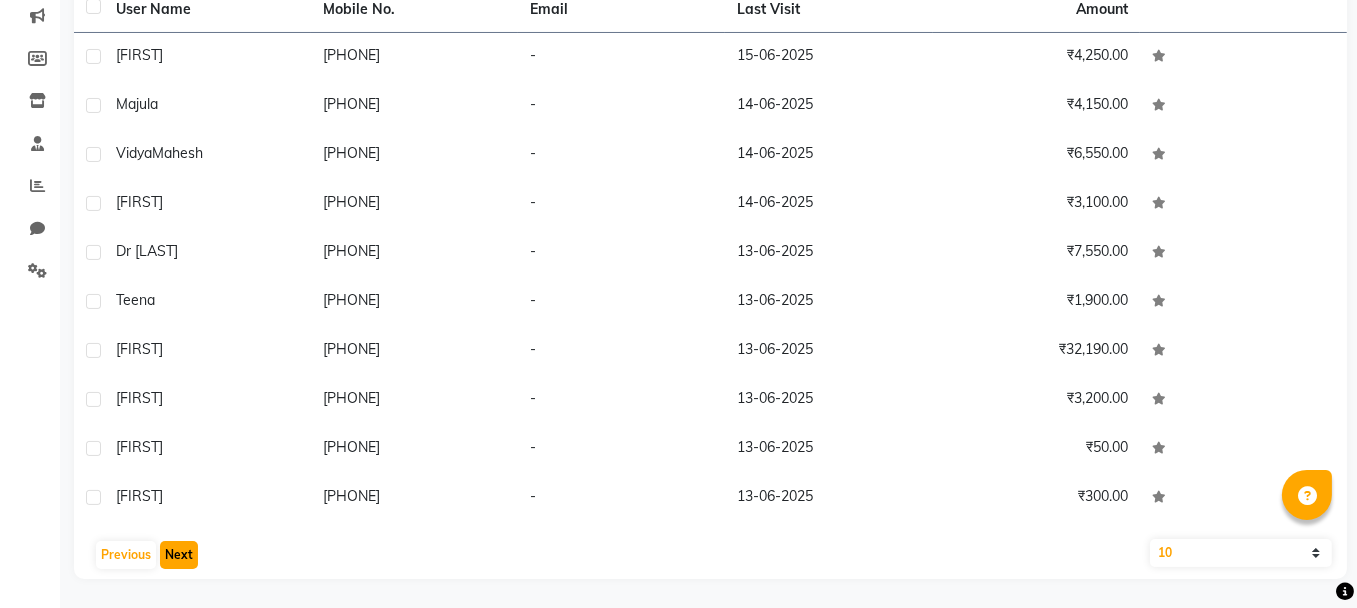 click on "Next" 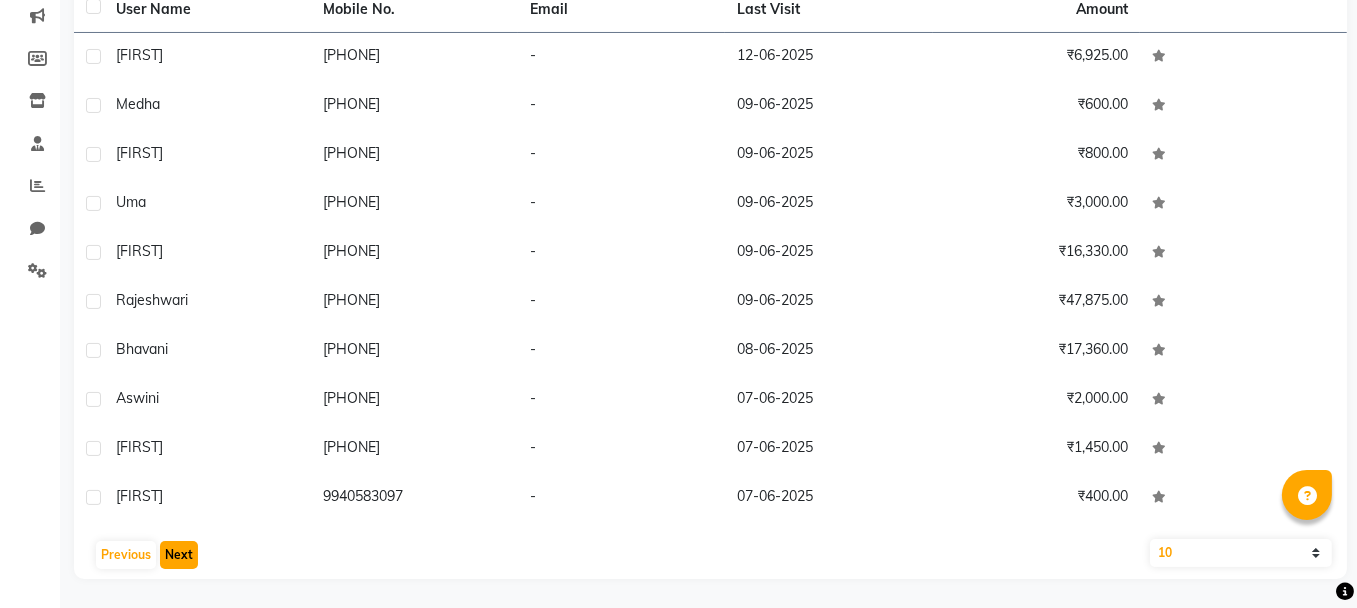 click on "Next" 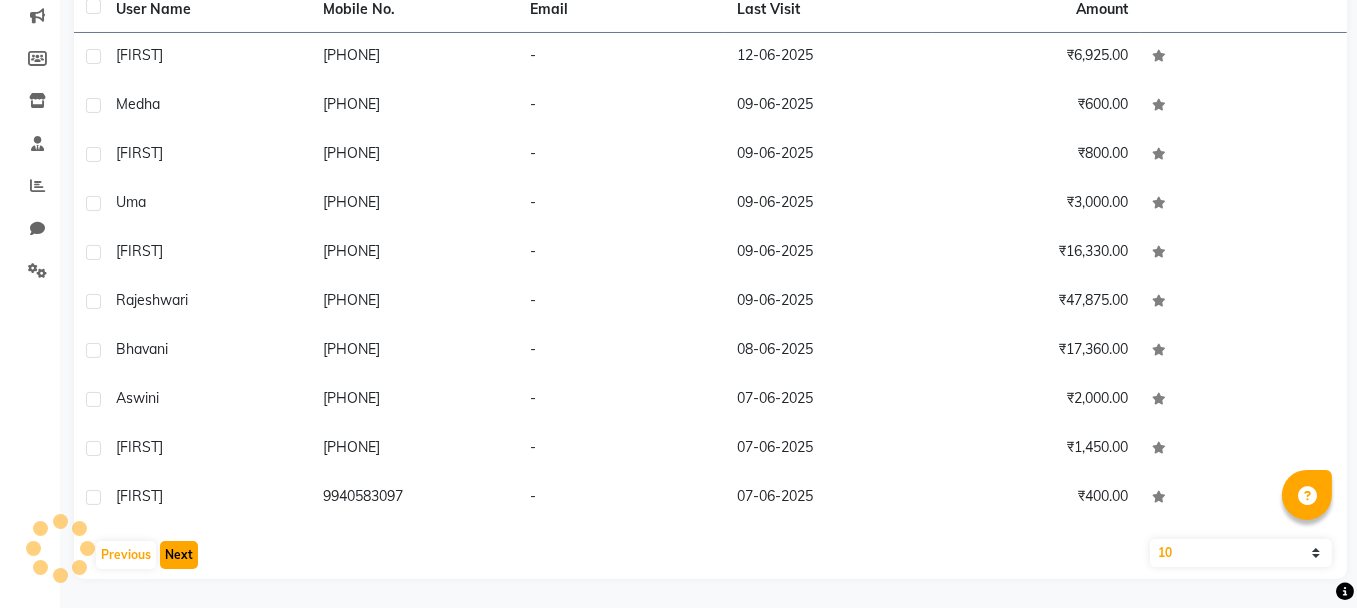 click on "Next" 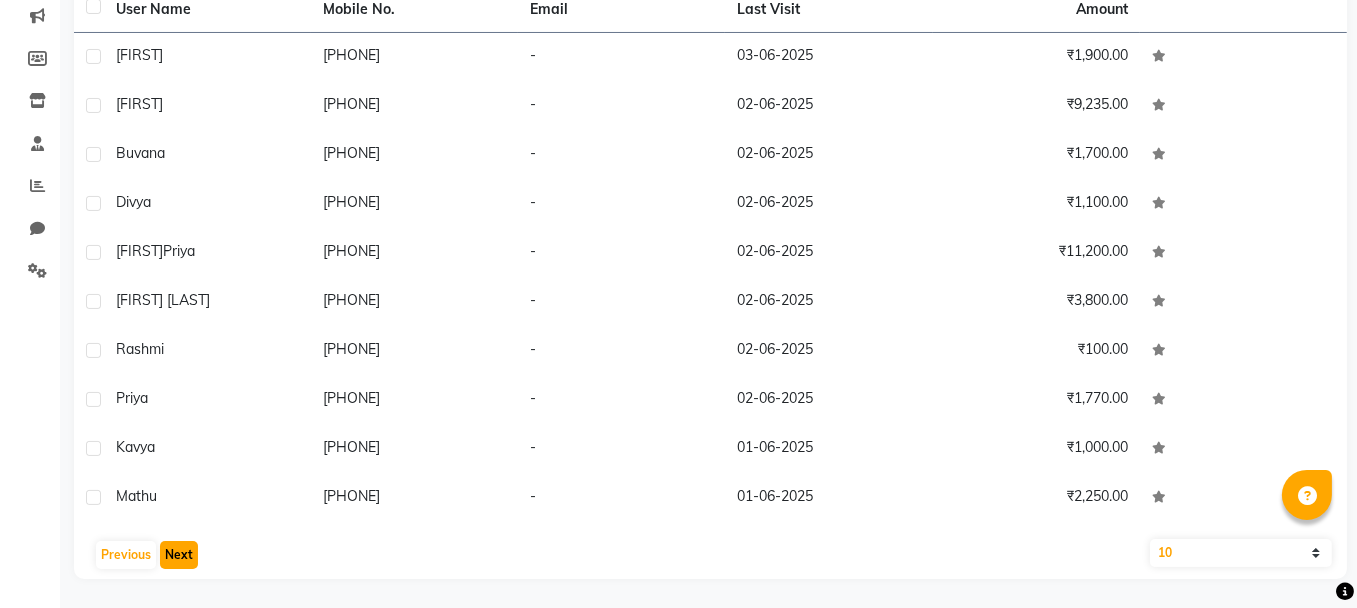 click on "Next" 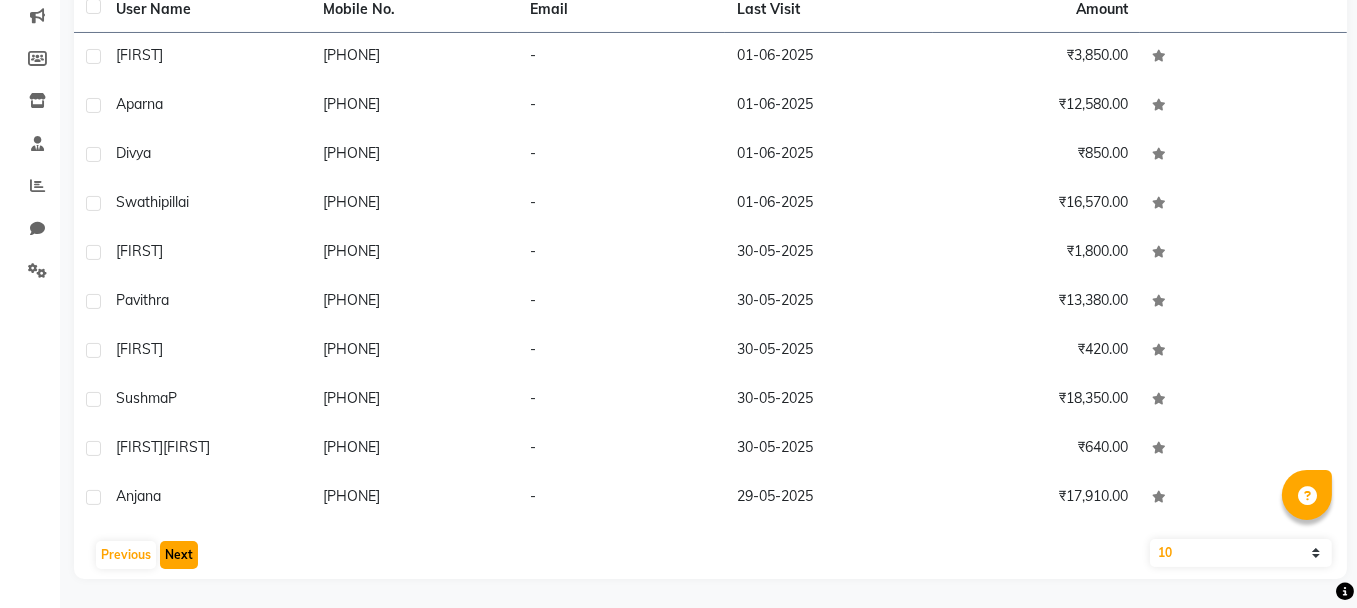click on "Next" 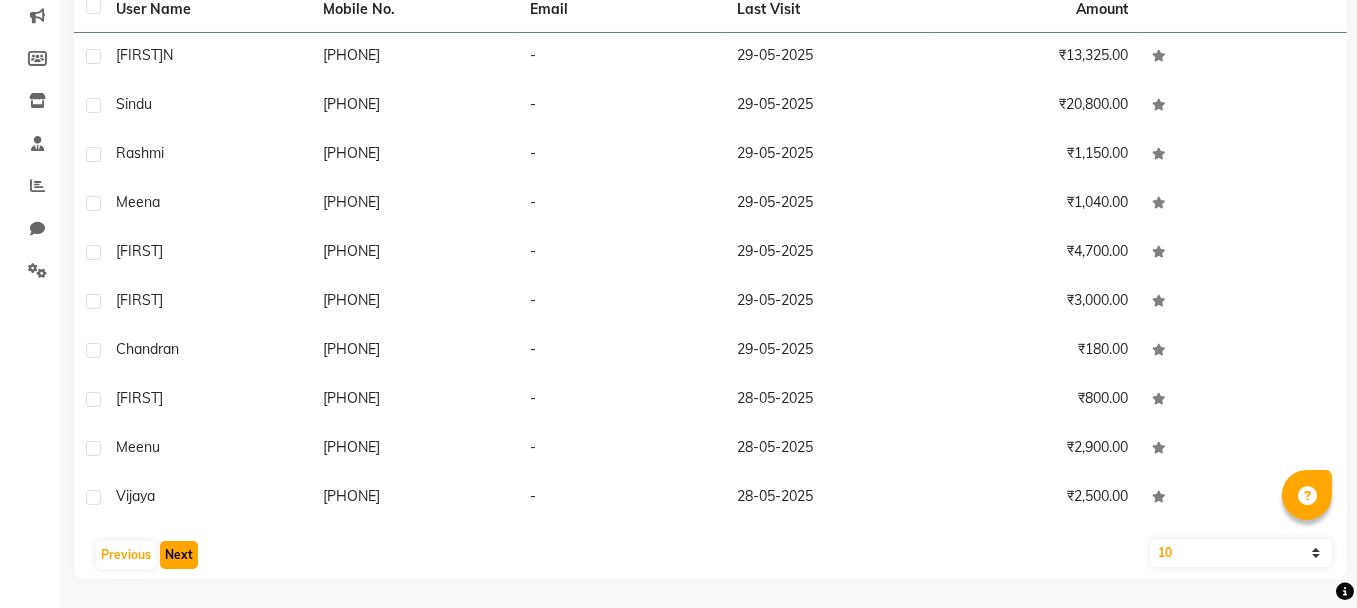 click on "Next" 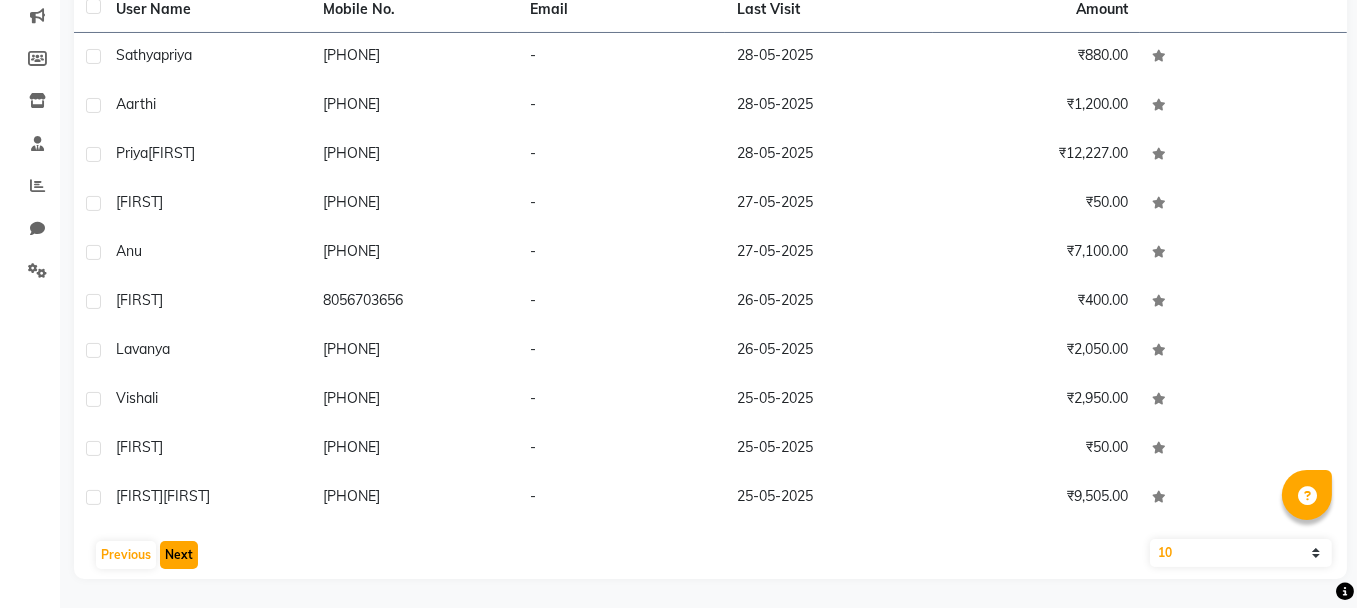 click on "Next" 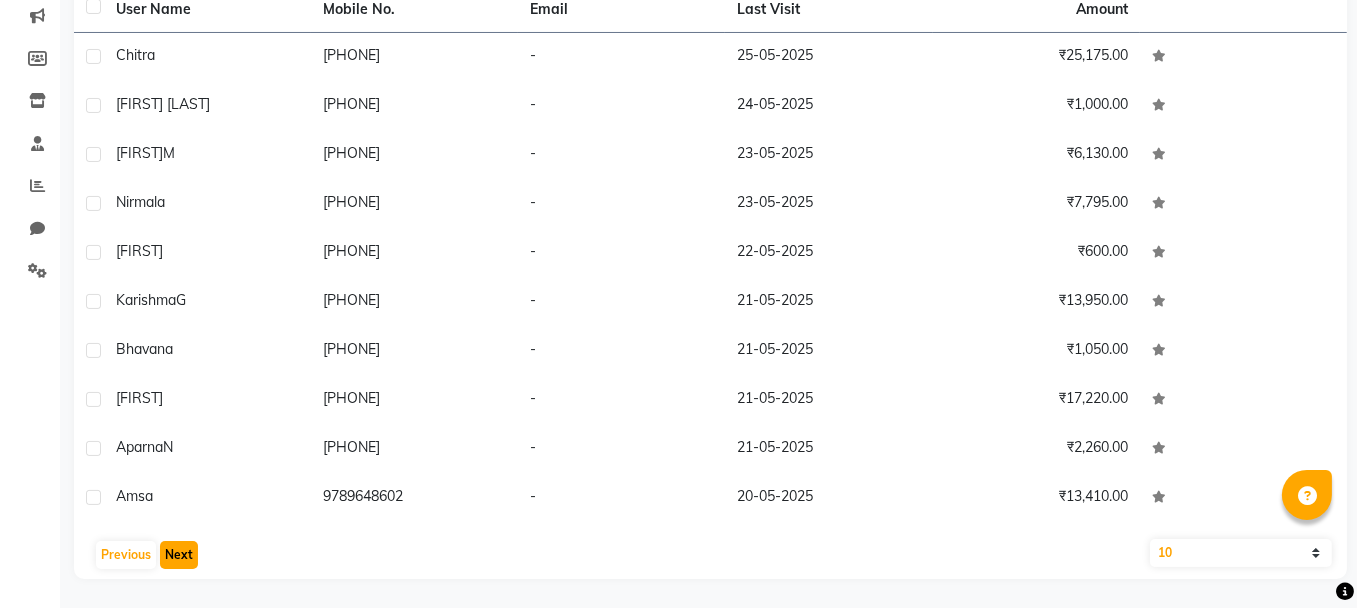 click on "Next" 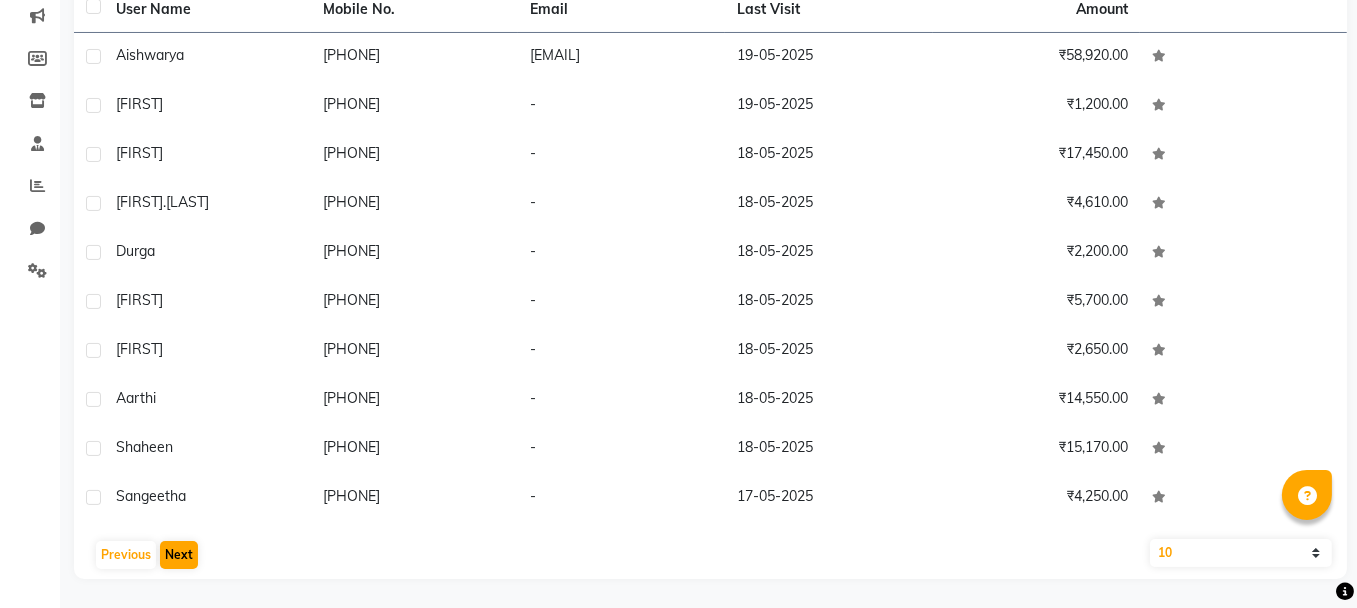 click on "Previous   Next" 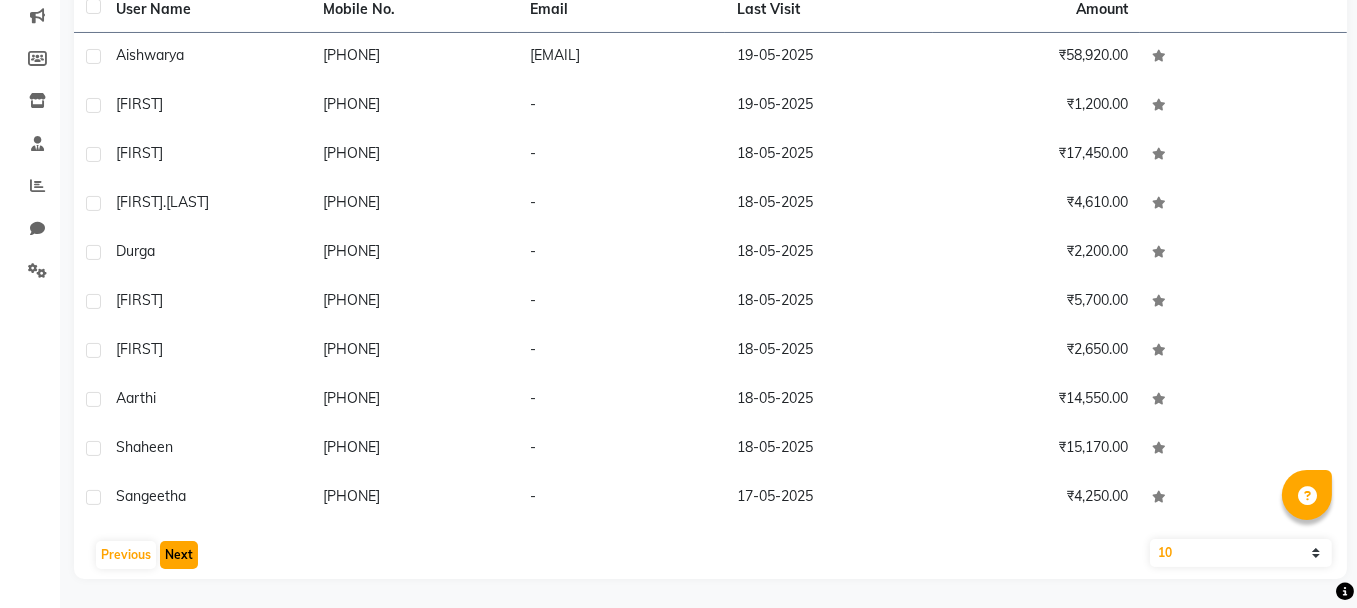 click on "Next" 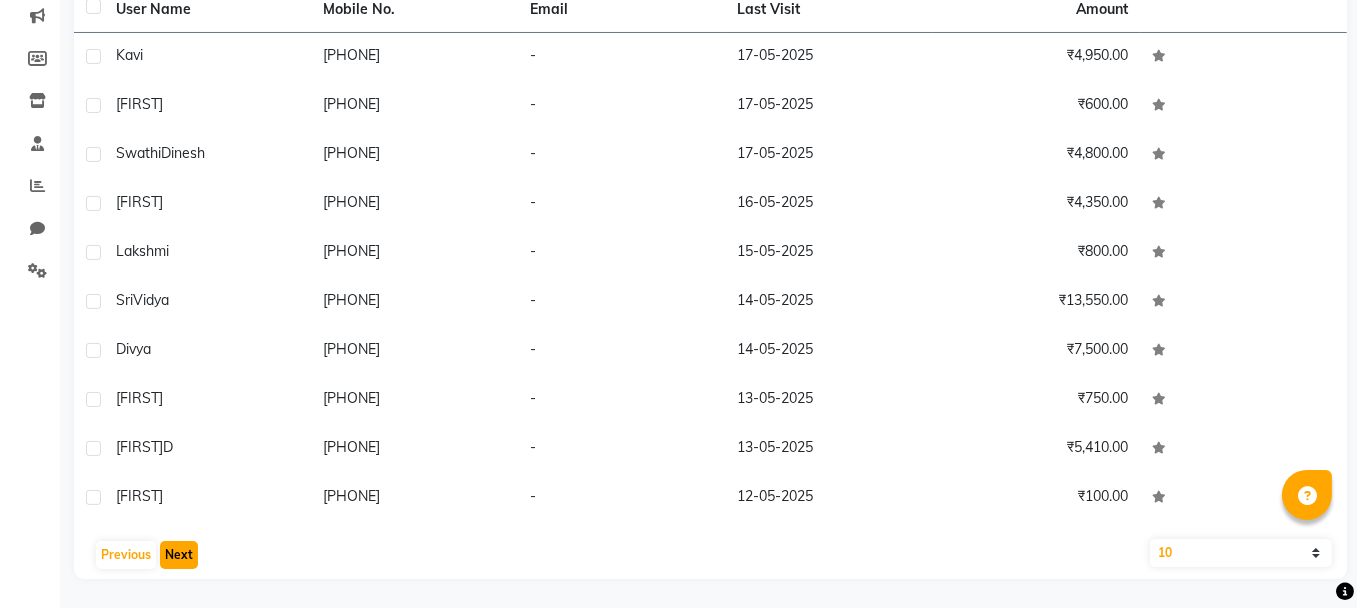 click on "Next" 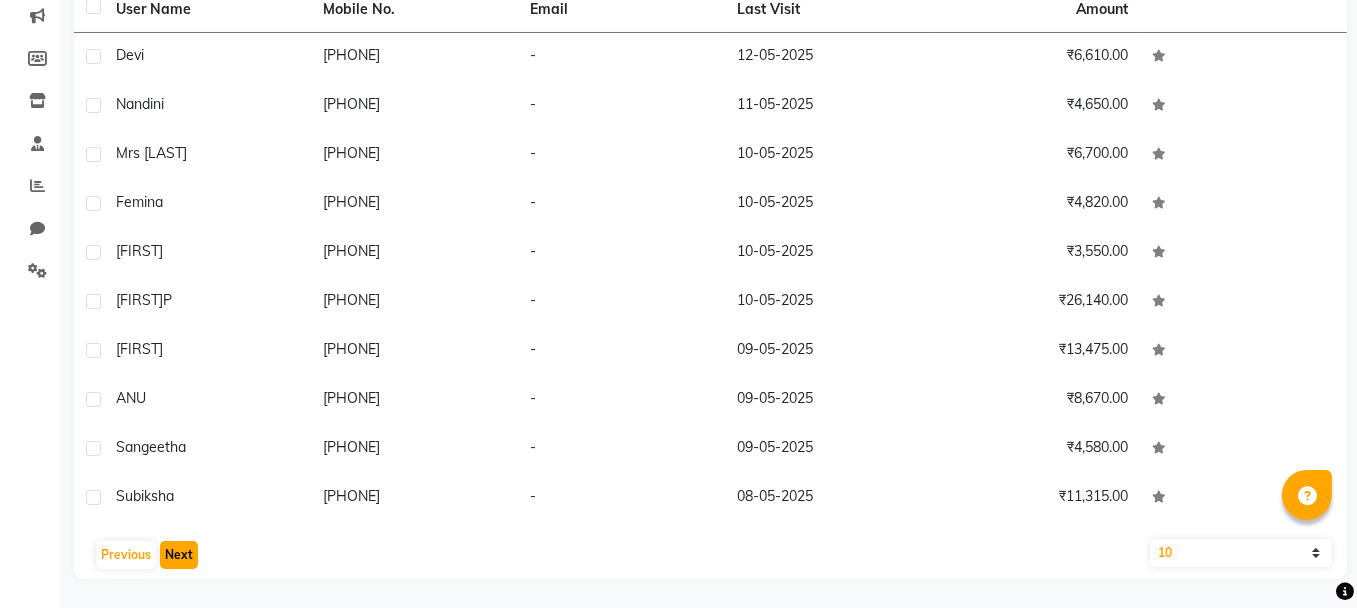 click on "Next" 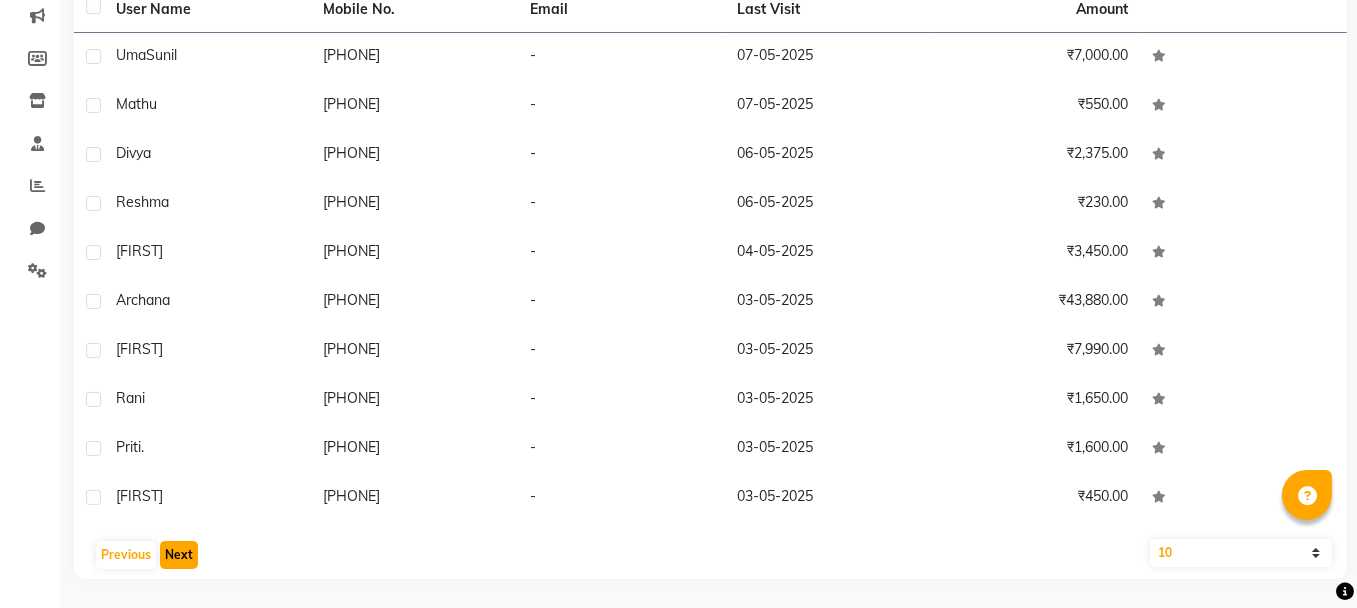 click on "Next" 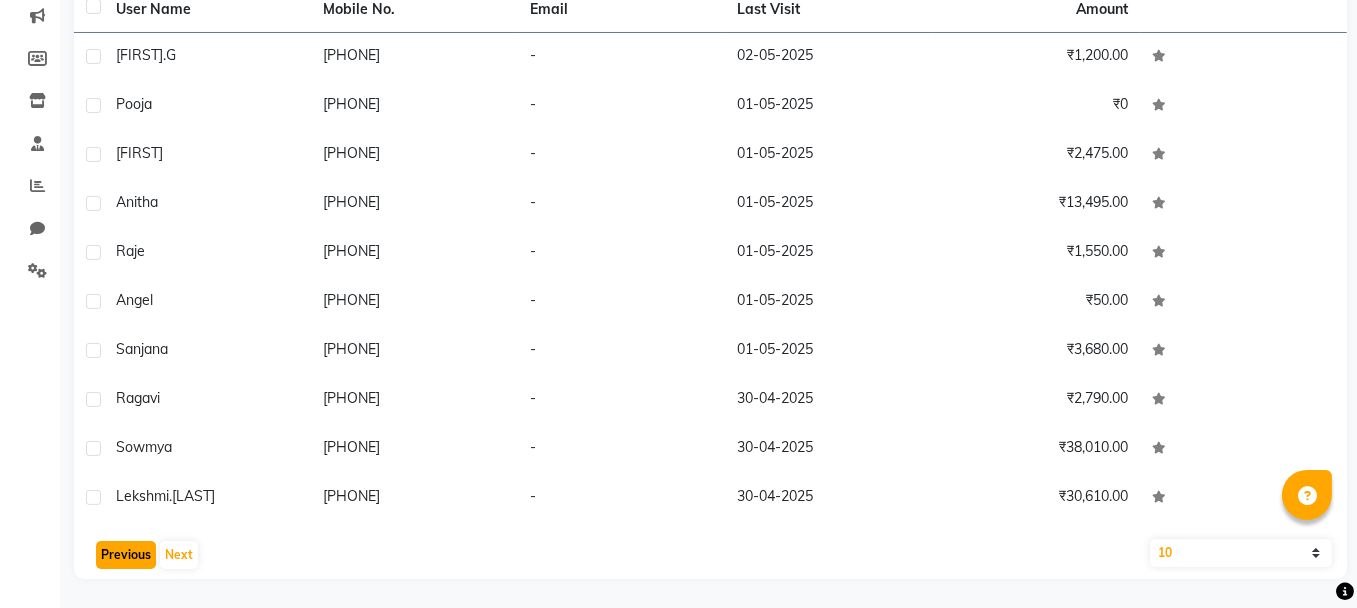click on "Previous" 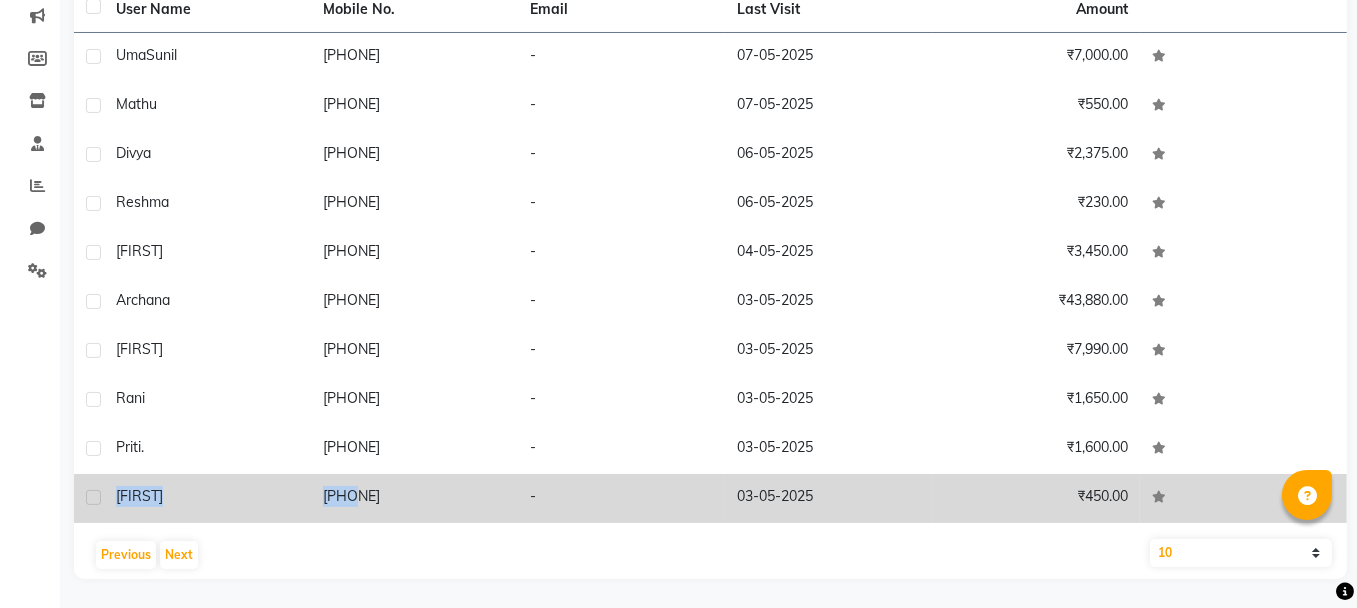 drag, startPoint x: 116, startPoint y: 492, endPoint x: 344, endPoint y: 499, distance: 228.10744 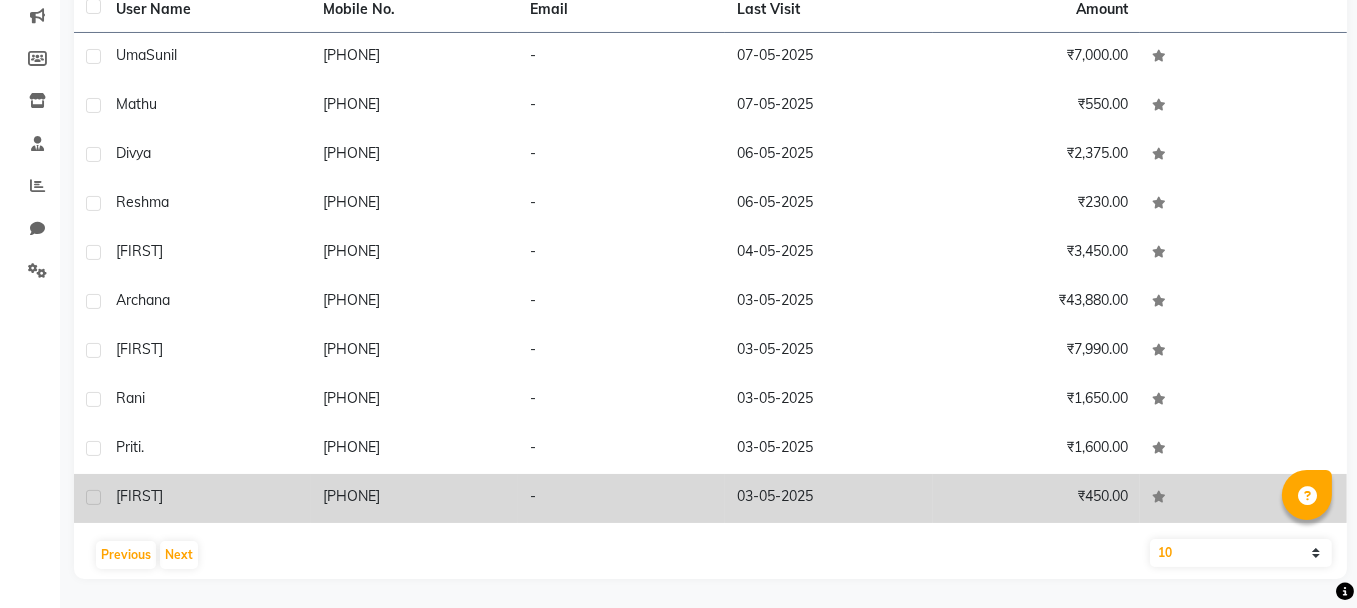 click on "[PHONE]" 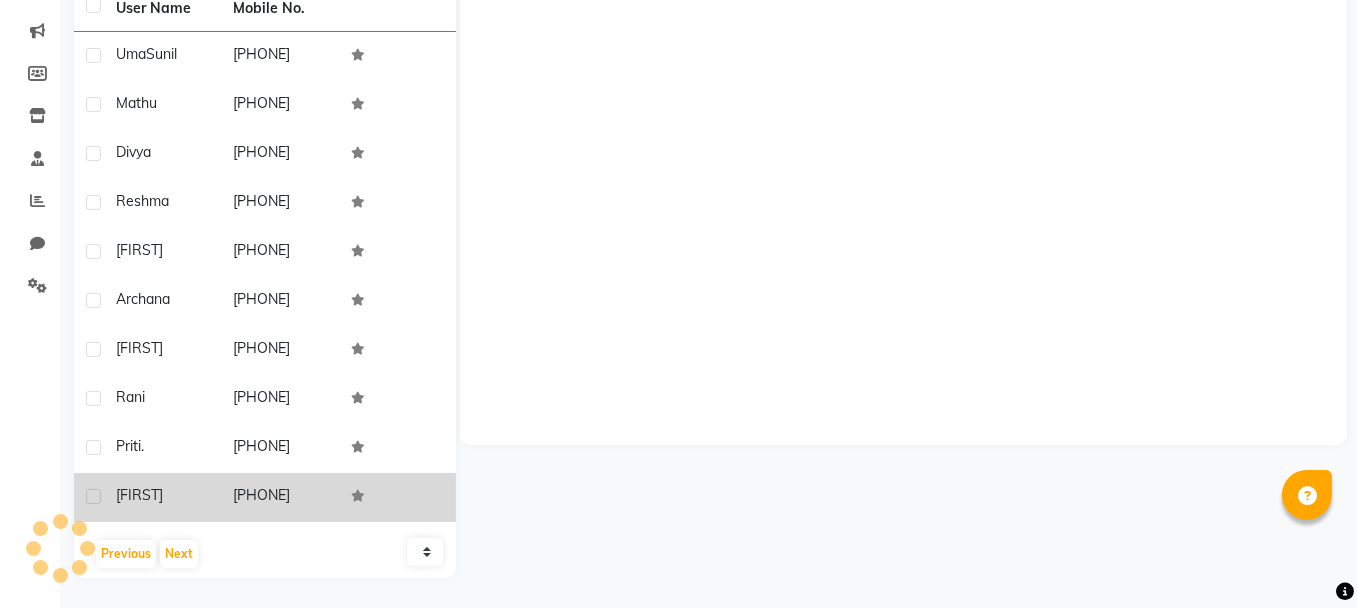 scroll, scrollTop: 240, scrollLeft: 0, axis: vertical 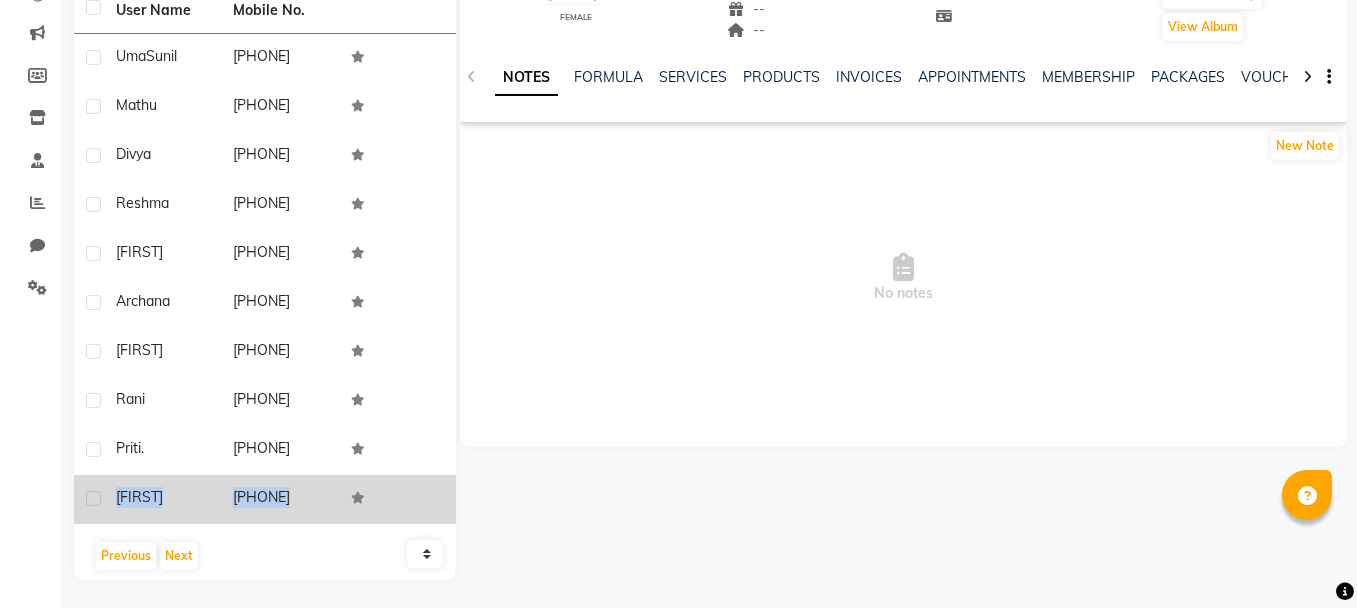 drag, startPoint x: 117, startPoint y: 494, endPoint x: 365, endPoint y: 502, distance: 248.129 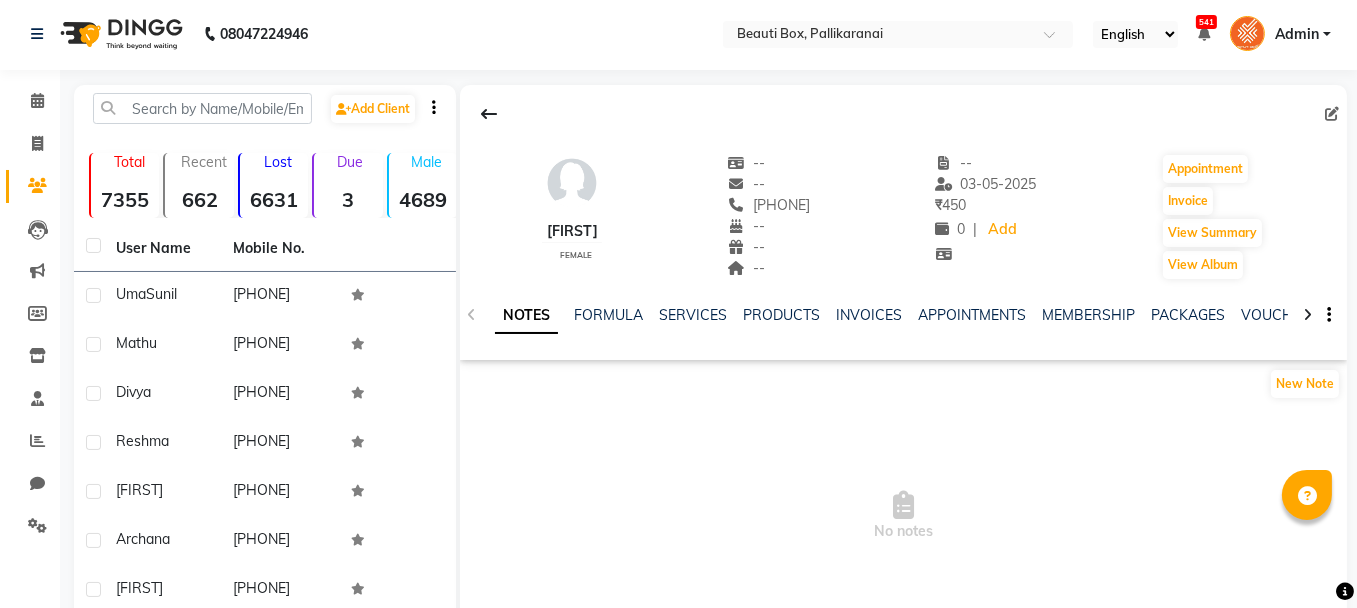 scroll, scrollTop: 0, scrollLeft: 0, axis: both 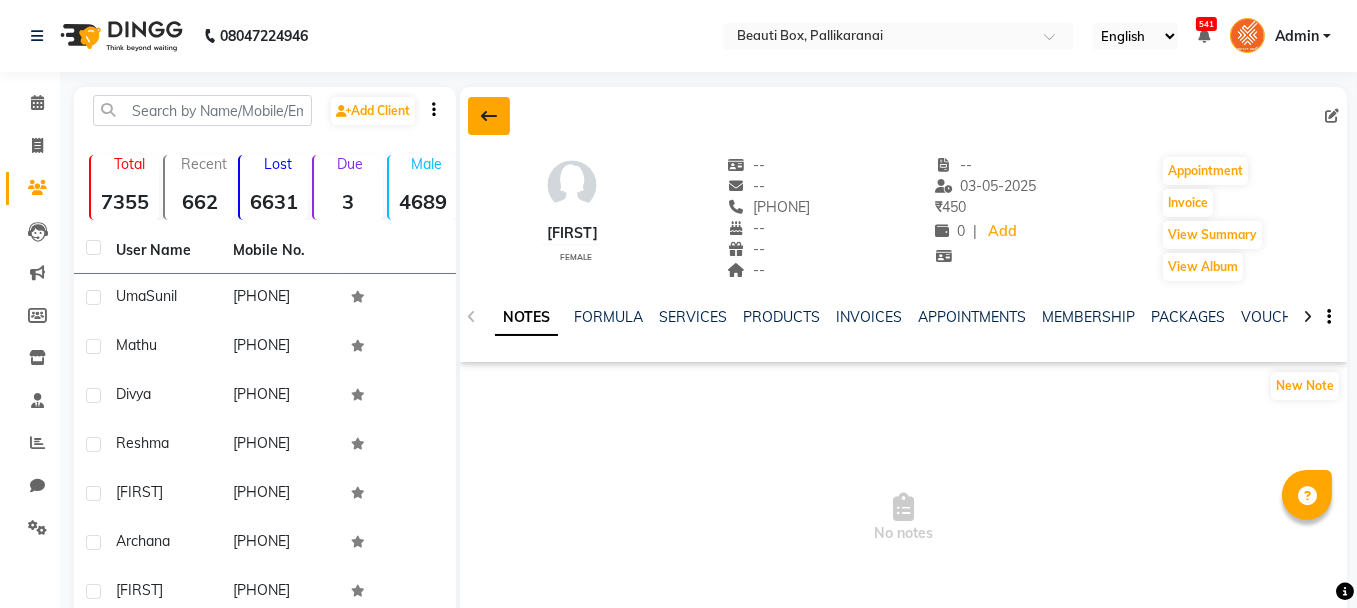 click 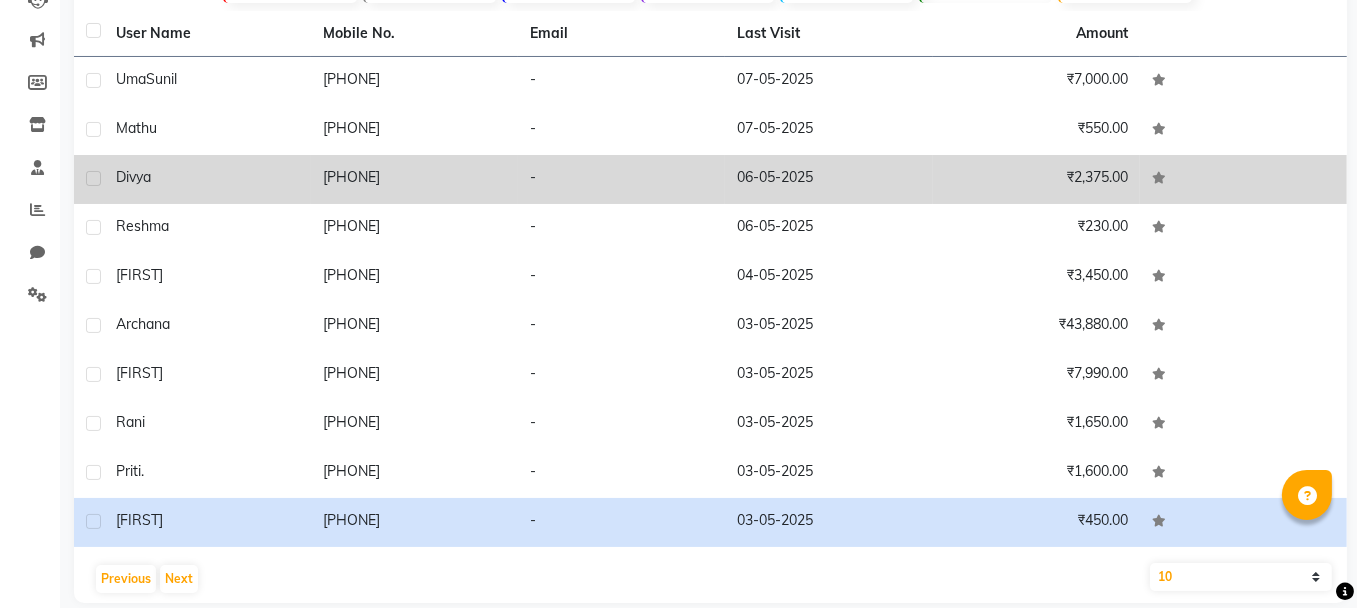 scroll, scrollTop: 257, scrollLeft: 0, axis: vertical 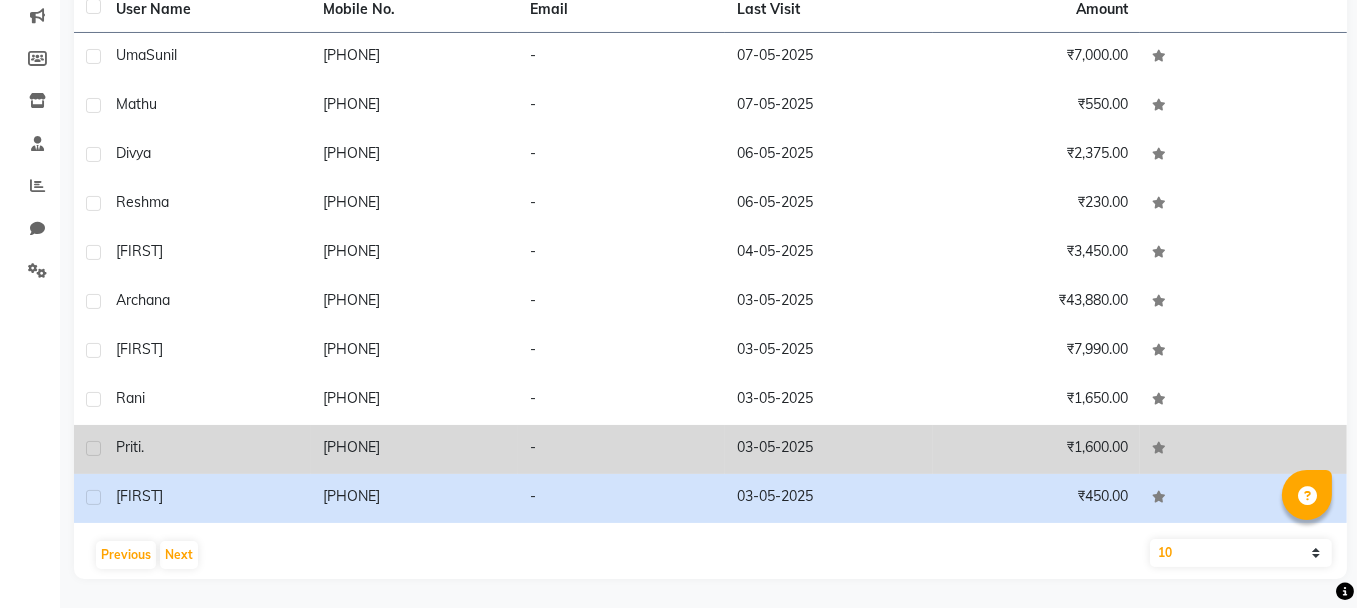 drag, startPoint x: 118, startPoint y: 446, endPoint x: 432, endPoint y: 457, distance: 314.19263 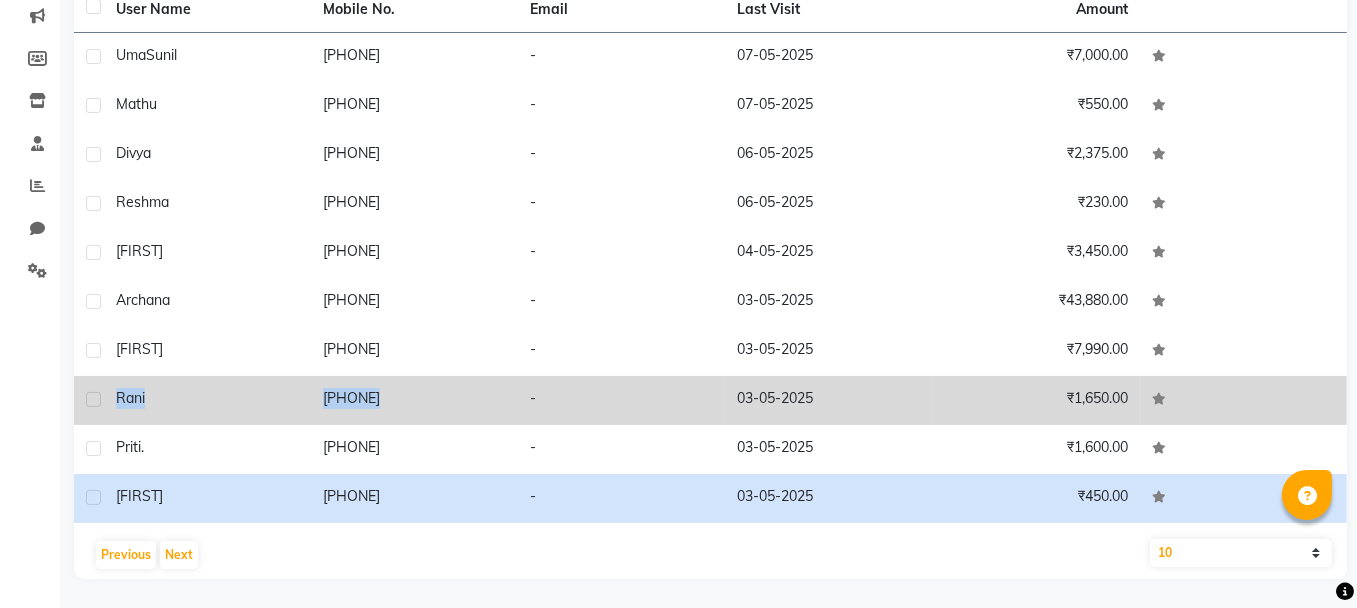 drag, startPoint x: 115, startPoint y: 396, endPoint x: 386, endPoint y: 389, distance: 271.0904 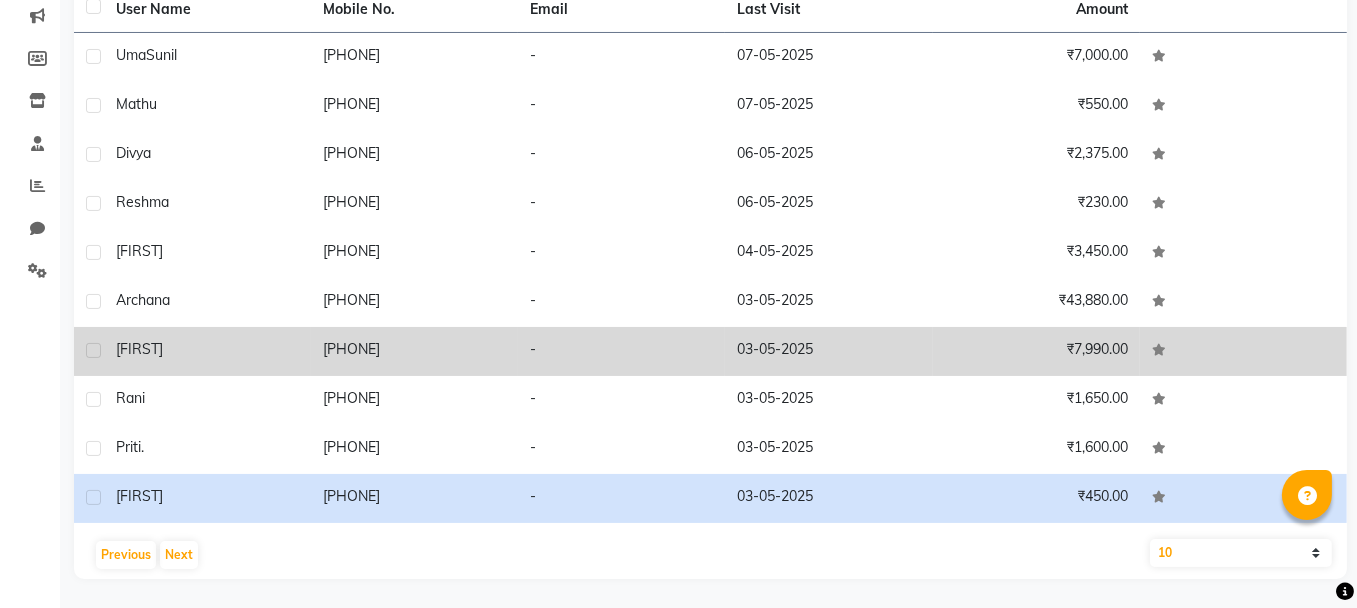 click on "[PHONE]" 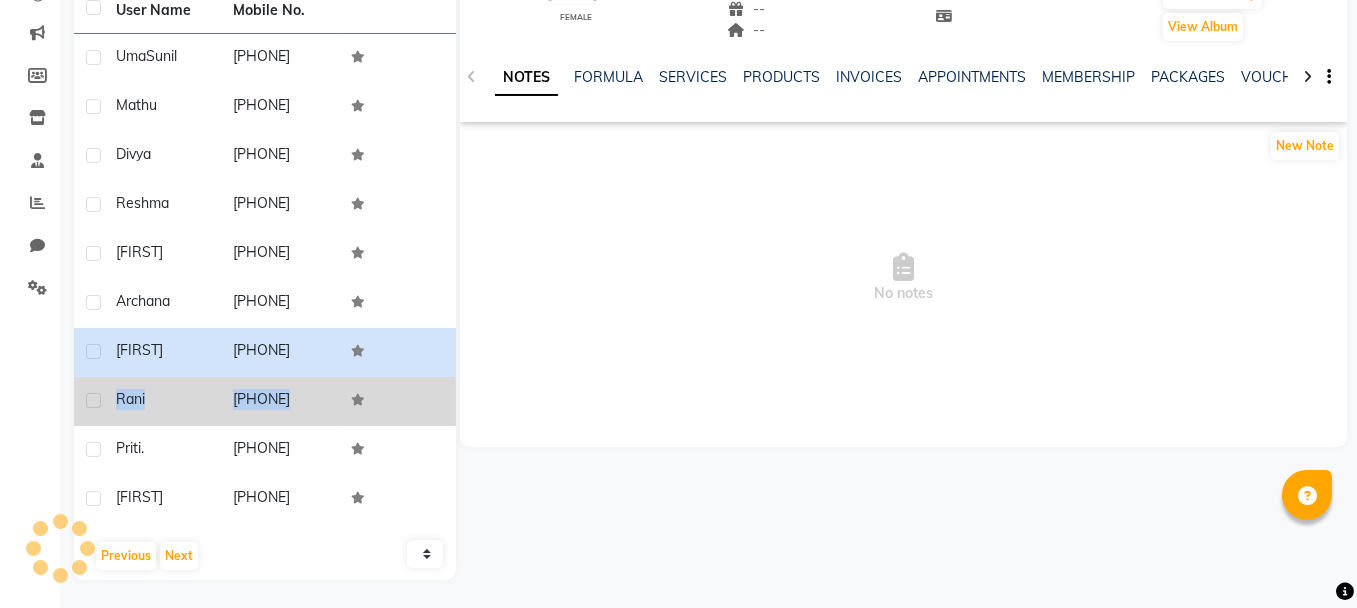 drag, startPoint x: 117, startPoint y: 396, endPoint x: 346, endPoint y: 406, distance: 229.21823 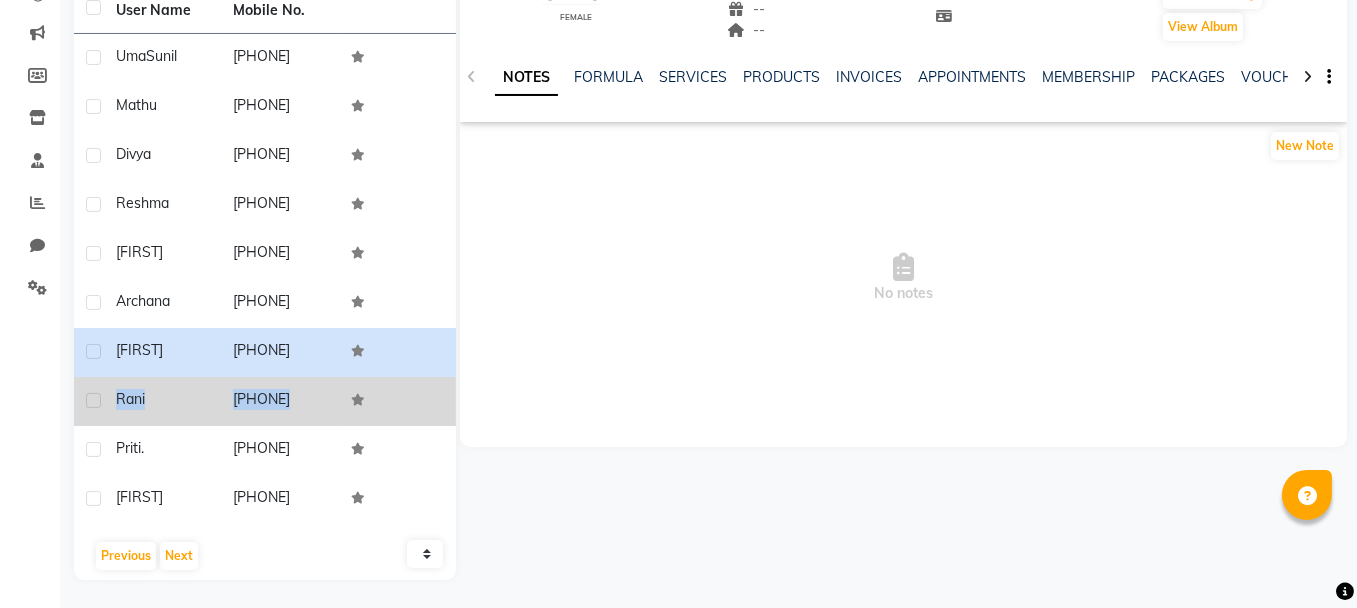 copy on "[FIRST]     [PHONE]" 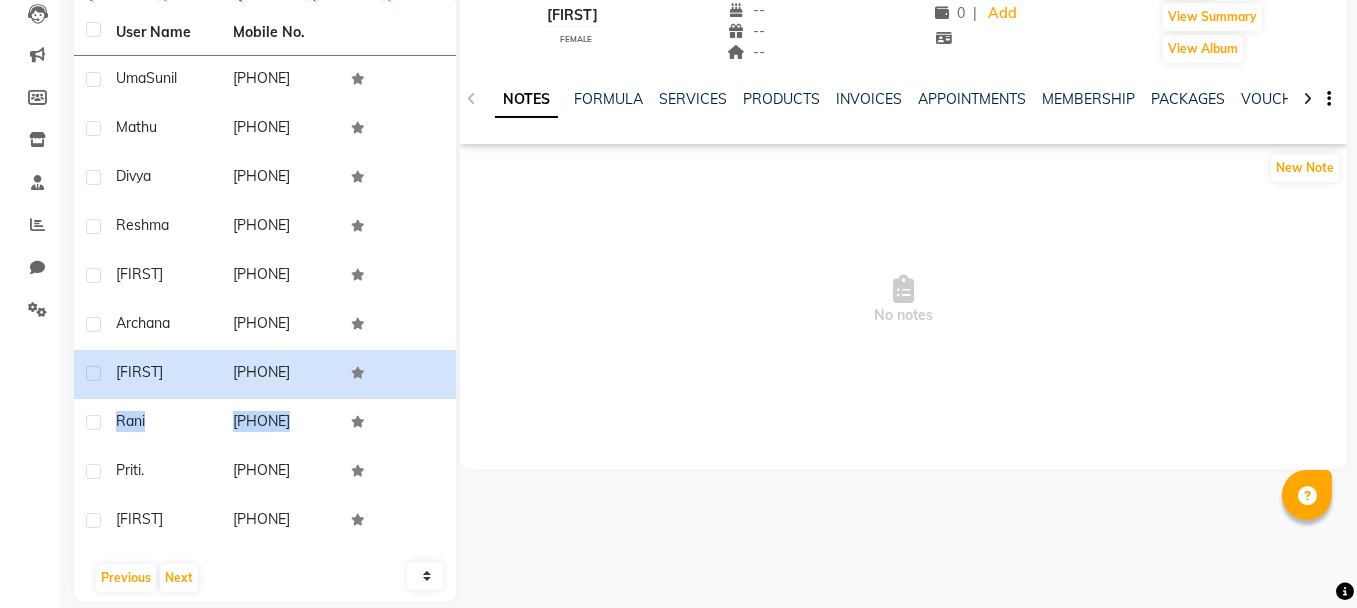 scroll, scrollTop: 200, scrollLeft: 0, axis: vertical 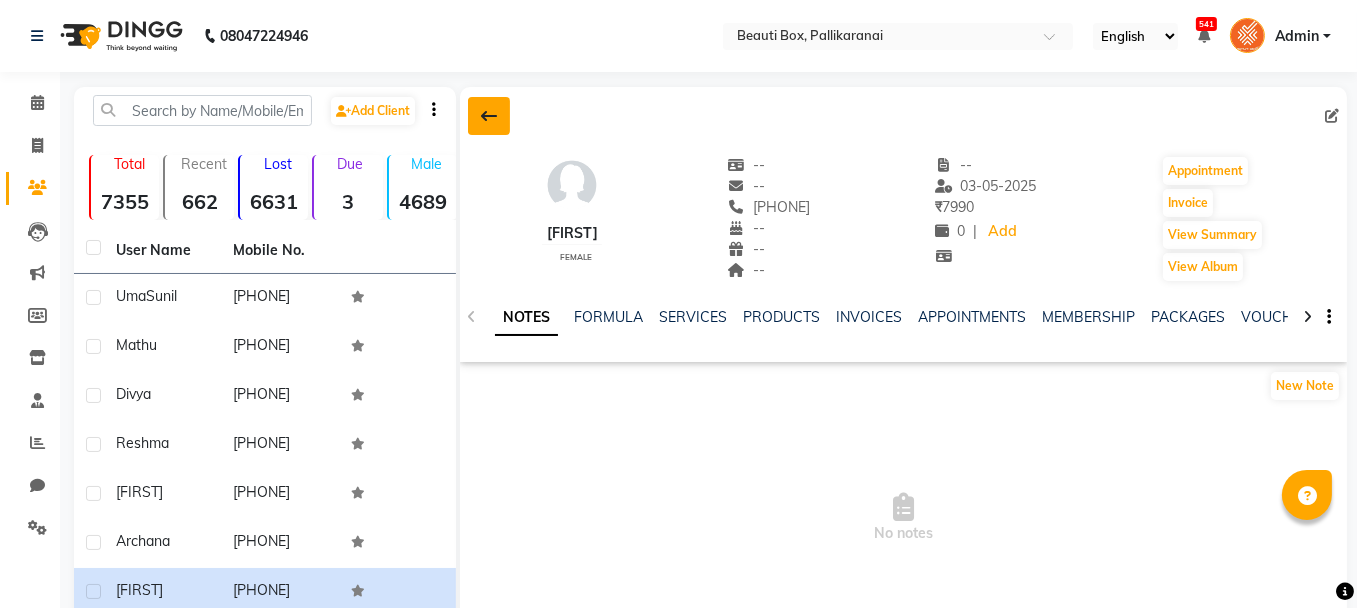 click 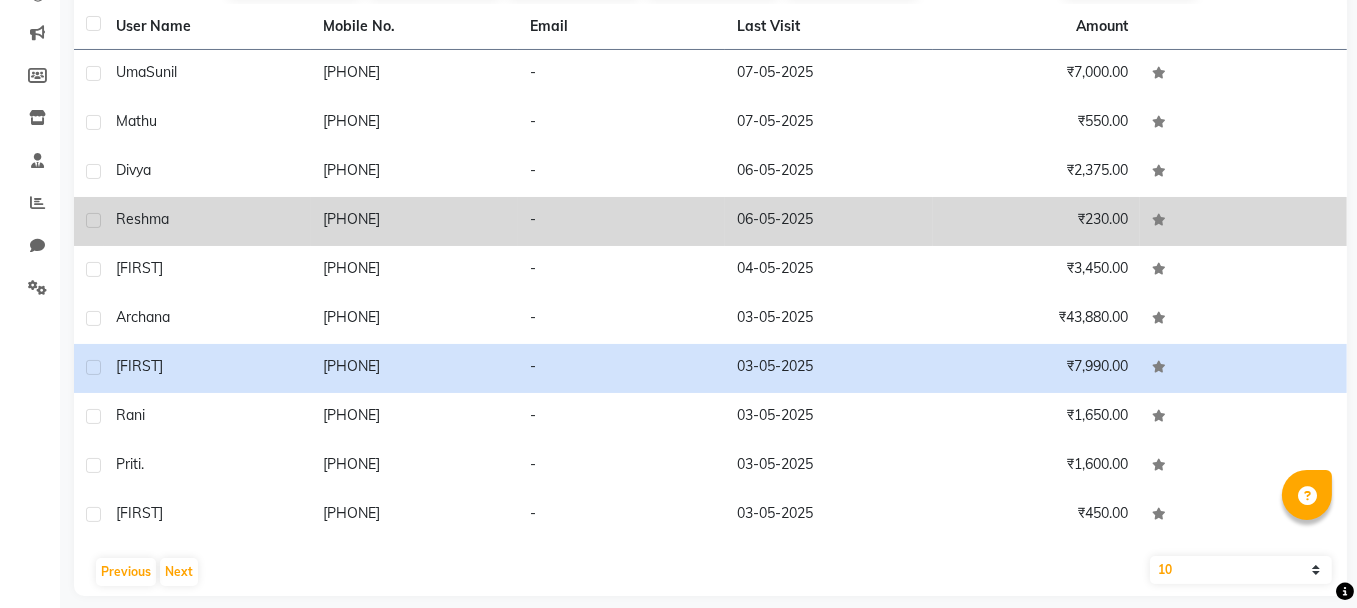 scroll, scrollTop: 257, scrollLeft: 0, axis: vertical 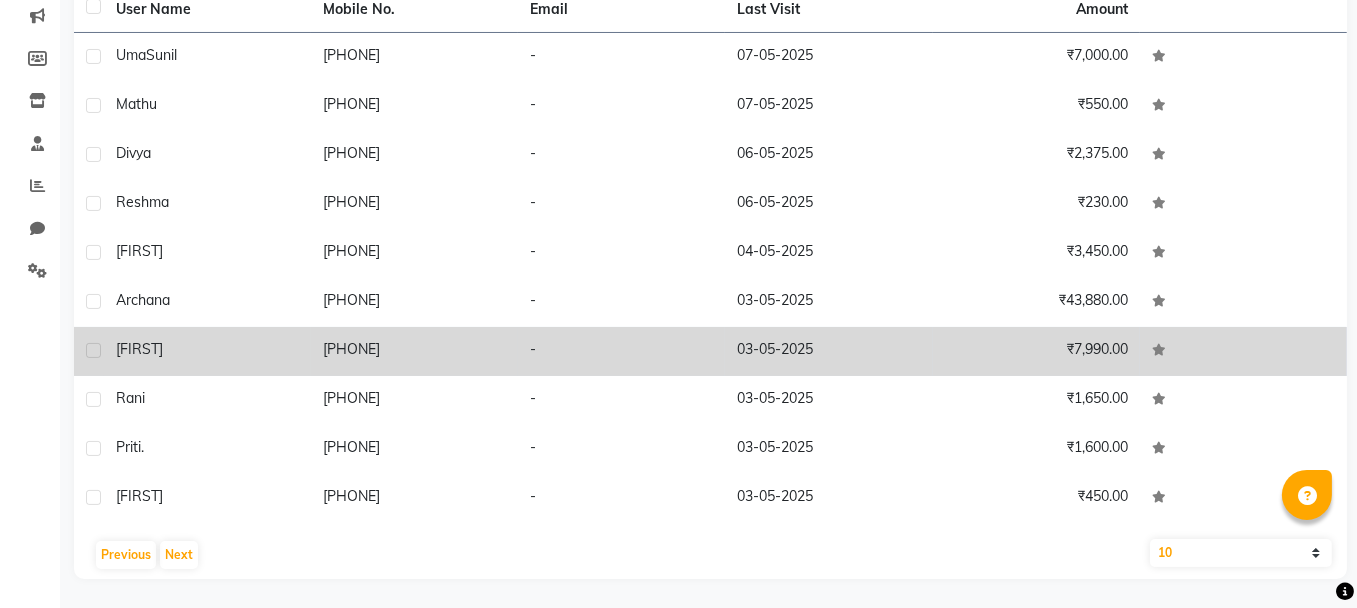 click on "[FIRST]" 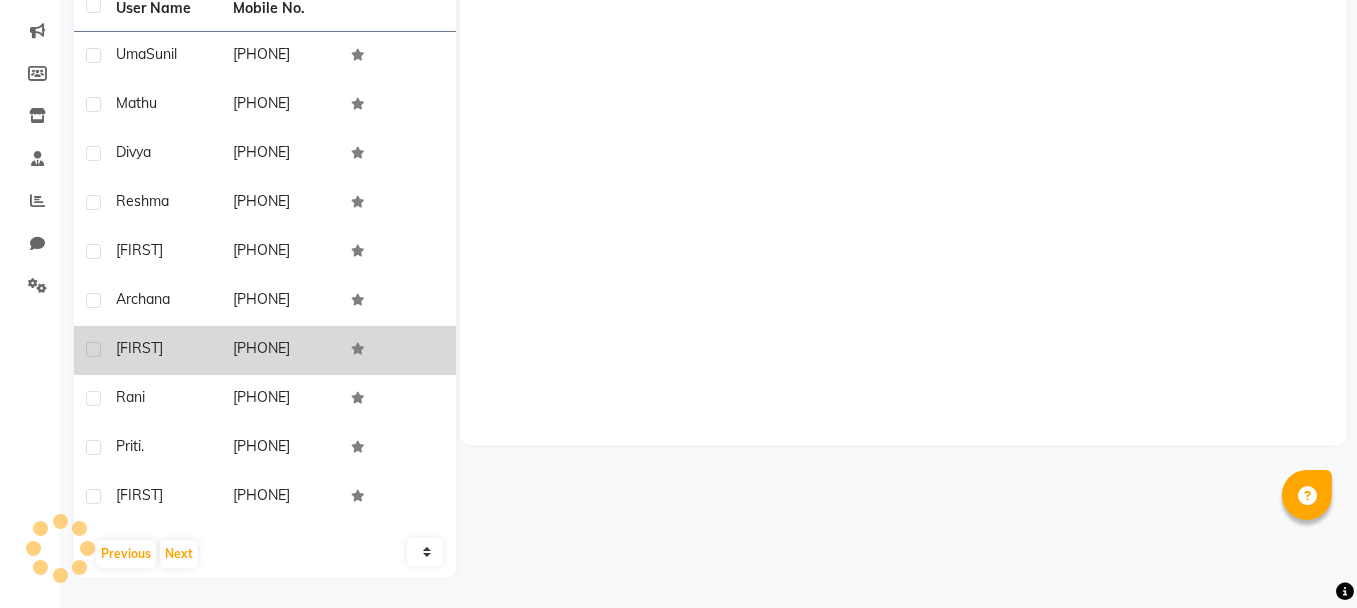 scroll, scrollTop: 240, scrollLeft: 0, axis: vertical 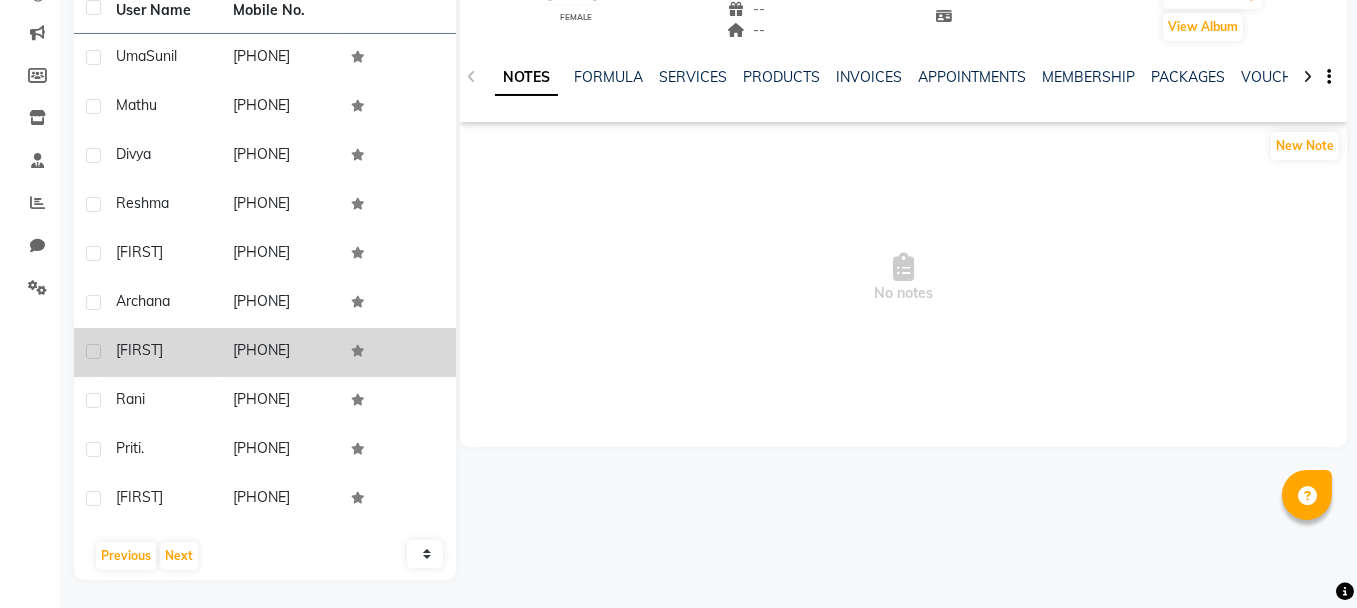 drag, startPoint x: 114, startPoint y: 345, endPoint x: 325, endPoint y: 351, distance: 211.0853 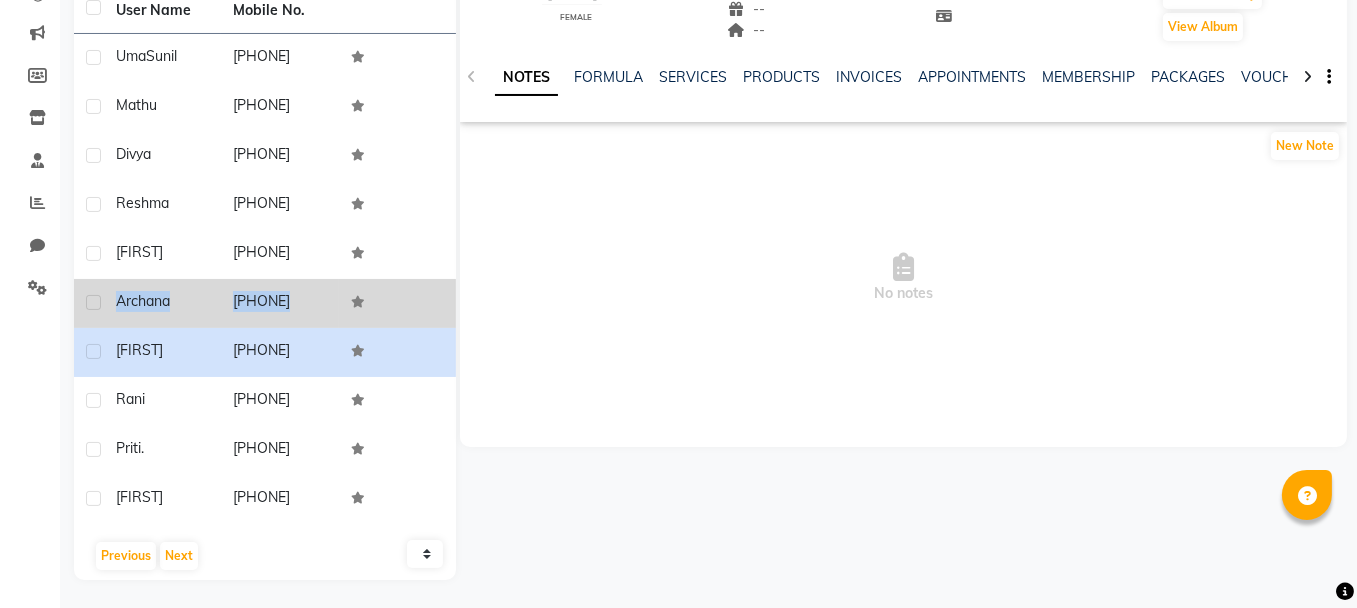drag, startPoint x: 117, startPoint y: 296, endPoint x: 356, endPoint y: 301, distance: 239.05229 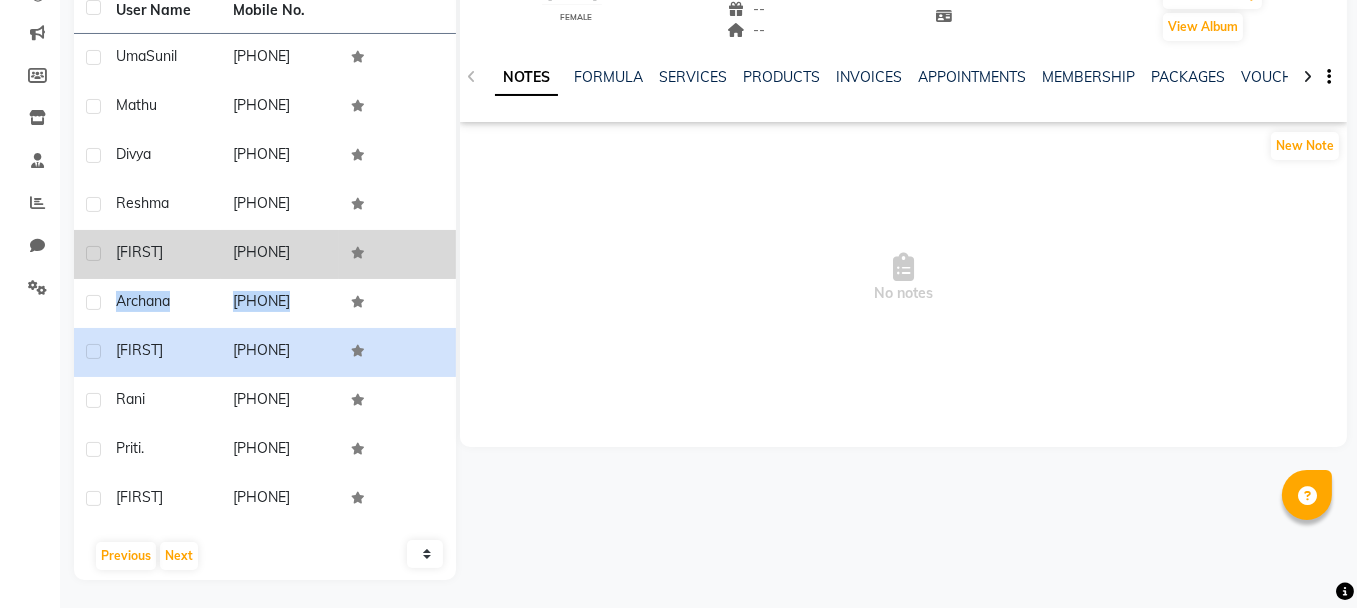 drag, startPoint x: 118, startPoint y: 249, endPoint x: 334, endPoint y: 249, distance: 216 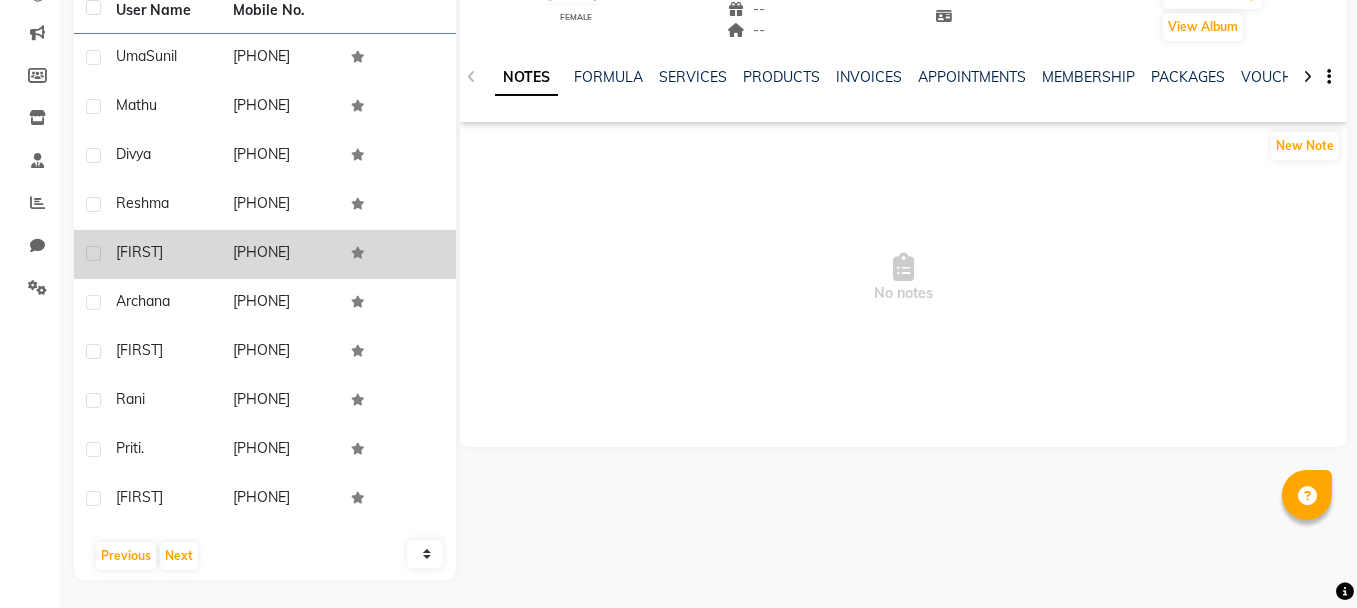 drag, startPoint x: 117, startPoint y: 248, endPoint x: 322, endPoint y: 257, distance: 205.19746 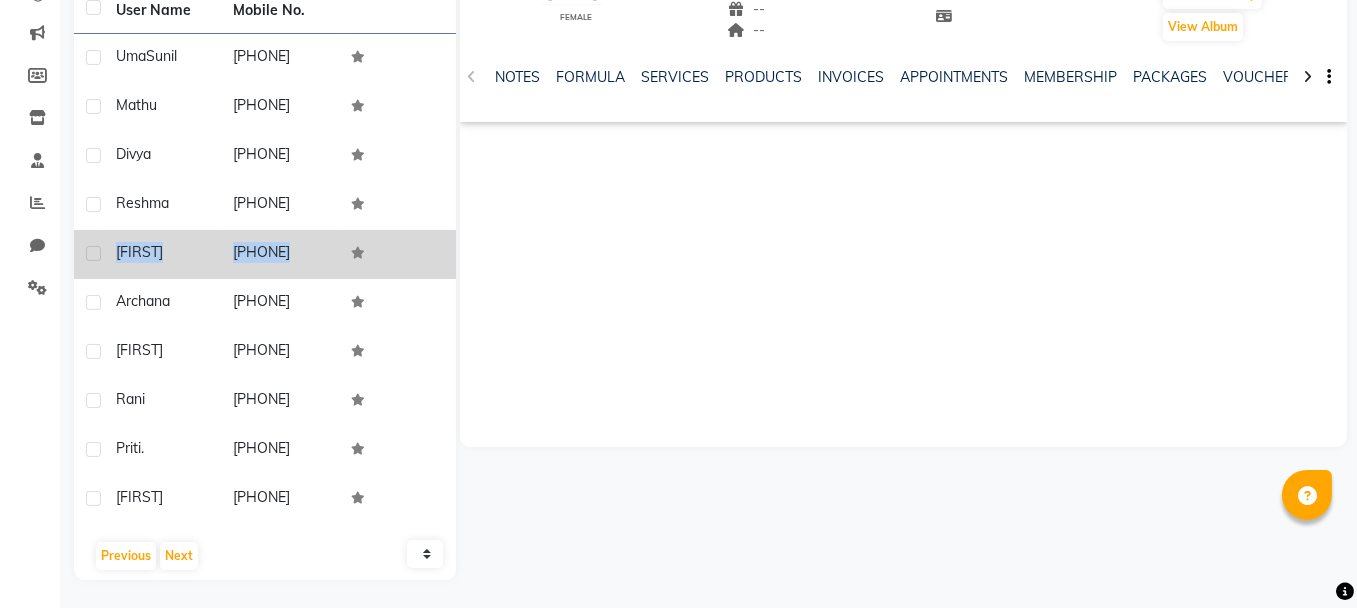 drag, startPoint x: 113, startPoint y: 249, endPoint x: 368, endPoint y: 250, distance: 255.00197 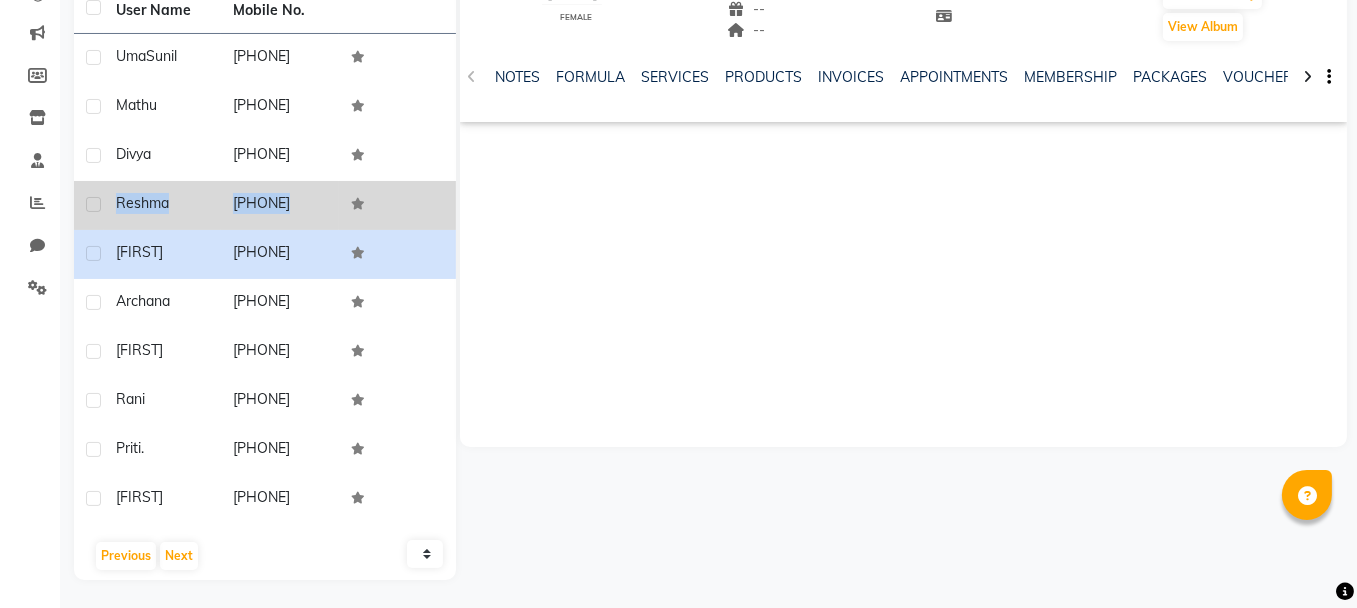 drag, startPoint x: 118, startPoint y: 202, endPoint x: 340, endPoint y: 214, distance: 222.32408 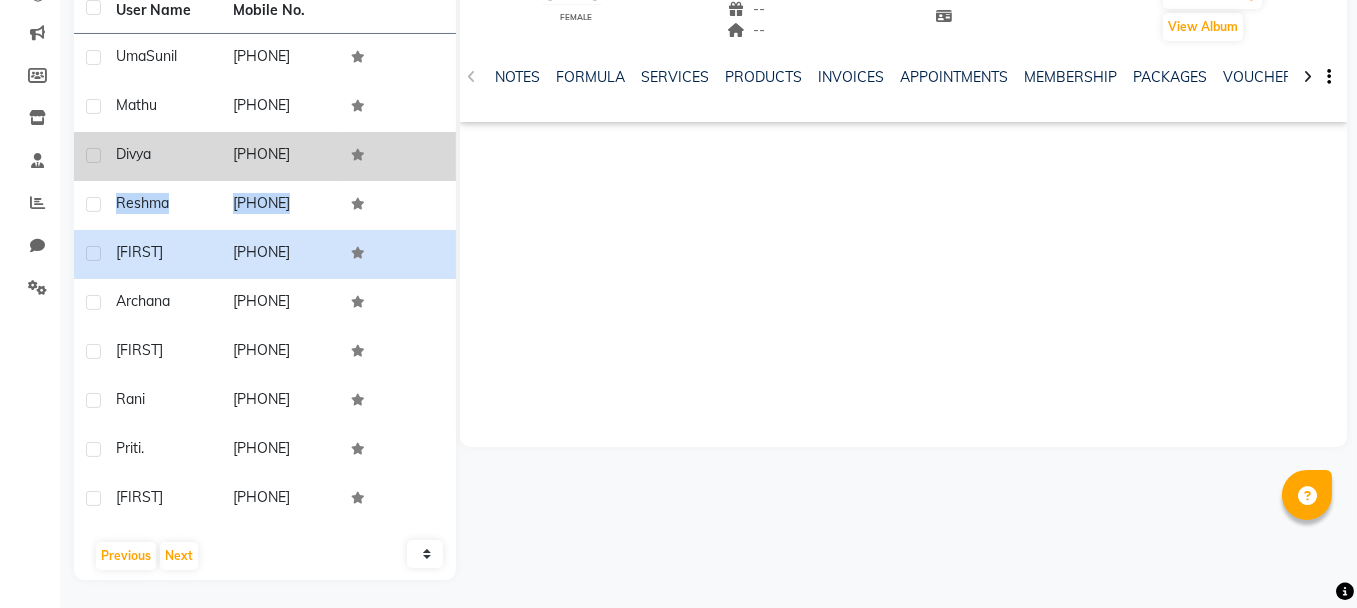 drag, startPoint x: 115, startPoint y: 150, endPoint x: 332, endPoint y: 144, distance: 217.08293 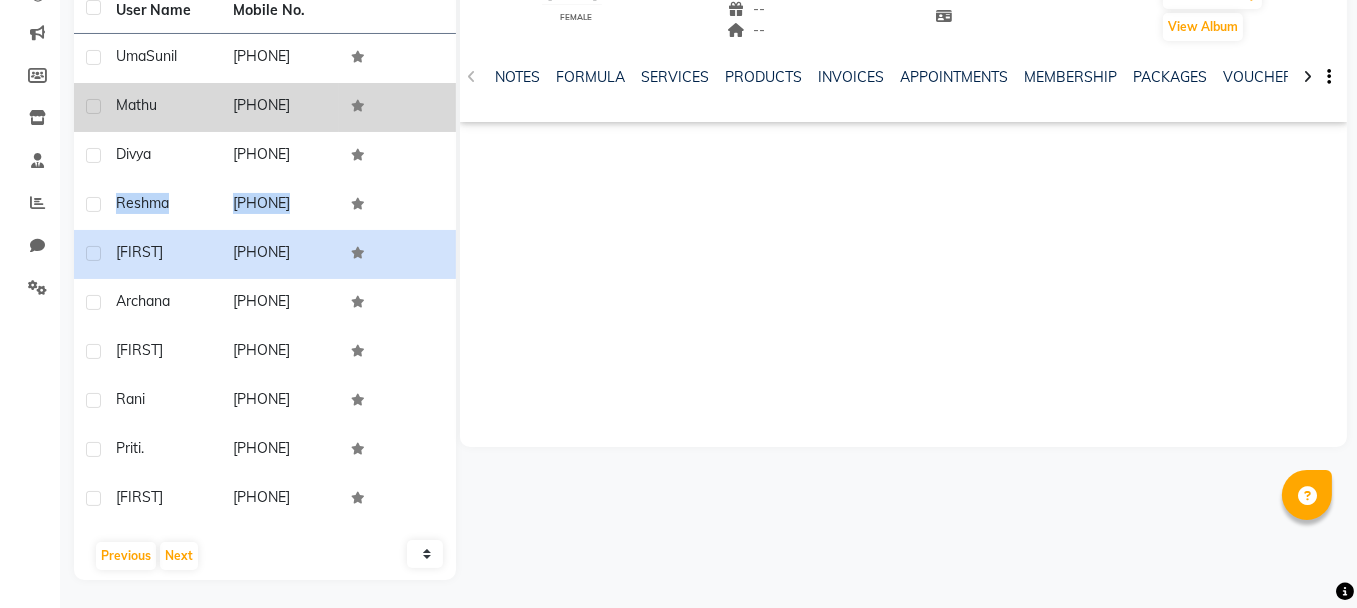 drag, startPoint x: 115, startPoint y: 102, endPoint x: 328, endPoint y: 110, distance: 213.15018 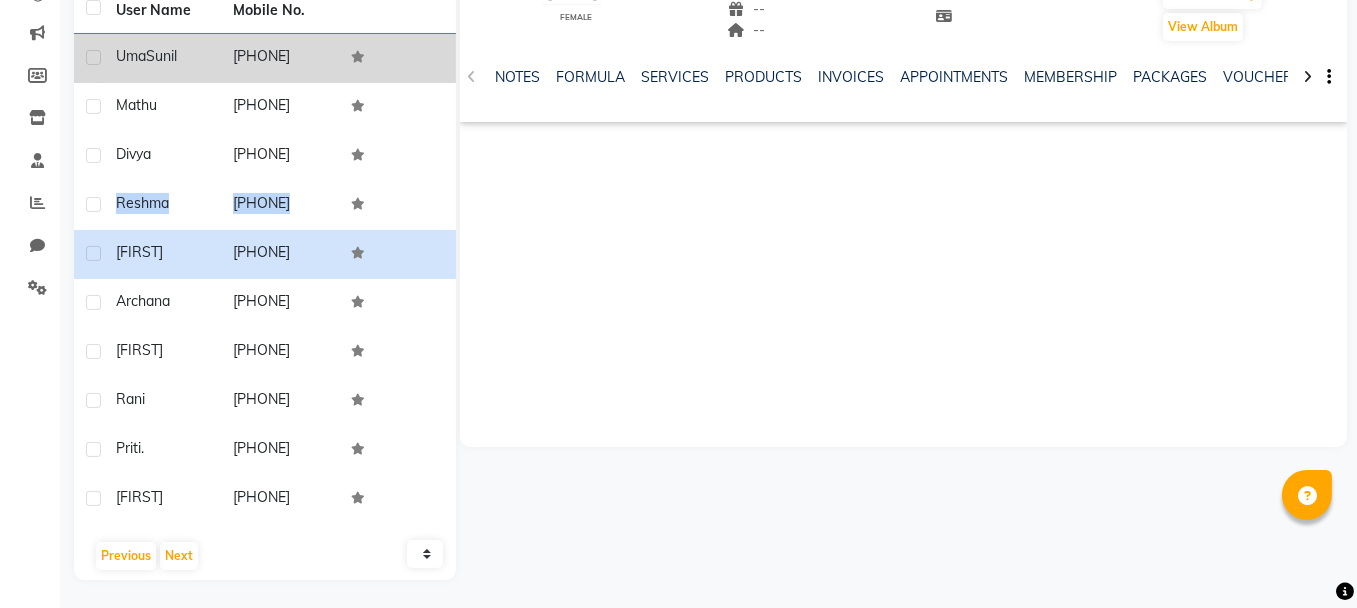 drag, startPoint x: 113, startPoint y: 51, endPoint x: 196, endPoint y: 53, distance: 83.02409 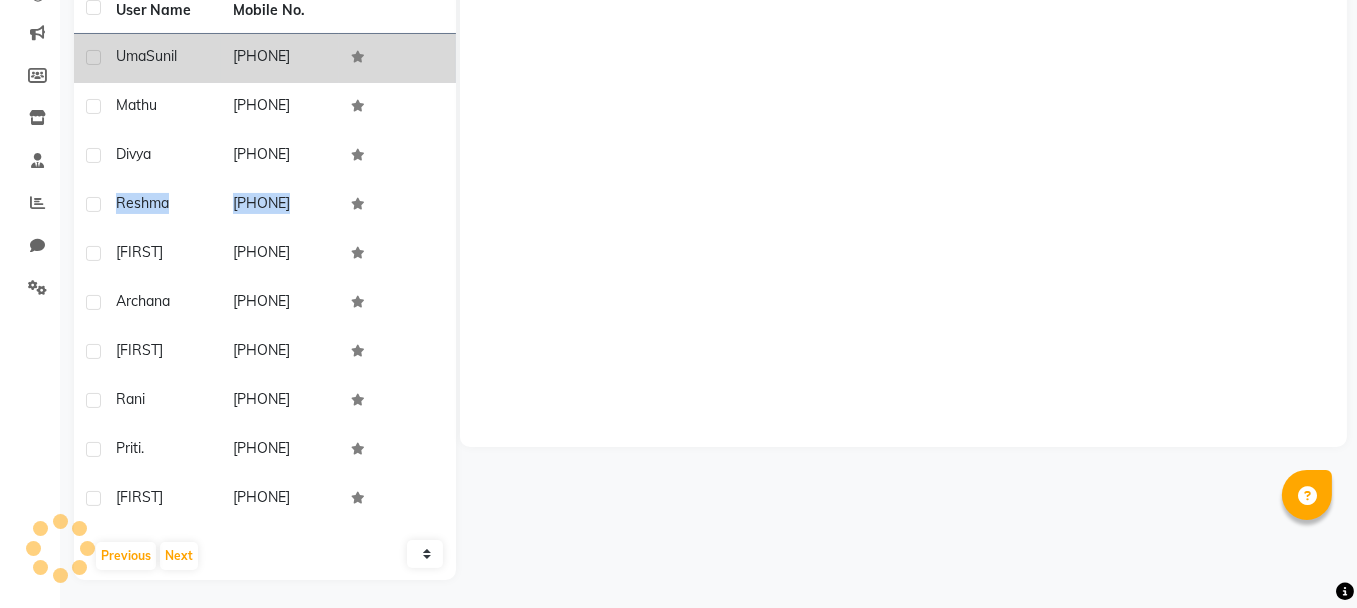 click on "[FIRST] [LAST]" 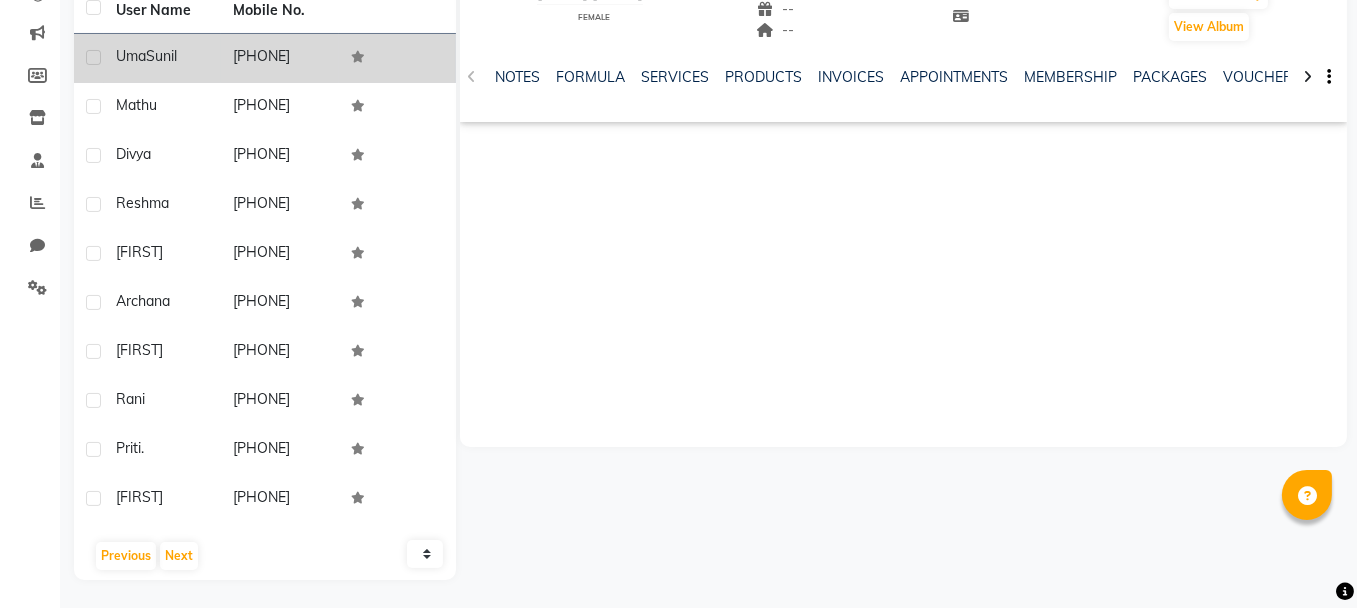 drag, startPoint x: 115, startPoint y: 51, endPoint x: 330, endPoint y: 60, distance: 215.1883 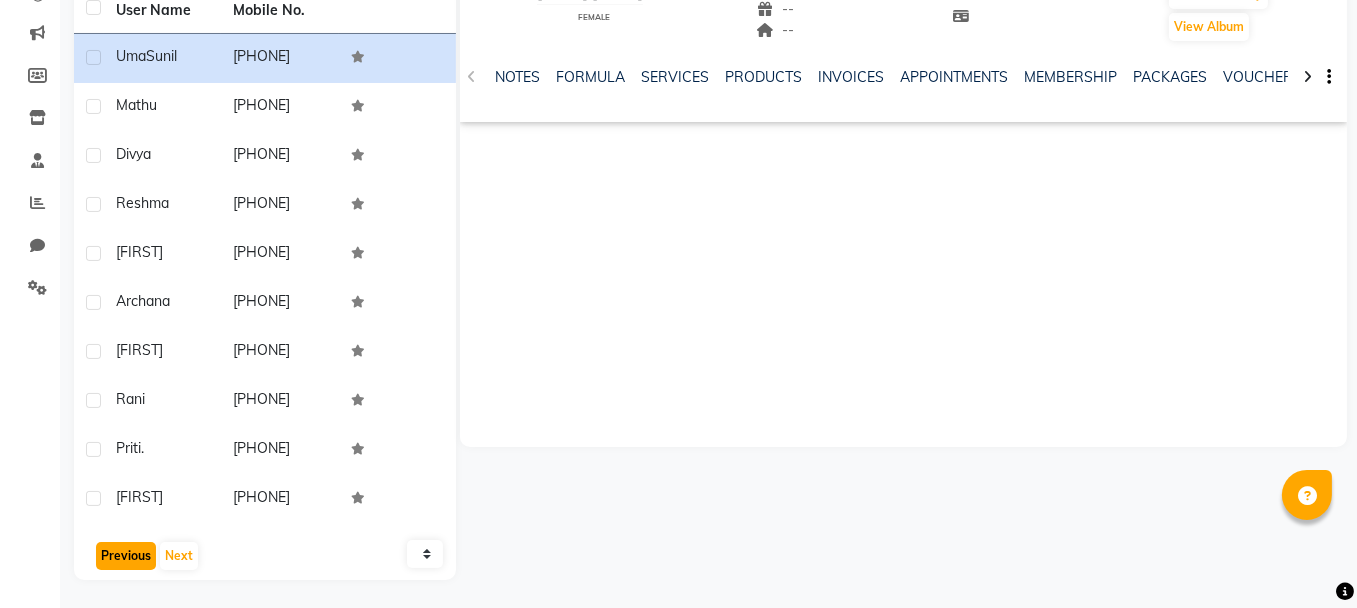 click on "Previous" 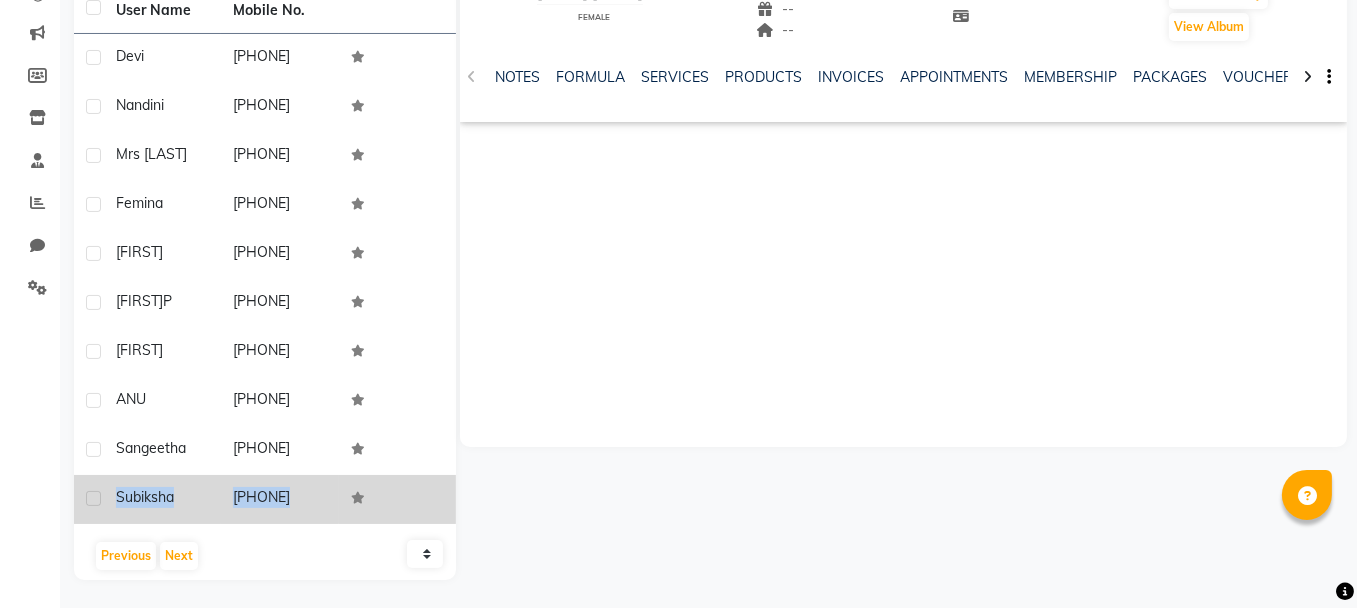drag, startPoint x: 117, startPoint y: 507, endPoint x: 353, endPoint y: 509, distance: 236.00847 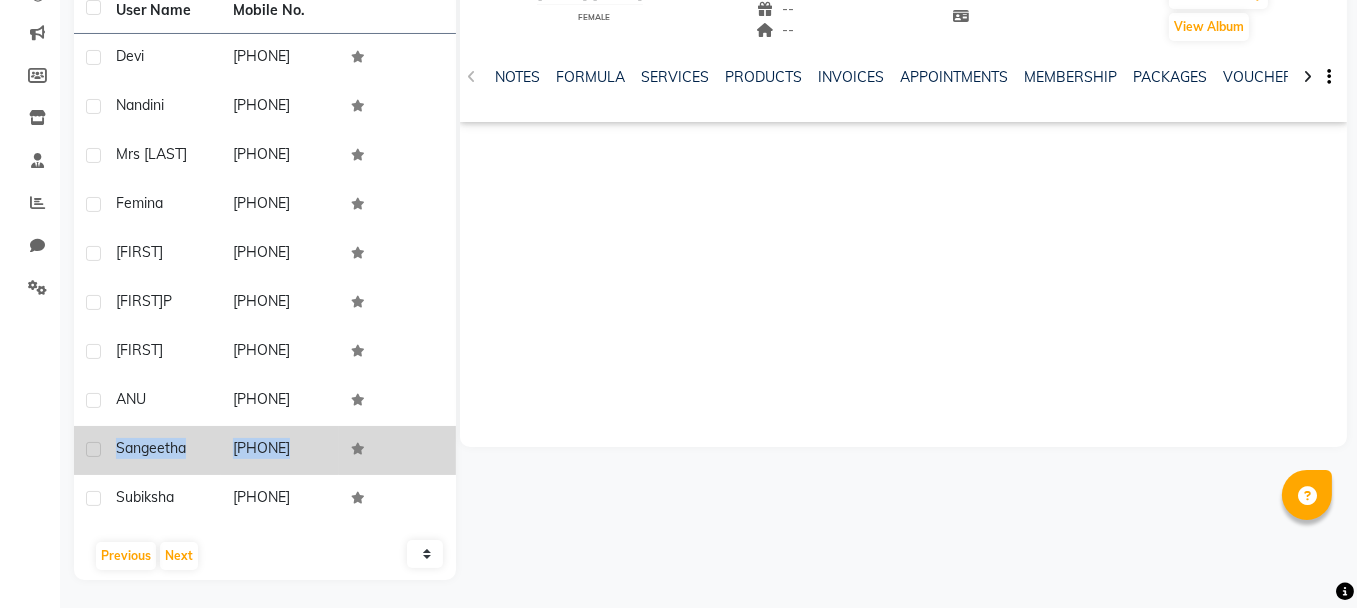 drag, startPoint x: 117, startPoint y: 462, endPoint x: 347, endPoint y: 459, distance: 230.01956 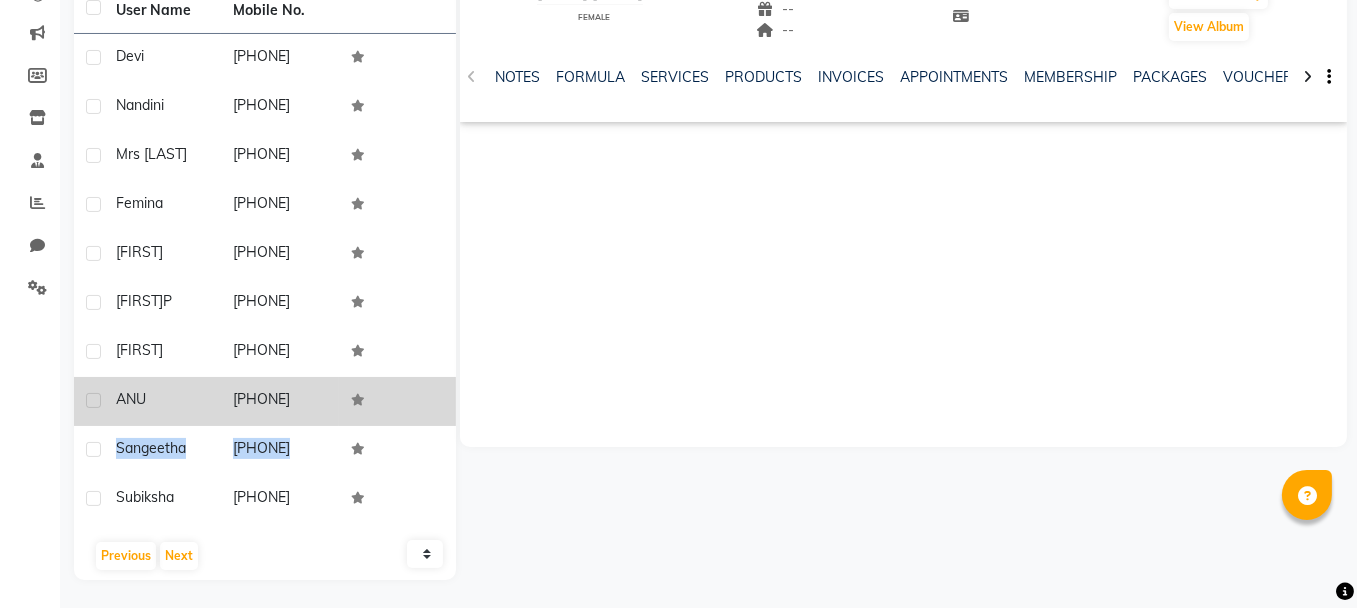 drag, startPoint x: 117, startPoint y: 414, endPoint x: 332, endPoint y: 419, distance: 215.05814 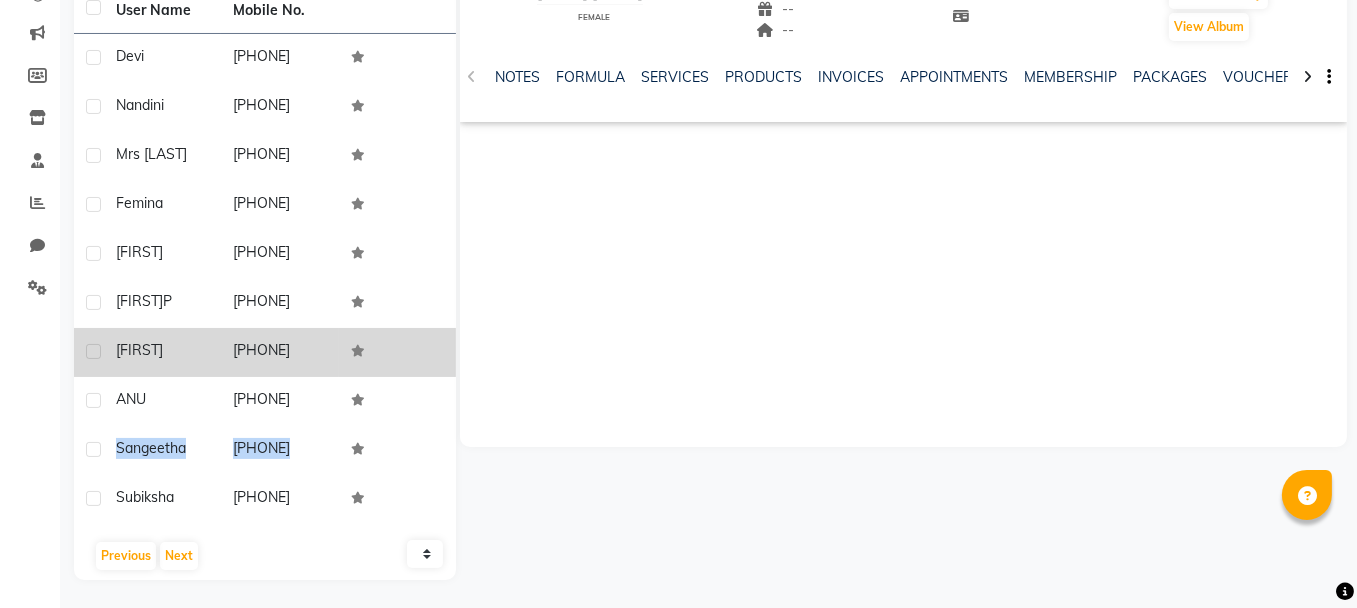 drag, startPoint x: 115, startPoint y: 361, endPoint x: 323, endPoint y: 354, distance: 208.11775 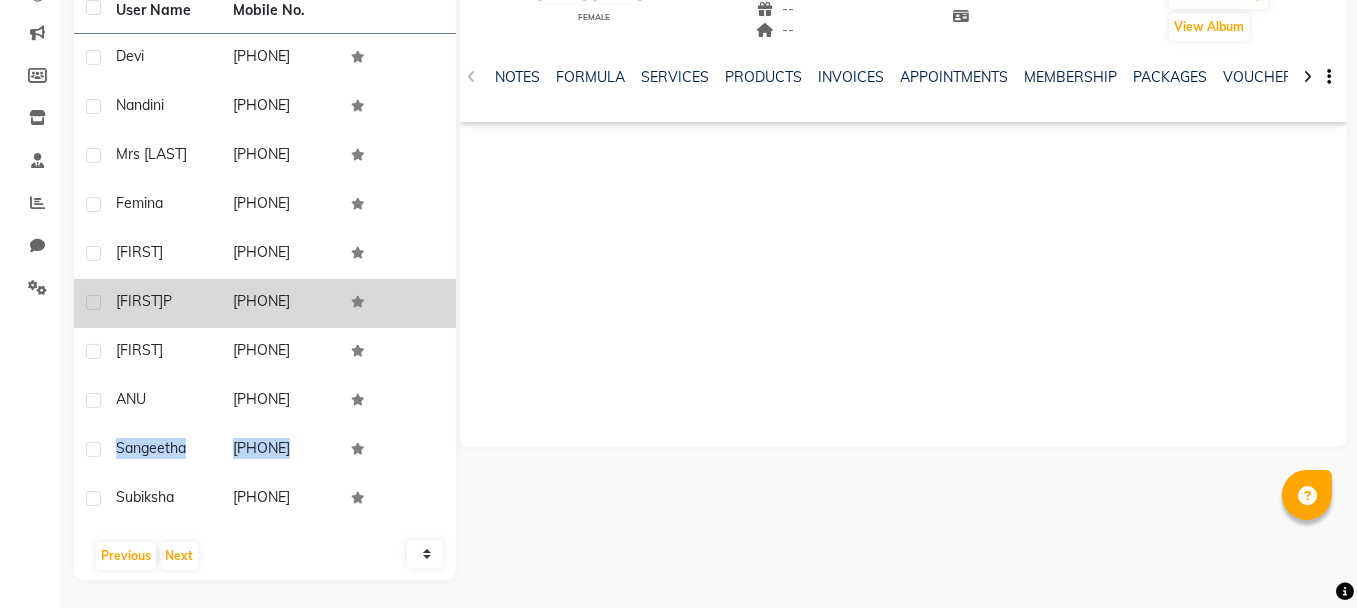 drag, startPoint x: 114, startPoint y: 296, endPoint x: 307, endPoint y: 323, distance: 194.87946 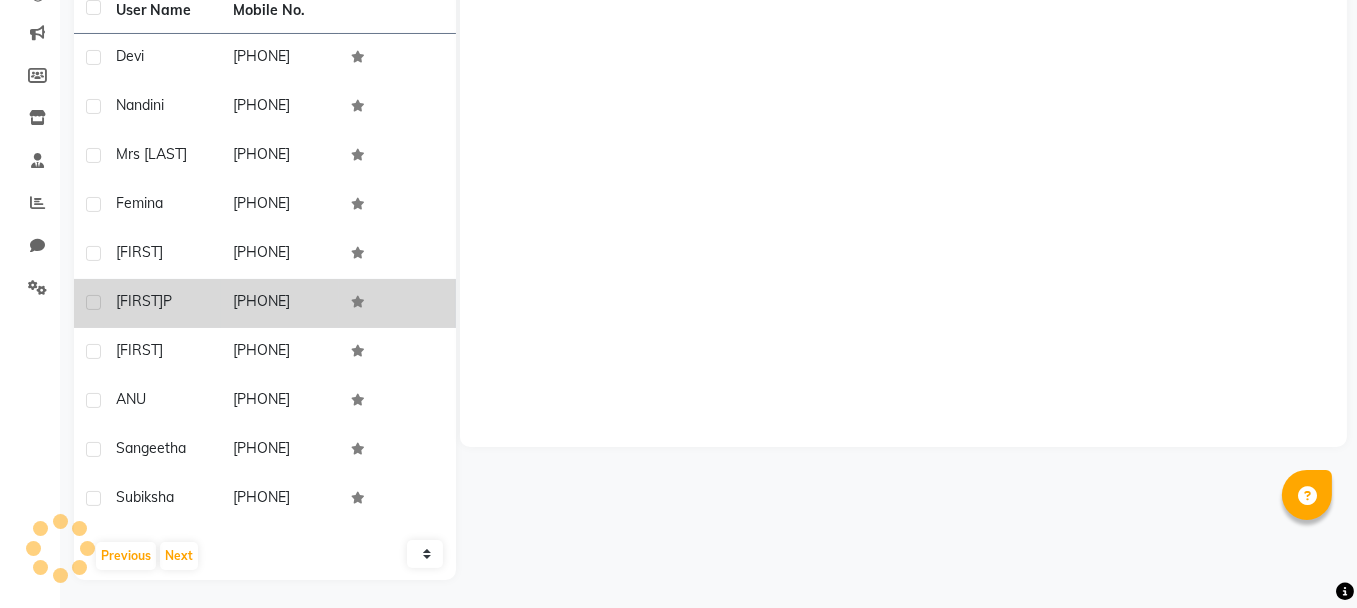 click on "[PHONE]" 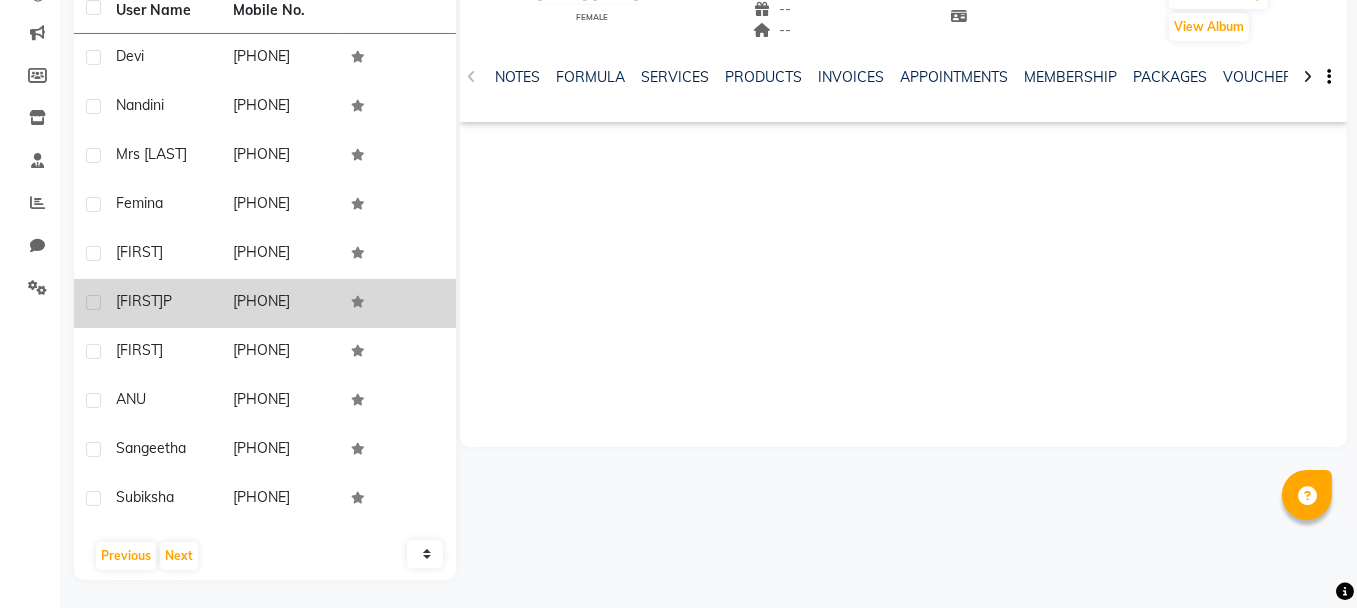 drag, startPoint x: 117, startPoint y: 295, endPoint x: 330, endPoint y: 340, distance: 217.70163 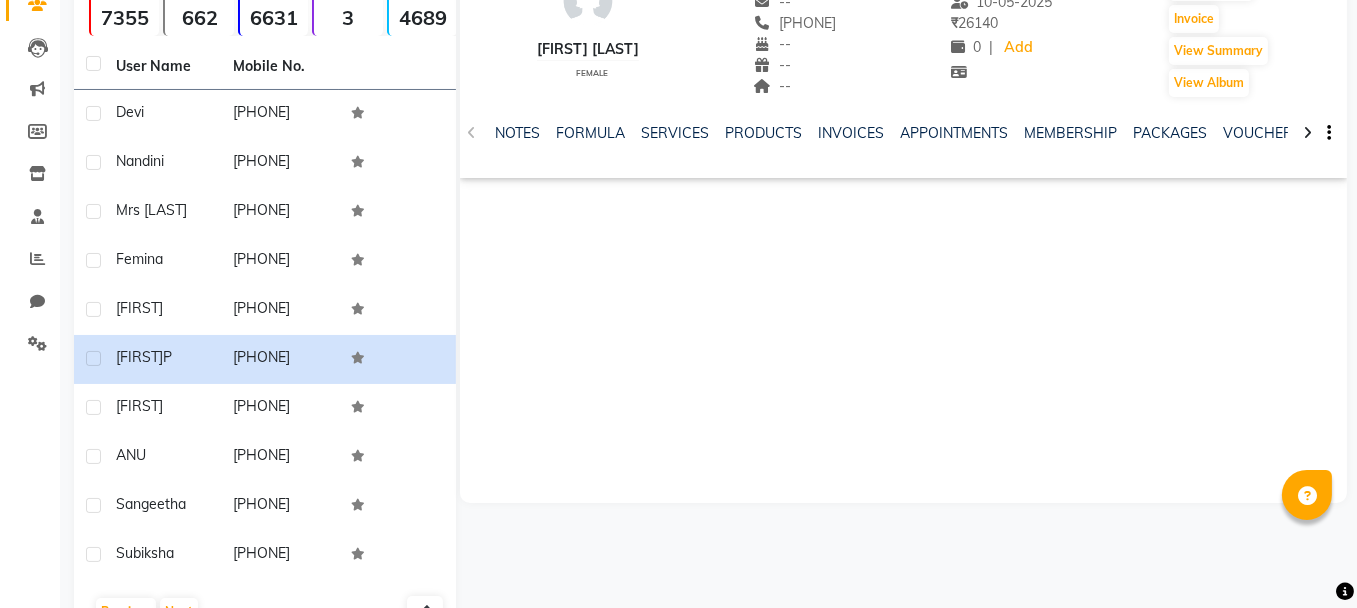 scroll, scrollTop: 140, scrollLeft: 0, axis: vertical 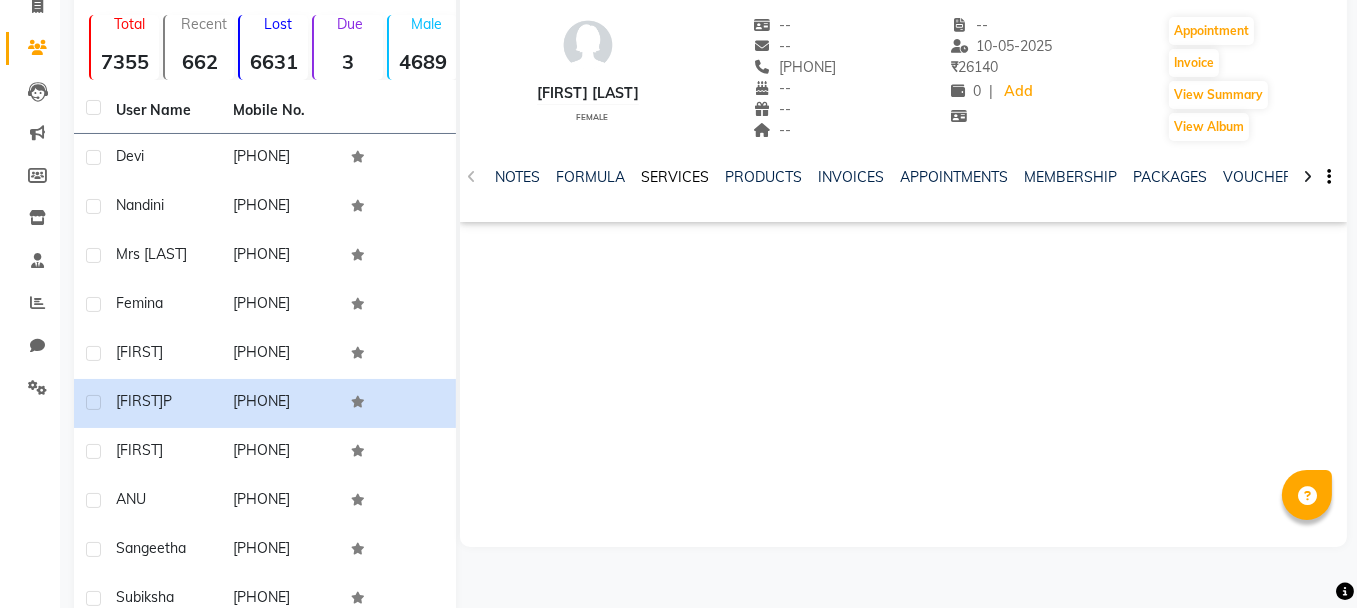 click on "SERVICES" 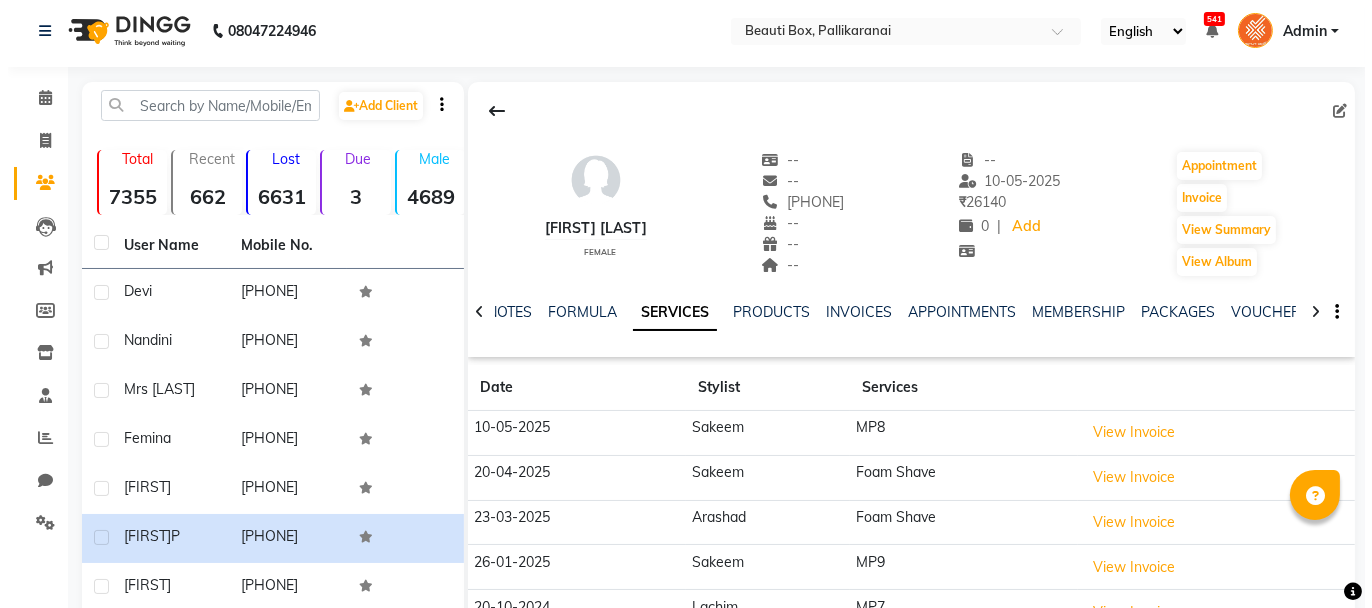 scroll, scrollTop: 0, scrollLeft: 0, axis: both 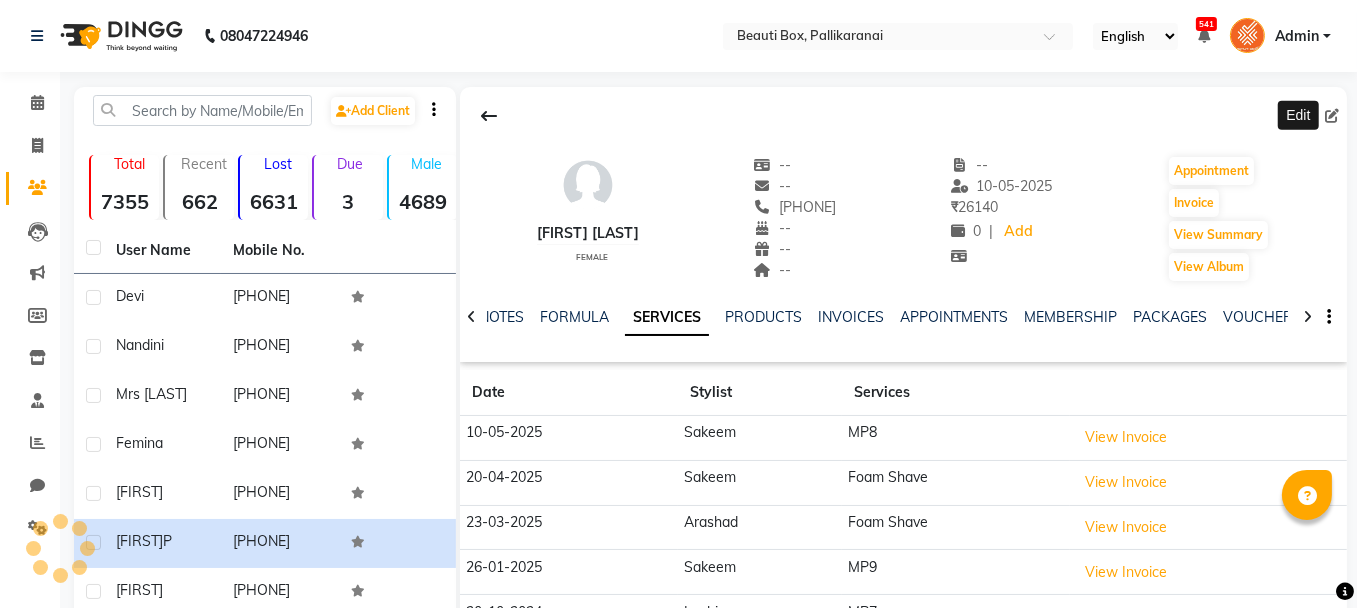 click 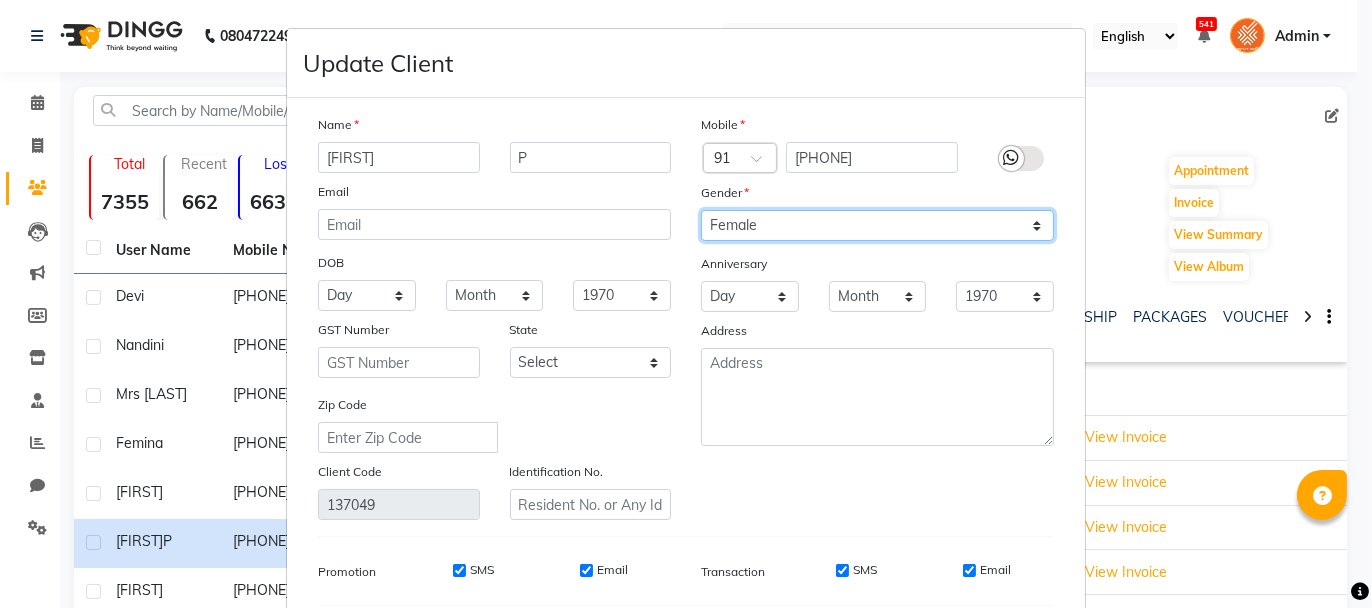 click on "Select Male Female Other Prefer Not To Say" at bounding box center (877, 225) 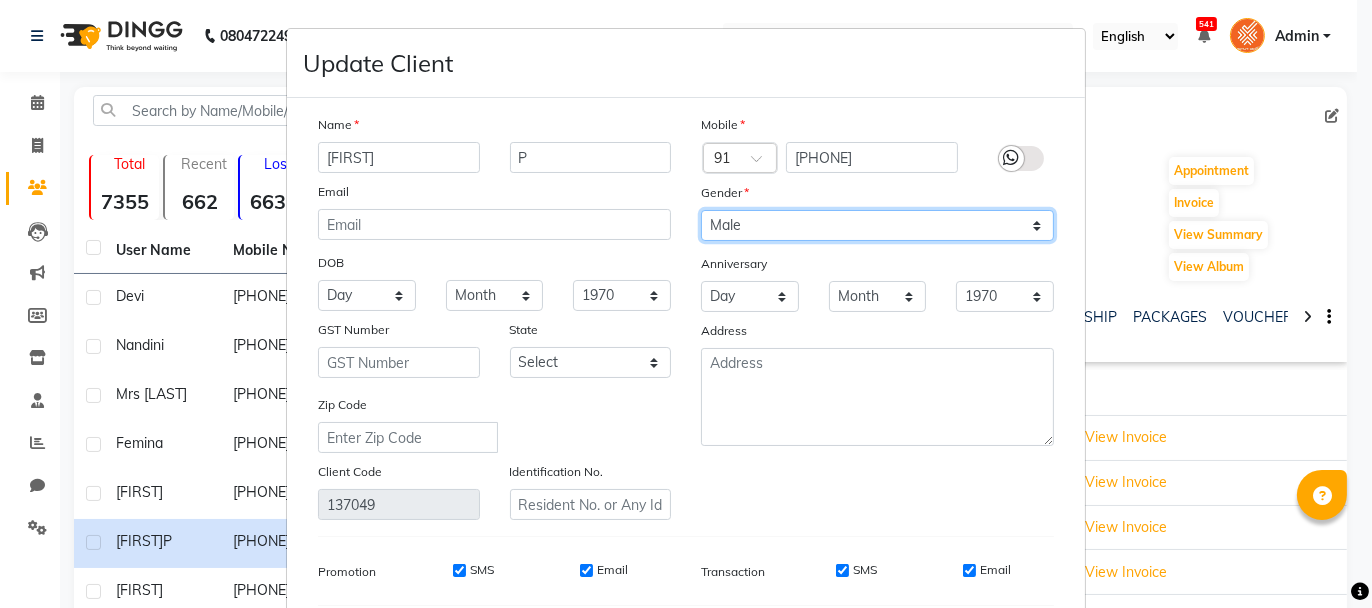 click on "Select Male Female Other Prefer Not To Say" at bounding box center [877, 225] 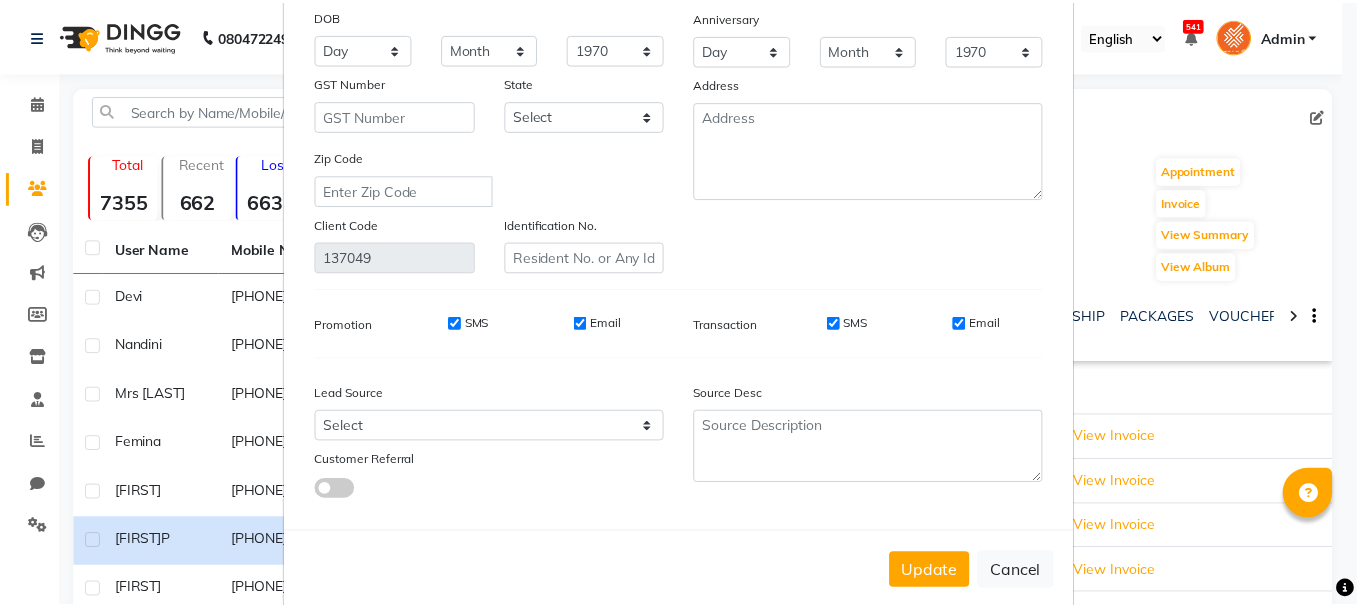 scroll, scrollTop: 277, scrollLeft: 0, axis: vertical 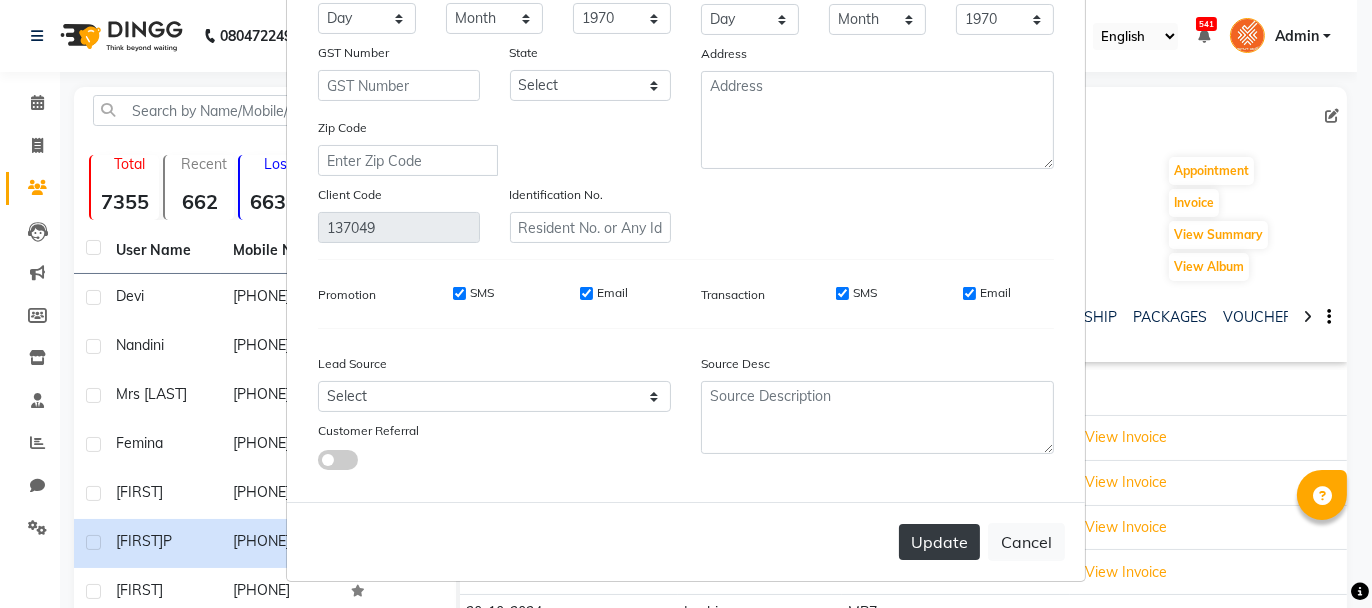 click on "Update" at bounding box center (939, 542) 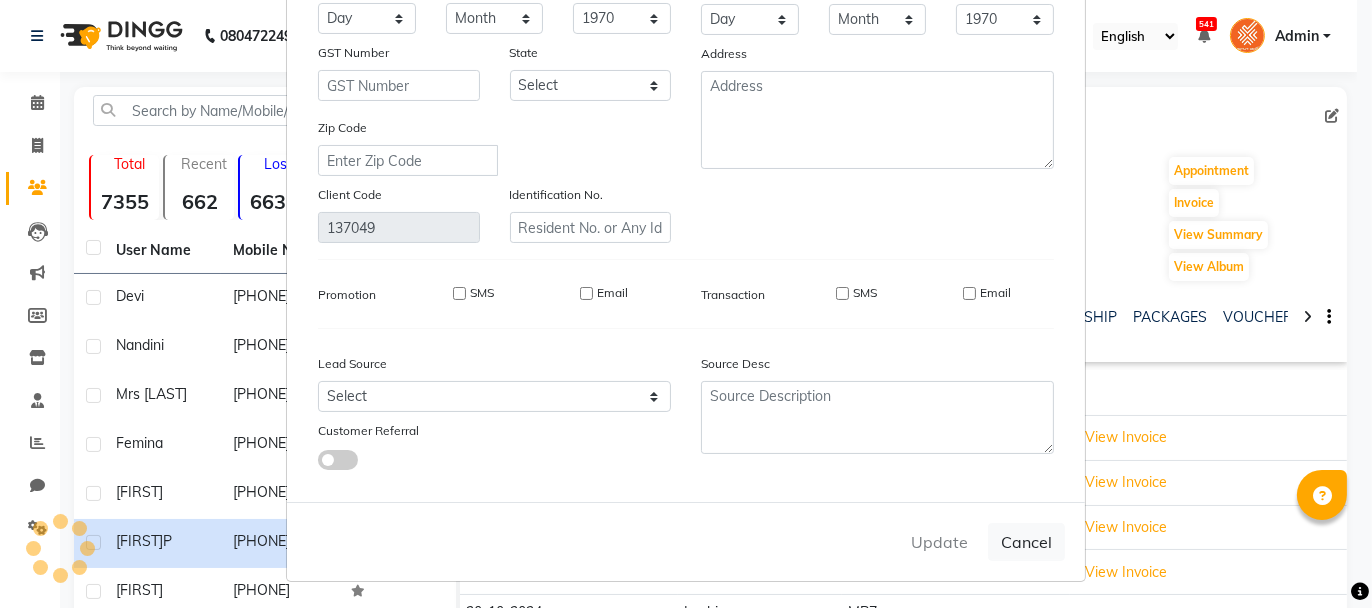 type 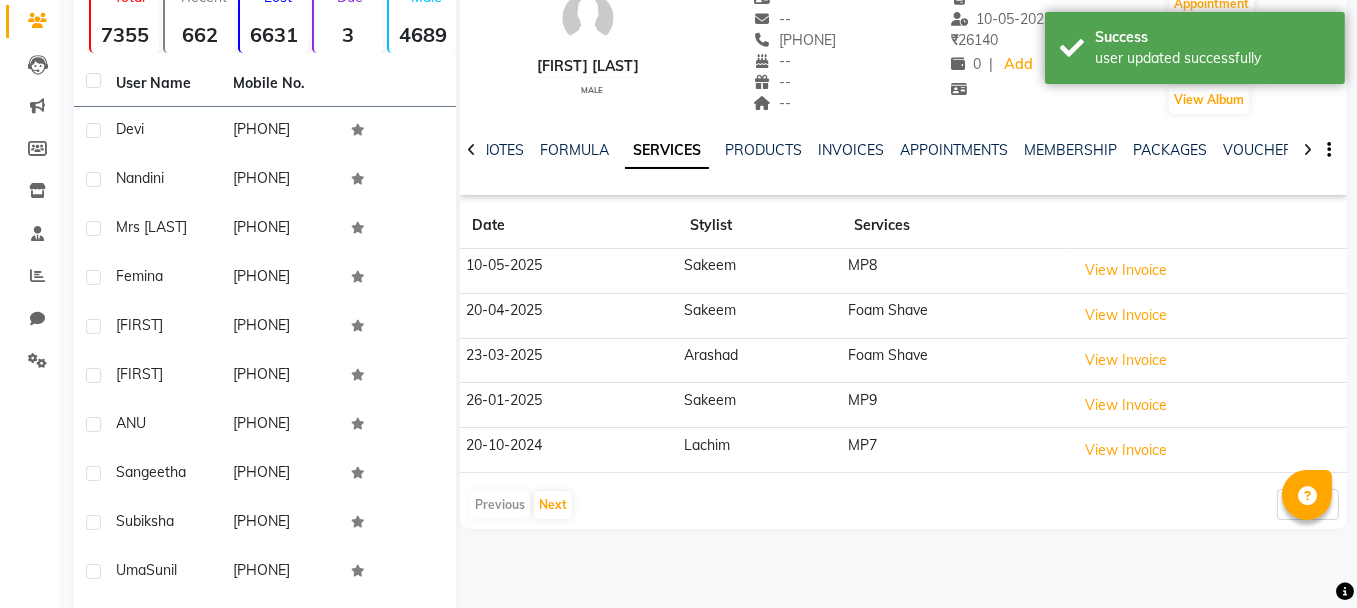 scroll, scrollTop: 200, scrollLeft: 0, axis: vertical 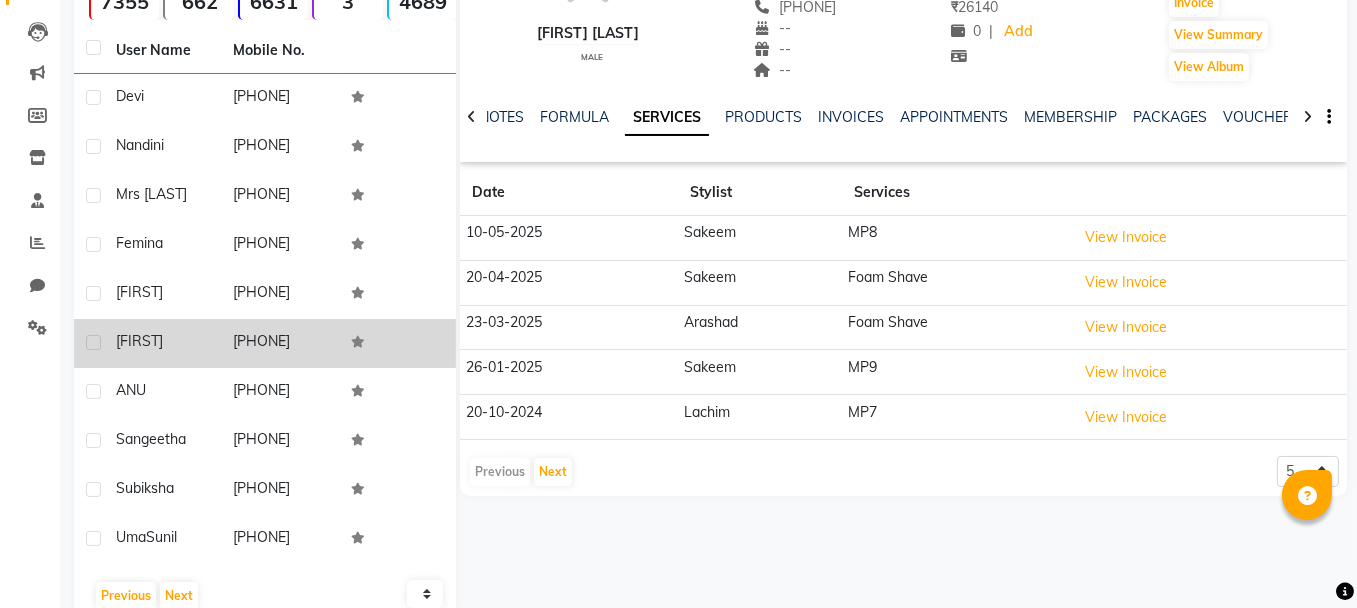 click on "[FIRST]" 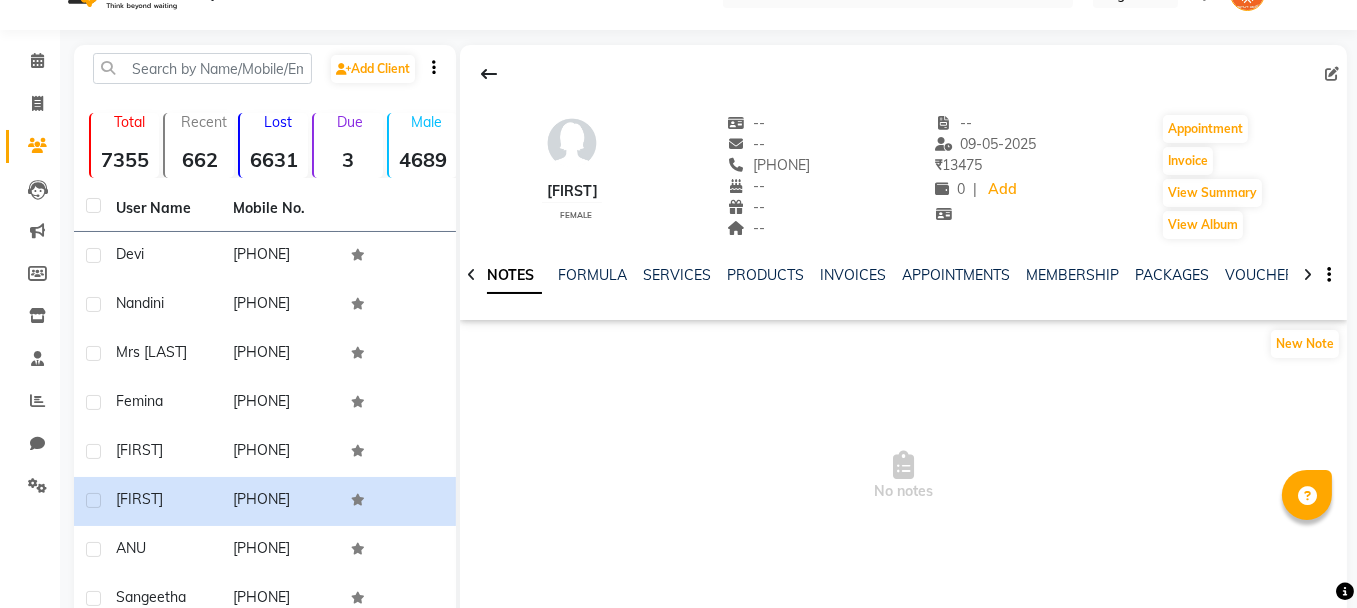 scroll, scrollTop: 0, scrollLeft: 0, axis: both 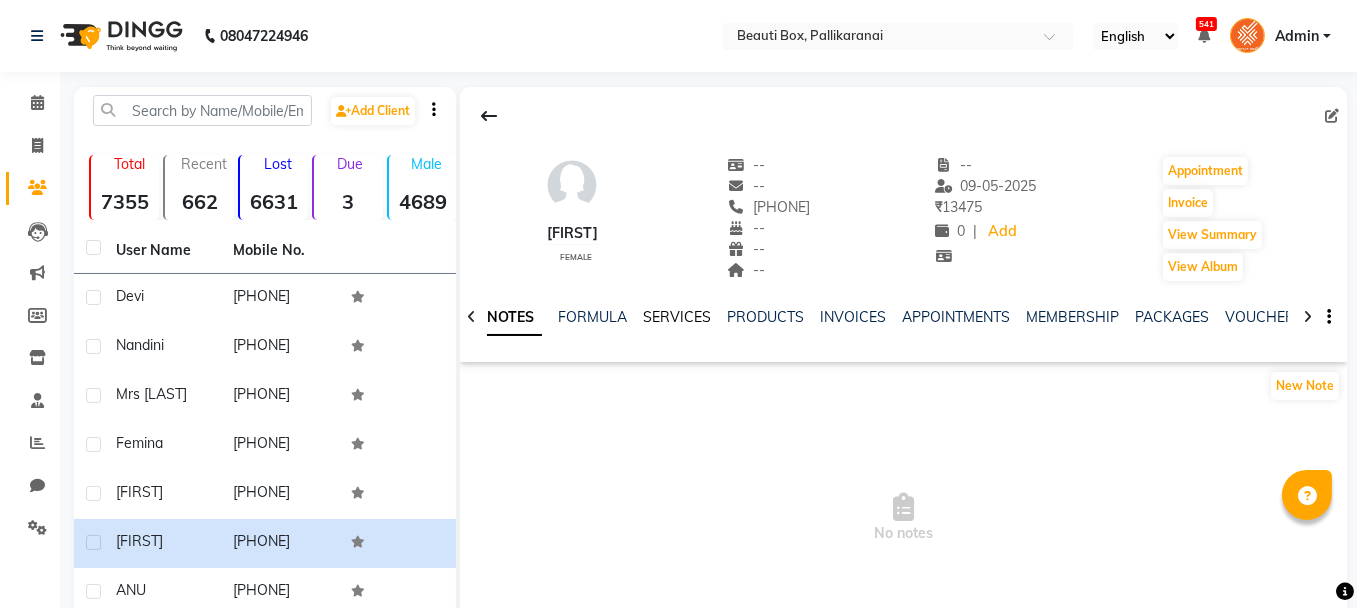click on "SERVICES" 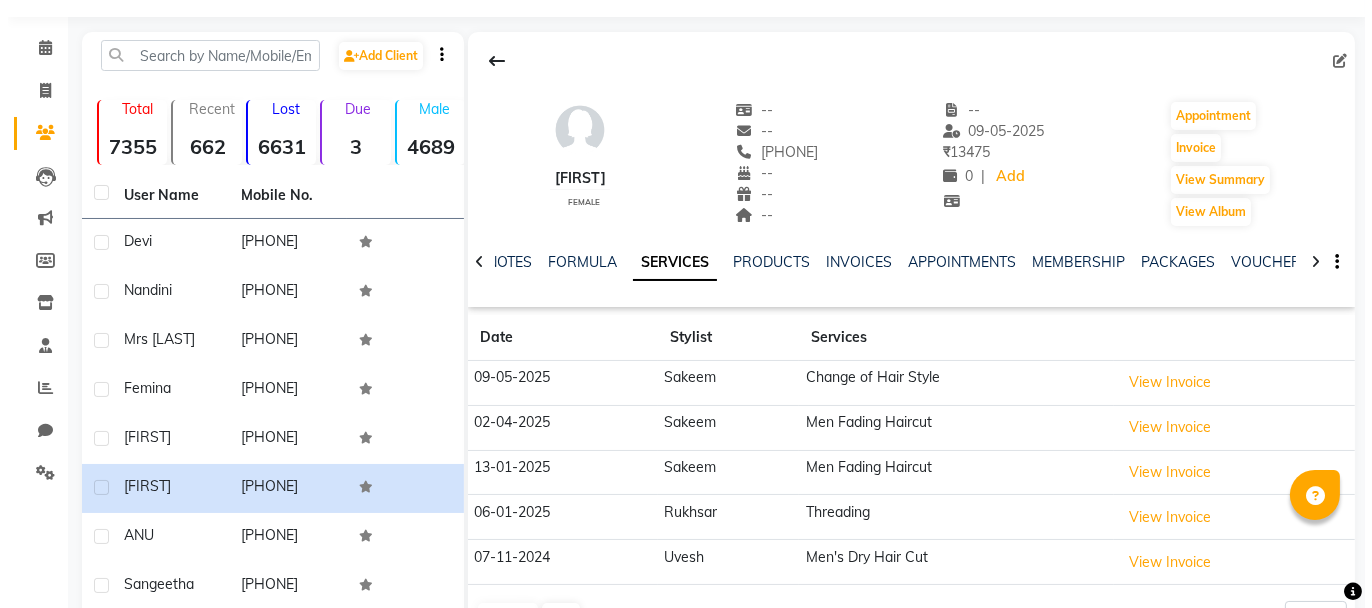 scroll, scrollTop: 100, scrollLeft: 0, axis: vertical 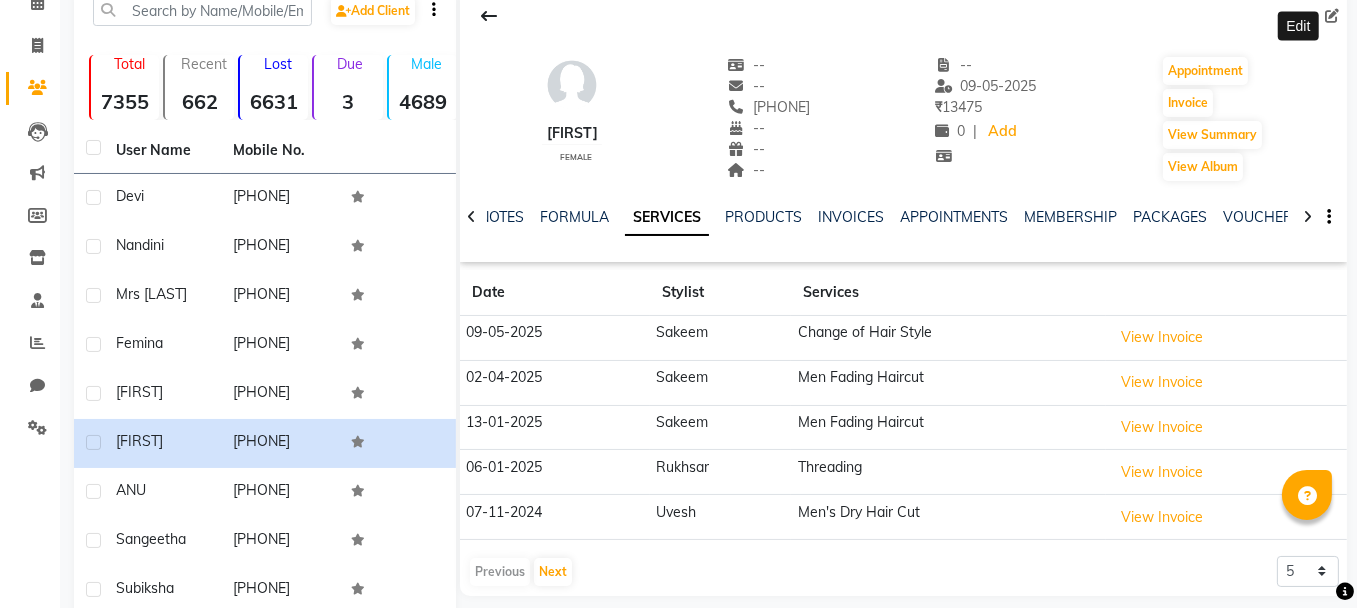 click 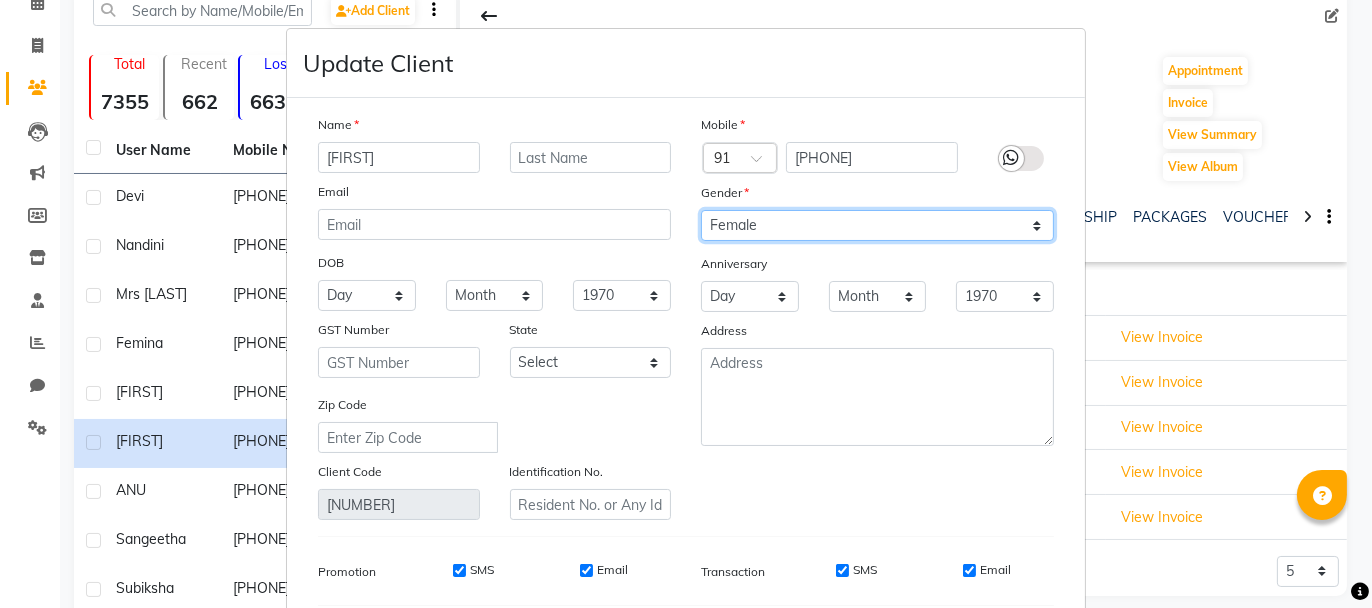 click on "Select Male Female Other Prefer Not To Say" at bounding box center [877, 225] 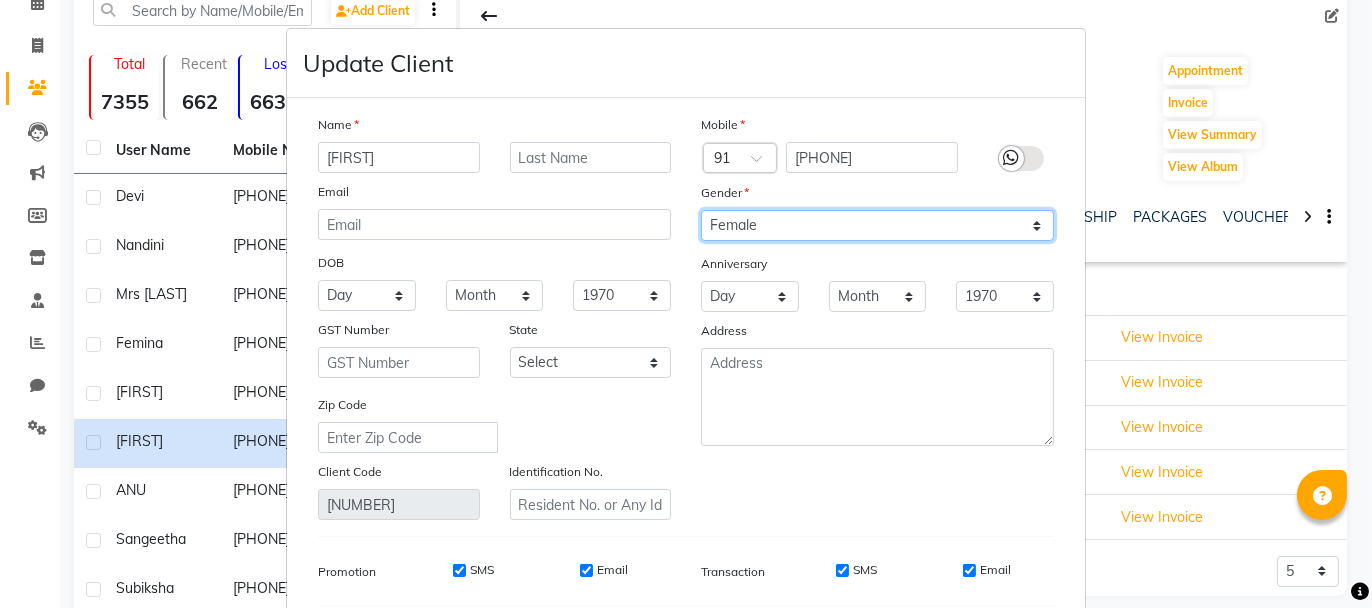 select on "male" 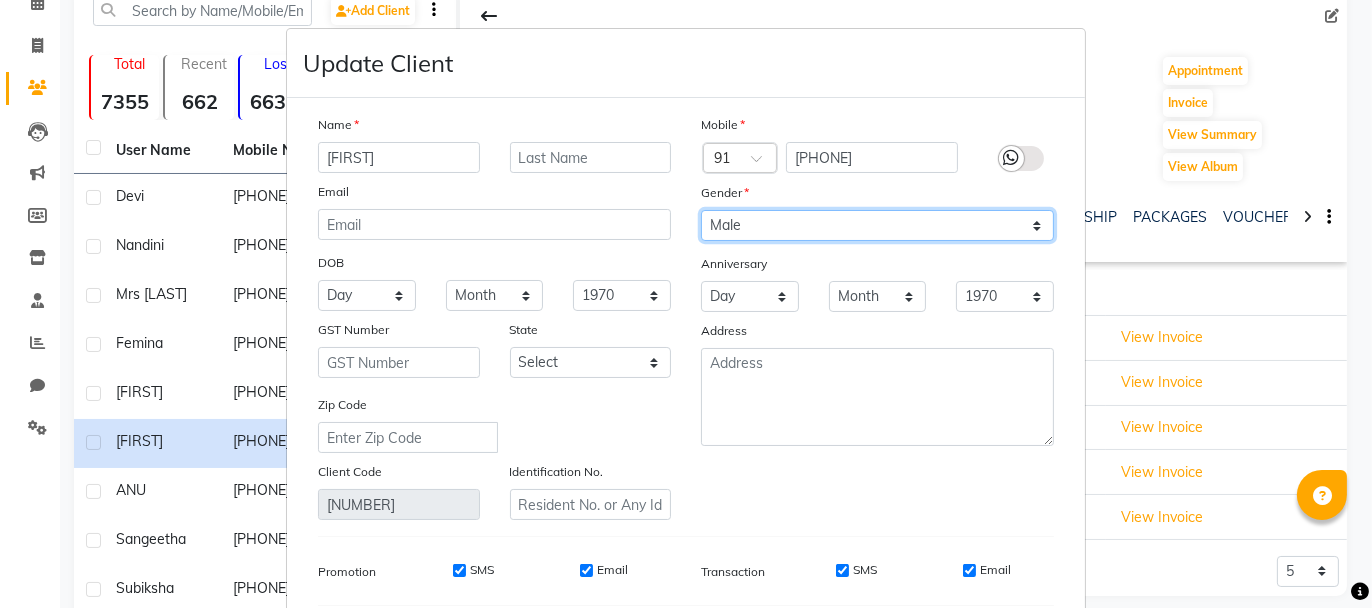 click on "Select Male Female Other Prefer Not To Say" at bounding box center [877, 225] 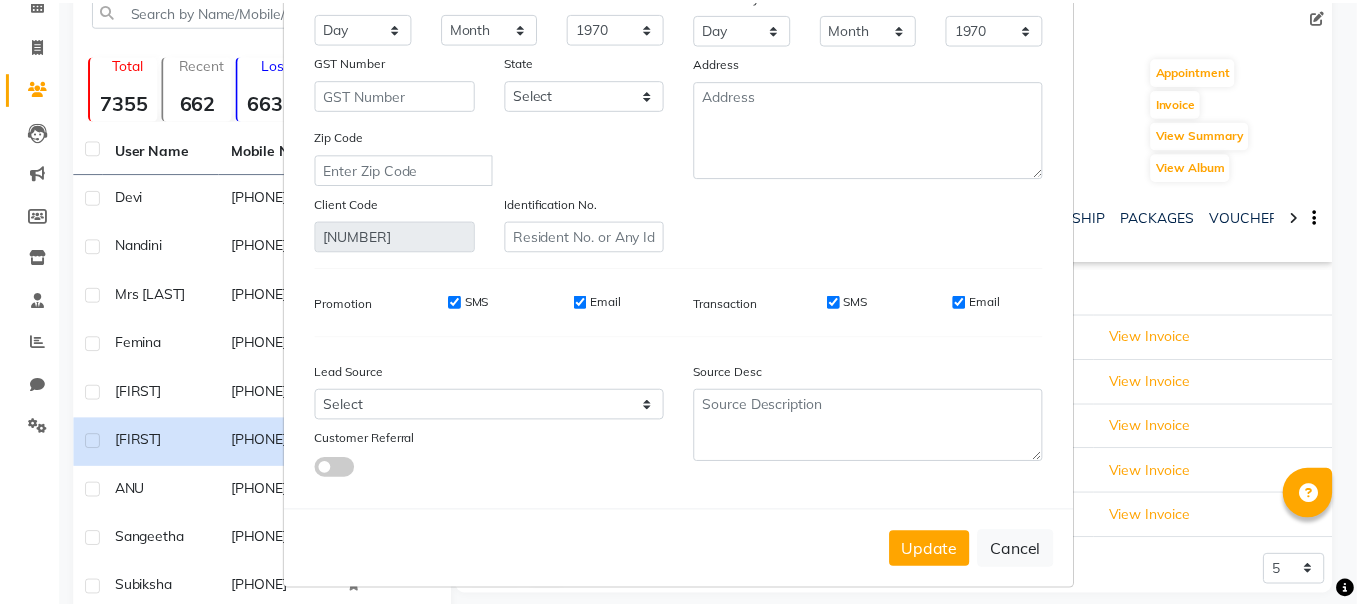 scroll, scrollTop: 277, scrollLeft: 0, axis: vertical 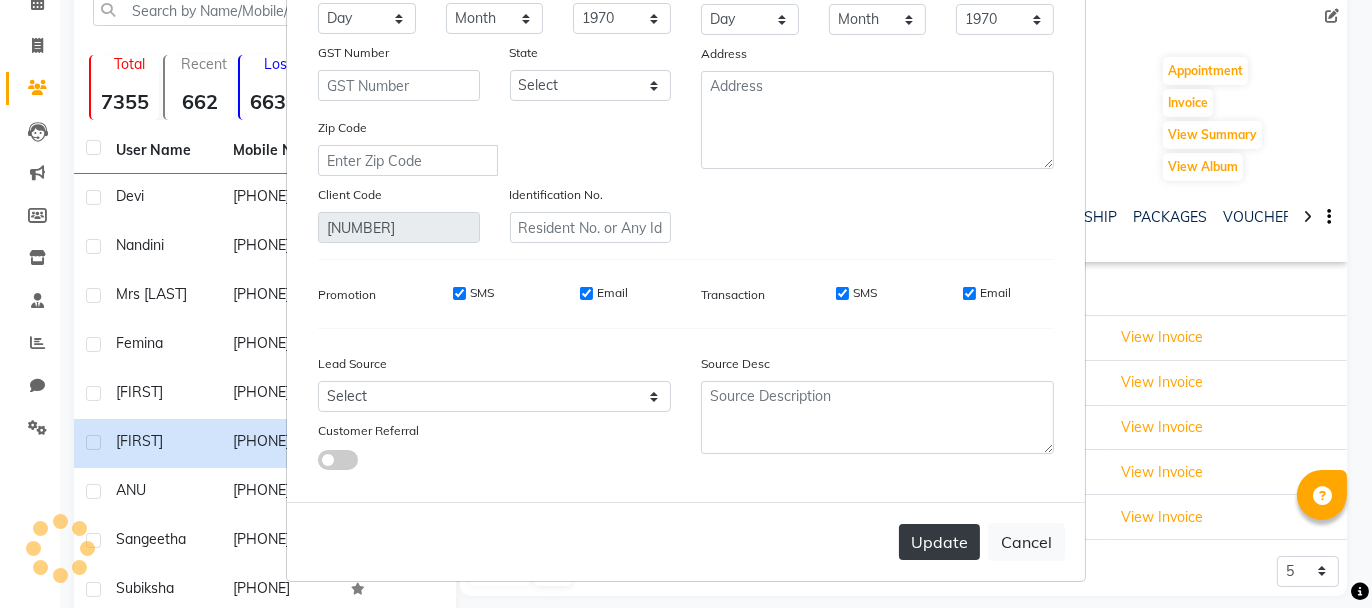 click on "Update" at bounding box center (939, 542) 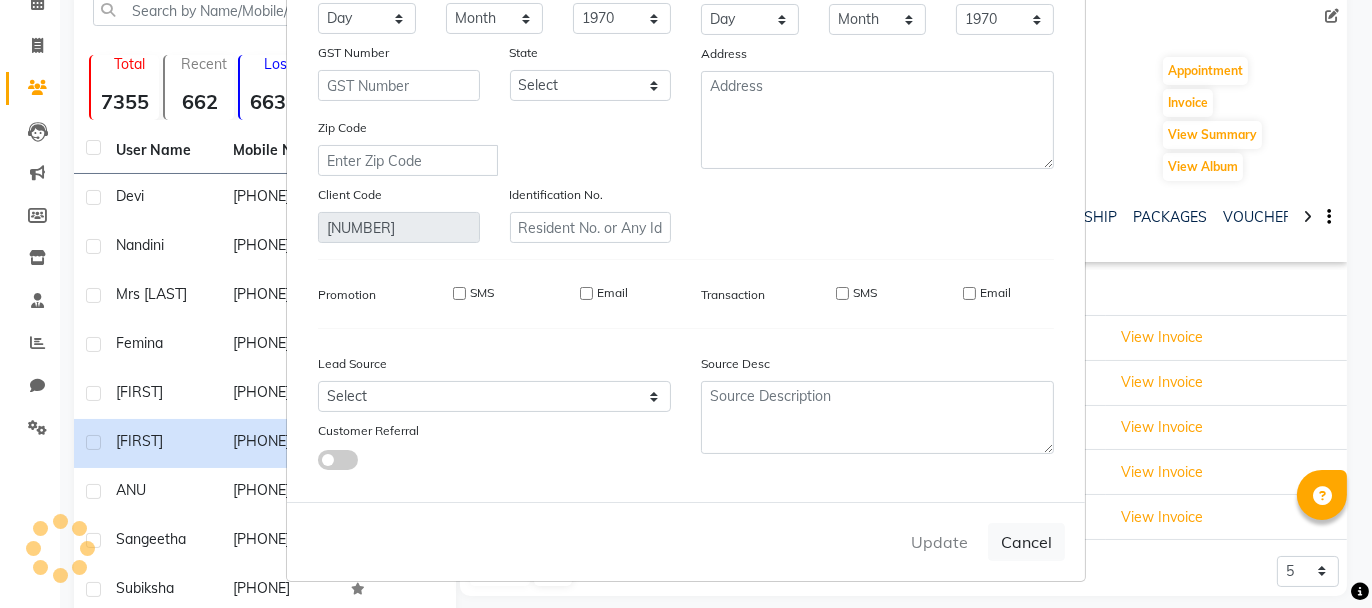 type 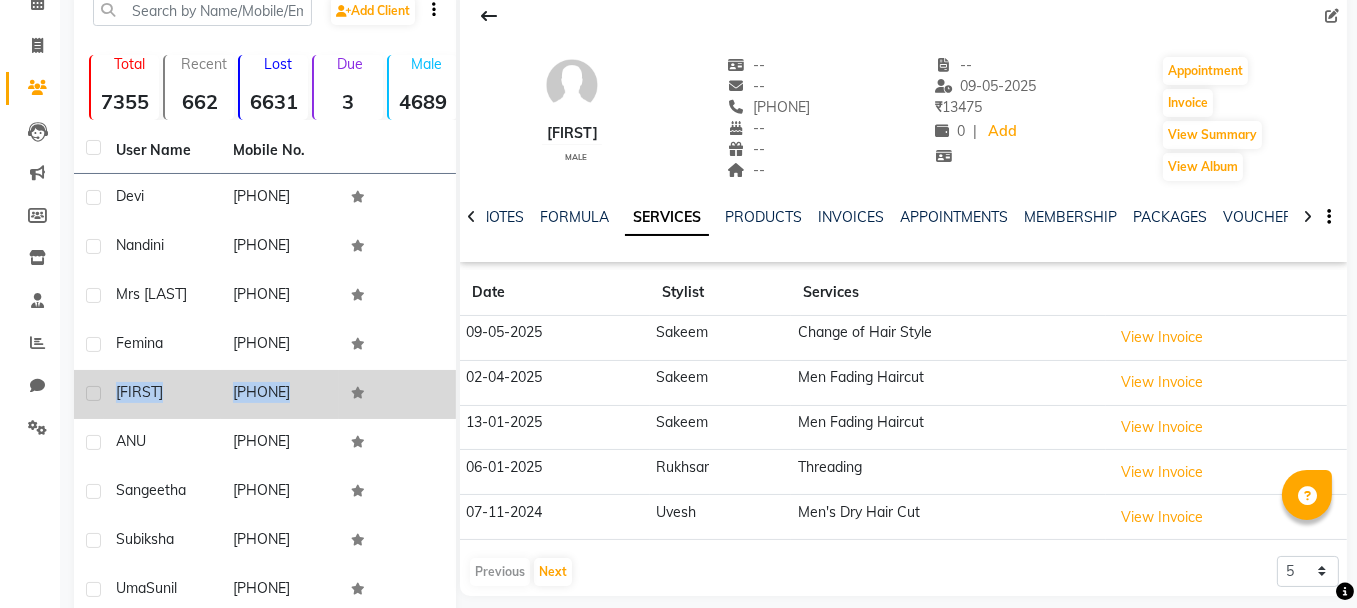 drag, startPoint x: 117, startPoint y: 390, endPoint x: 357, endPoint y: 397, distance: 240.10207 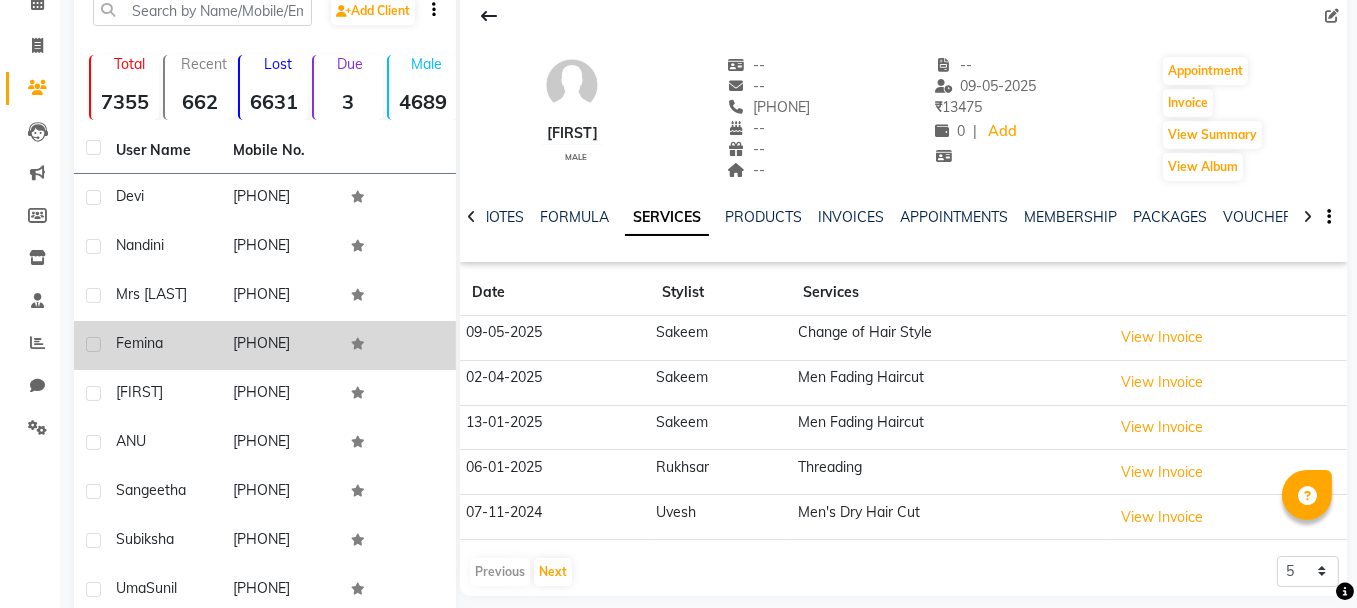 click on "Femina" 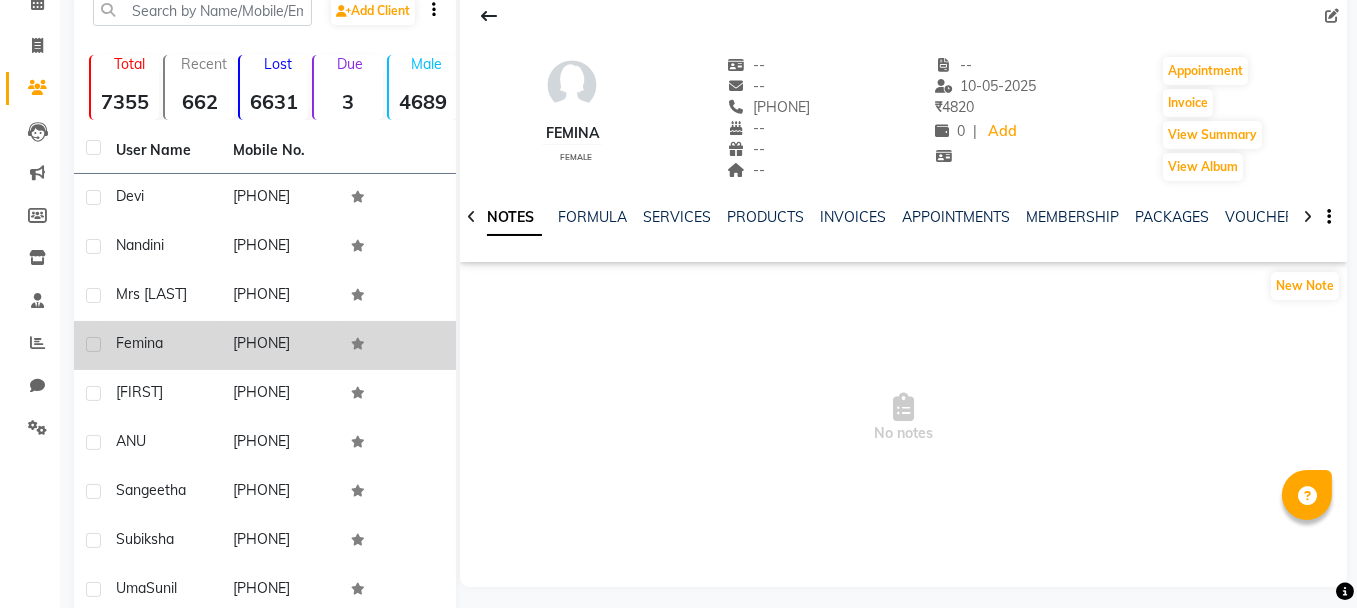 drag, startPoint x: 115, startPoint y: 340, endPoint x: 335, endPoint y: 348, distance: 220.1454 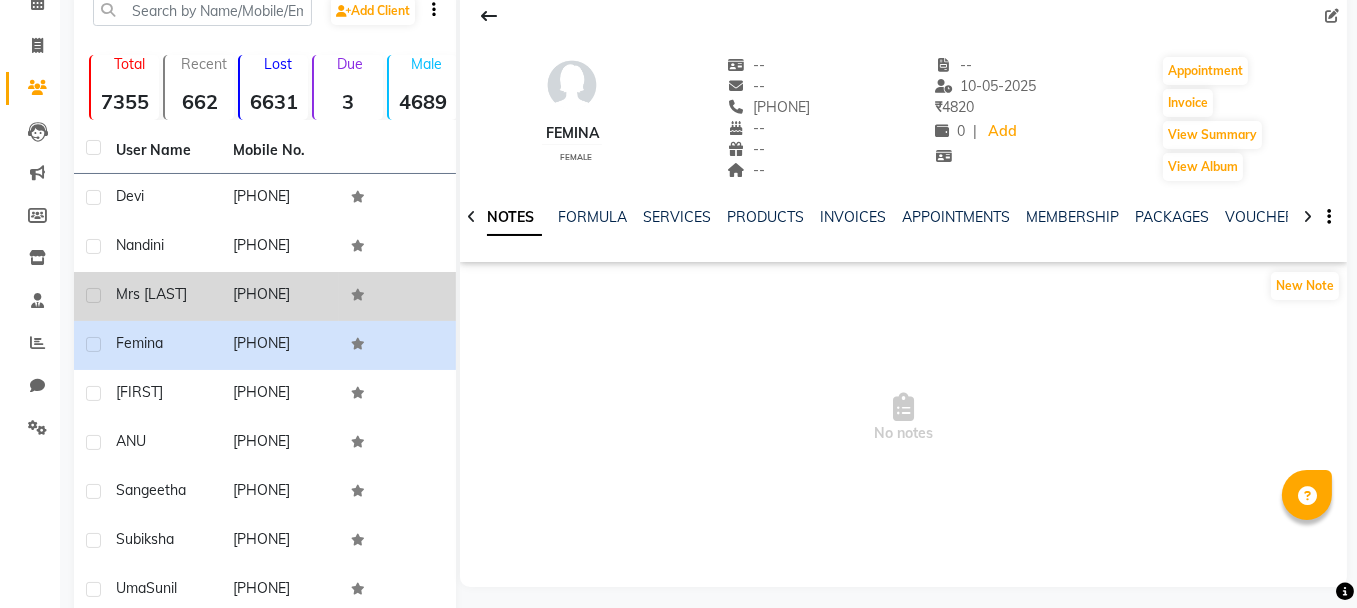 drag, startPoint x: 113, startPoint y: 294, endPoint x: 330, endPoint y: 299, distance: 217.0576 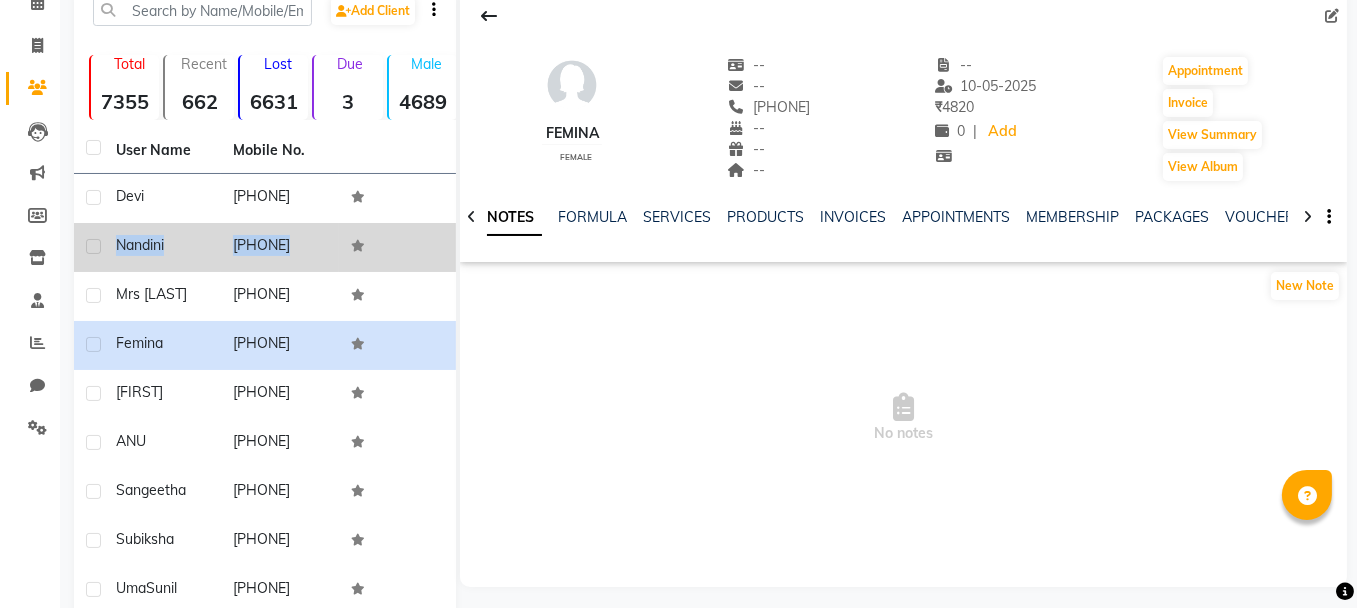 drag, startPoint x: 115, startPoint y: 241, endPoint x: 351, endPoint y: 250, distance: 236.17155 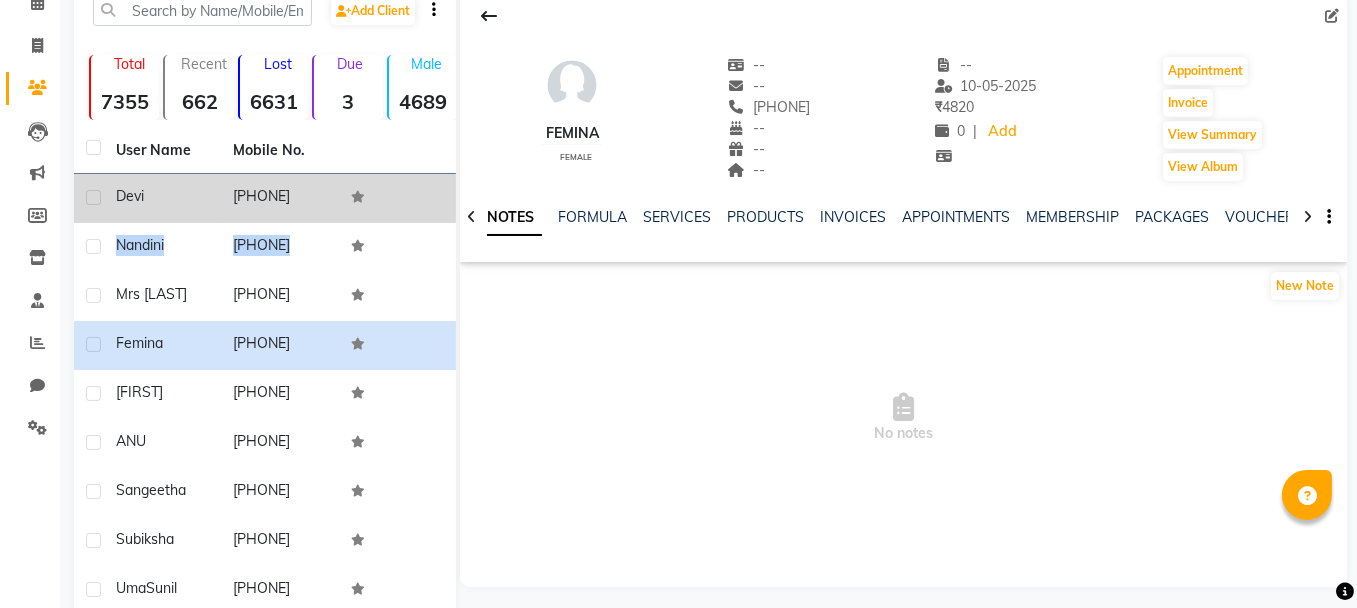 drag, startPoint x: 117, startPoint y: 196, endPoint x: 325, endPoint y: 200, distance: 208.03845 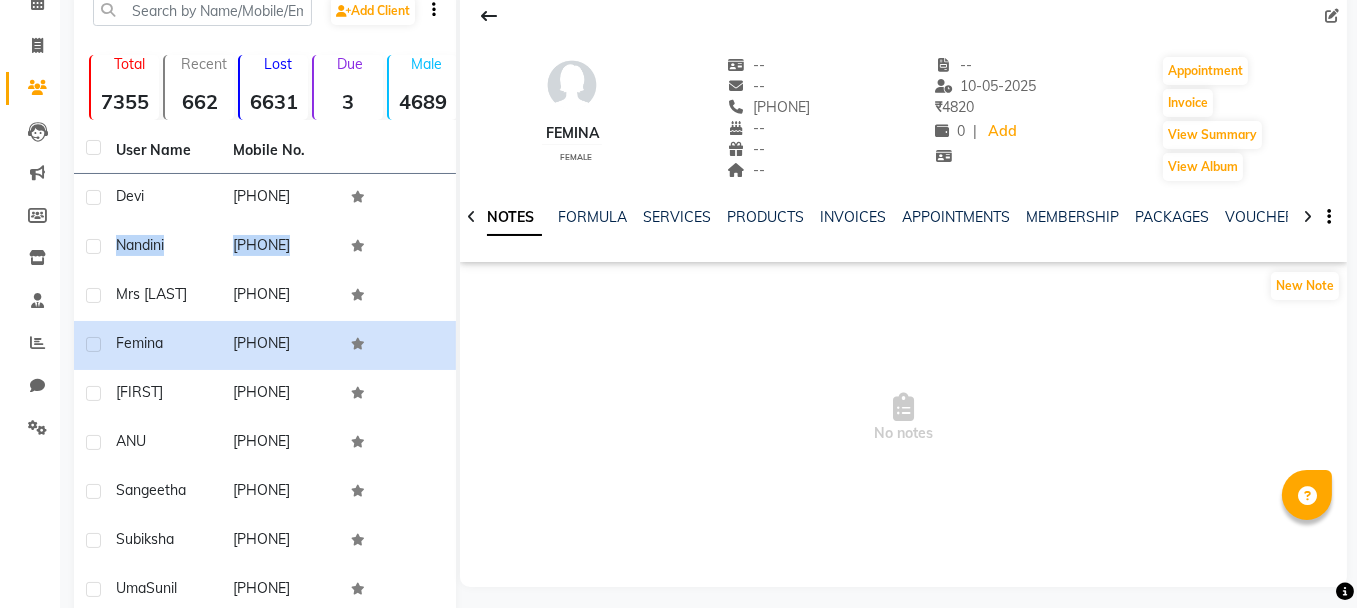 scroll, scrollTop: 240, scrollLeft: 0, axis: vertical 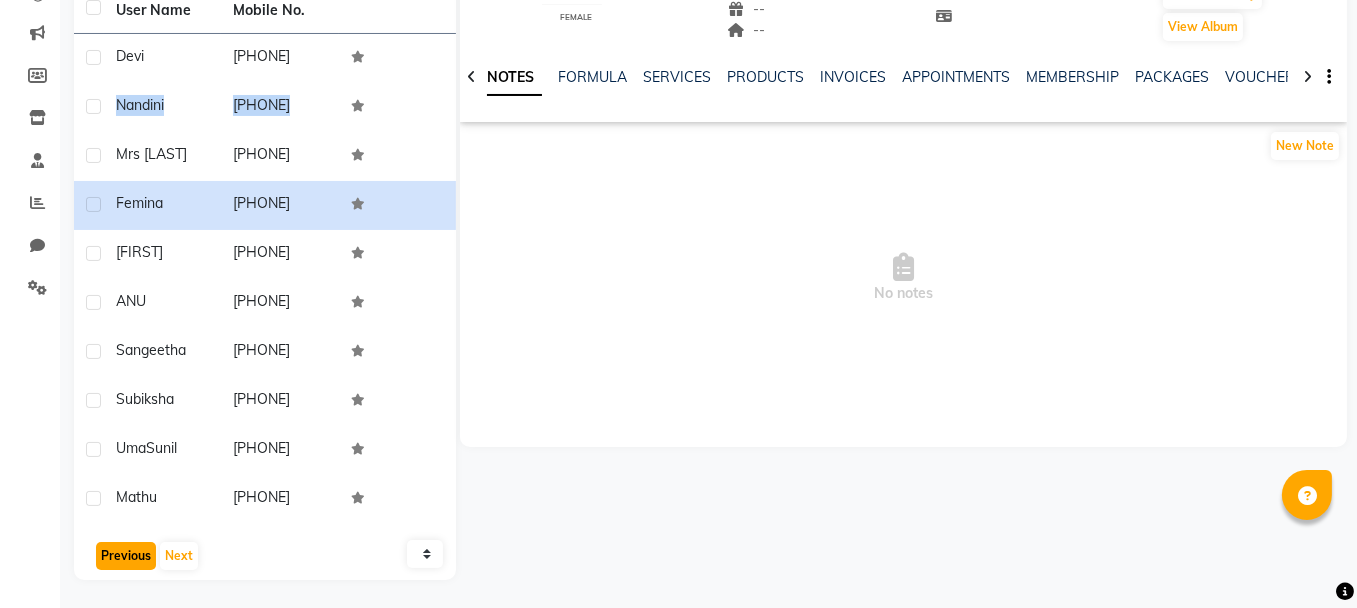 click on "Previous" 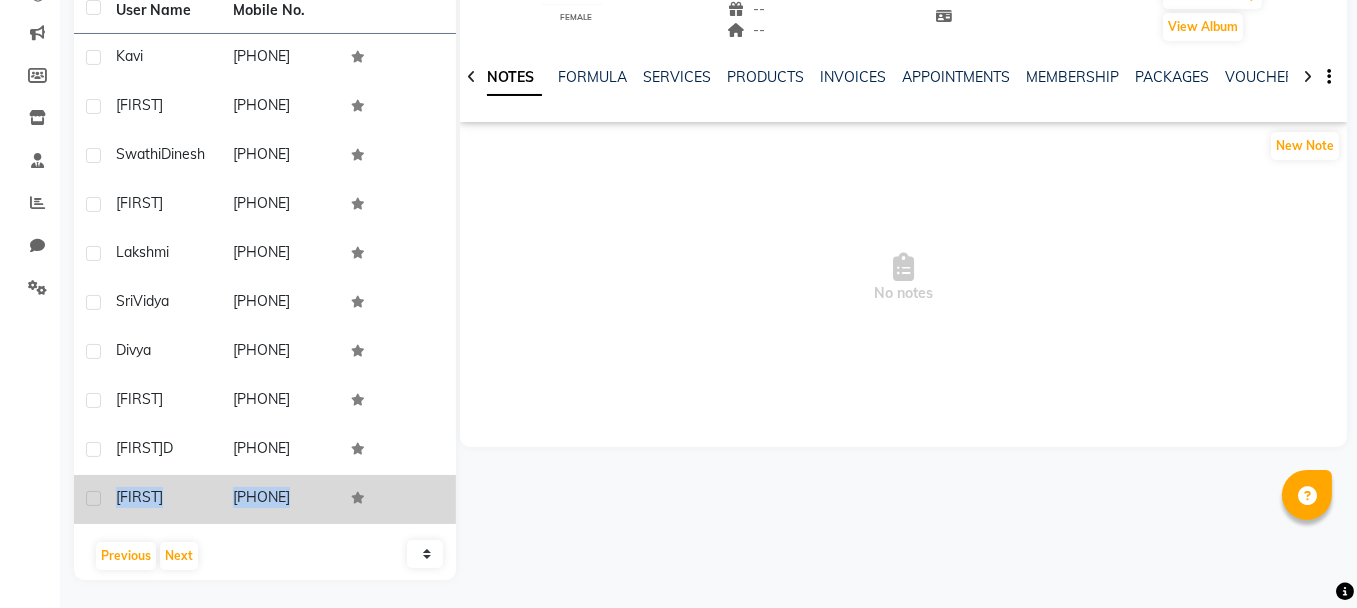 drag, startPoint x: 113, startPoint y: 510, endPoint x: 372, endPoint y: 501, distance: 259.1563 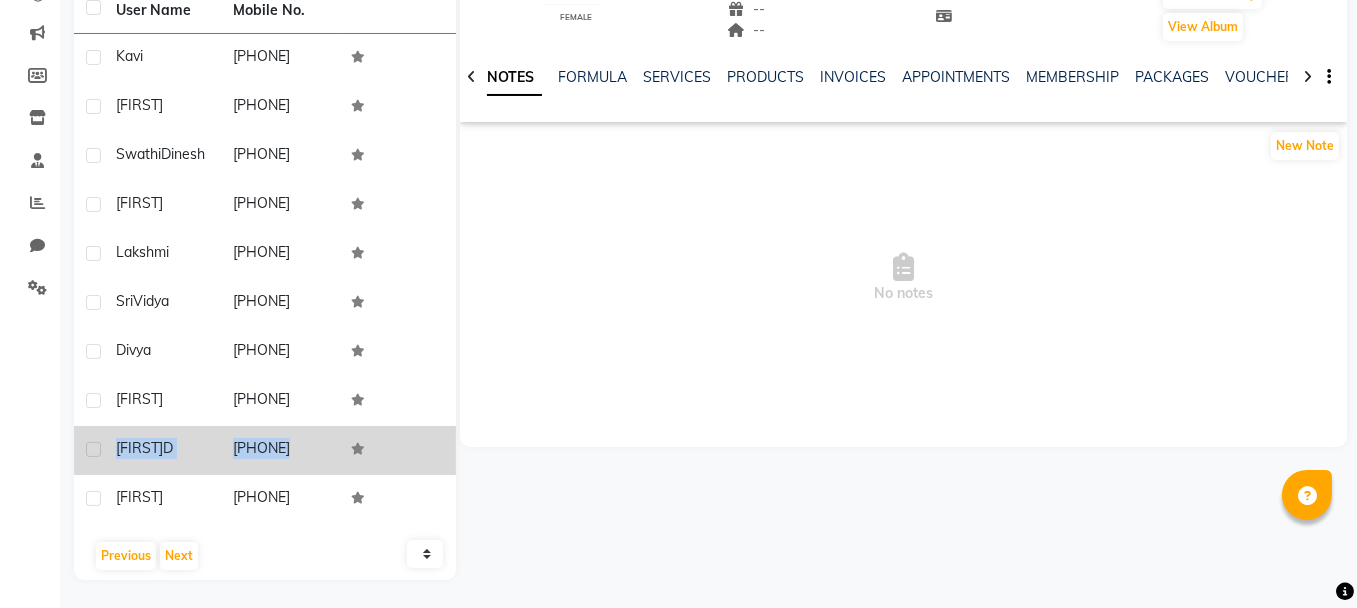 drag, startPoint x: 110, startPoint y: 465, endPoint x: 341, endPoint y: 472, distance: 231.10603 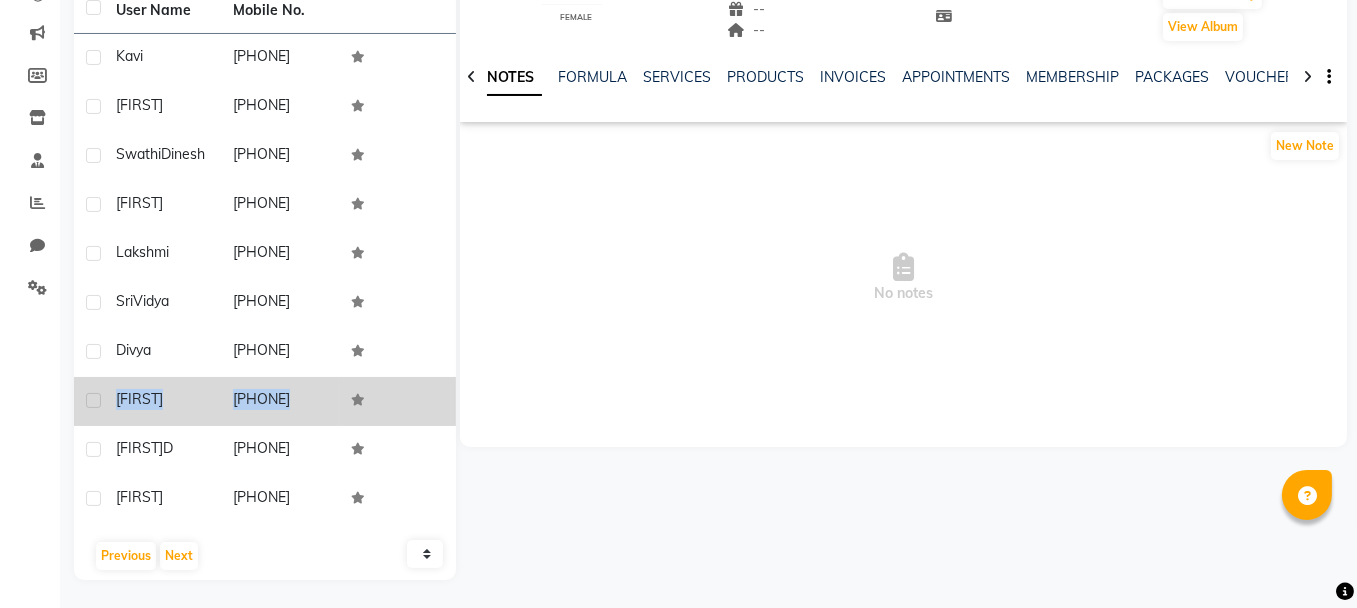 drag, startPoint x: 115, startPoint y: 412, endPoint x: 355, endPoint y: 406, distance: 240.07498 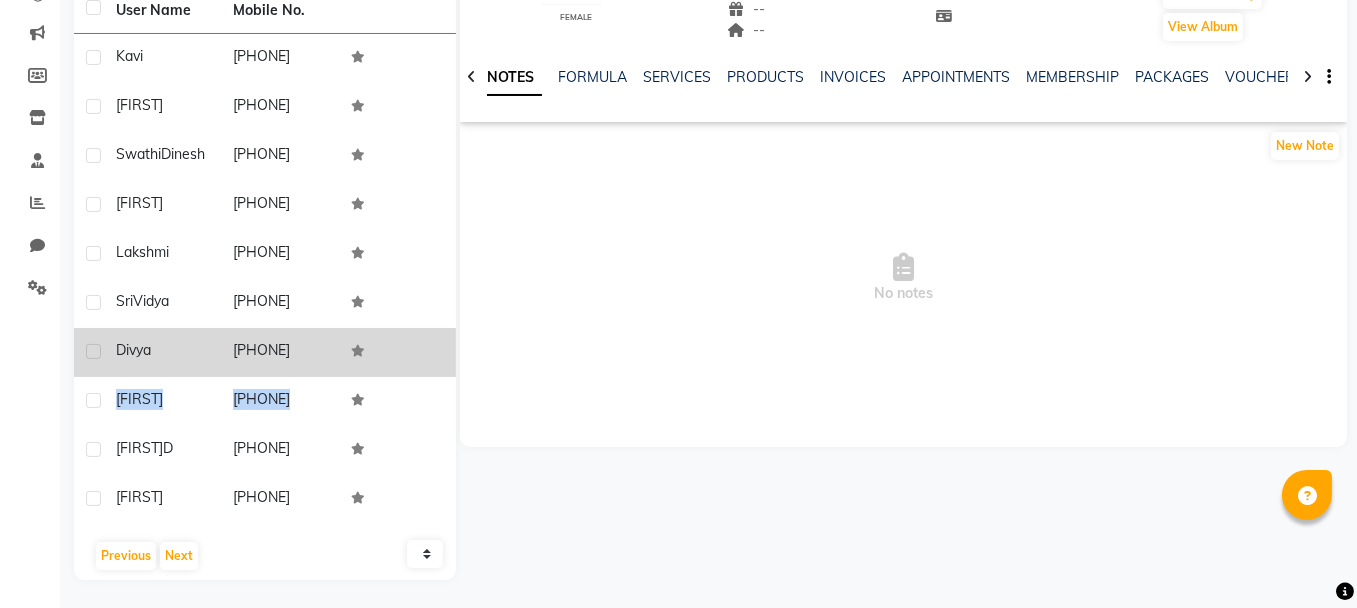 drag, startPoint x: 114, startPoint y: 364, endPoint x: 309, endPoint y: 355, distance: 195.20758 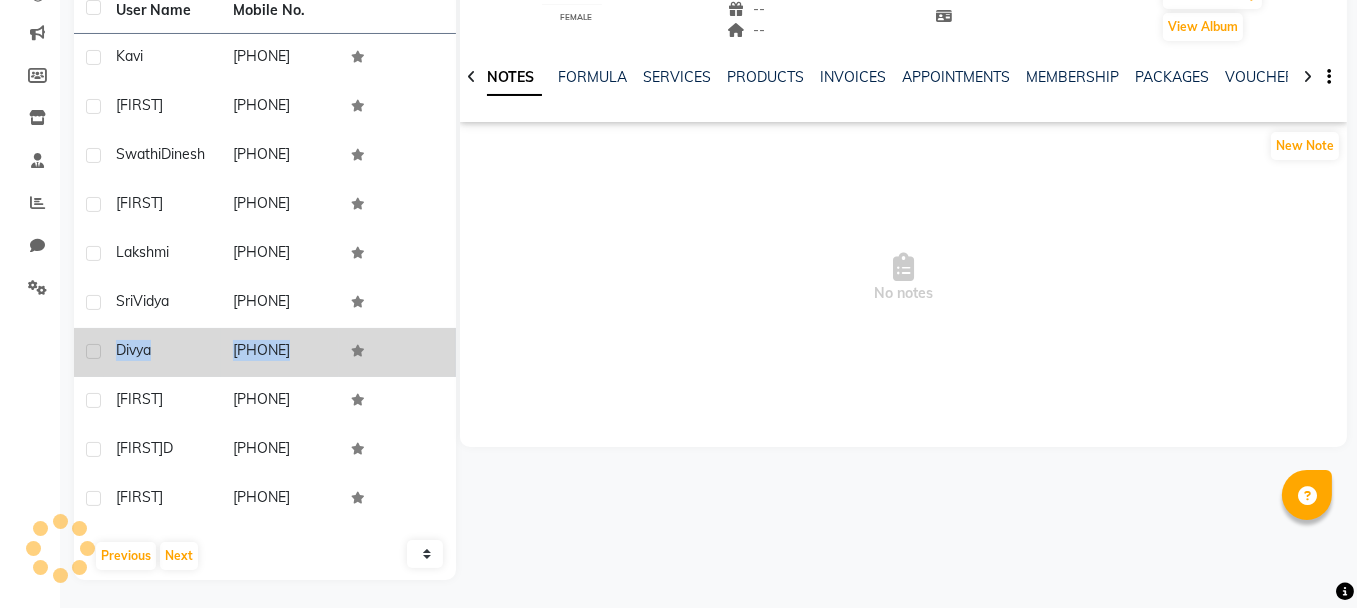 drag, startPoint x: 117, startPoint y: 365, endPoint x: 346, endPoint y: 364, distance: 229.00218 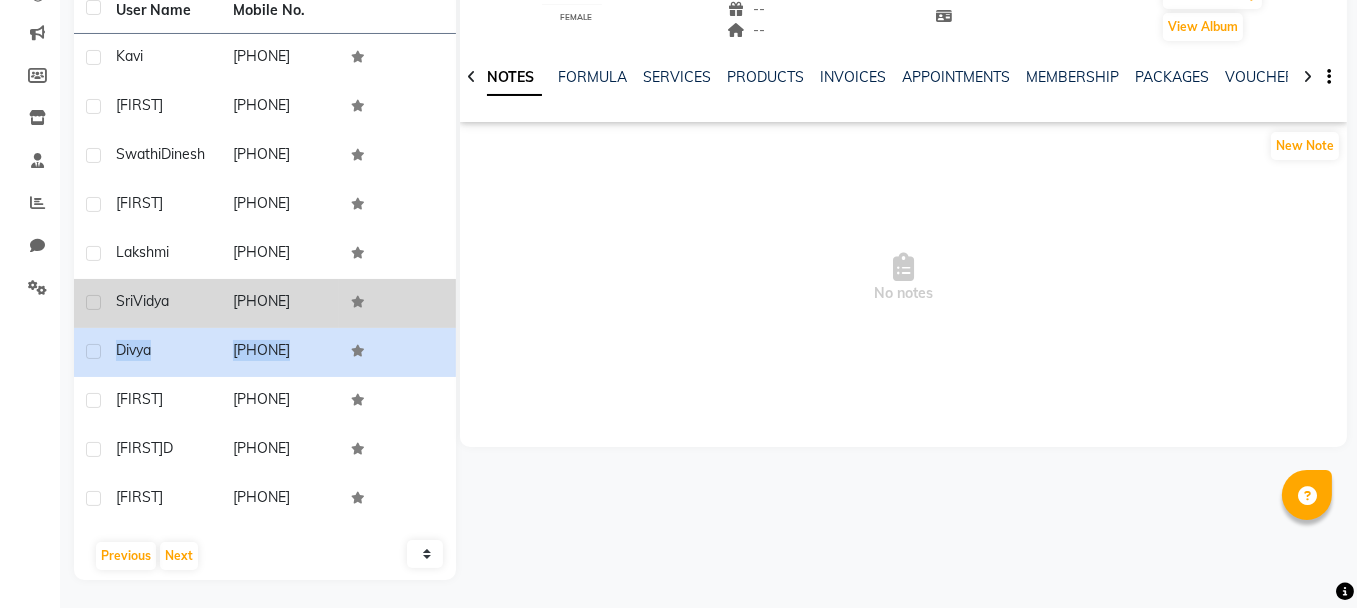 drag, startPoint x: 112, startPoint y: 315, endPoint x: 337, endPoint y: 324, distance: 225.17993 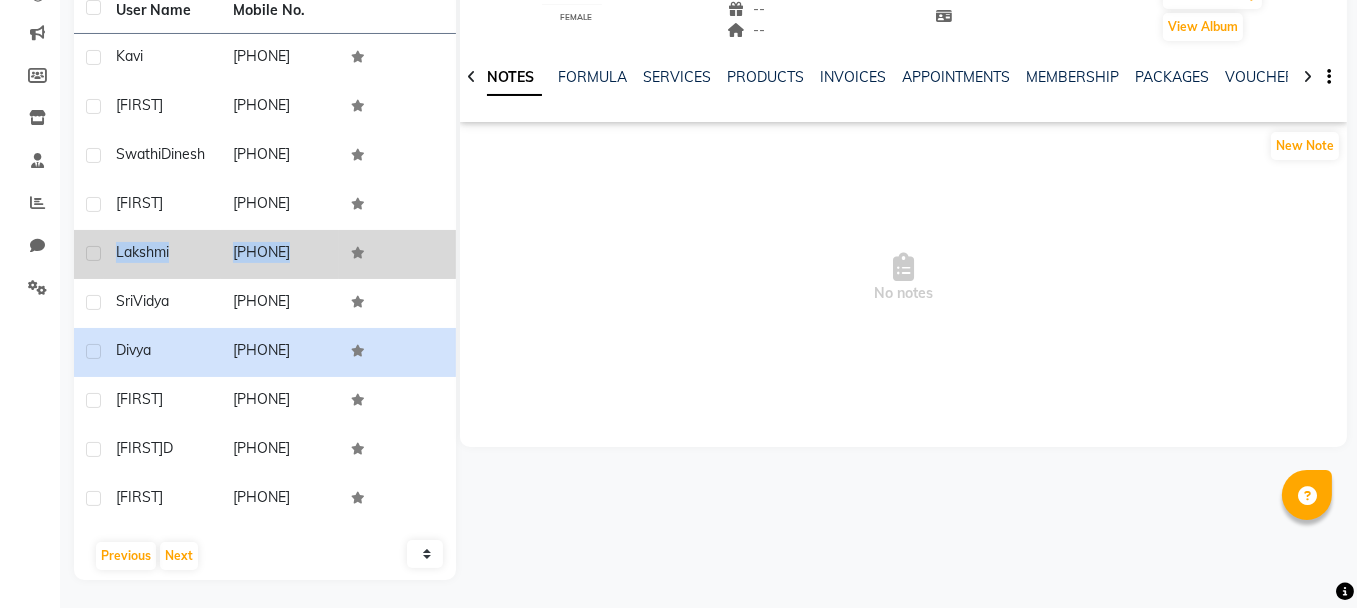 drag, startPoint x: 117, startPoint y: 266, endPoint x: 375, endPoint y: 268, distance: 258.00775 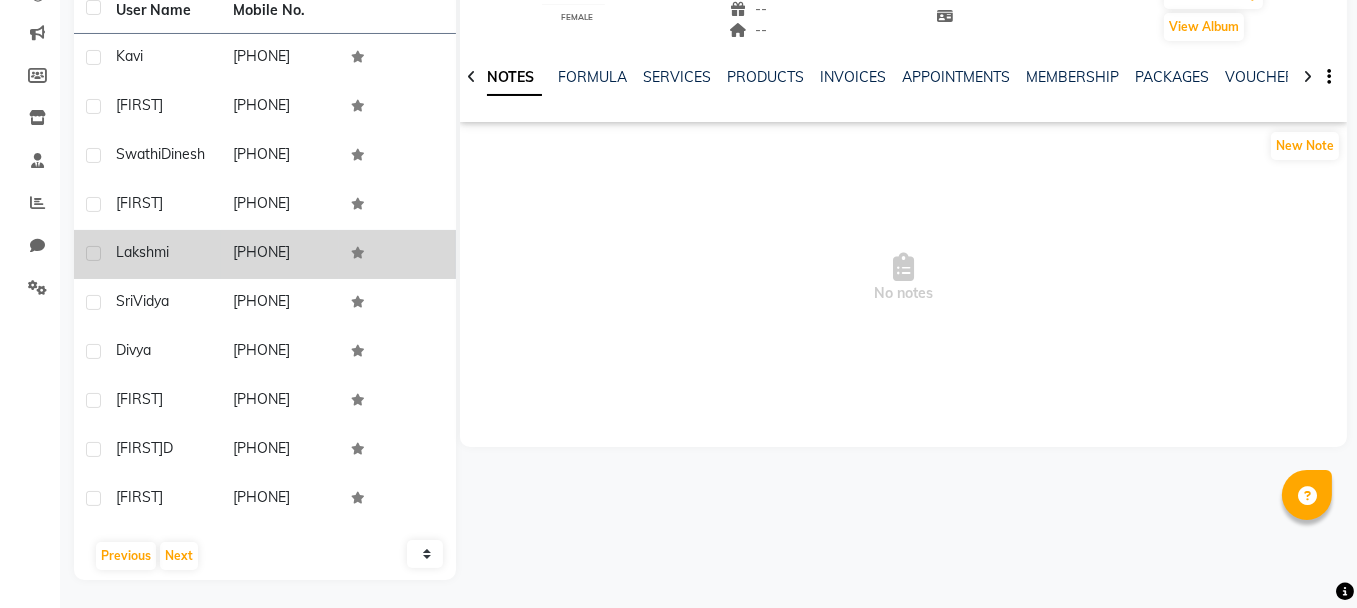 drag, startPoint x: 115, startPoint y: 264, endPoint x: 334, endPoint y: 261, distance: 219.02055 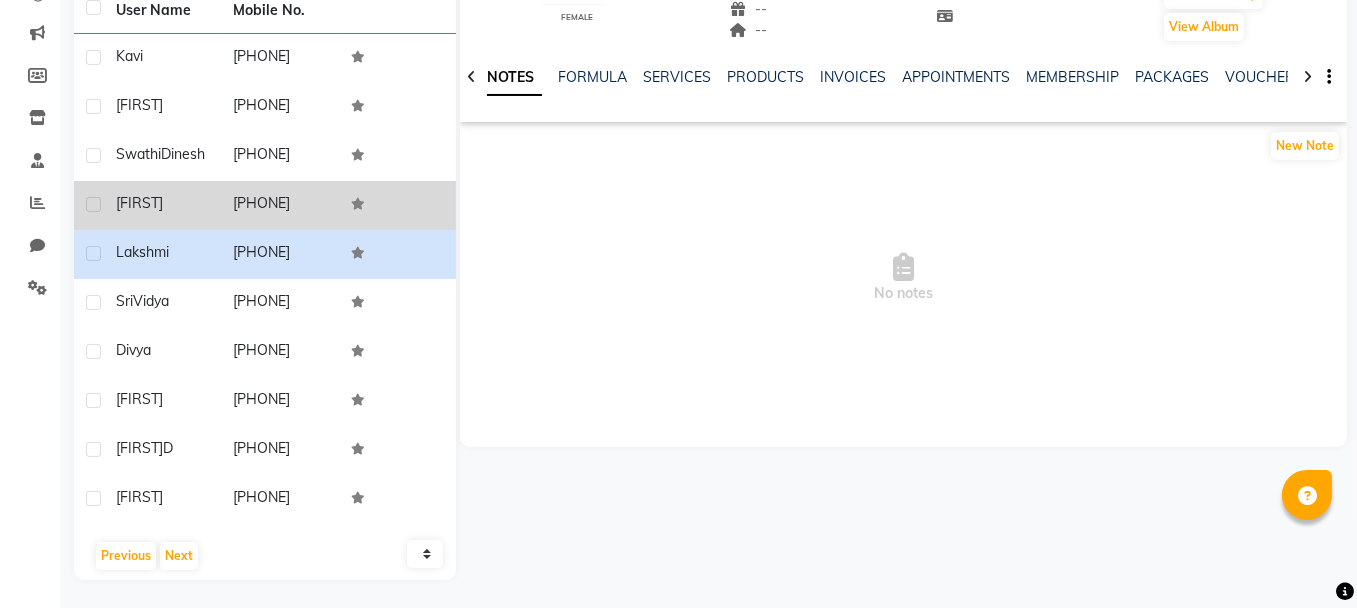 drag, startPoint x: 115, startPoint y: 214, endPoint x: 322, endPoint y: 229, distance: 207.54277 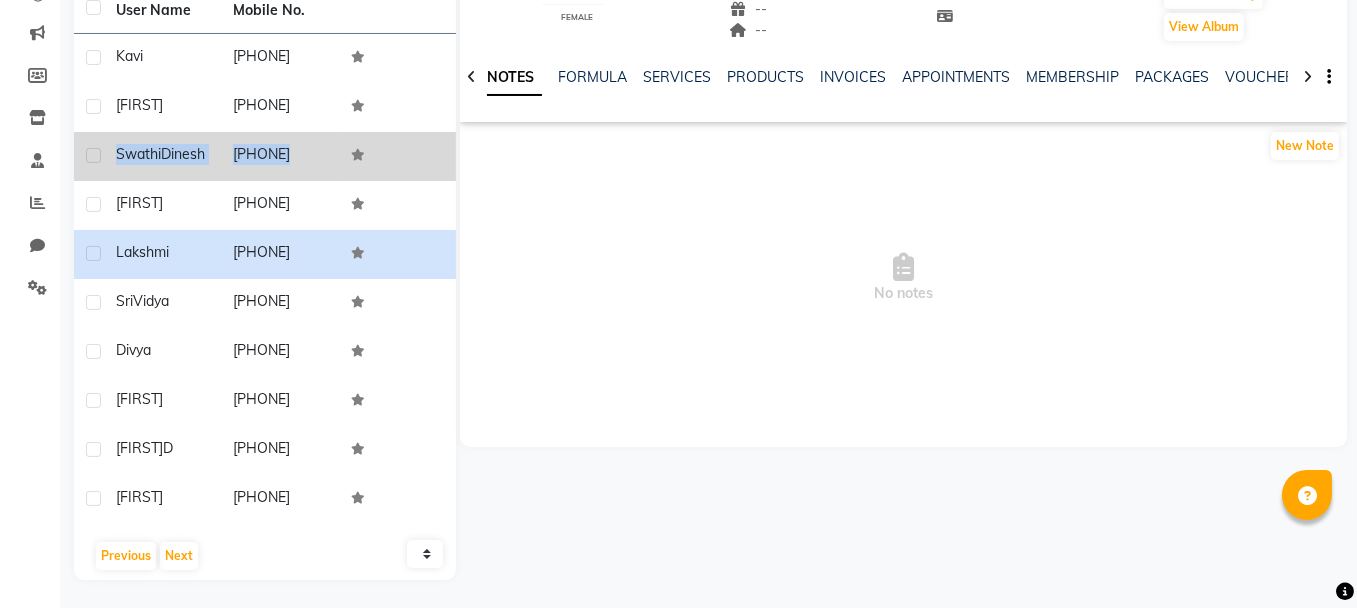 drag, startPoint x: 116, startPoint y: 151, endPoint x: 379, endPoint y: 181, distance: 264.7055 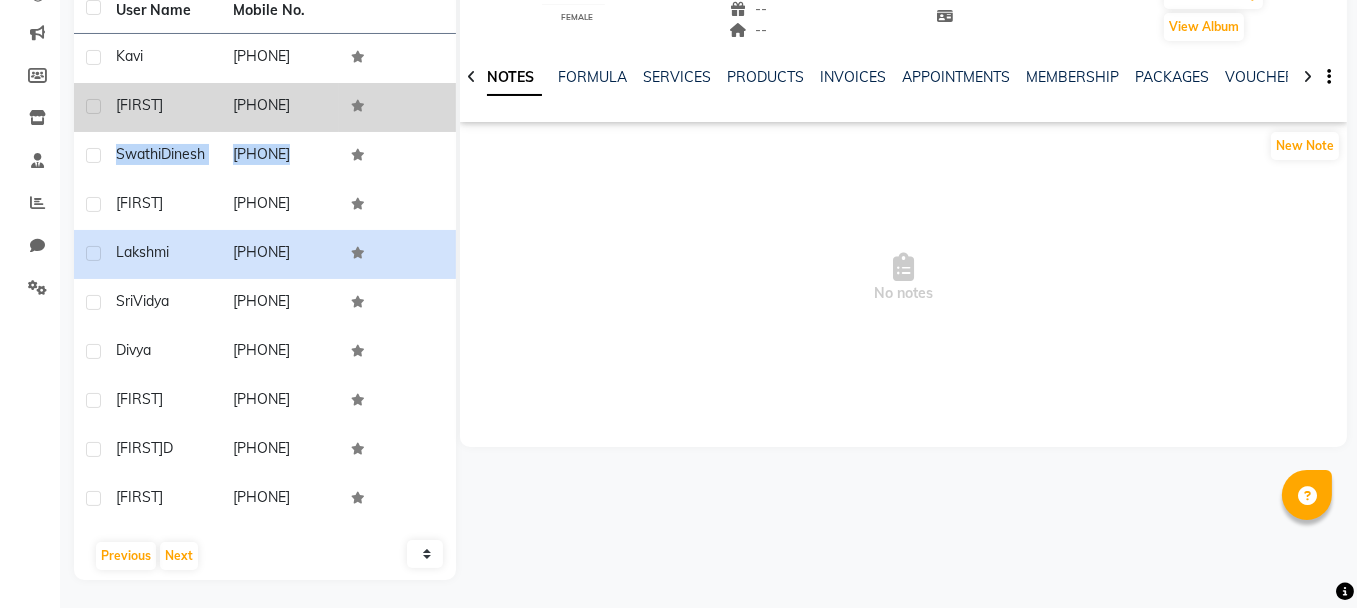 drag, startPoint x: 115, startPoint y: 102, endPoint x: 327, endPoint y: 118, distance: 212.60292 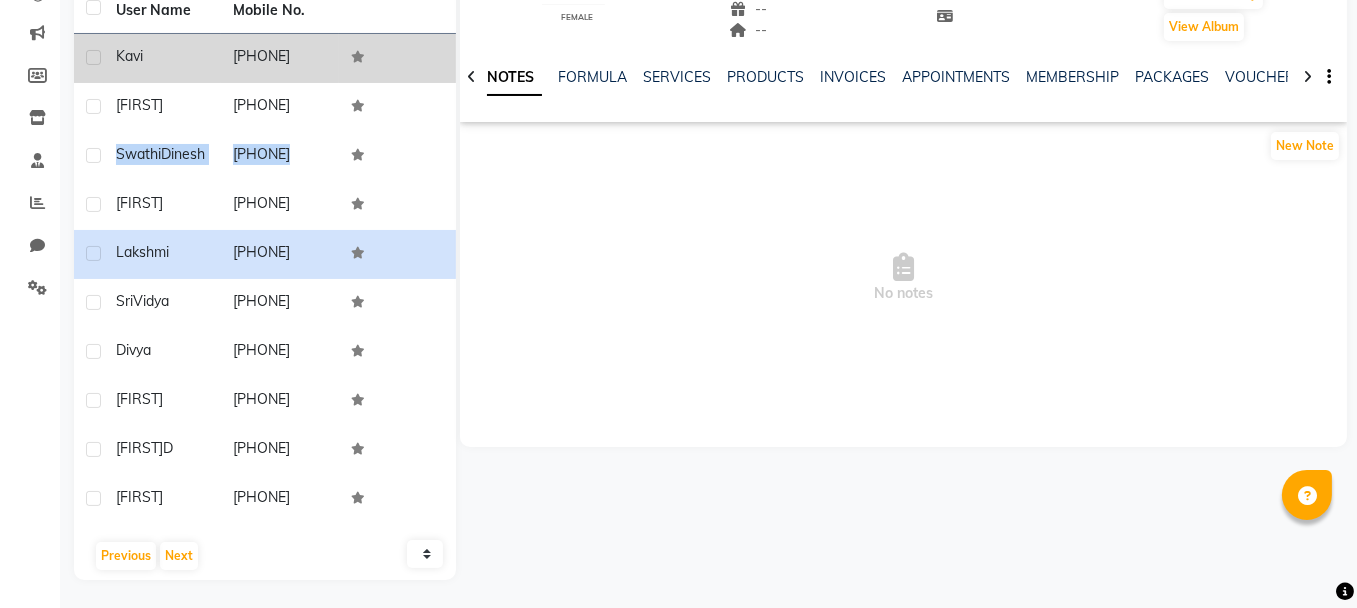 drag, startPoint x: 112, startPoint y: 55, endPoint x: 334, endPoint y: 56, distance: 222.00226 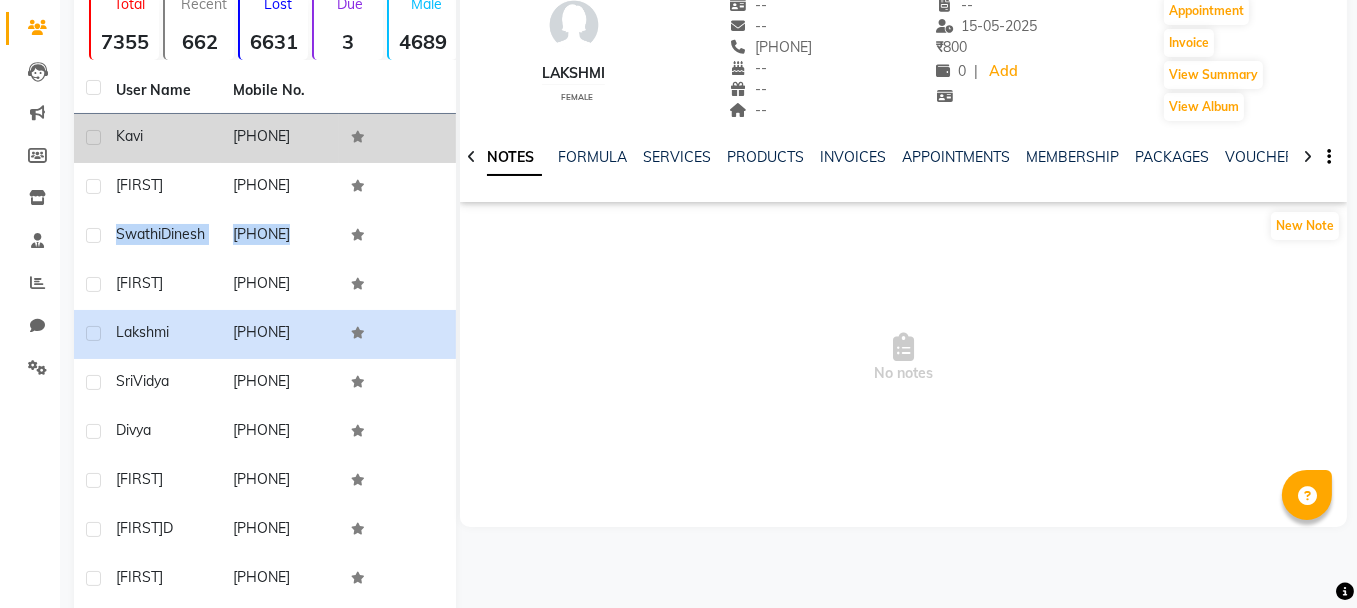 scroll, scrollTop: 0, scrollLeft: 0, axis: both 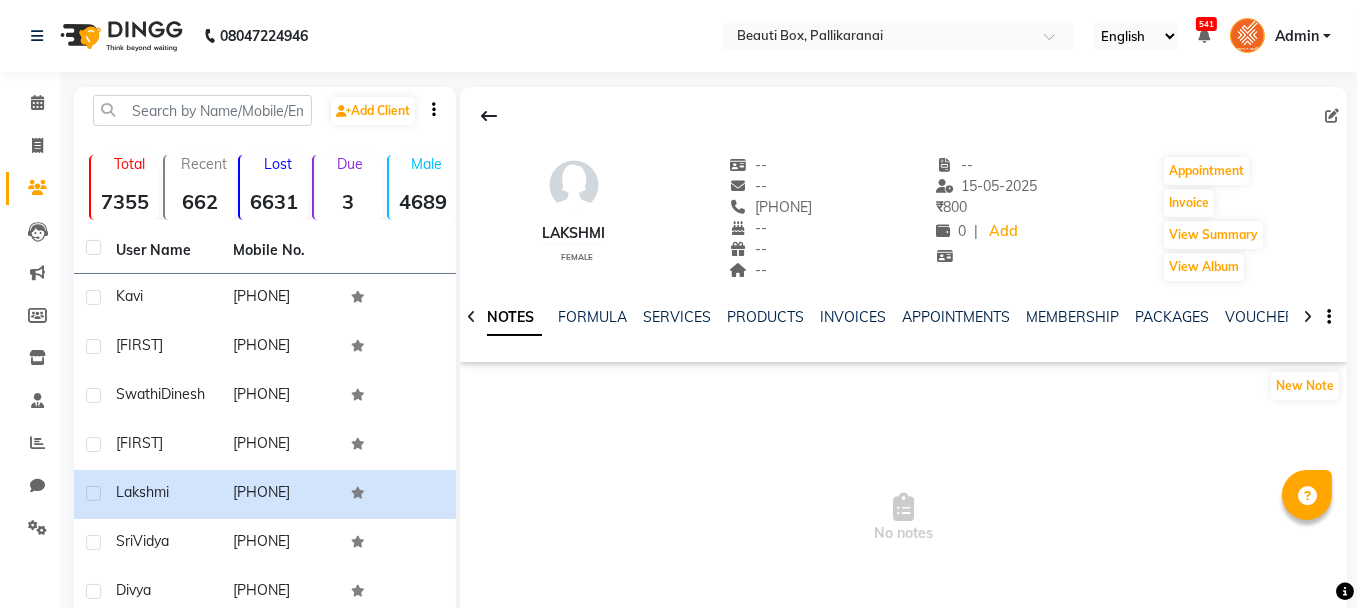 click on "No notes" at bounding box center (903, 518) 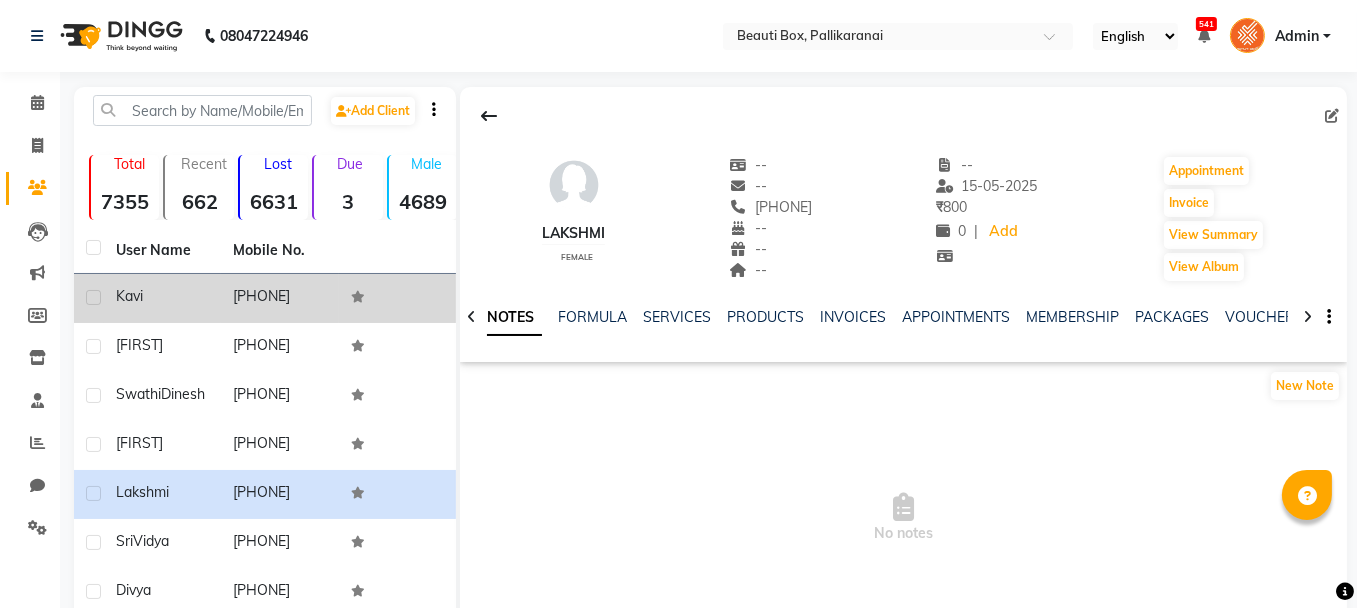 click on "[PHONE]" 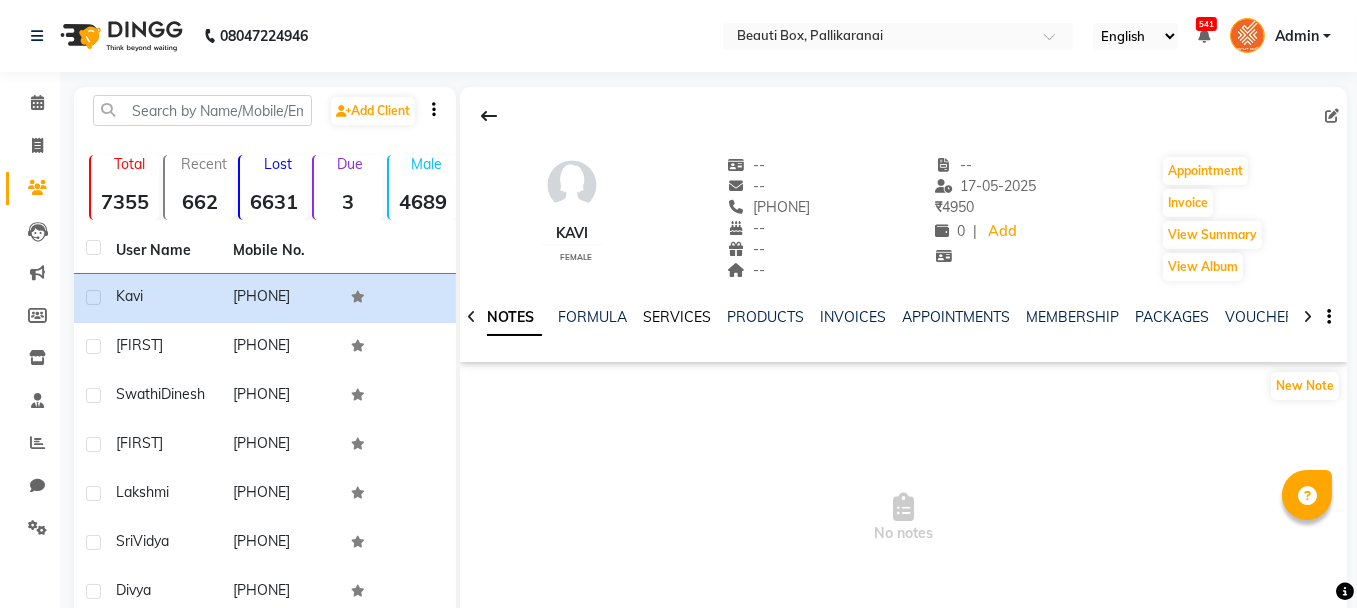 click on "SERVICES" 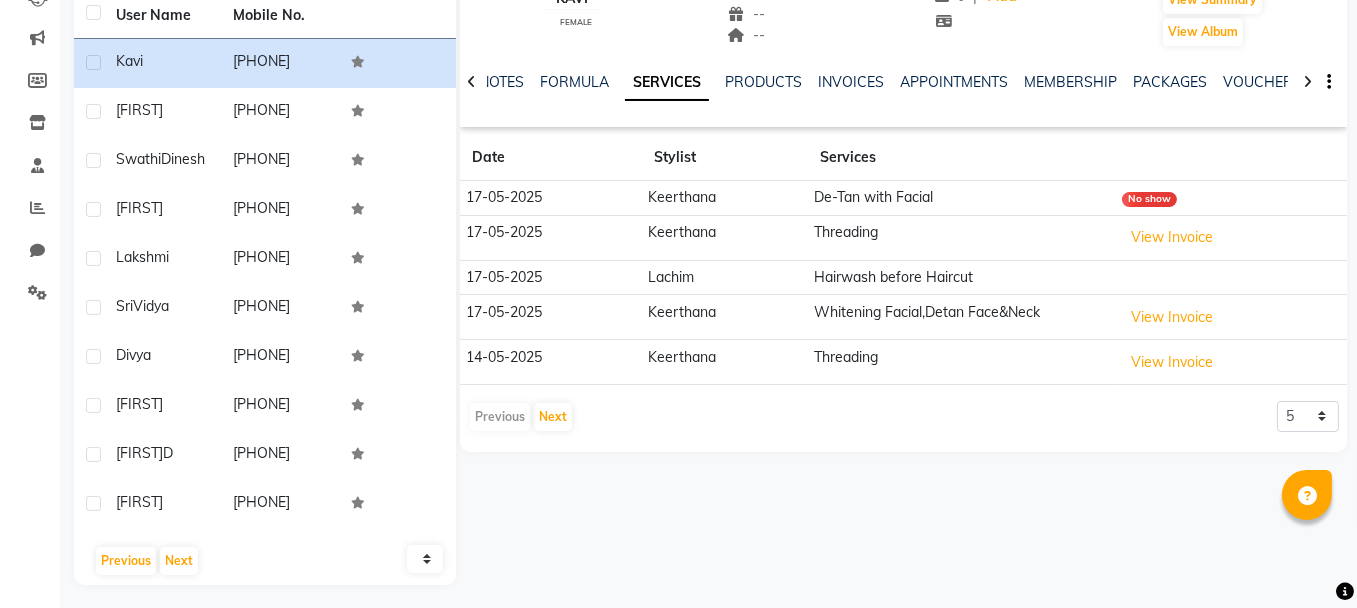 scroll, scrollTop: 257, scrollLeft: 0, axis: vertical 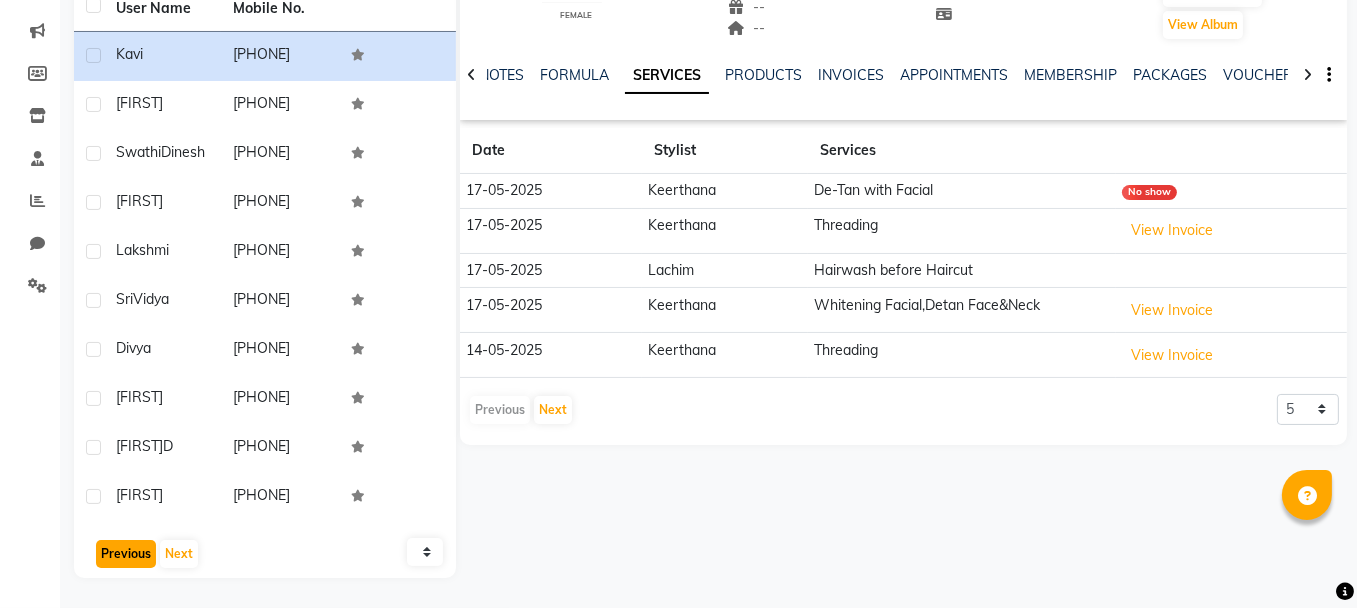click on "Previous" 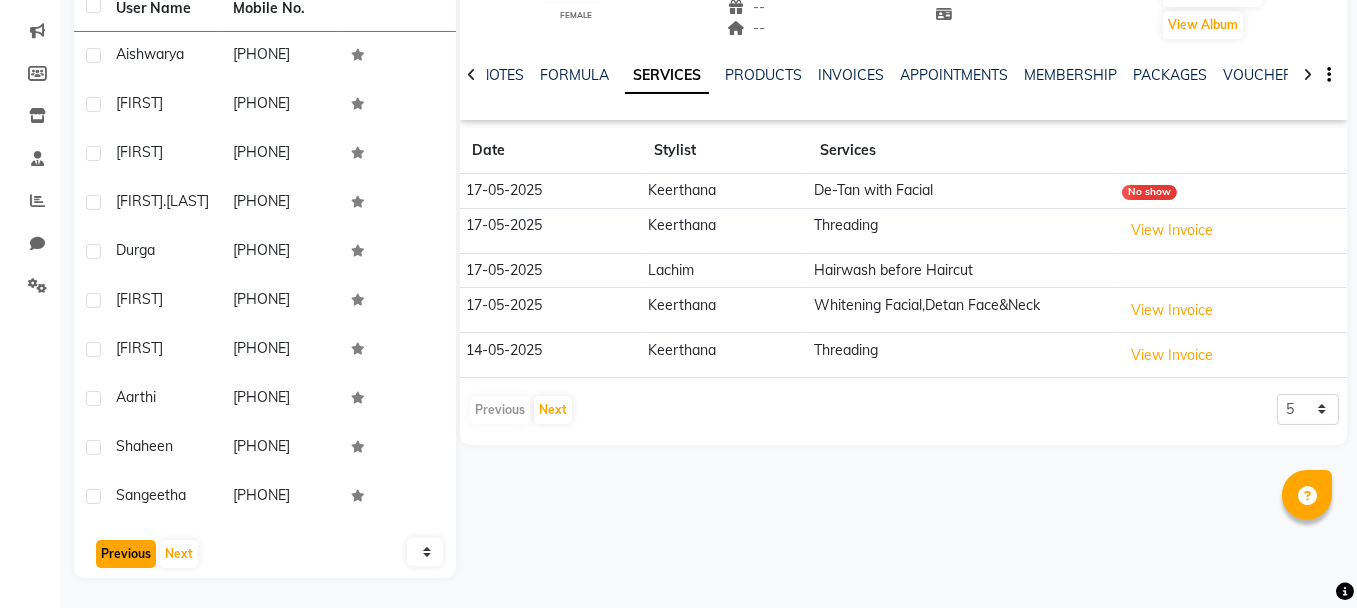 scroll, scrollTop: 240, scrollLeft: 0, axis: vertical 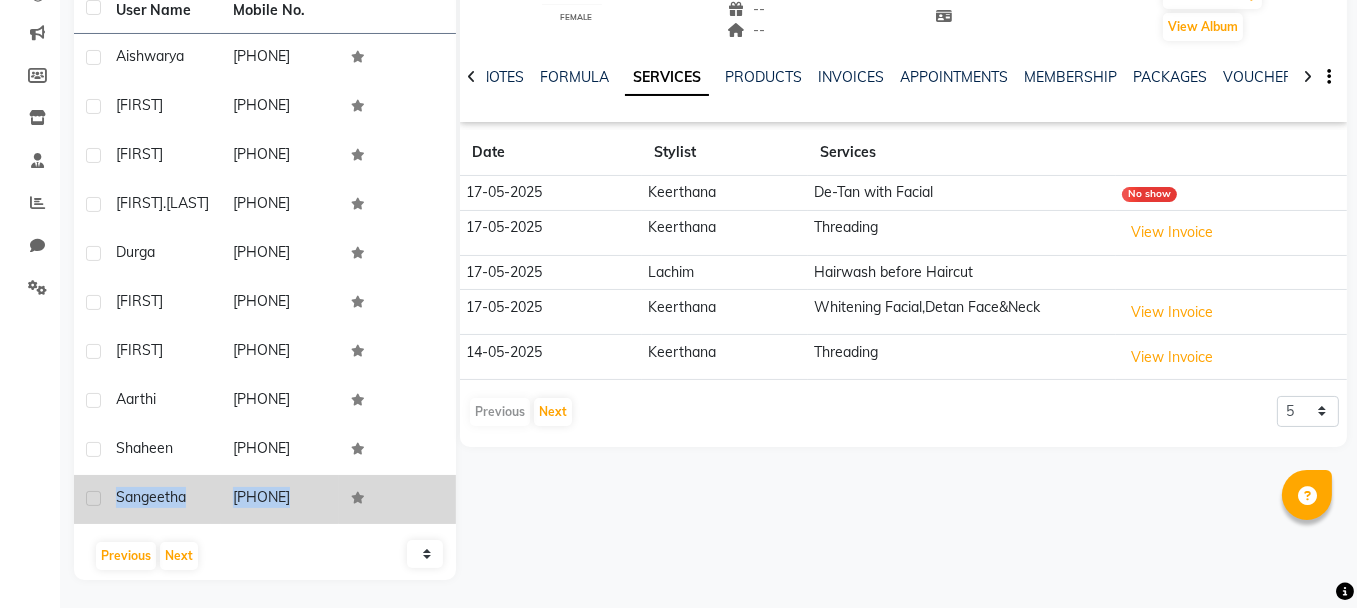 drag, startPoint x: 115, startPoint y: 491, endPoint x: 361, endPoint y: 488, distance: 246.0183 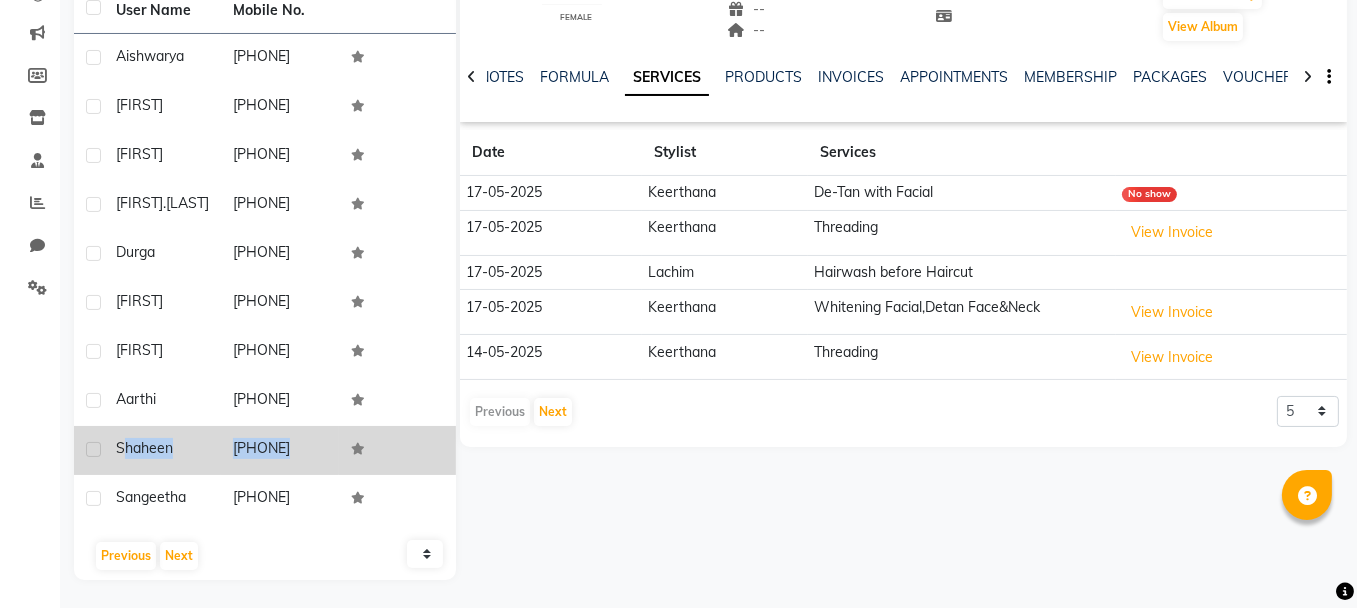 drag, startPoint x: 120, startPoint y: 444, endPoint x: 354, endPoint y: 460, distance: 234.54637 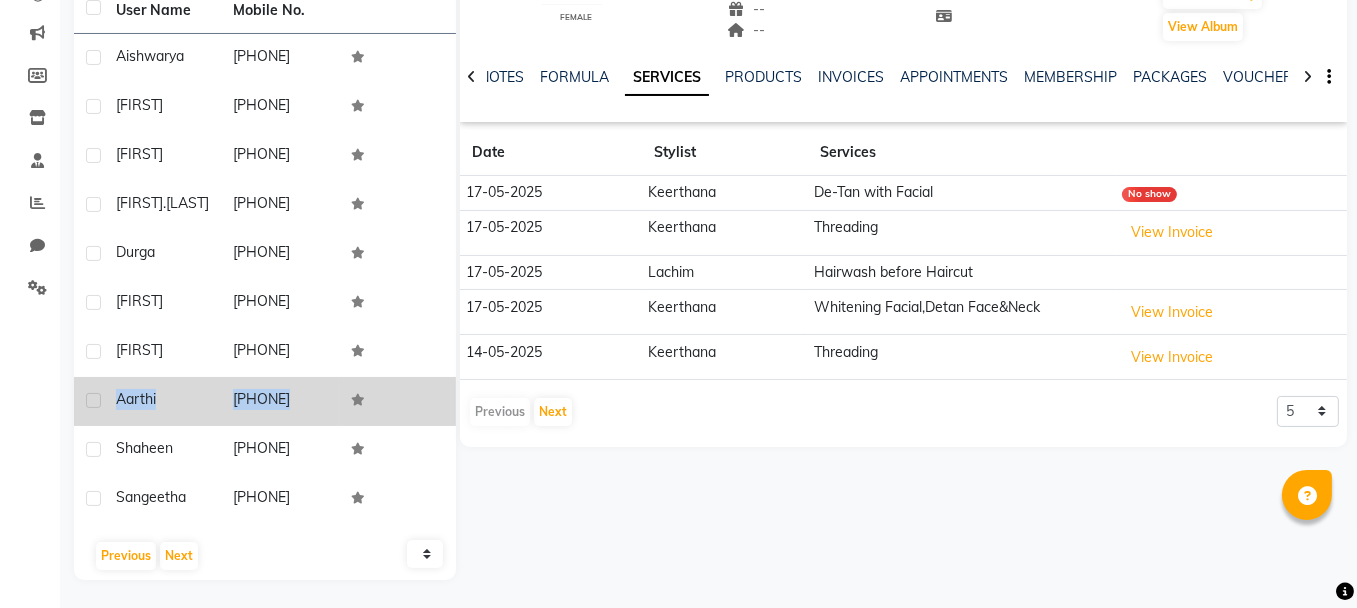 drag, startPoint x: 116, startPoint y: 399, endPoint x: 349, endPoint y: 399, distance: 233 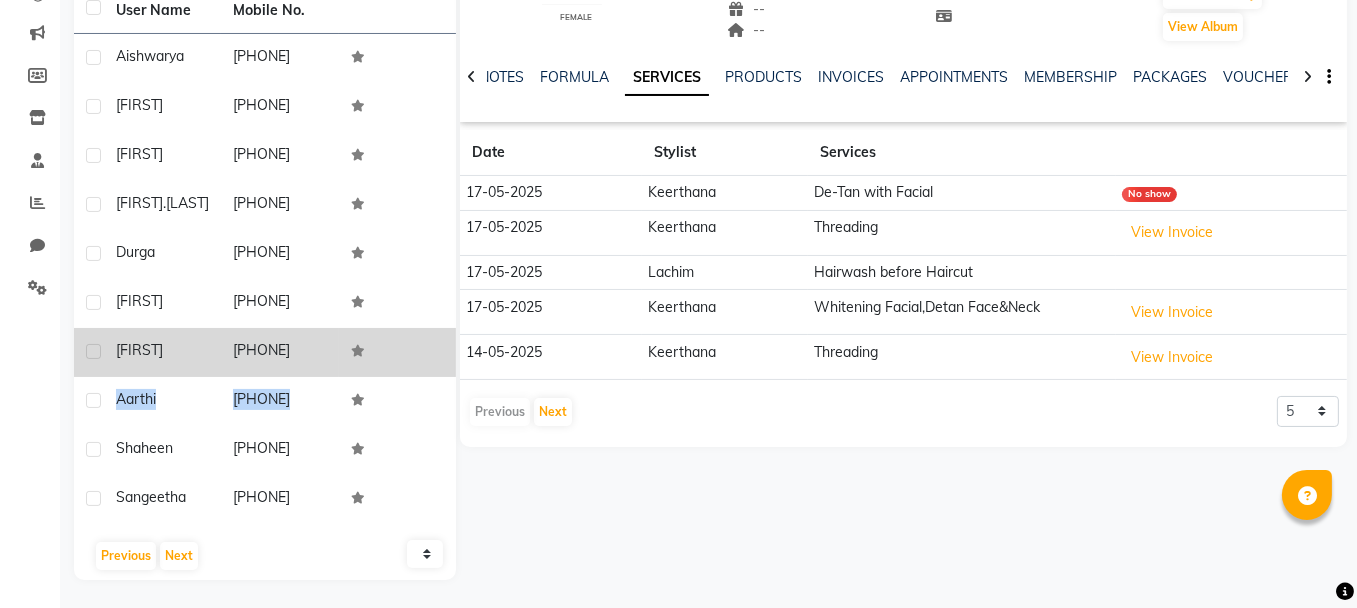 drag, startPoint x: 116, startPoint y: 346, endPoint x: 328, endPoint y: 343, distance: 212.02122 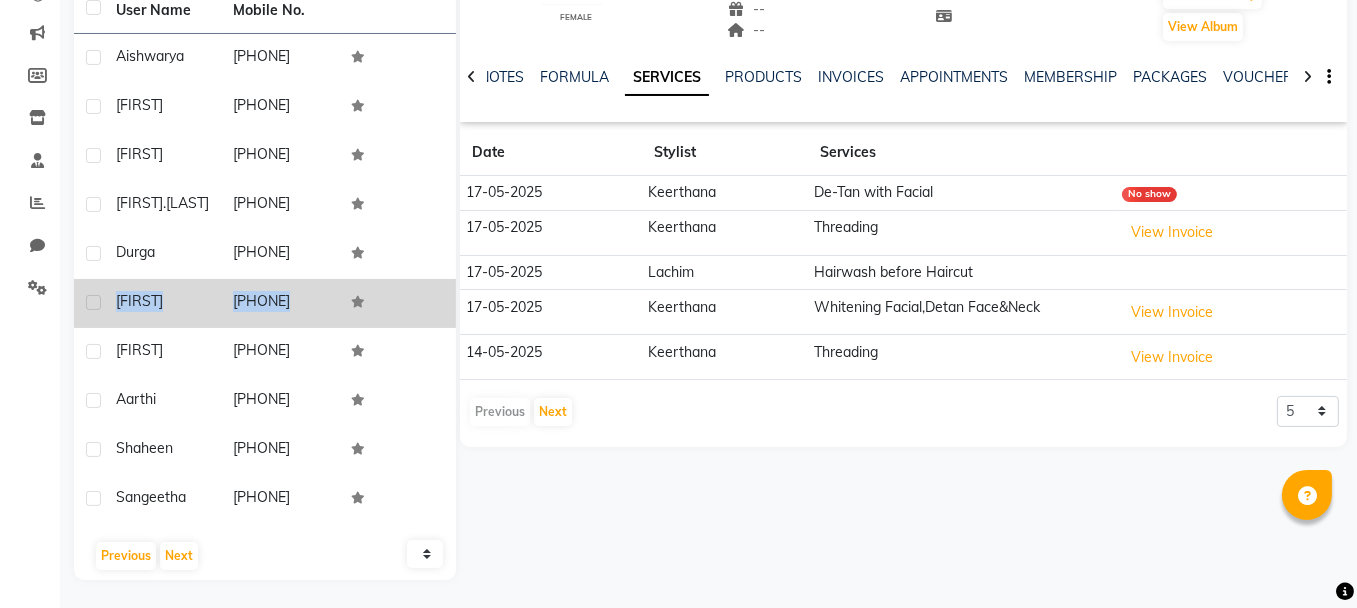 drag, startPoint x: 116, startPoint y: 296, endPoint x: 344, endPoint y: 289, distance: 228.10744 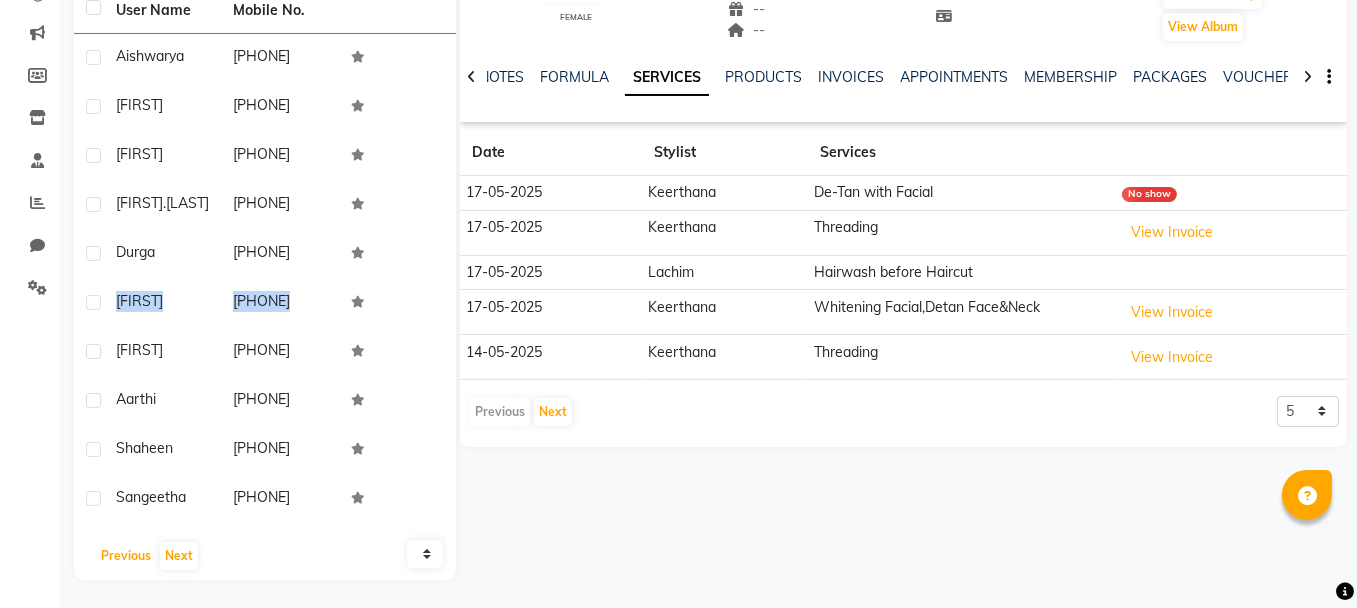 type 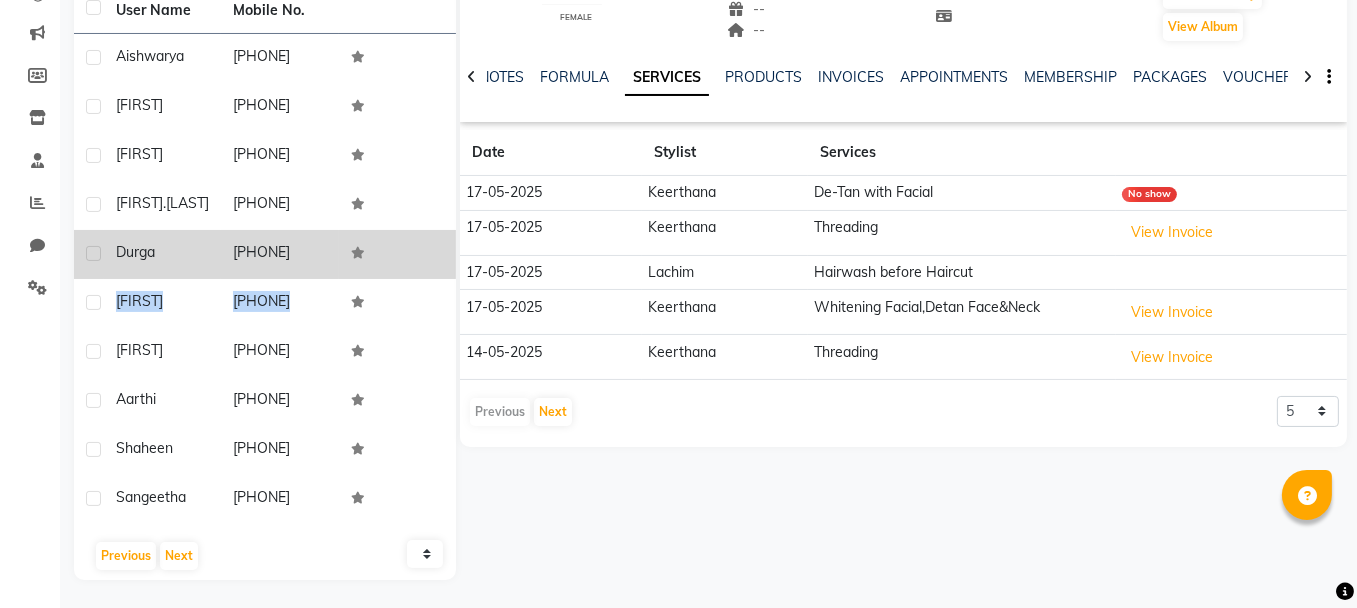 drag, startPoint x: 115, startPoint y: 246, endPoint x: 325, endPoint y: 251, distance: 210.05951 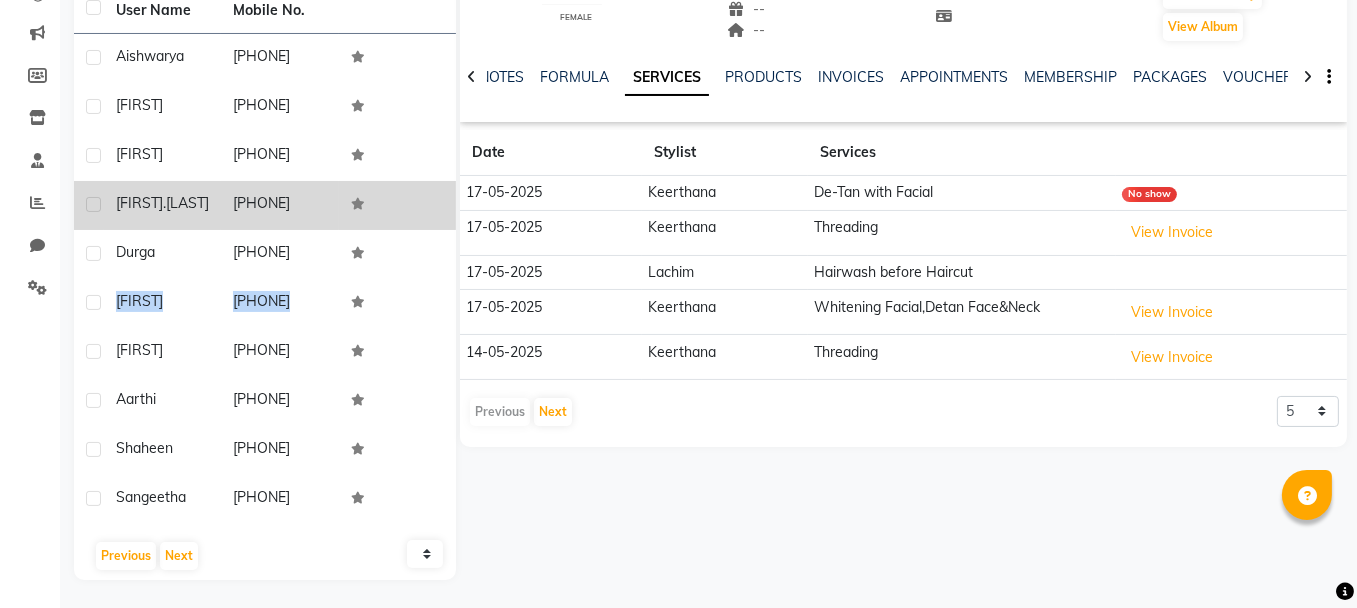 drag, startPoint x: 112, startPoint y: 201, endPoint x: 332, endPoint y: 214, distance: 220.38376 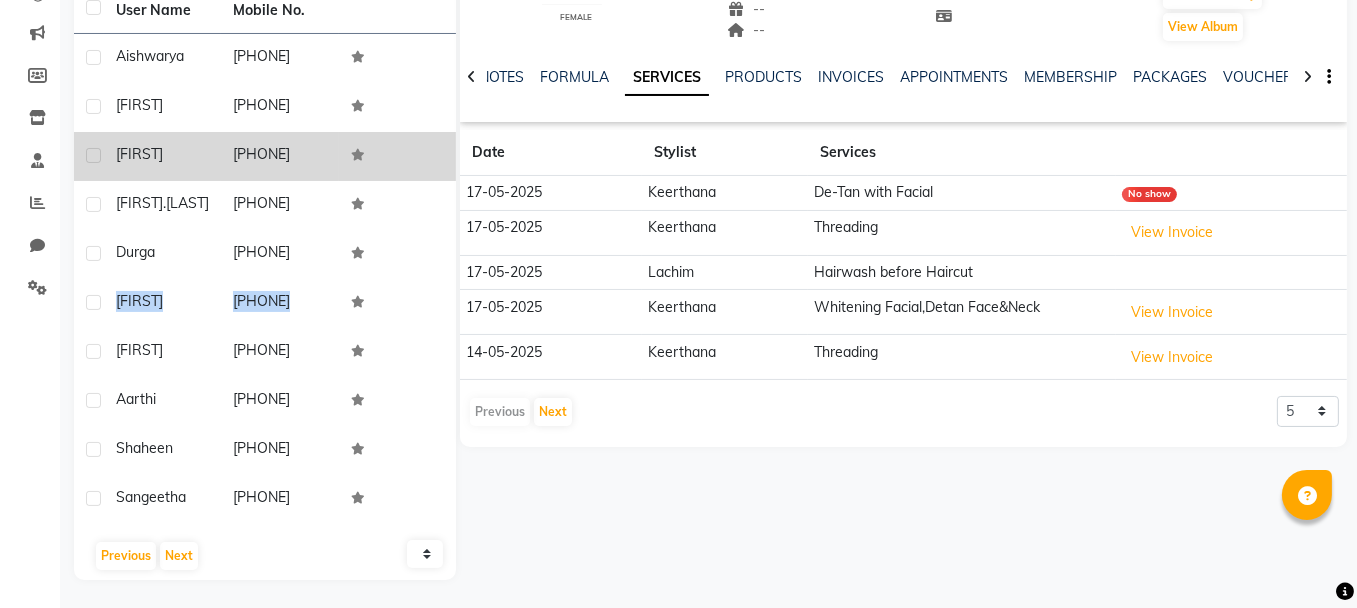 drag, startPoint x: 115, startPoint y: 147, endPoint x: 340, endPoint y: 162, distance: 225.49945 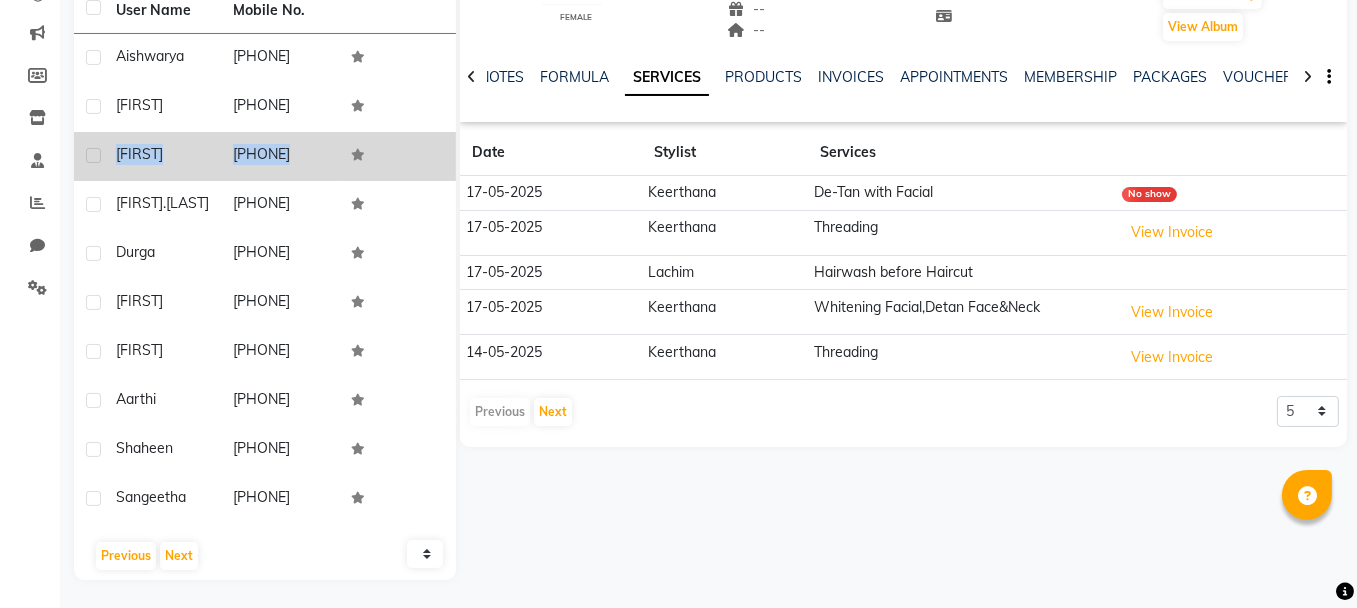 click 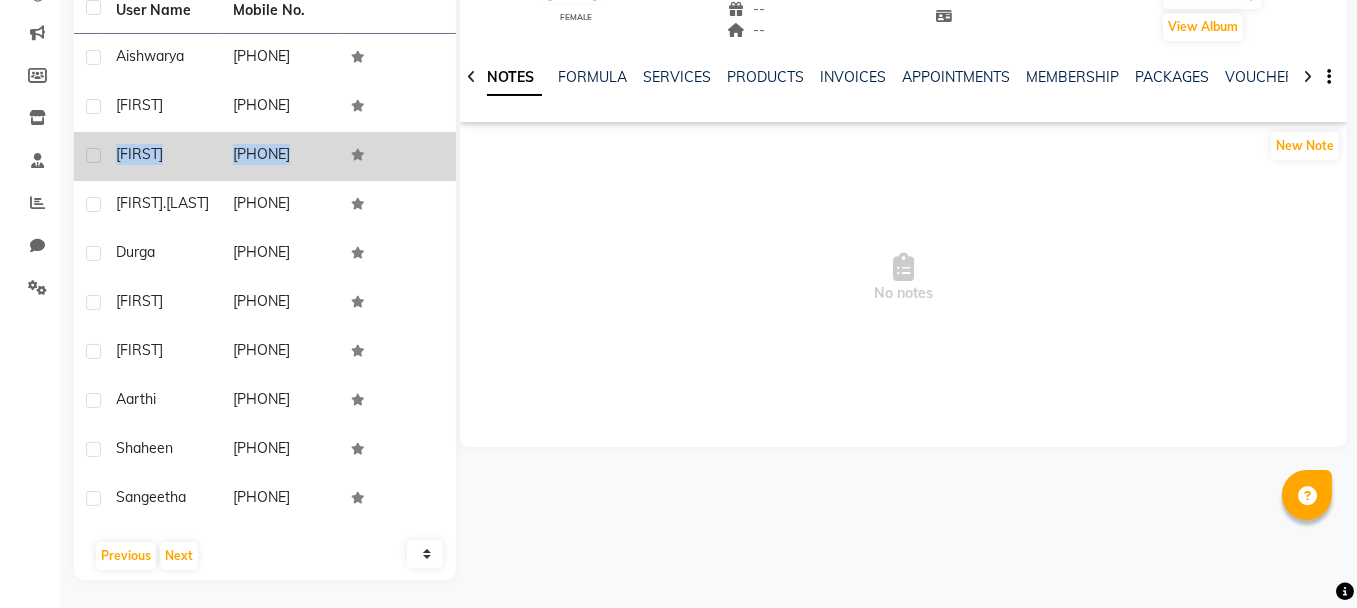 drag, startPoint x: 115, startPoint y: 149, endPoint x: 378, endPoint y: 161, distance: 263.27362 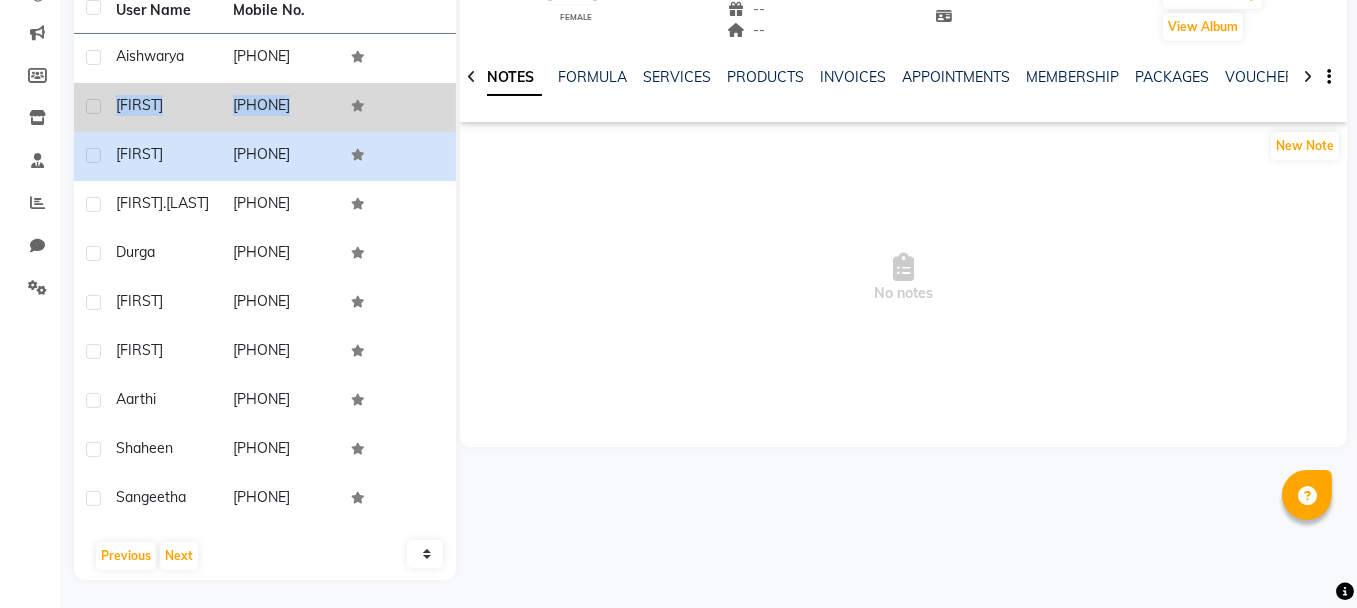 drag, startPoint x: 171, startPoint y: 95, endPoint x: 351, endPoint y: 109, distance: 180.54362 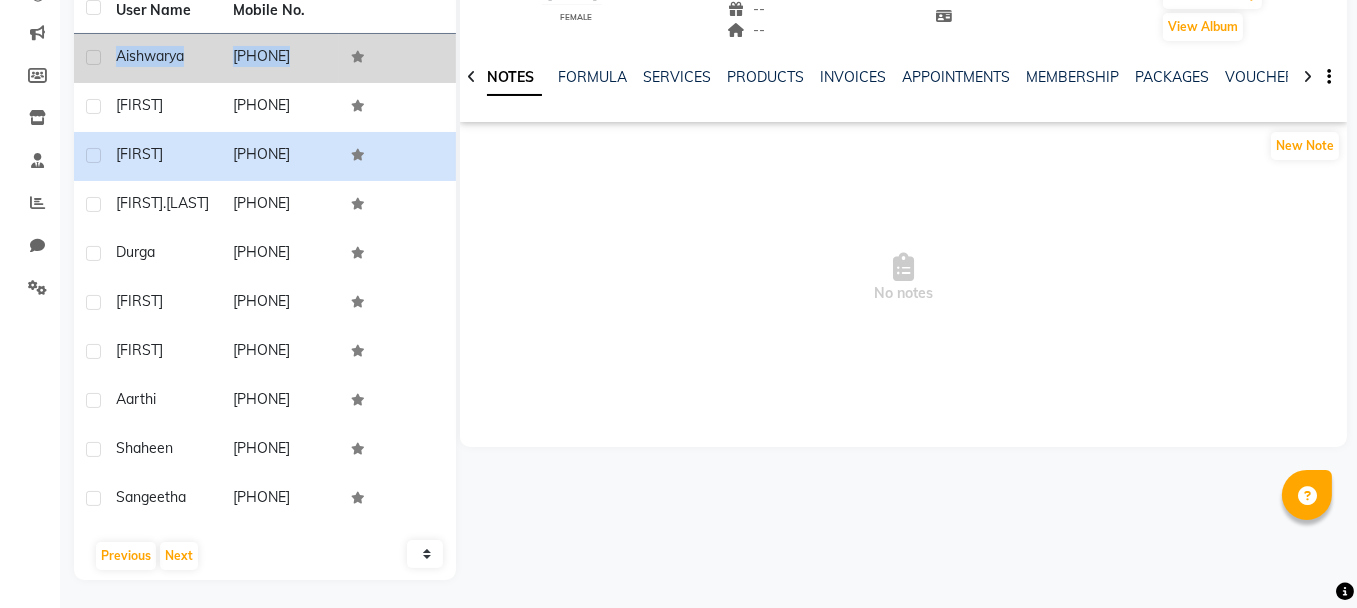 drag, startPoint x: 116, startPoint y: 52, endPoint x: 342, endPoint y: 64, distance: 226.31836 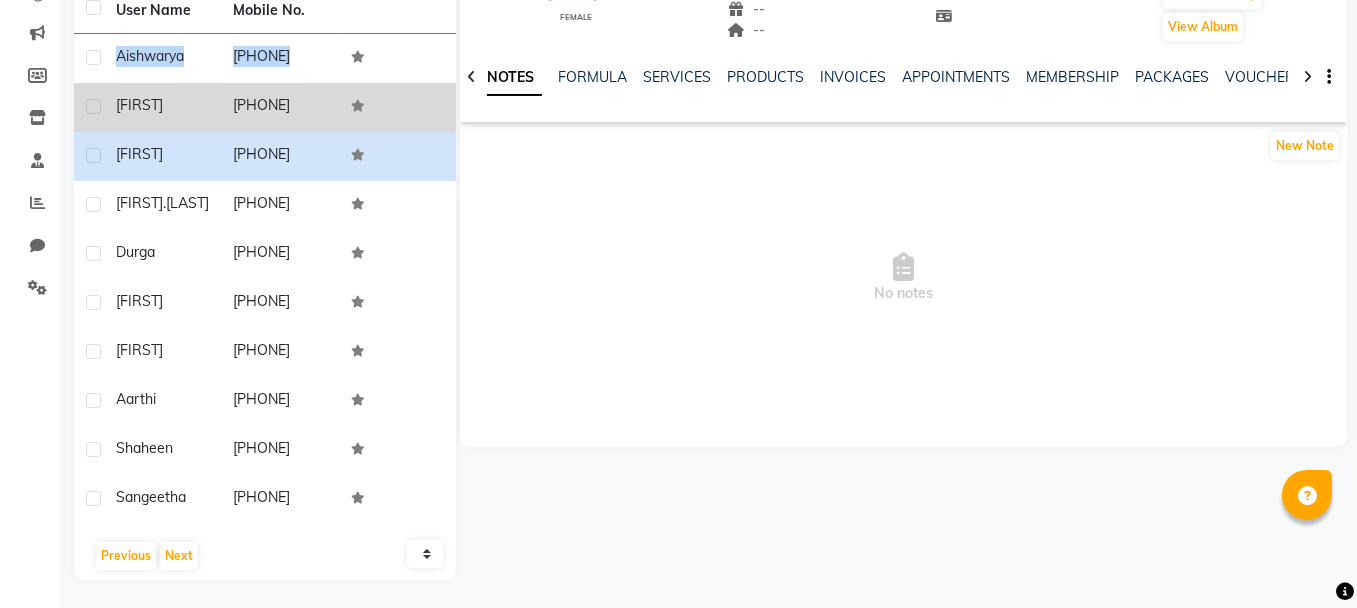 drag, startPoint x: 112, startPoint y: 96, endPoint x: 319, endPoint y: 93, distance: 207.02174 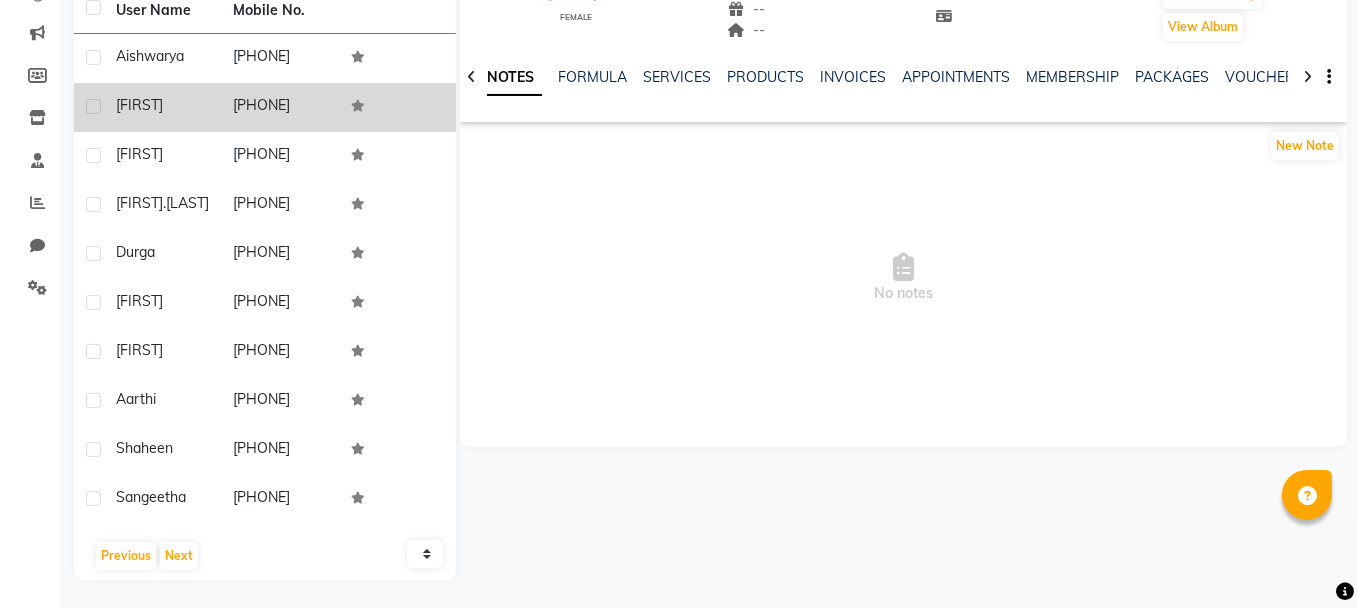 drag, startPoint x: 115, startPoint y: 101, endPoint x: 317, endPoint y: 112, distance: 202.29929 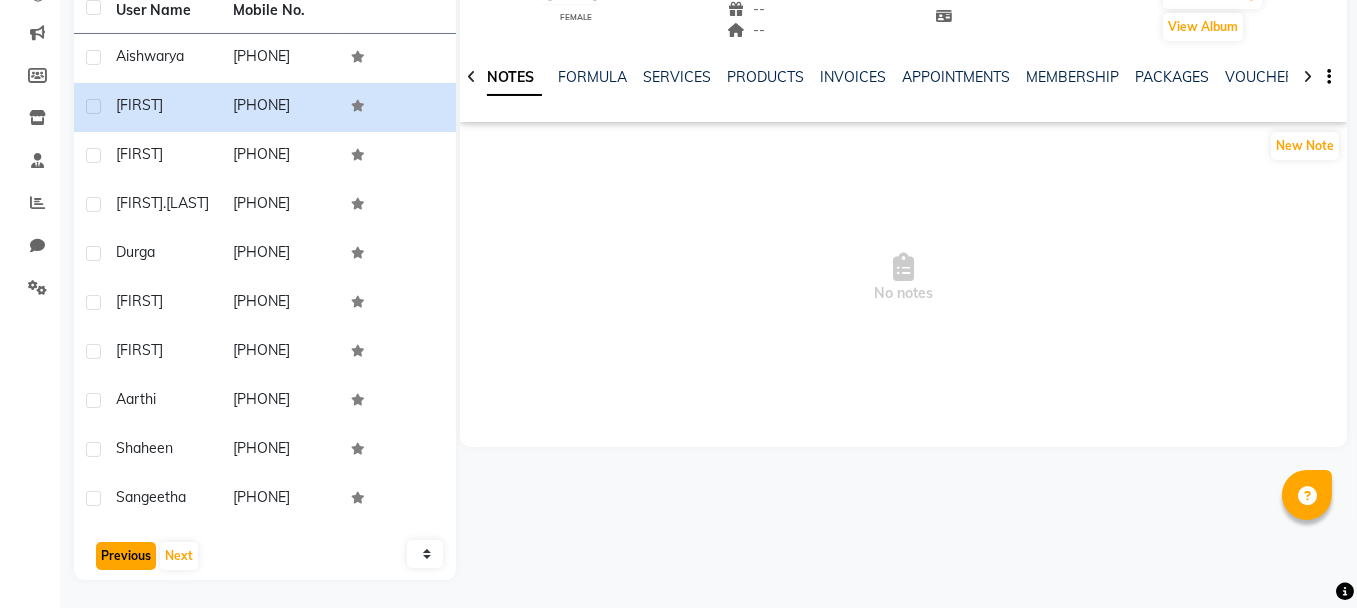 click on "Previous" 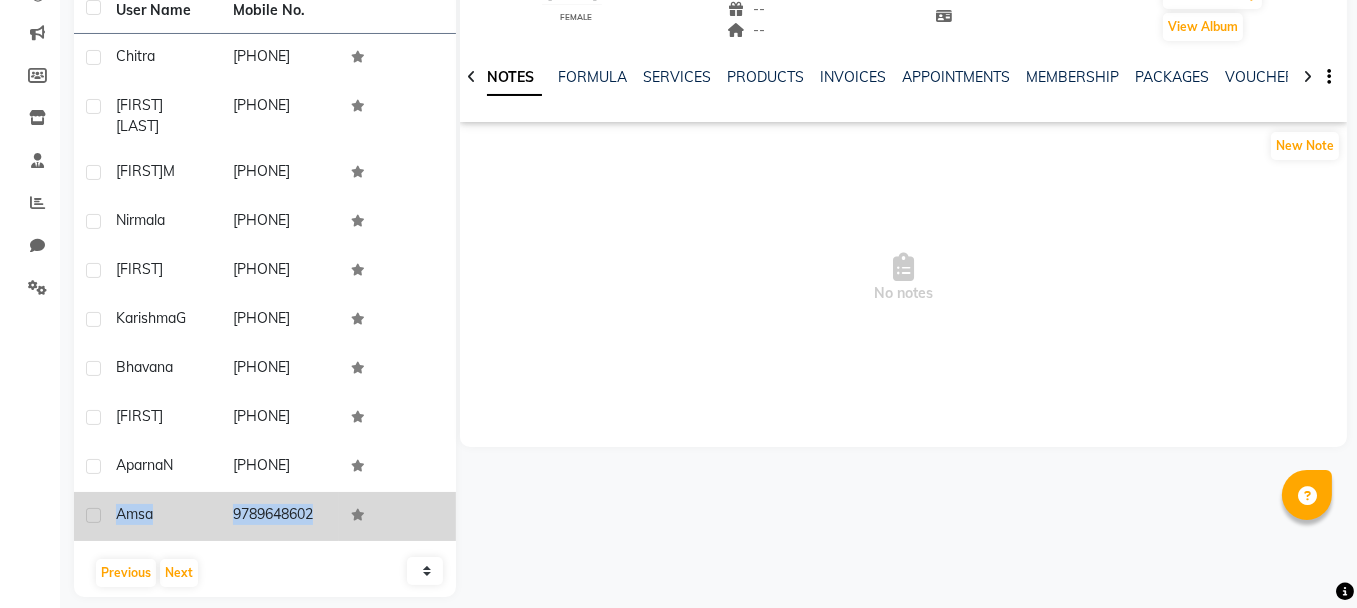 drag, startPoint x: 117, startPoint y: 511, endPoint x: 362, endPoint y: 516, distance: 245.05101 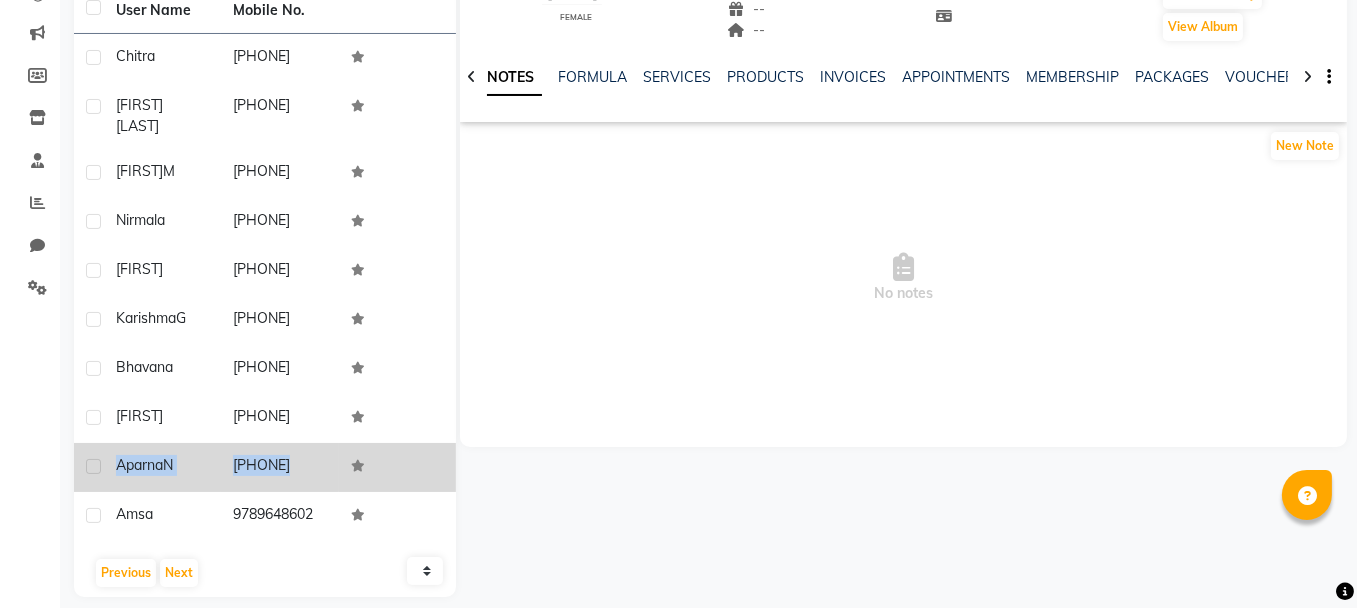 drag, startPoint x: 114, startPoint y: 463, endPoint x: 385, endPoint y: 473, distance: 271.18445 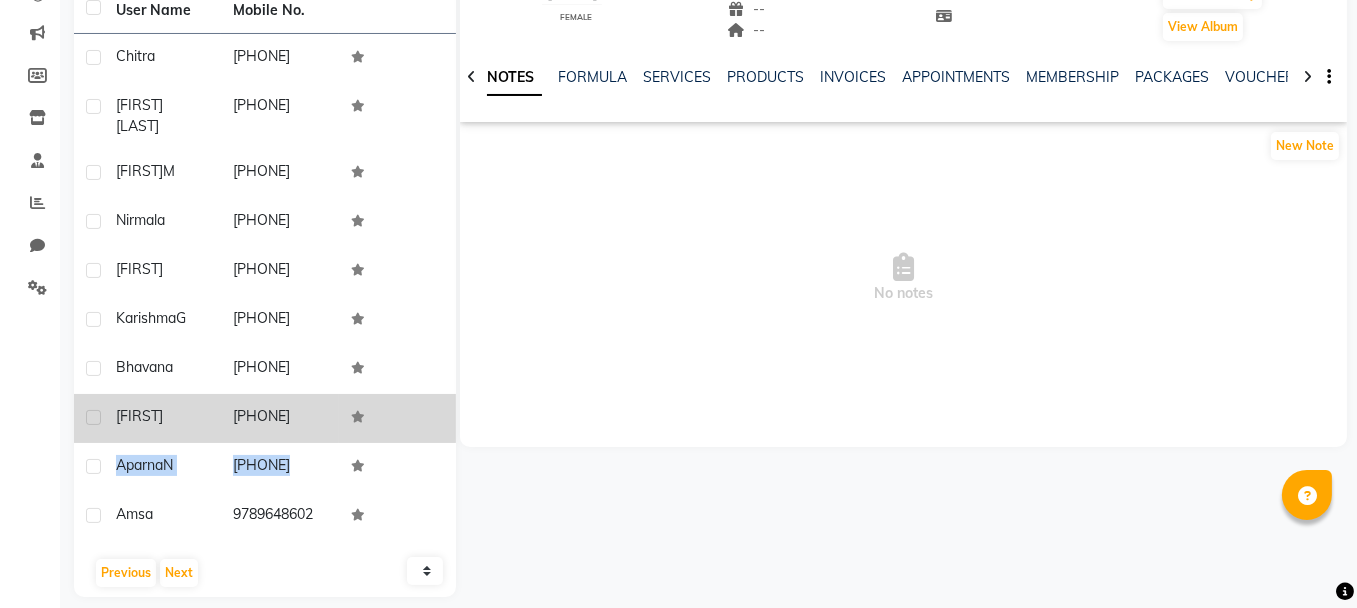 drag, startPoint x: 116, startPoint y: 411, endPoint x: 312, endPoint y: 401, distance: 196.25494 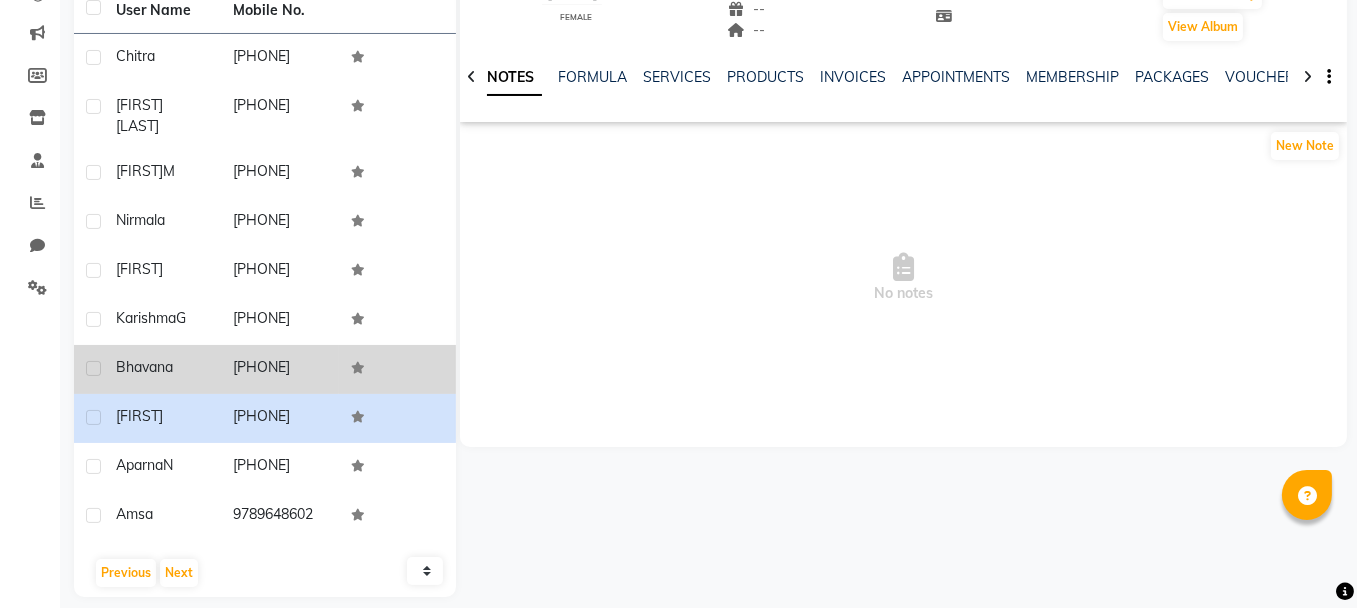 drag, startPoint x: 118, startPoint y: 406, endPoint x: 292, endPoint y: 388, distance: 174.92856 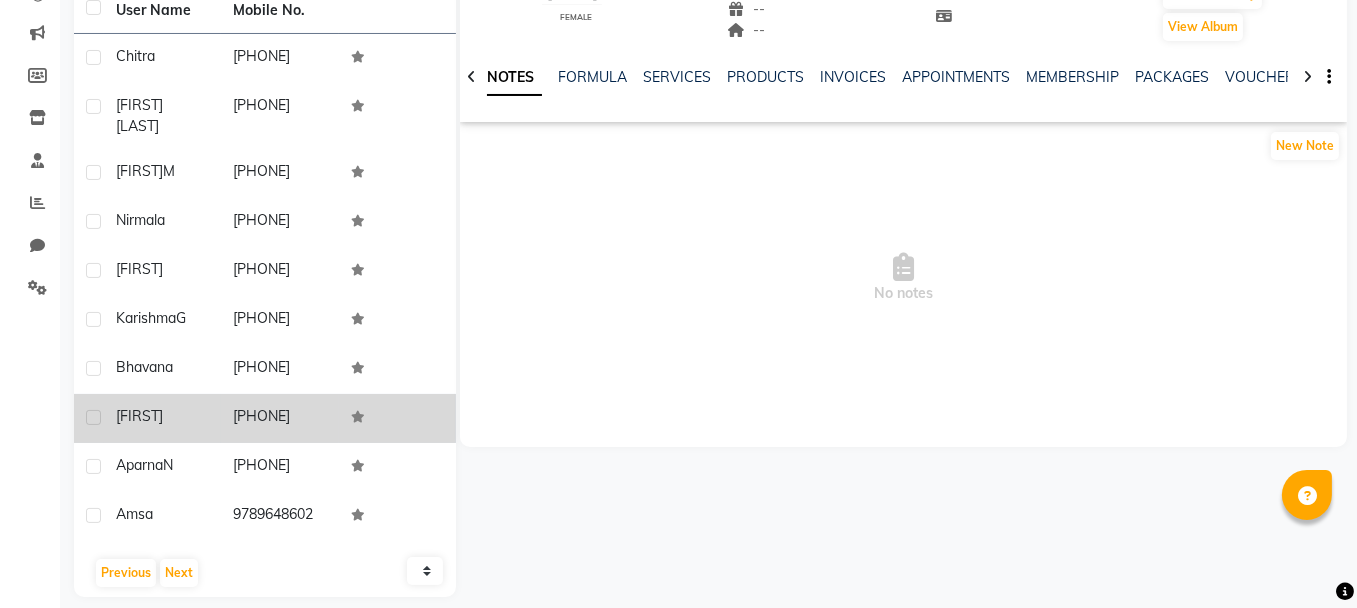 drag, startPoint x: 114, startPoint y: 409, endPoint x: 332, endPoint y: 426, distance: 218.66183 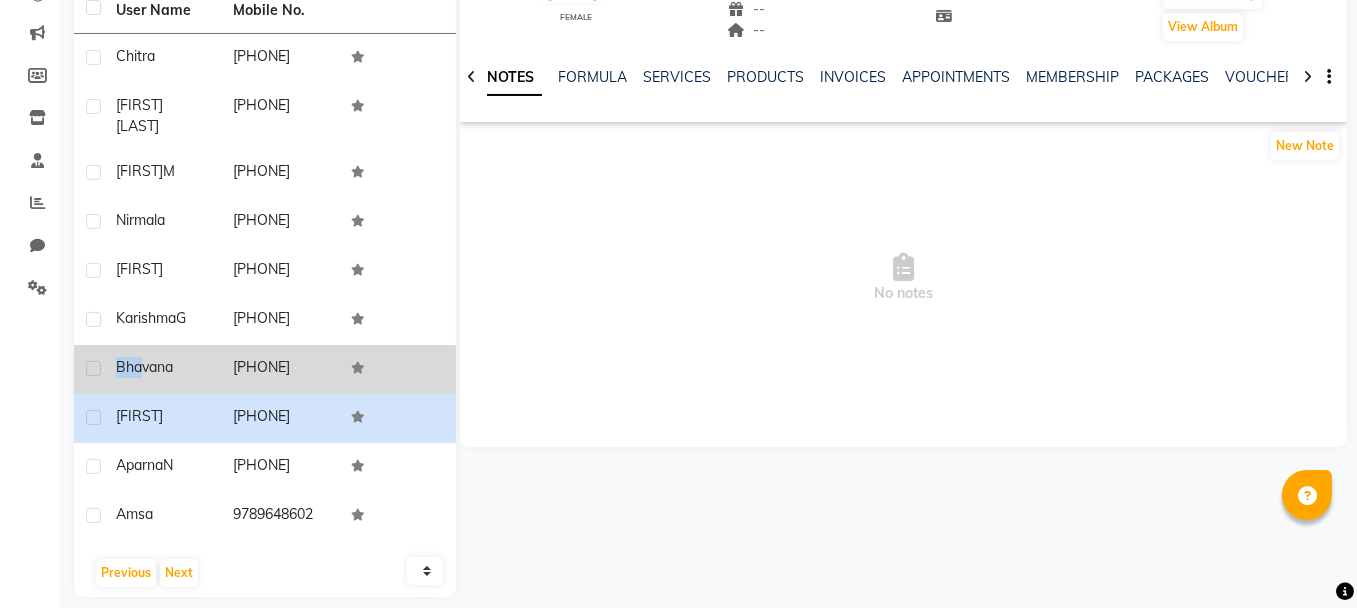 drag, startPoint x: 114, startPoint y: 364, endPoint x: 151, endPoint y: 360, distance: 37.215588 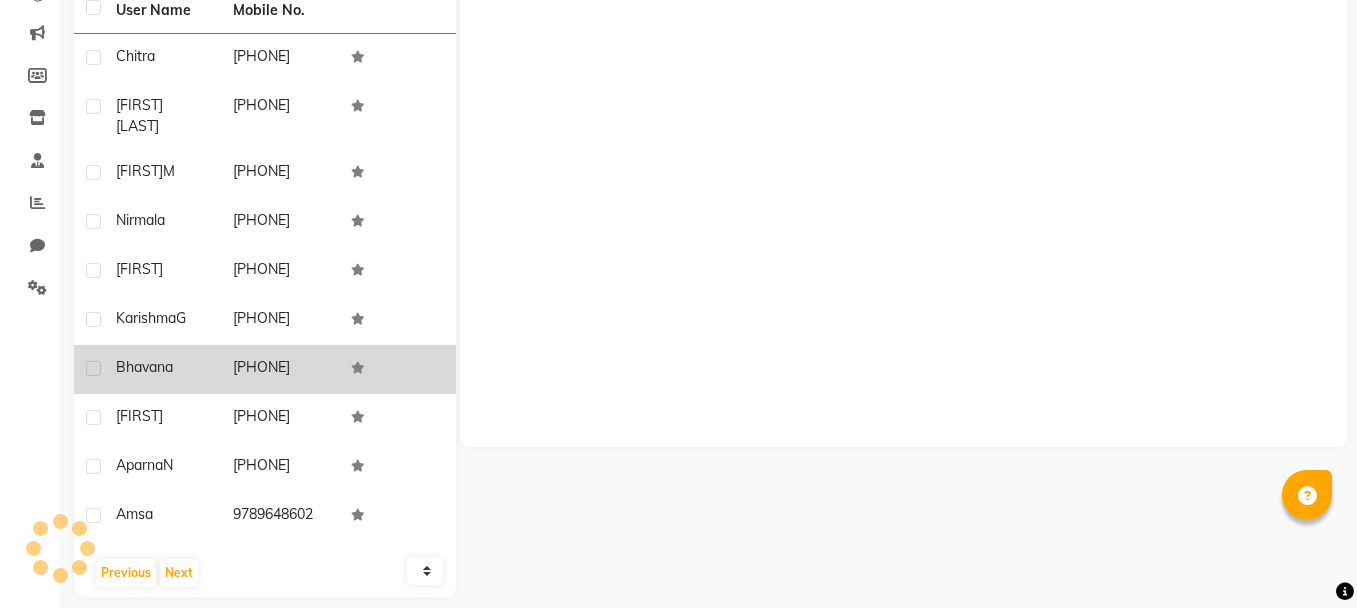 click on "Bhavana" 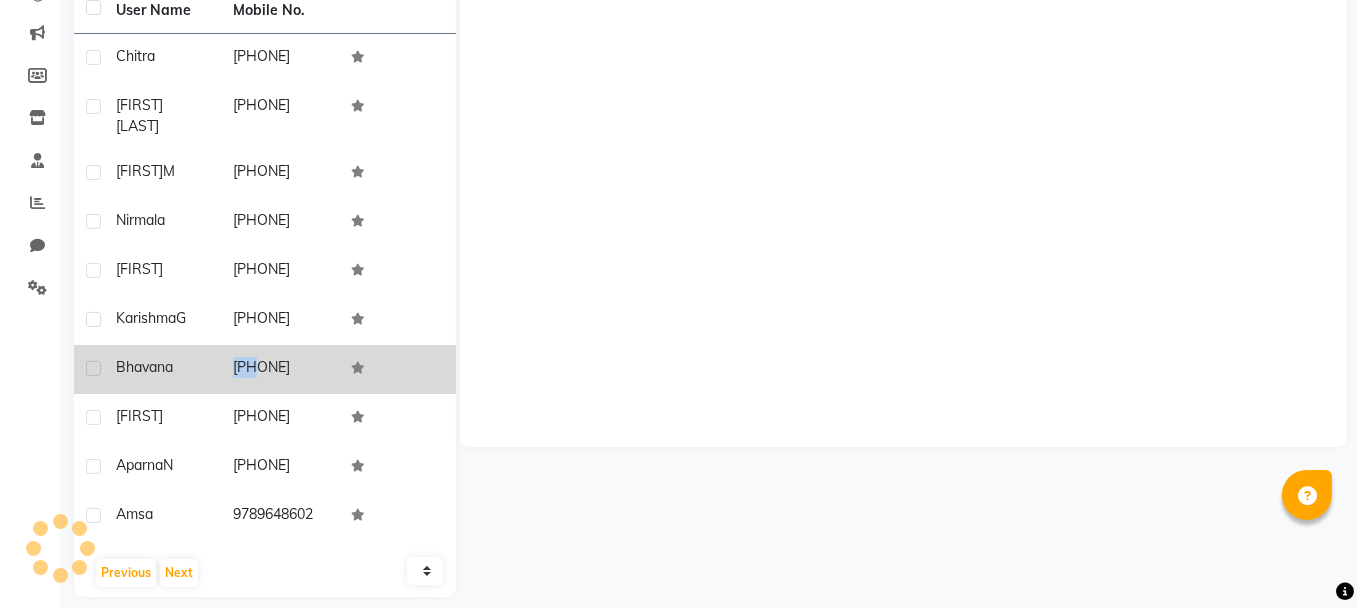 drag, startPoint x: 225, startPoint y: 359, endPoint x: 243, endPoint y: 360, distance: 18.027756 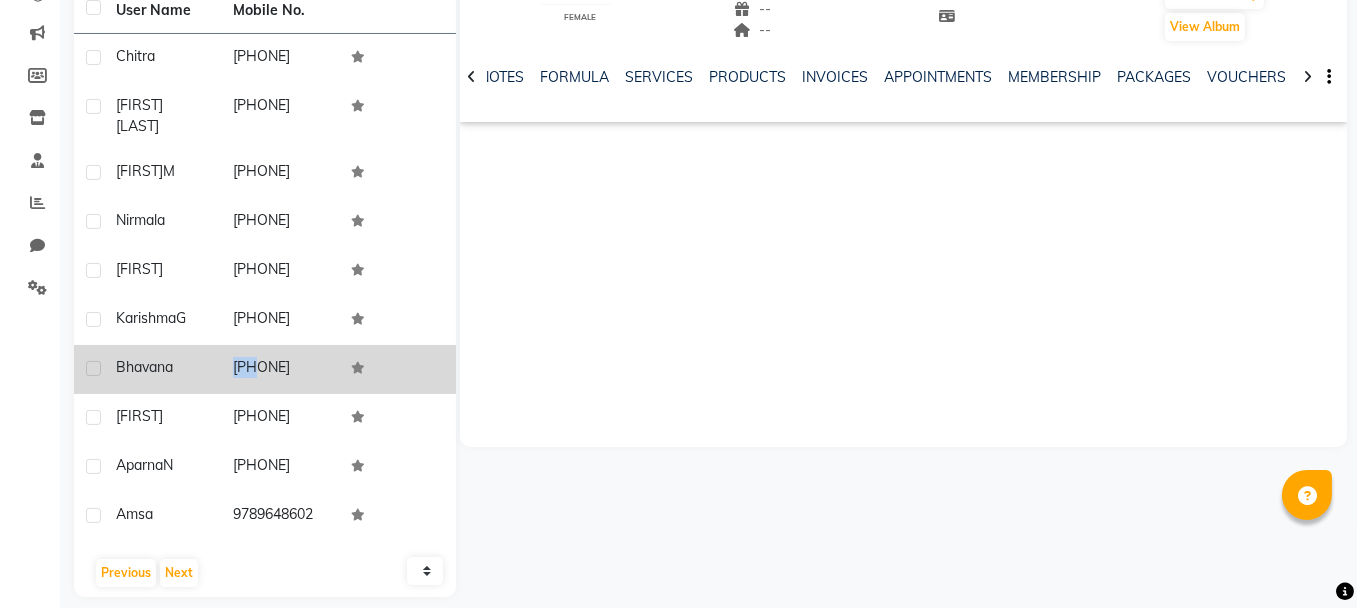 drag, startPoint x: 114, startPoint y: 364, endPoint x: 332, endPoint y: 371, distance: 218.11235 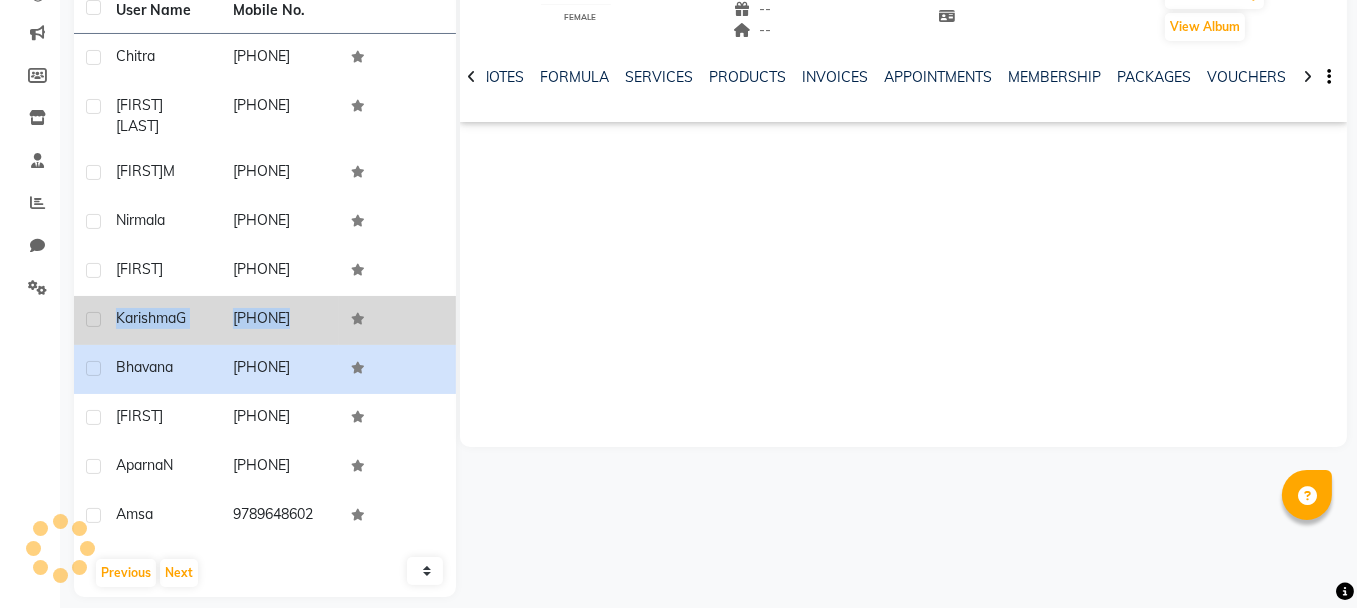drag, startPoint x: 115, startPoint y: 317, endPoint x: 344, endPoint y: 315, distance: 229.00873 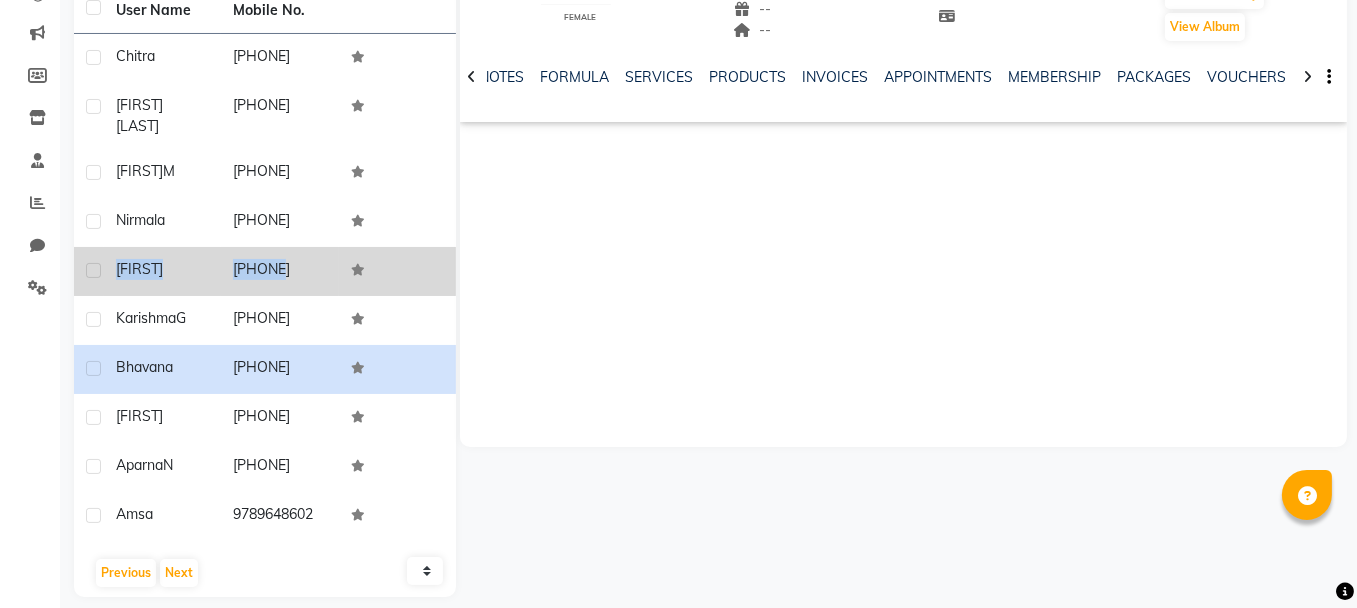 drag, startPoint x: 115, startPoint y: 265, endPoint x: 269, endPoint y: 254, distance: 154.39236 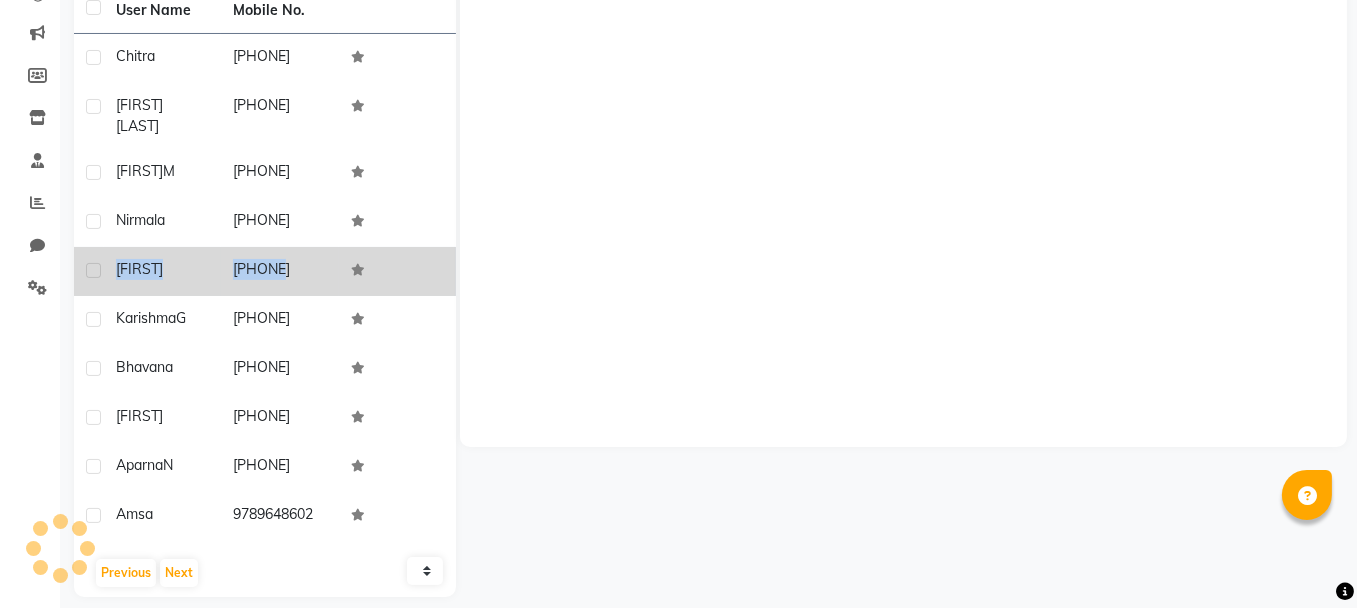 drag, startPoint x: 270, startPoint y: 254, endPoint x: 325, endPoint y: 263, distance: 55.7315 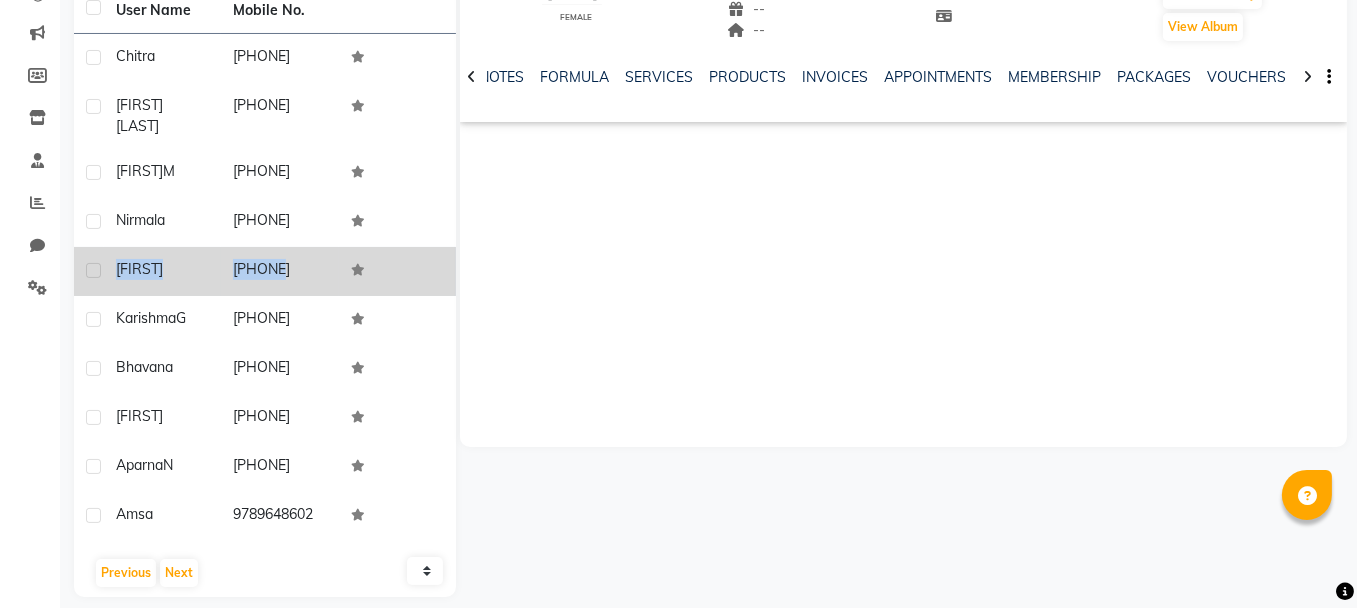 drag, startPoint x: 109, startPoint y: 260, endPoint x: 326, endPoint y: 264, distance: 217.03687 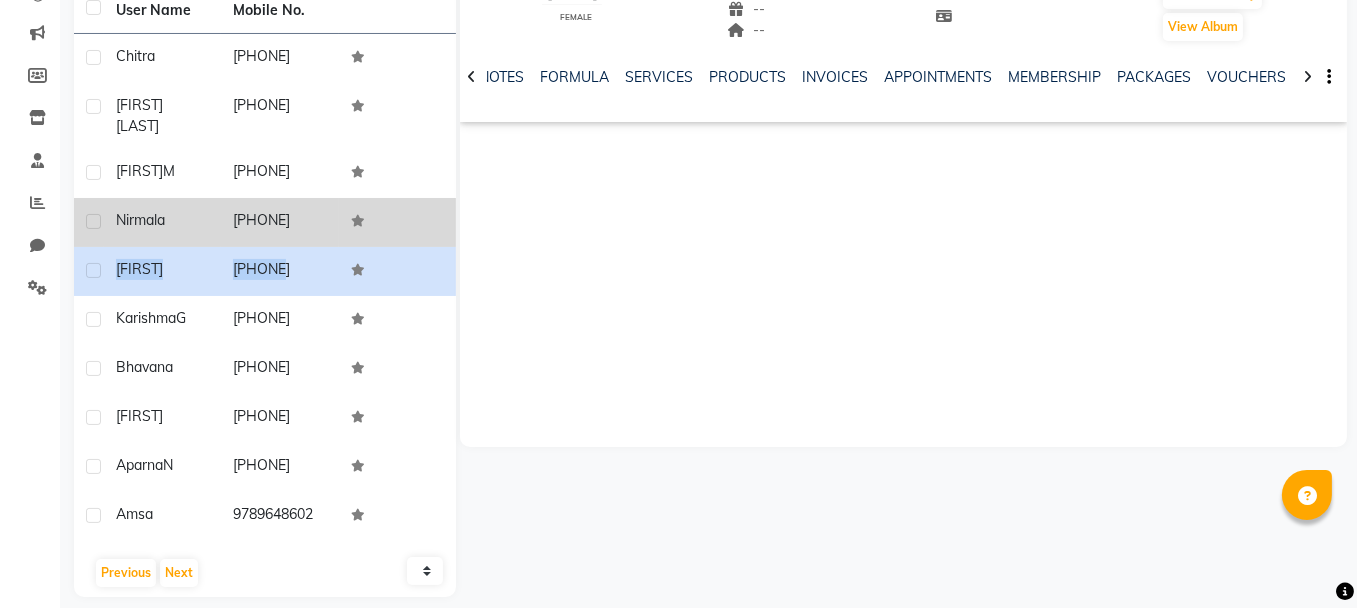 drag, startPoint x: 112, startPoint y: 213, endPoint x: 315, endPoint y: 206, distance: 203.12065 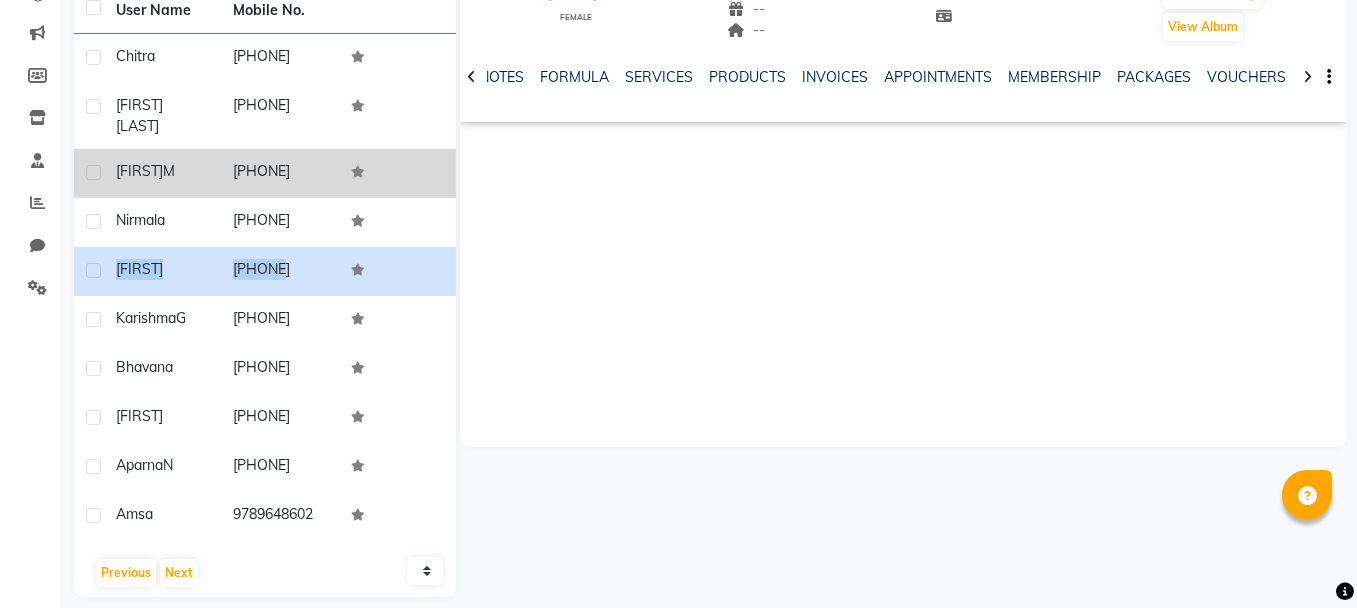 drag, startPoint x: 115, startPoint y: 170, endPoint x: 313, endPoint y: 180, distance: 198.25237 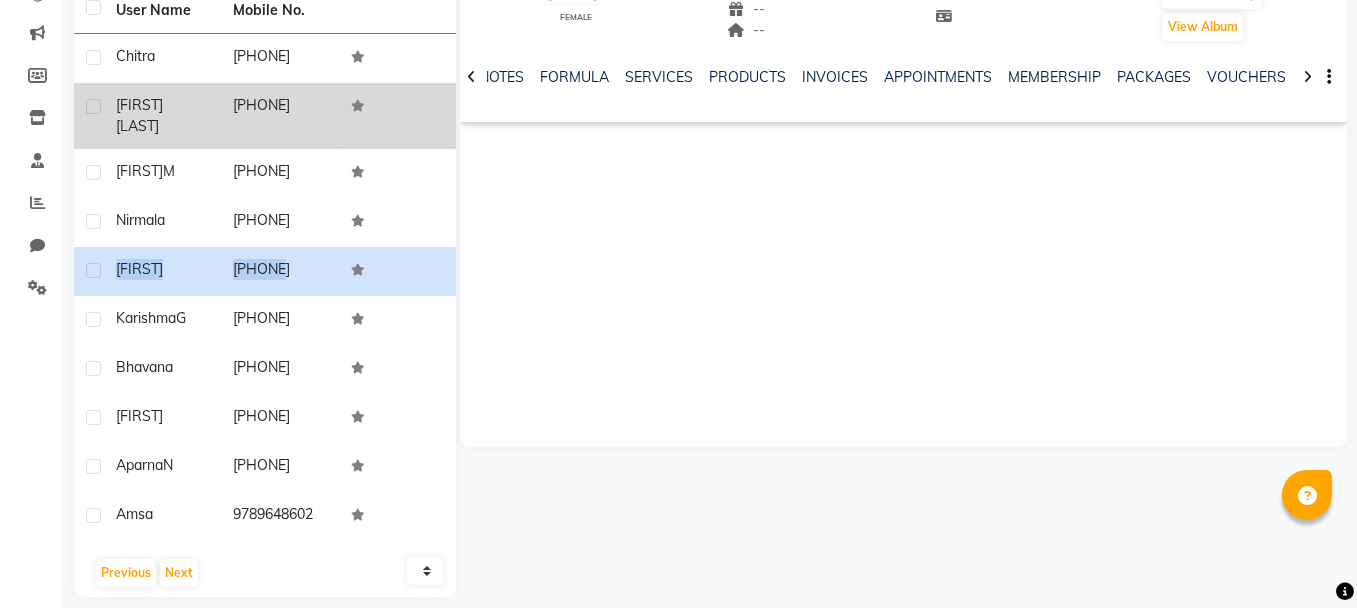 drag, startPoint x: 117, startPoint y: 97, endPoint x: 314, endPoint y: 104, distance: 197.12433 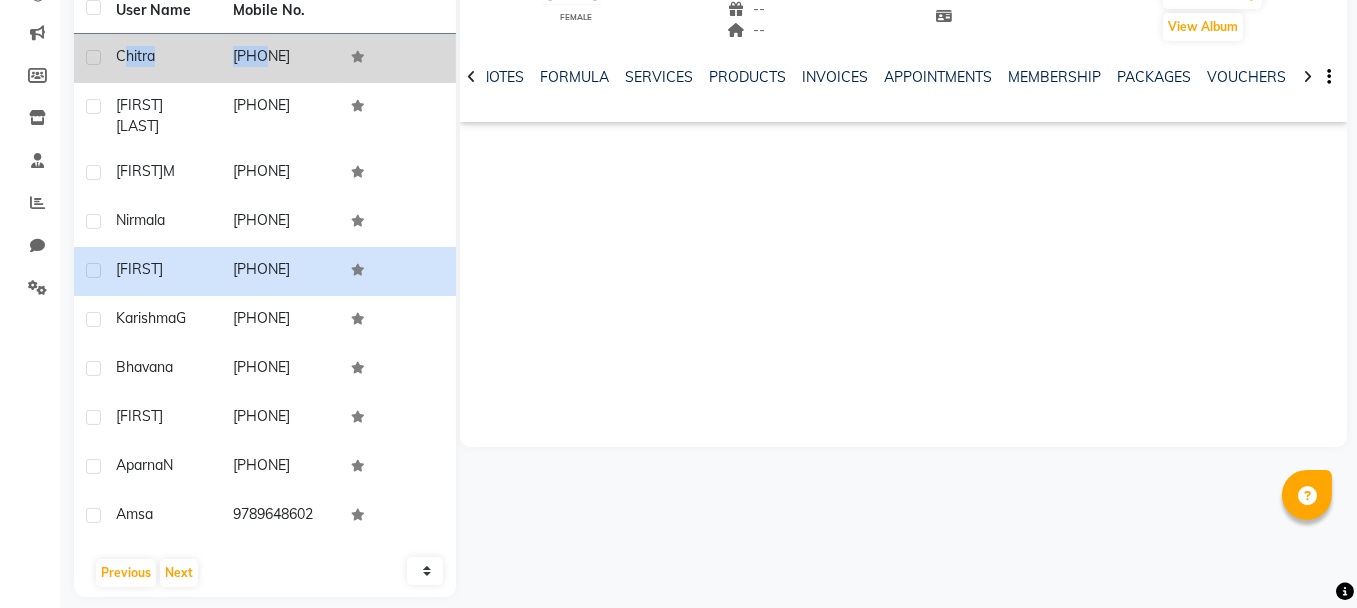 drag, startPoint x: 124, startPoint y: 56, endPoint x: 207, endPoint y: 34, distance: 85.86617 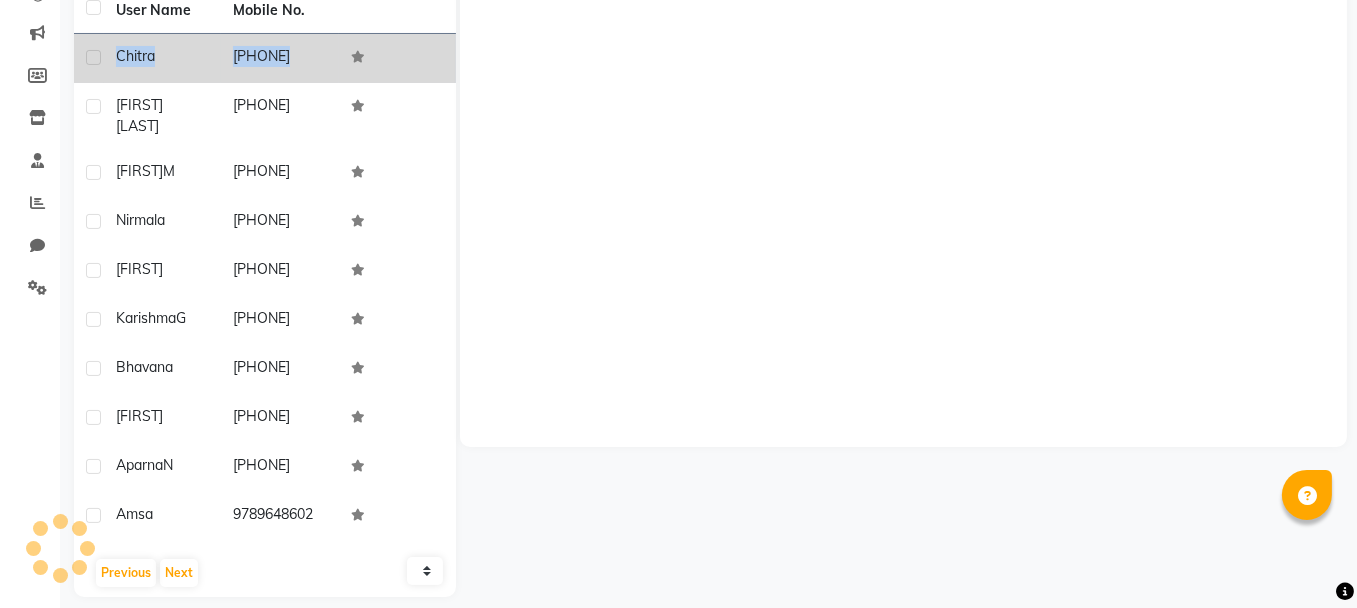 drag, startPoint x: 117, startPoint y: 50, endPoint x: 342, endPoint y: 54, distance: 225.03555 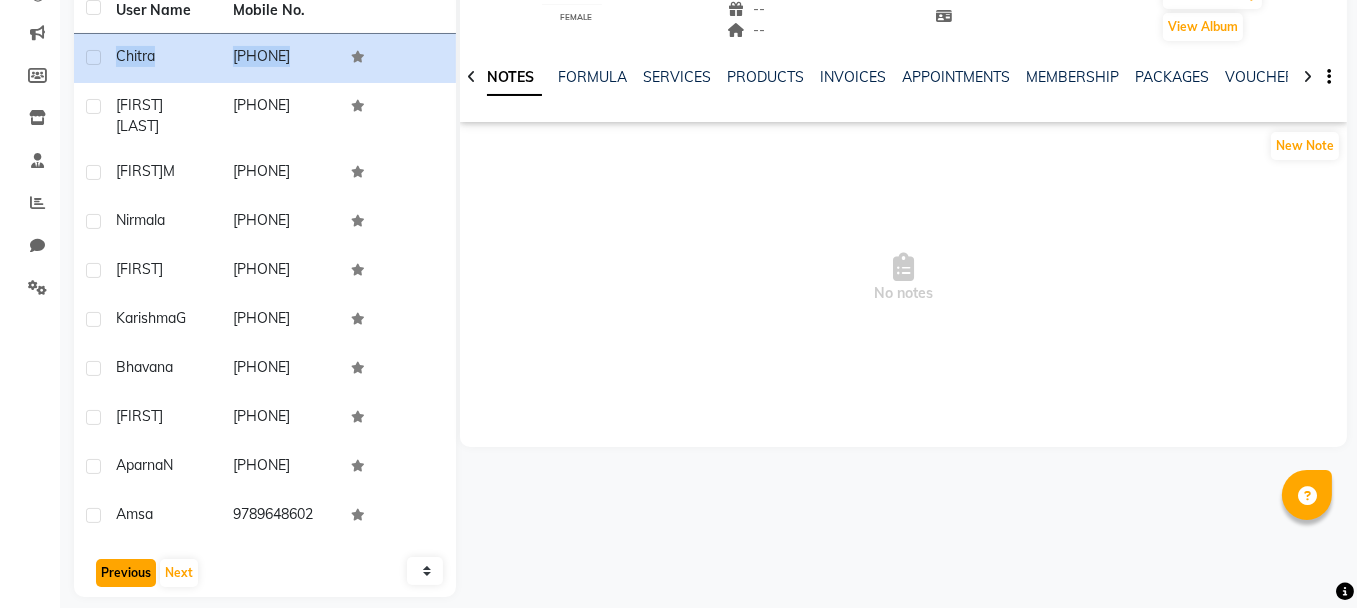 click on "Previous" 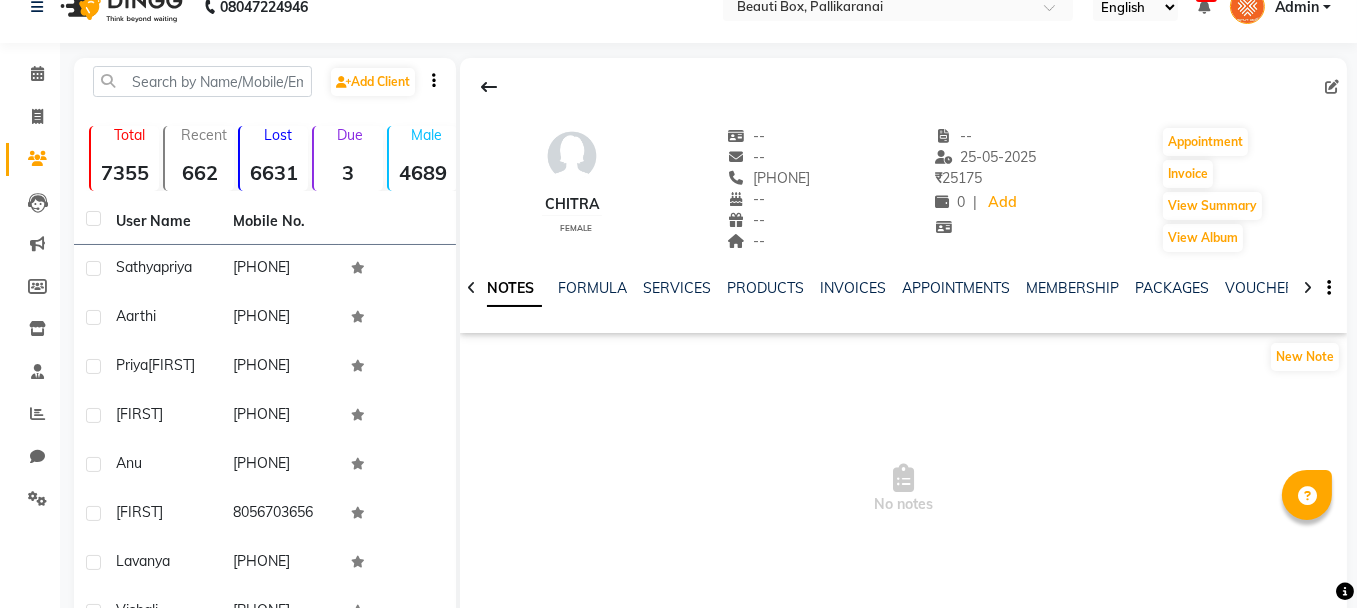scroll, scrollTop: 0, scrollLeft: 0, axis: both 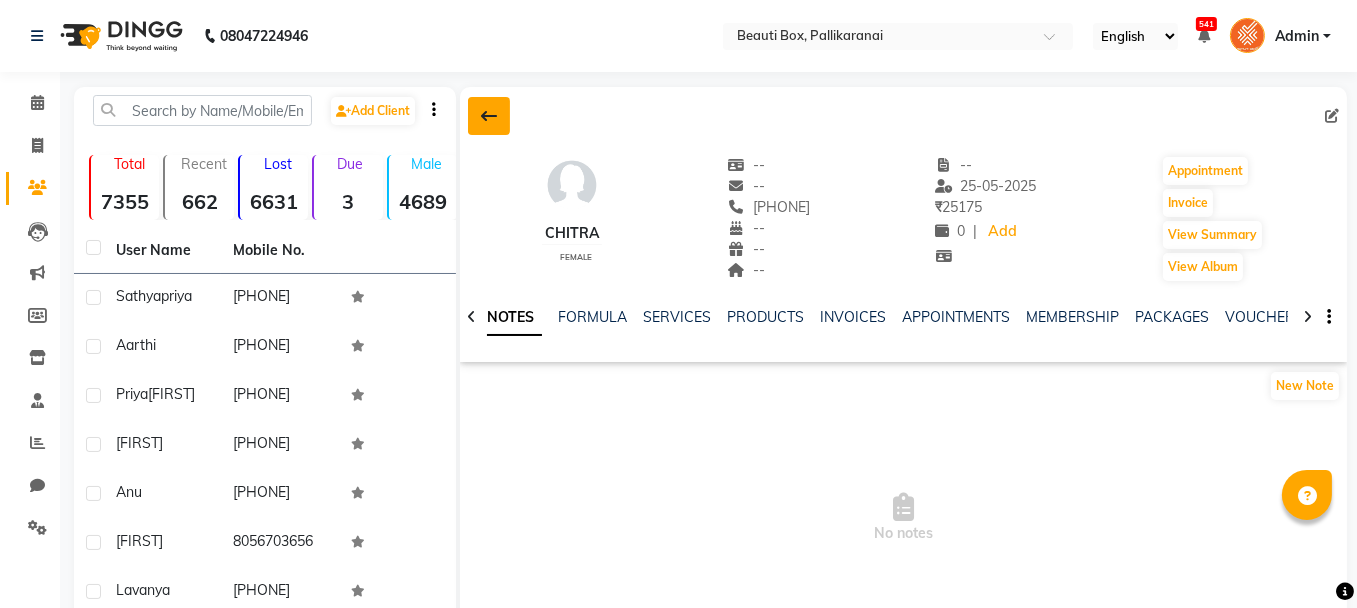 click 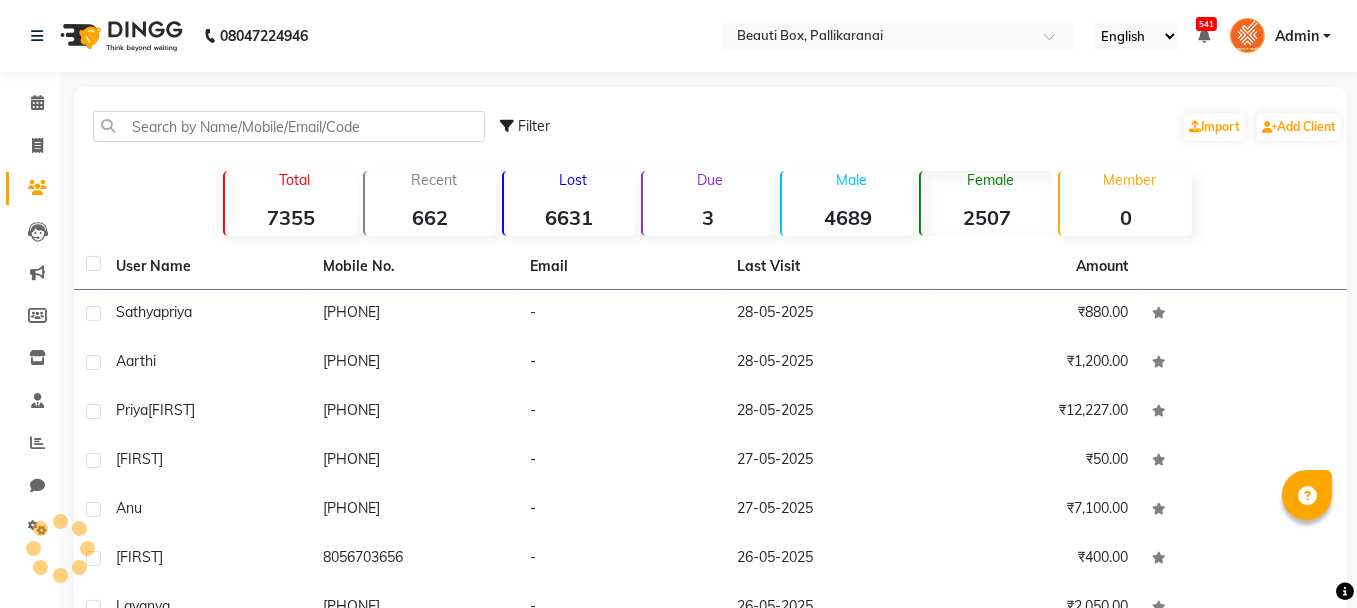 scroll, scrollTop: 257, scrollLeft: 0, axis: vertical 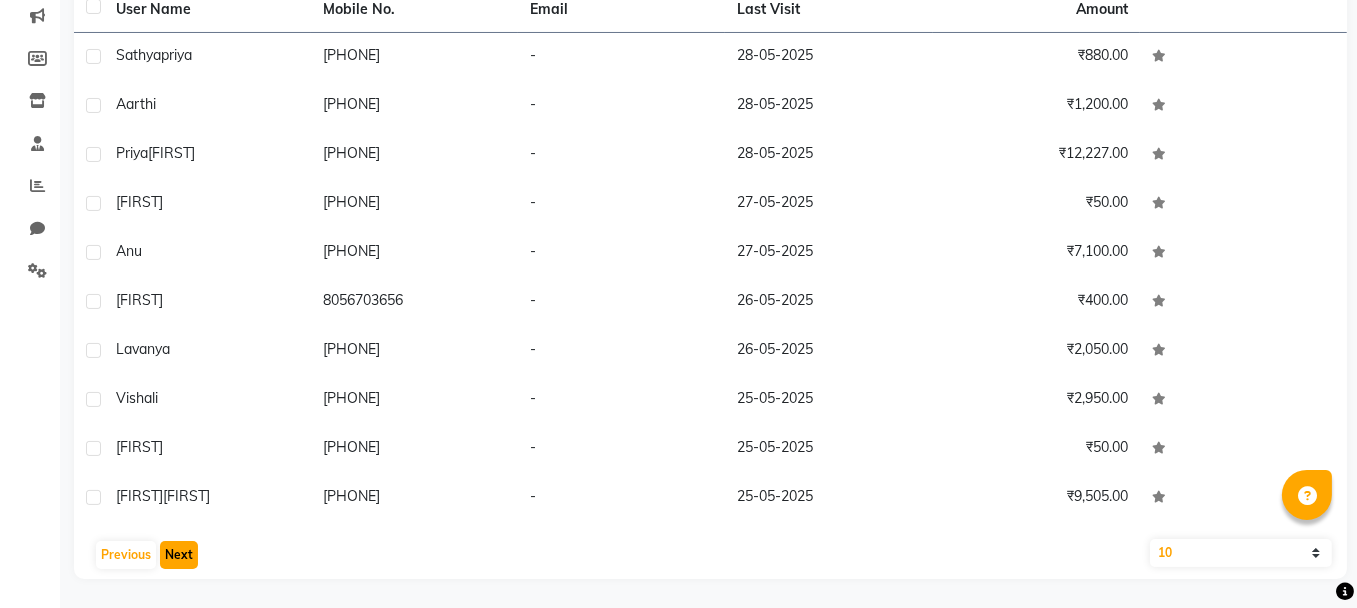 click on "Next" 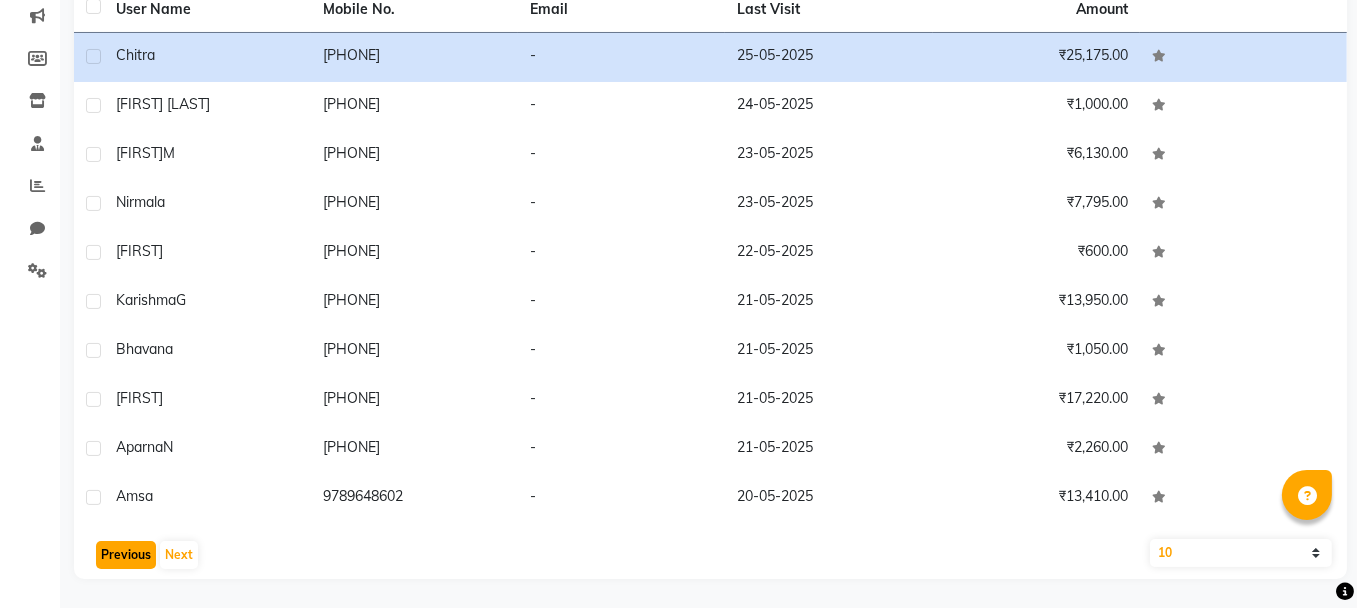 click on "Previous" 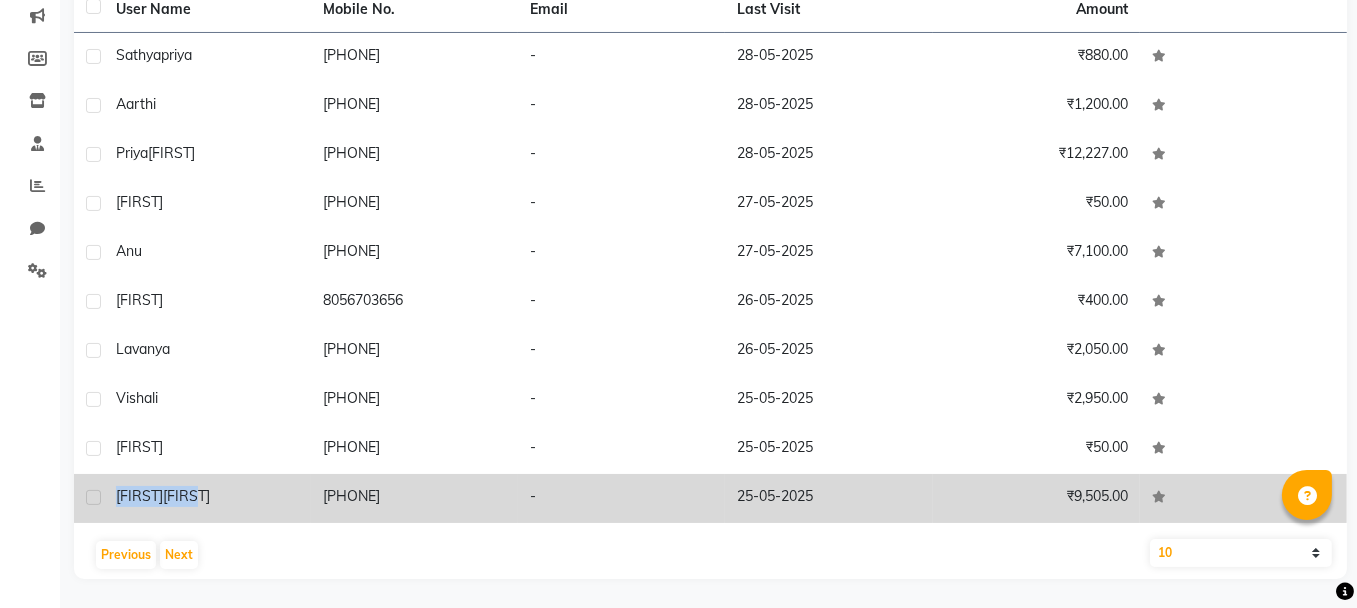 drag, startPoint x: 112, startPoint y: 489, endPoint x: 240, endPoint y: 507, distance: 129.25943 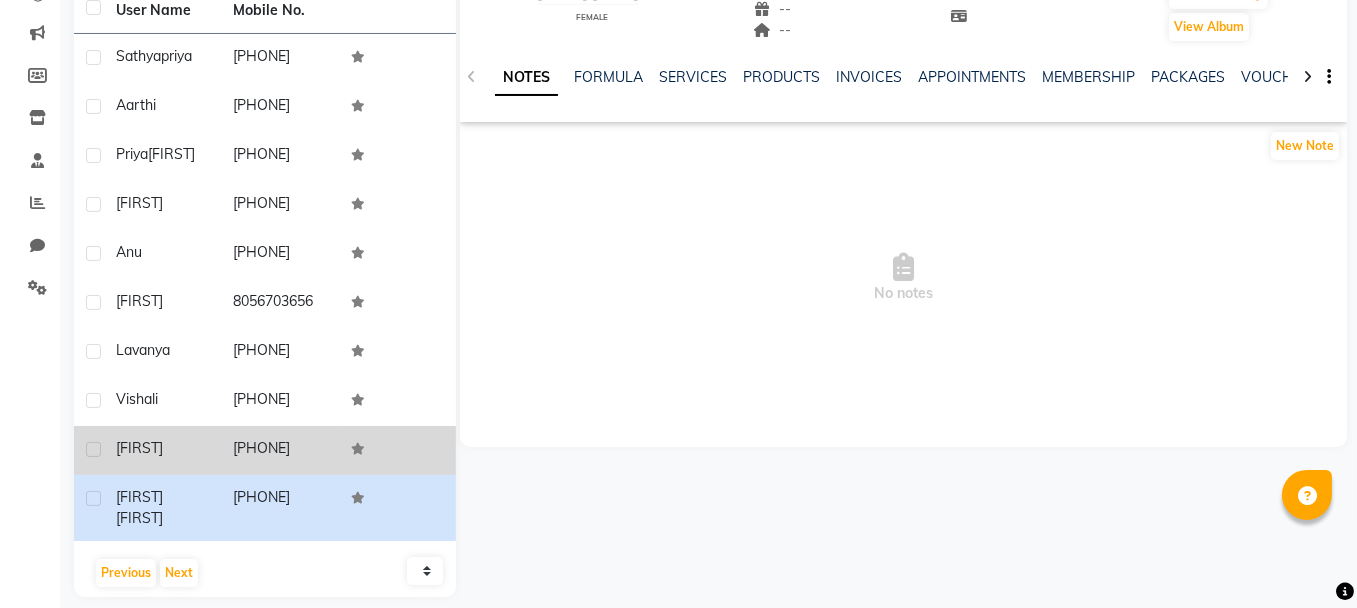 click on "[FIRST]" 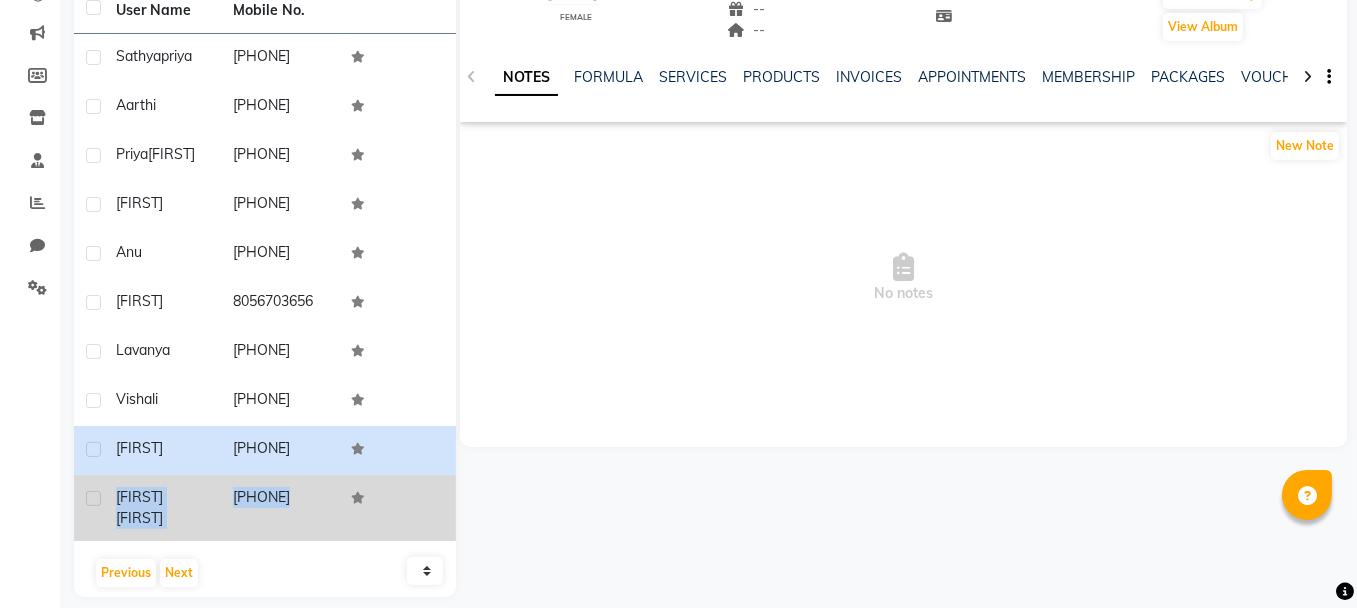 drag, startPoint x: 115, startPoint y: 493, endPoint x: 346, endPoint y: 496, distance: 231.01949 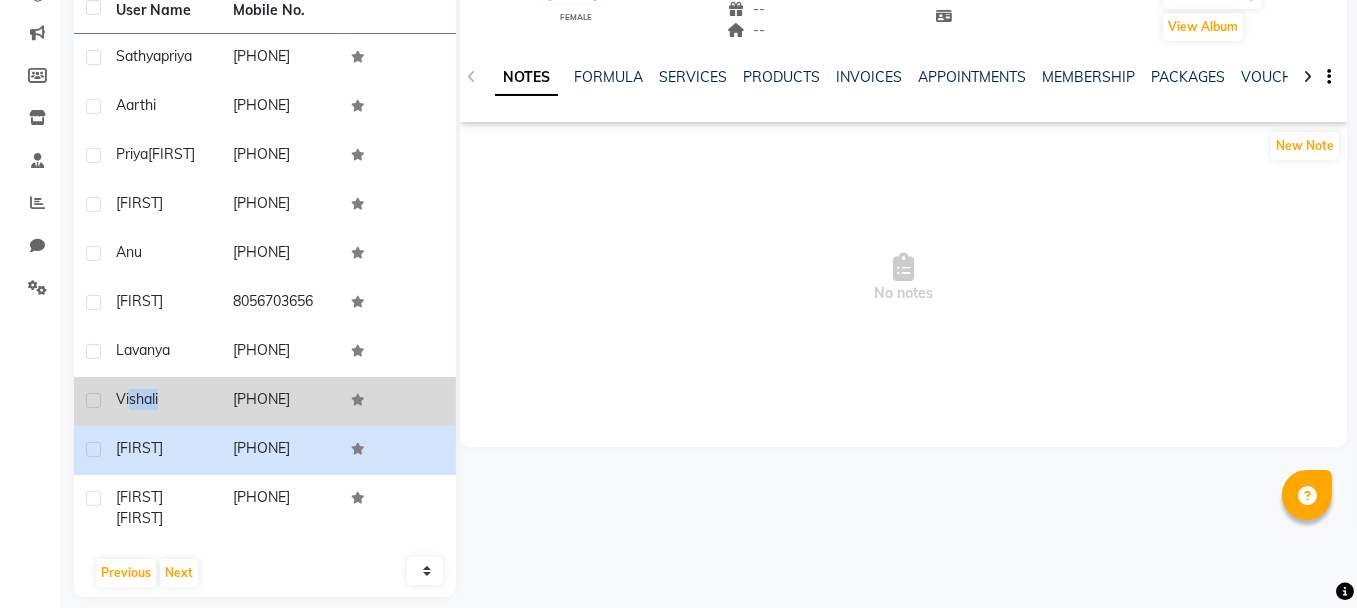drag, startPoint x: 130, startPoint y: 393, endPoint x: 169, endPoint y: 398, distance: 39.319206 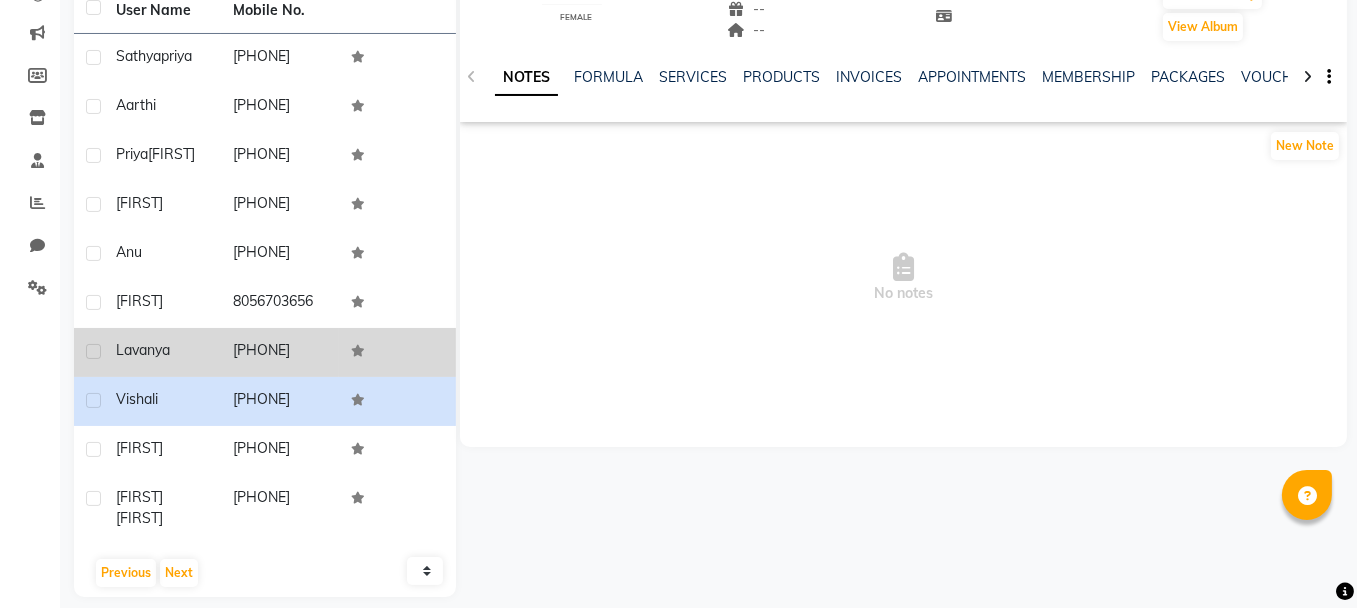 click on "Lavanya" 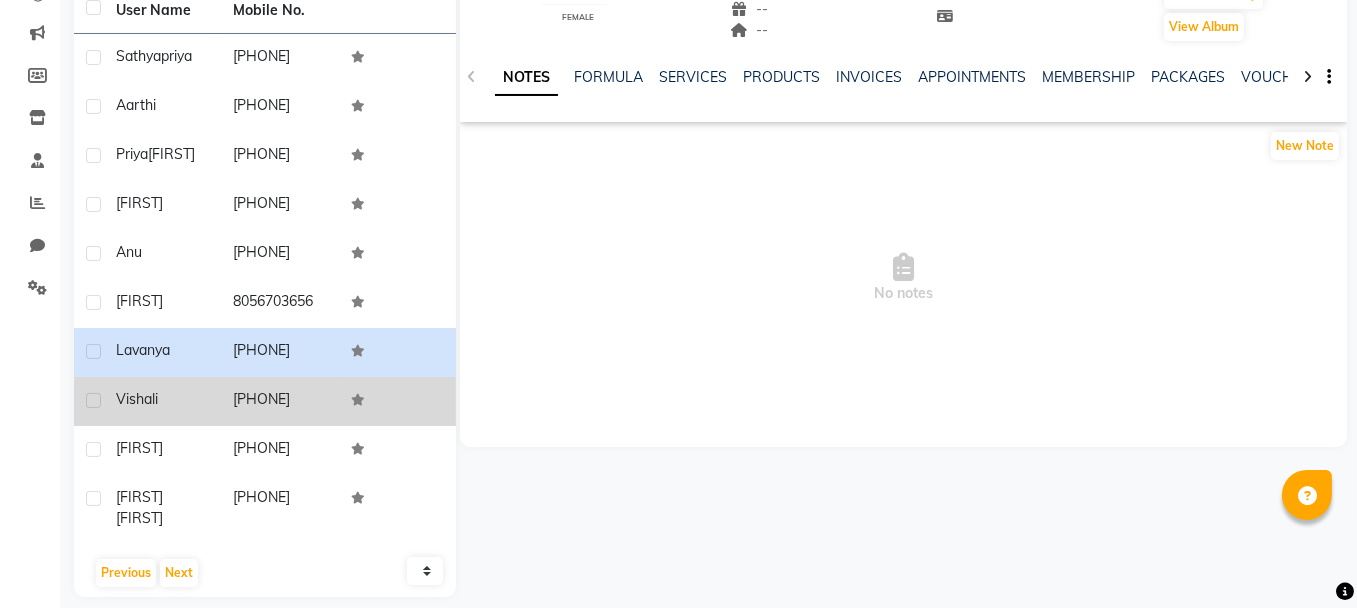 drag, startPoint x: 117, startPoint y: 397, endPoint x: 330, endPoint y: 415, distance: 213.75922 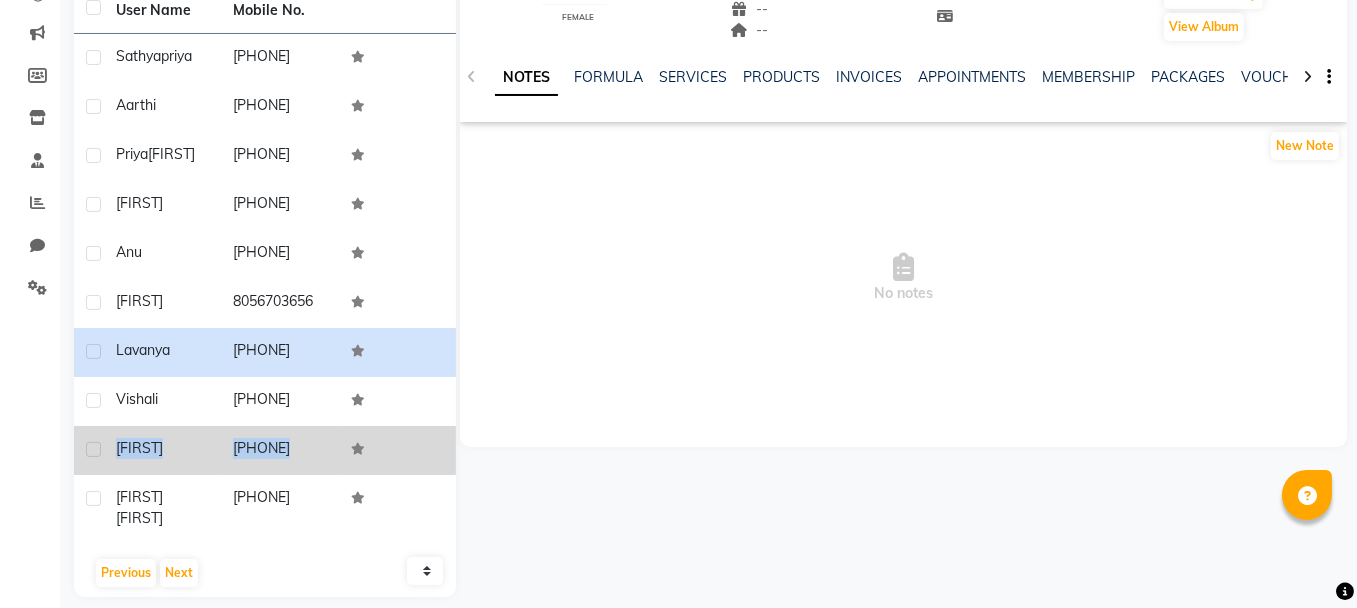 drag, startPoint x: 115, startPoint y: 442, endPoint x: 356, endPoint y: 467, distance: 242.29321 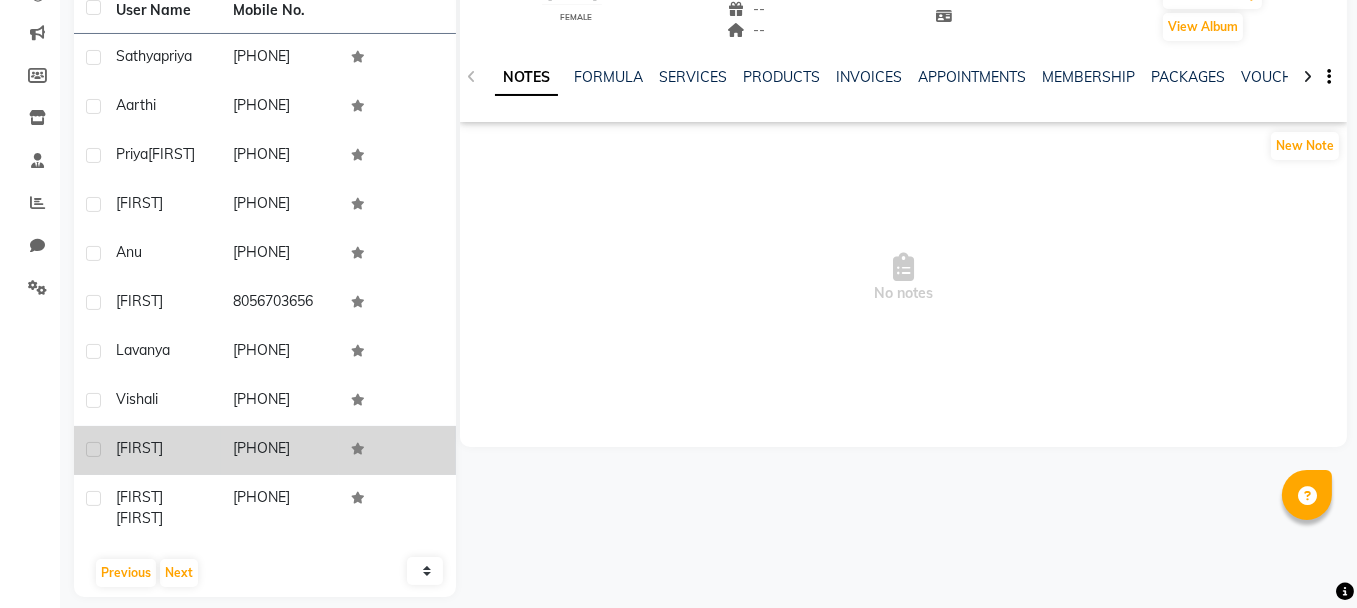 drag, startPoint x: 115, startPoint y: 443, endPoint x: 327, endPoint y: 444, distance: 212.00237 